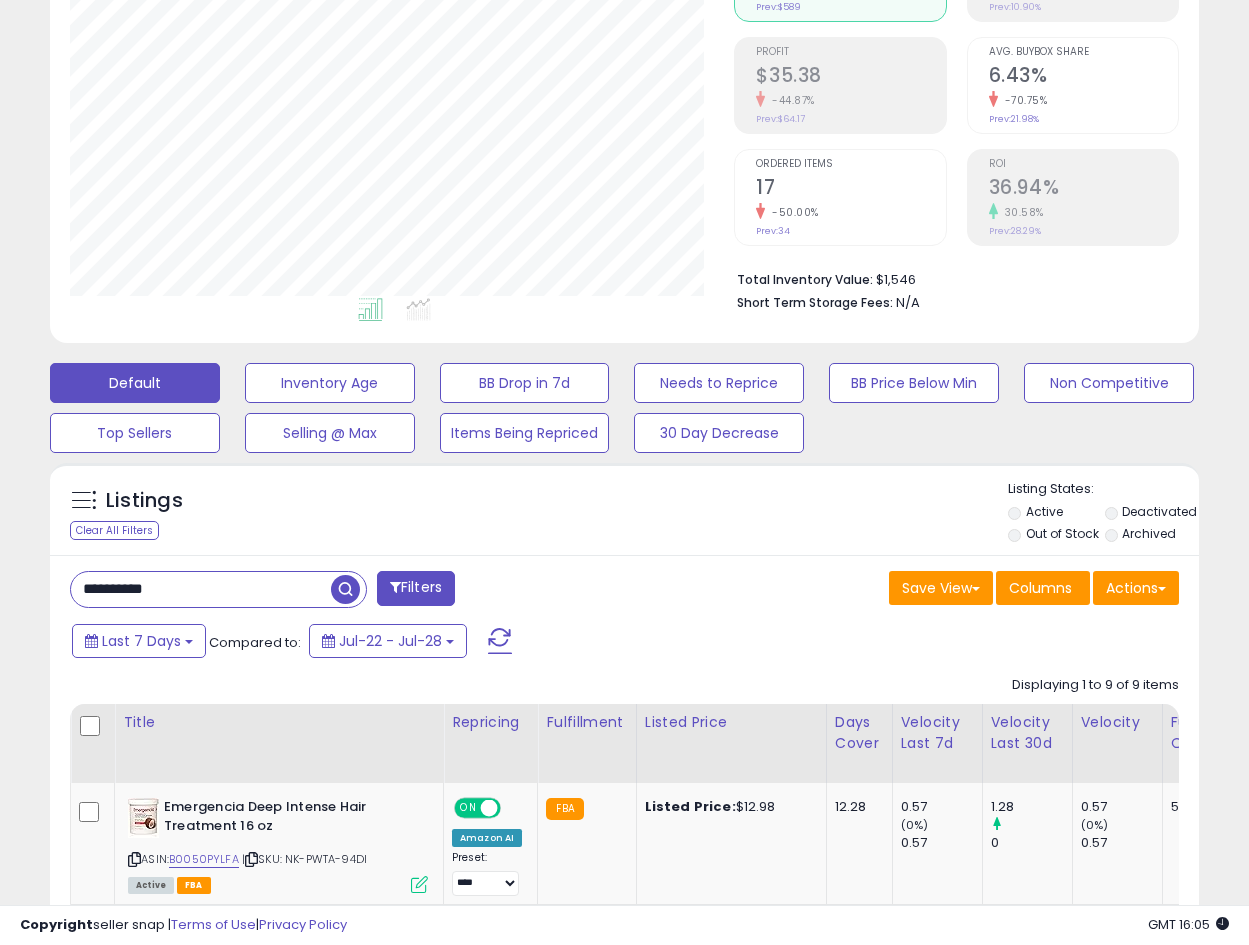 scroll, scrollTop: 267, scrollLeft: 0, axis: vertical 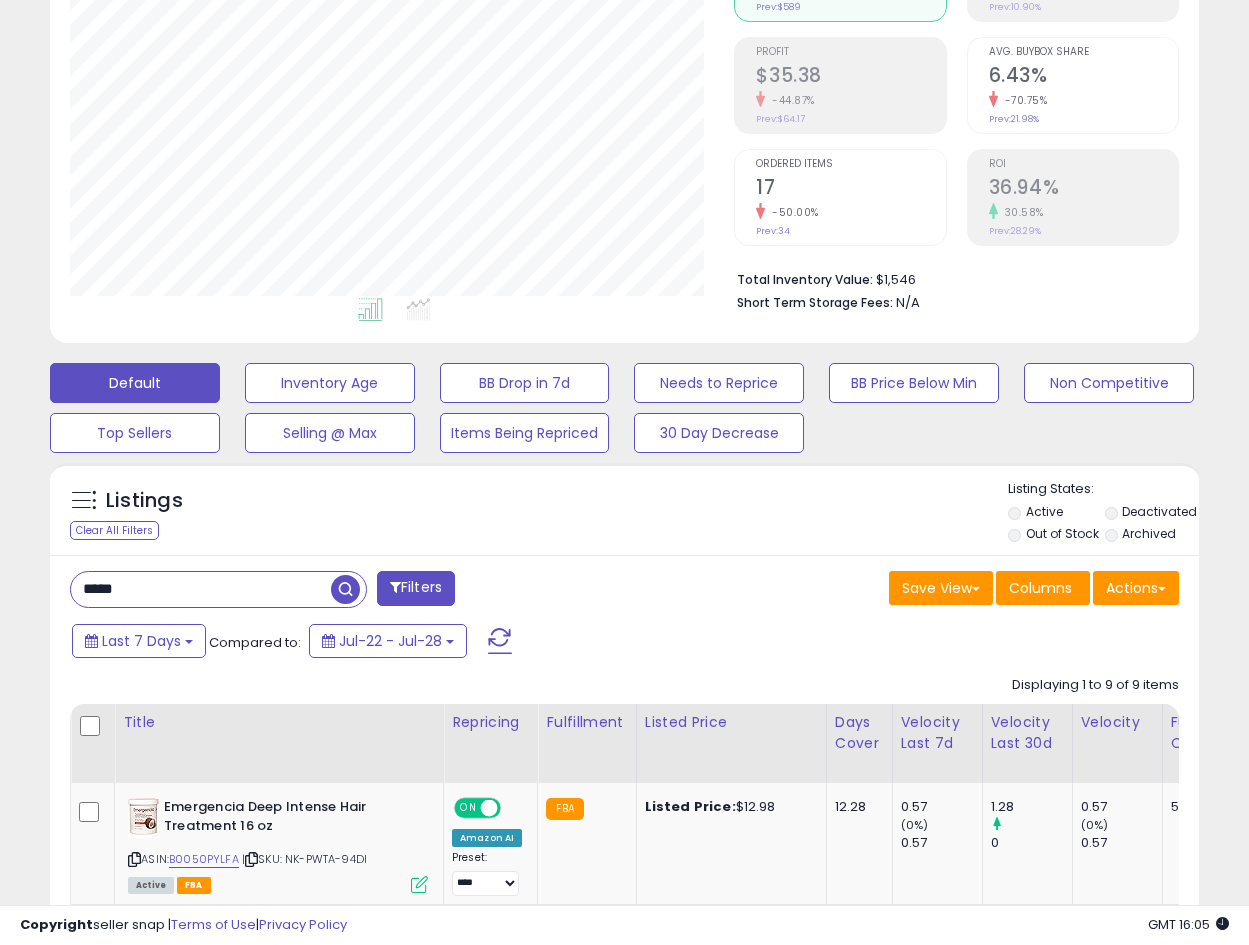 type on "*****" 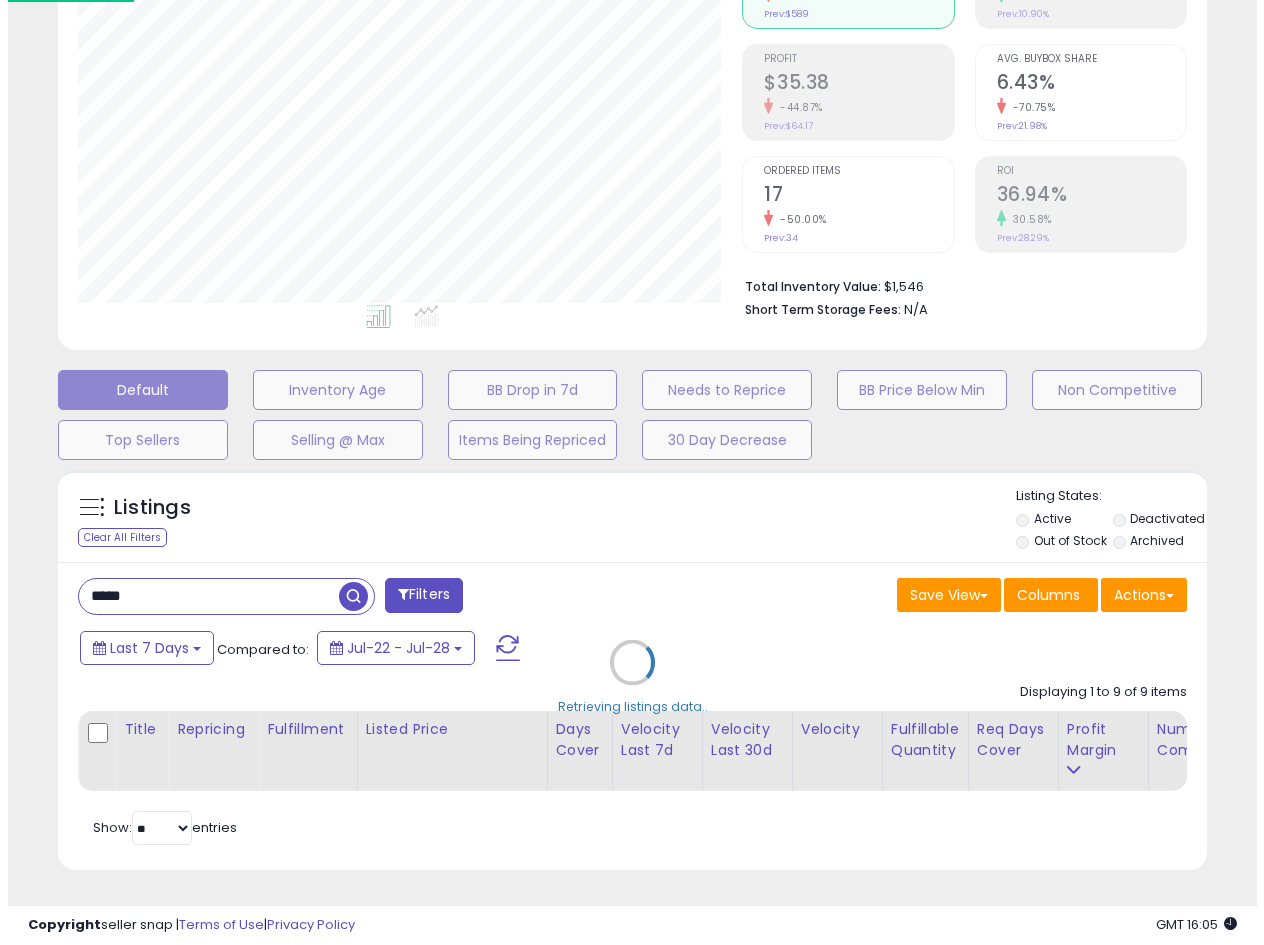 scroll, scrollTop: 999590, scrollLeft: 999327, axis: both 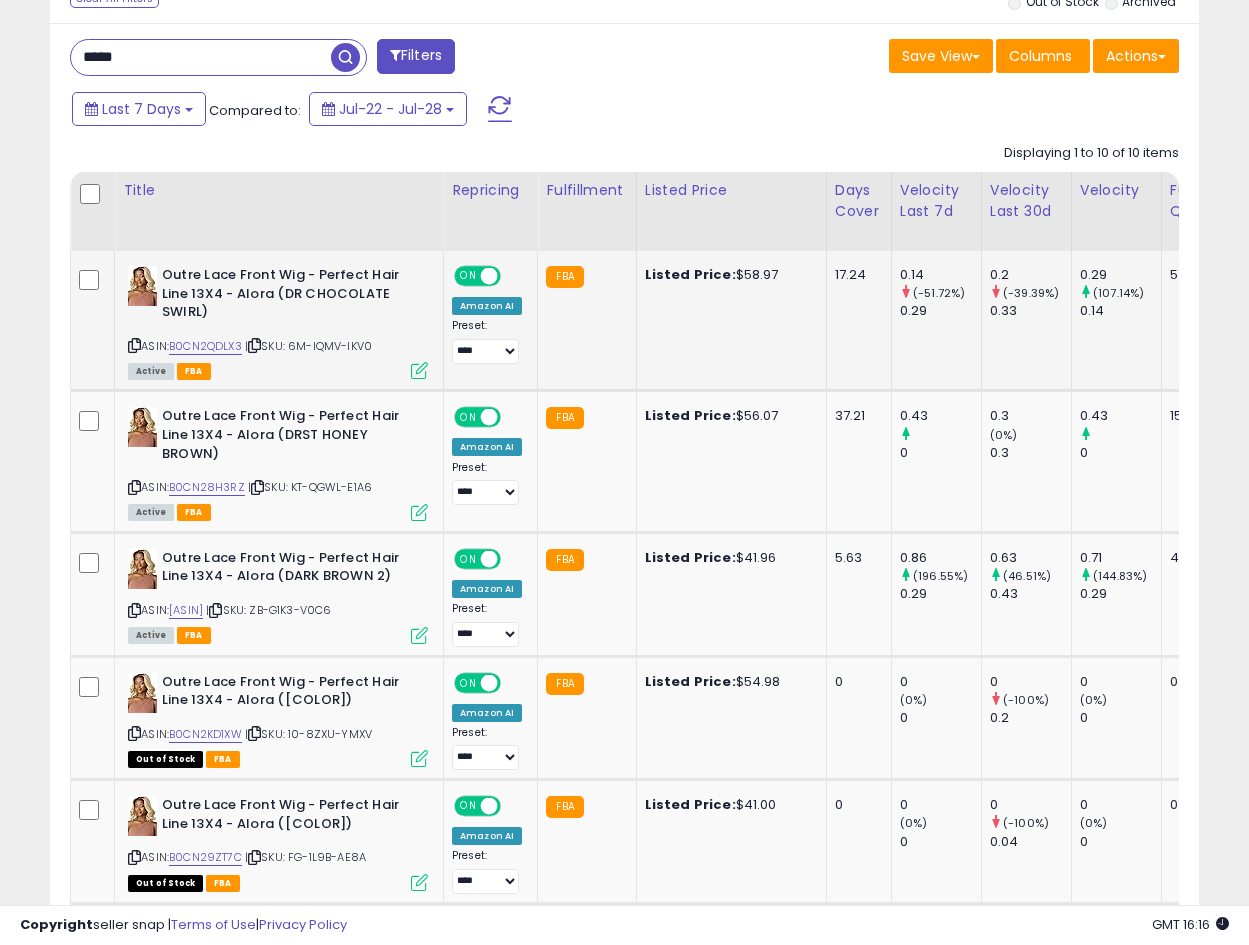 click at bounding box center (134, 345) 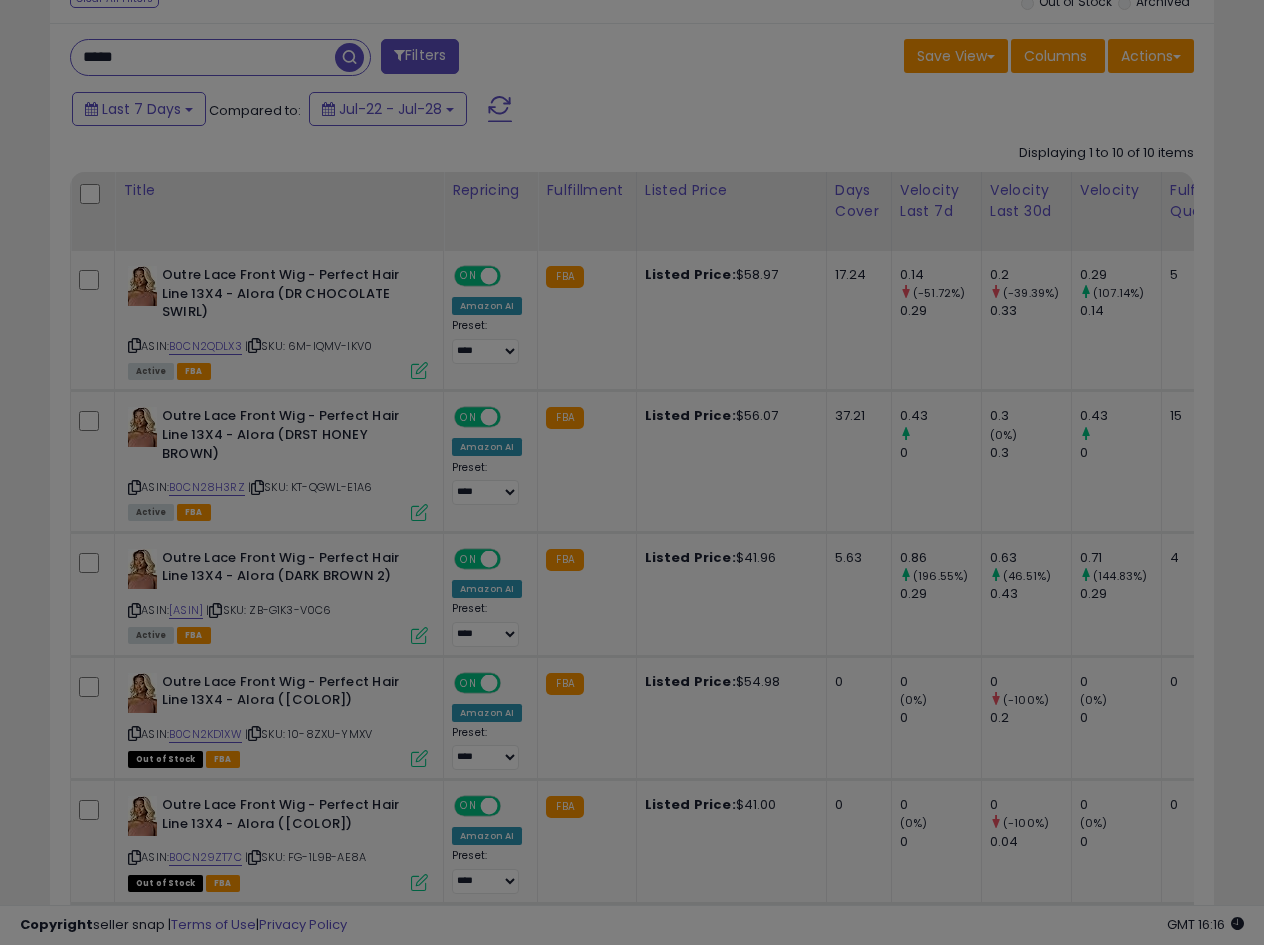 scroll, scrollTop: 999590, scrollLeft: 999327, axis: both 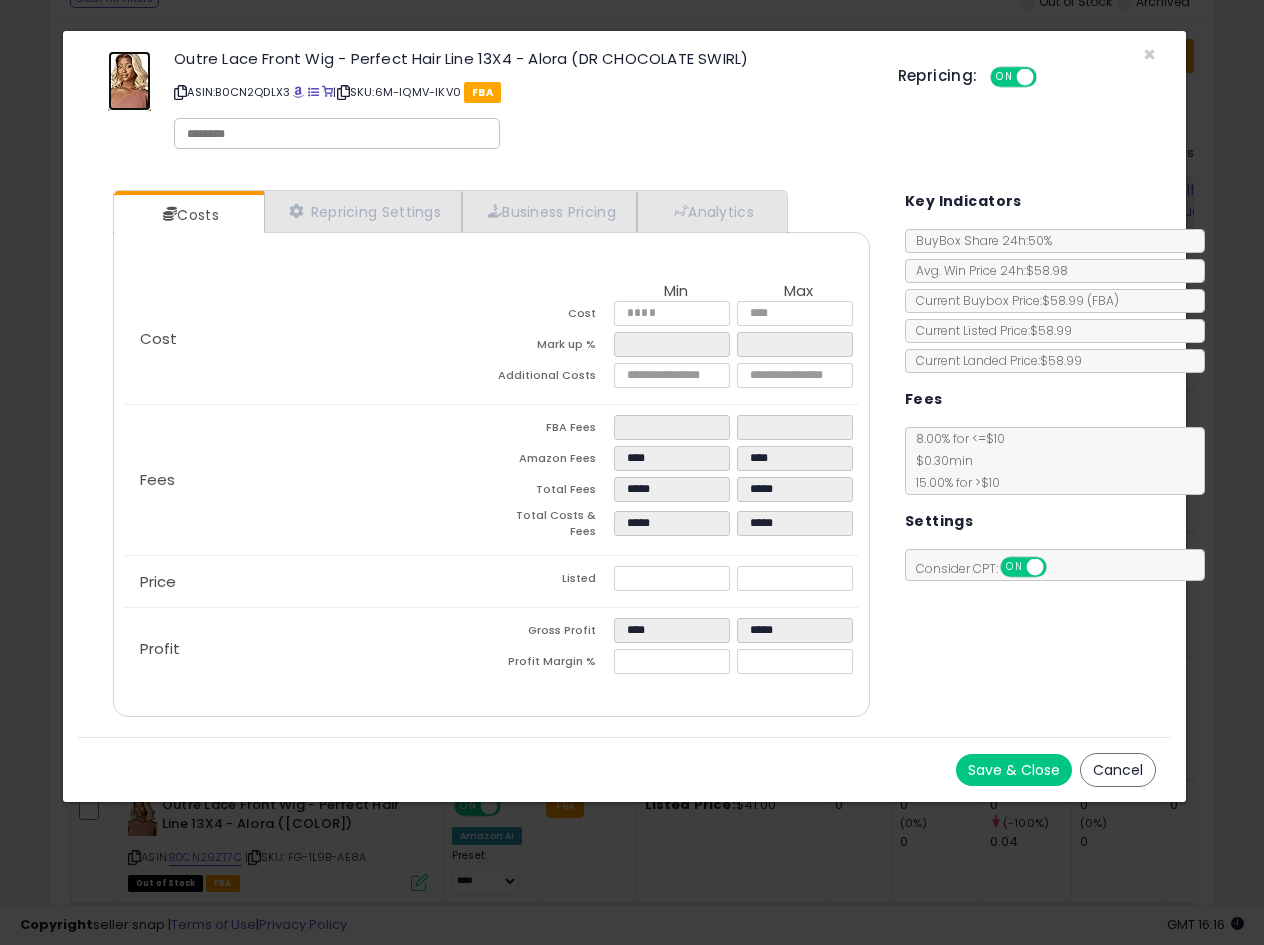 click at bounding box center (129, 81) 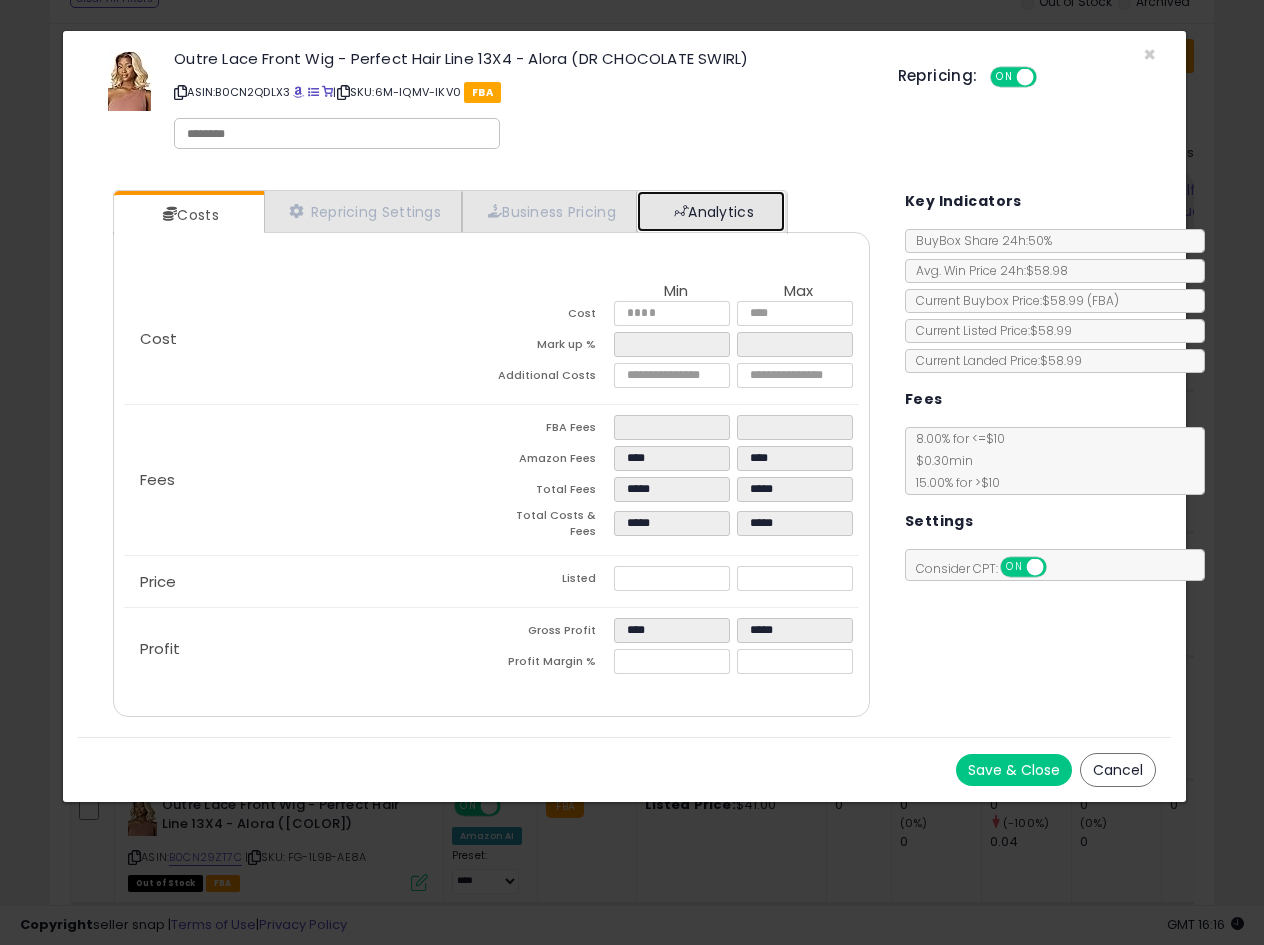 click on "Analytics" at bounding box center (711, 211) 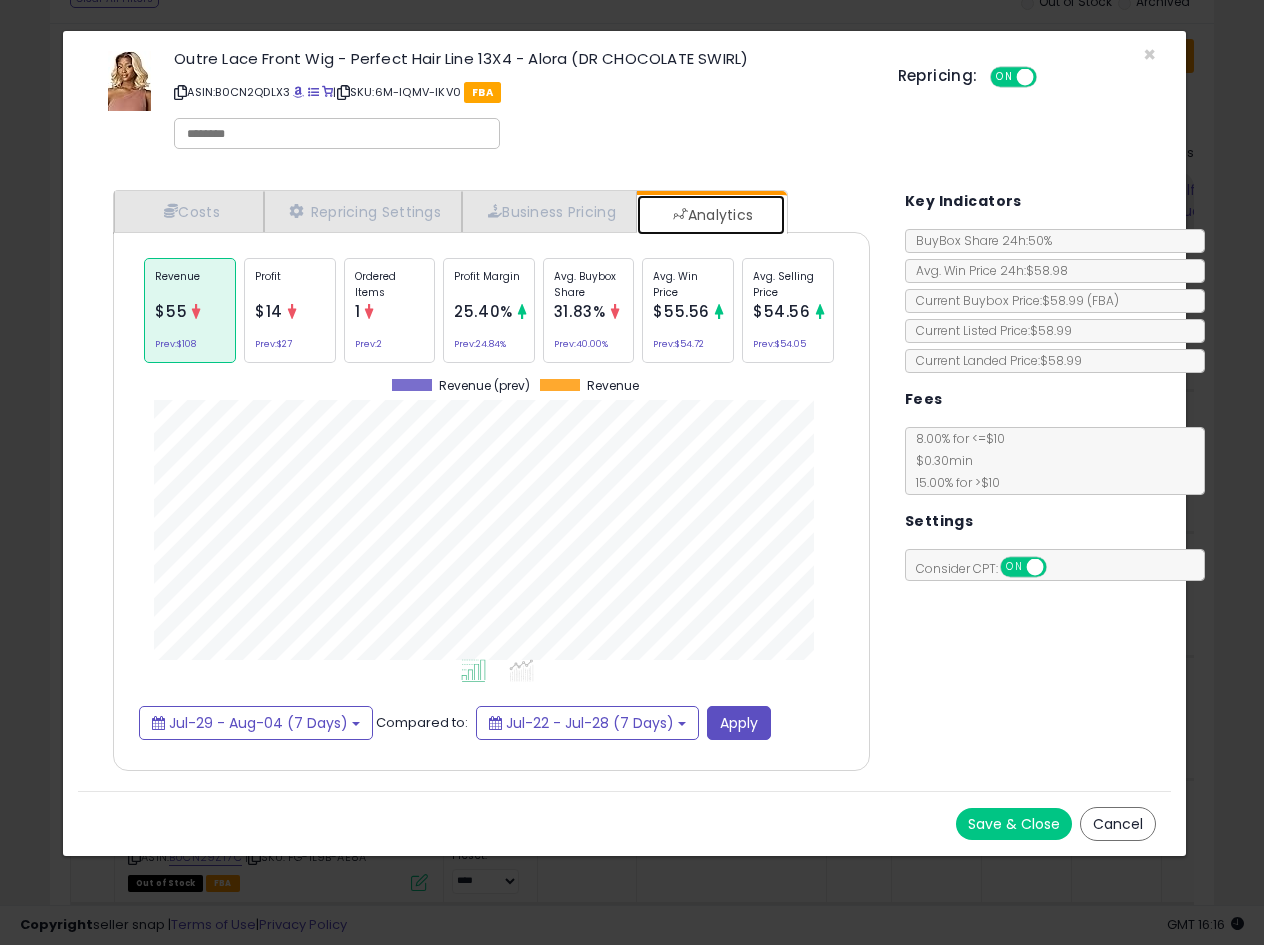 scroll, scrollTop: 999384, scrollLeft: 999203, axis: both 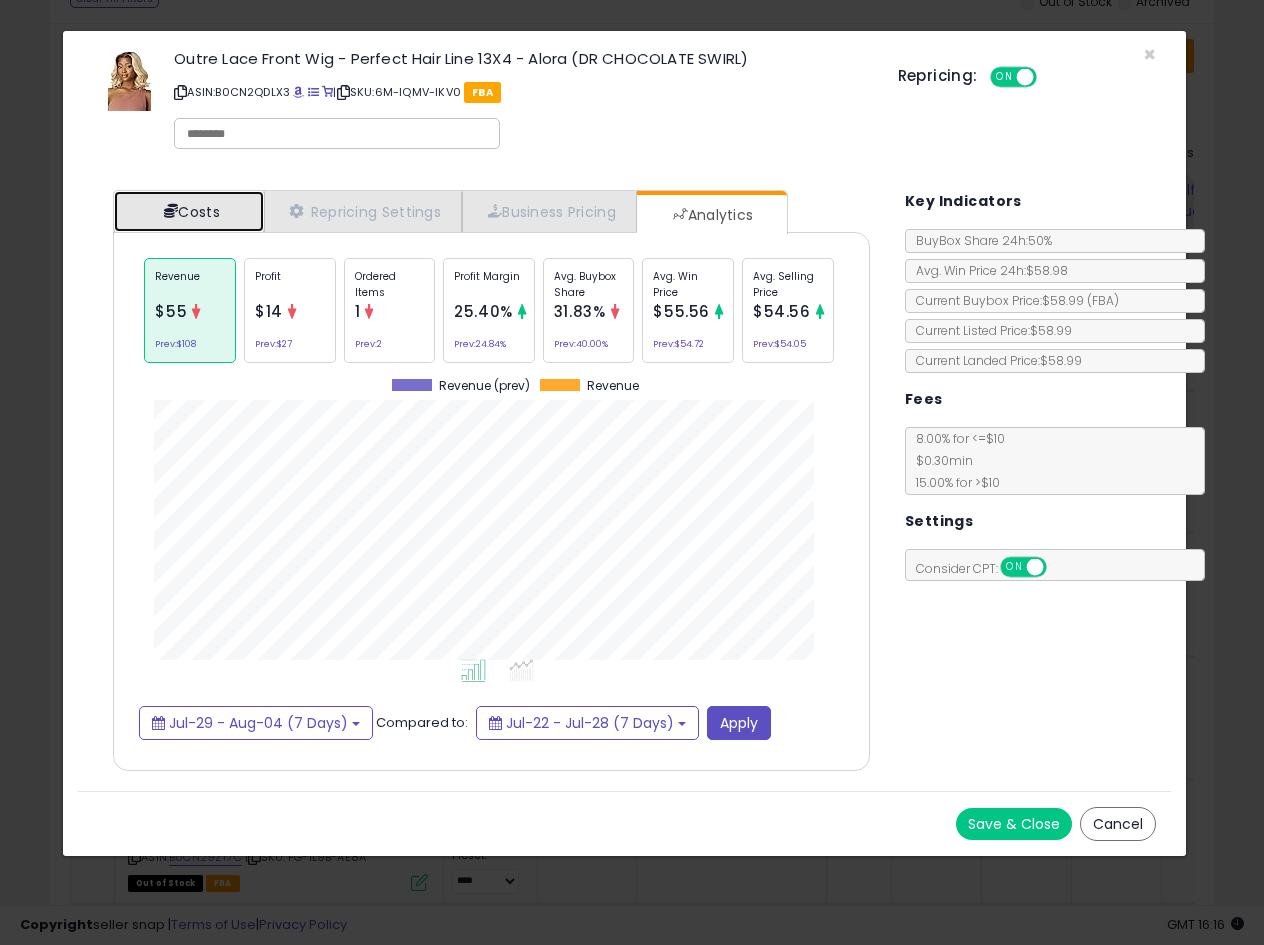 click on "Costs" at bounding box center [189, 211] 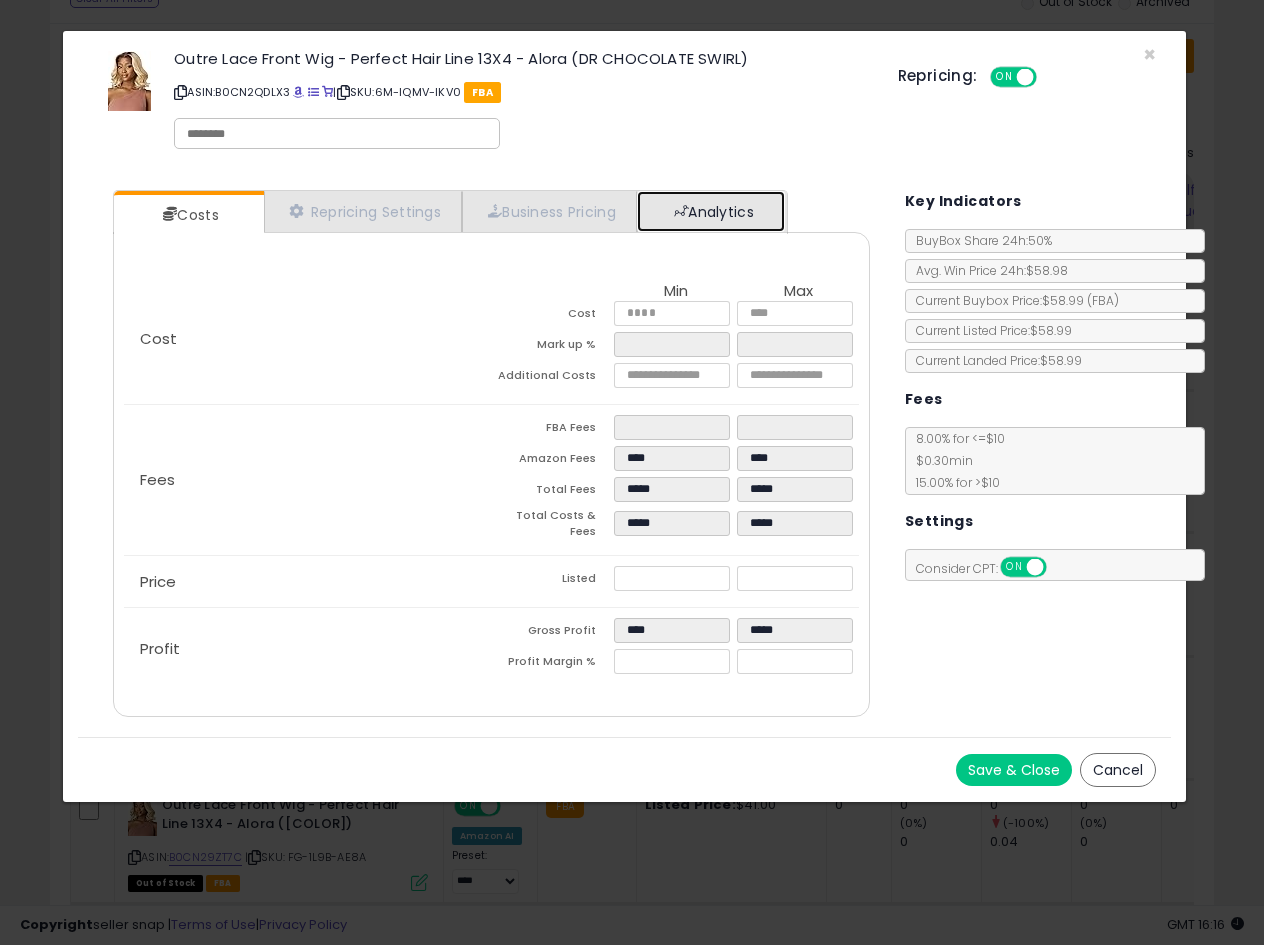 click on "Analytics" at bounding box center (711, 211) 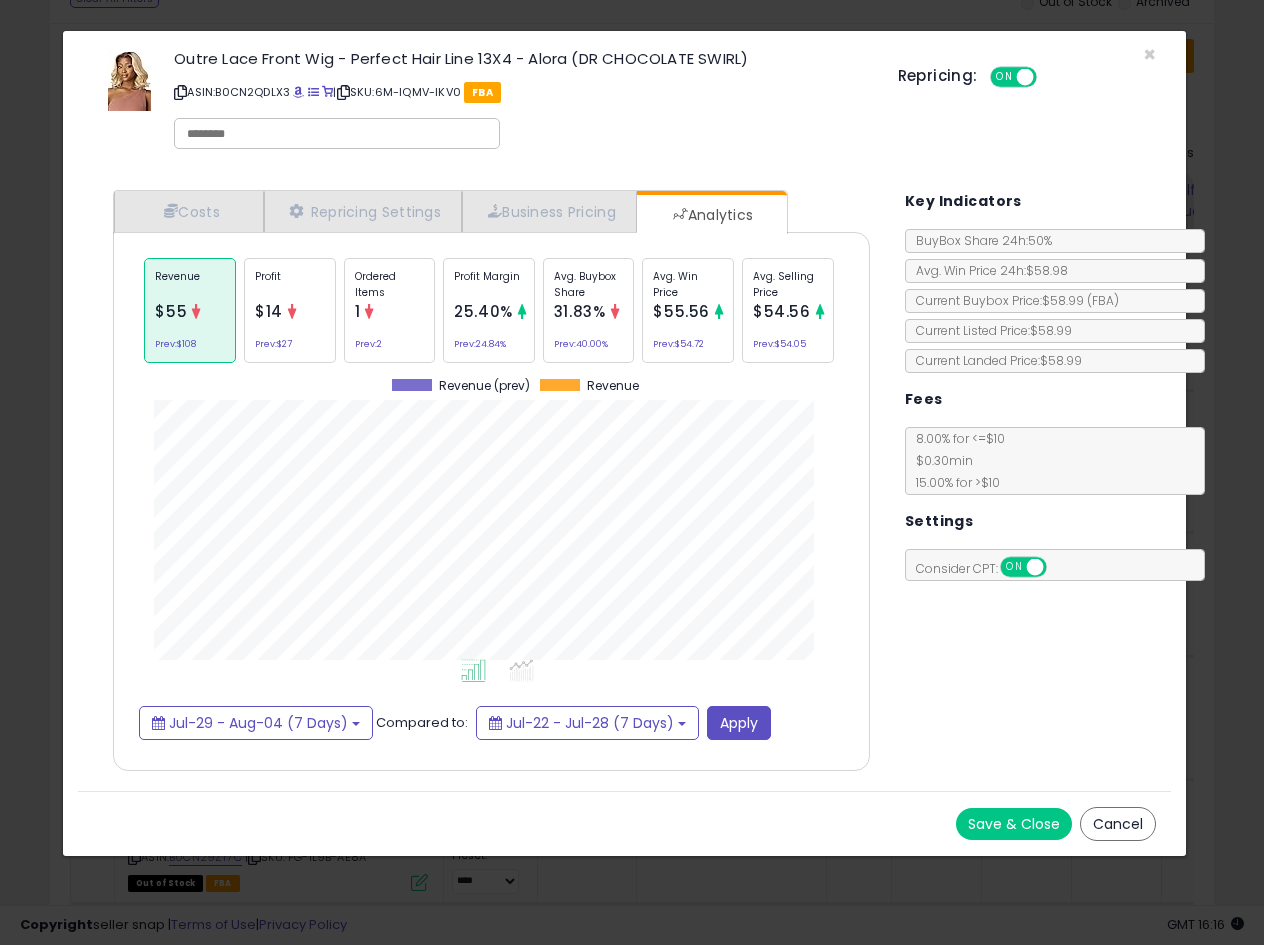 click on "Outre Lace Front Wig - Perfect Hair Line 13X4 - Alora ([SKU])
ASIN:  [ASIN]
|
SKU:  [SKU]
FBA
Repricing:
ON   OFF" at bounding box center [624, 103] 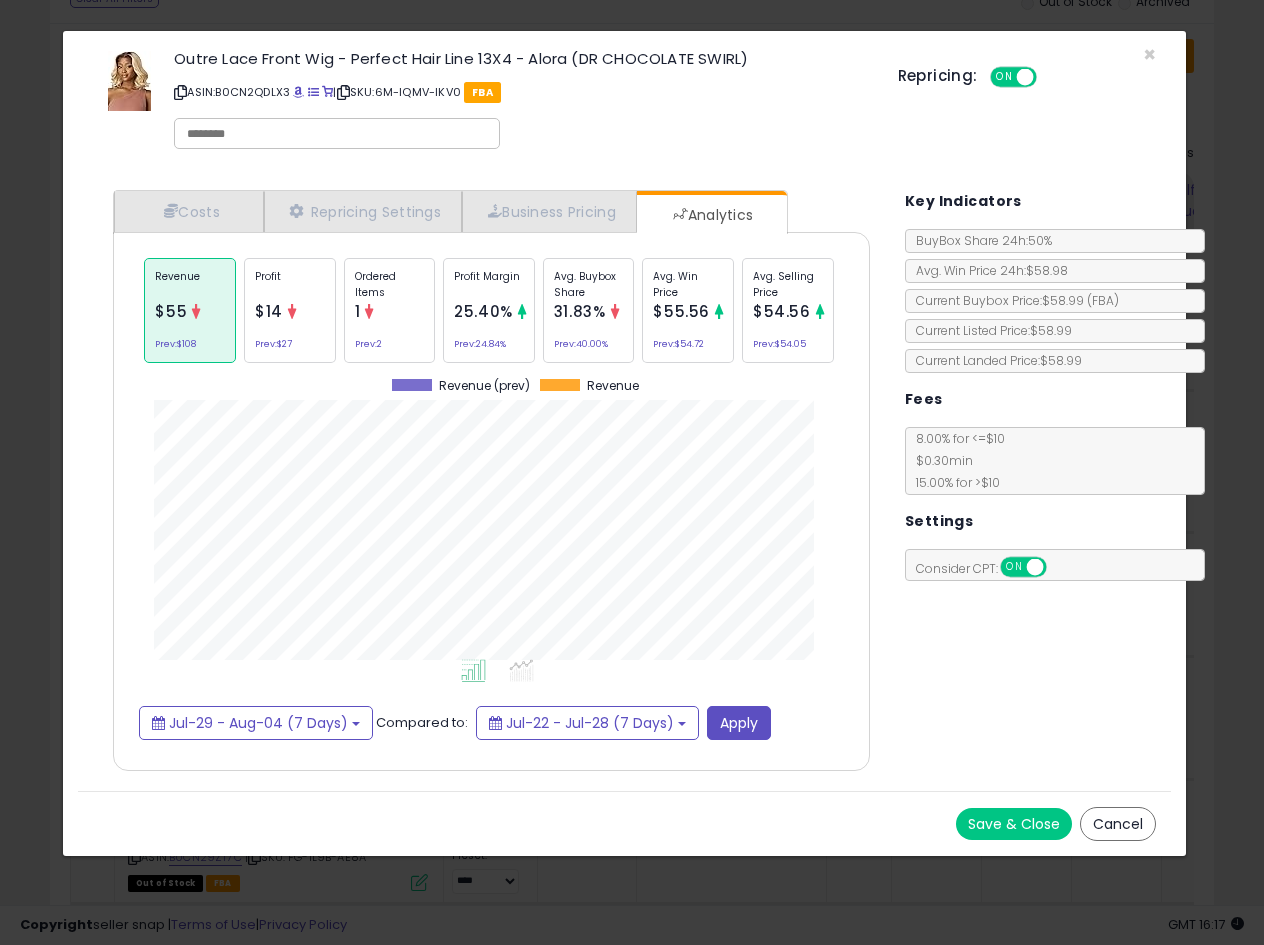 click on "Repricing:
ON   OFF" at bounding box center (1027, 74) 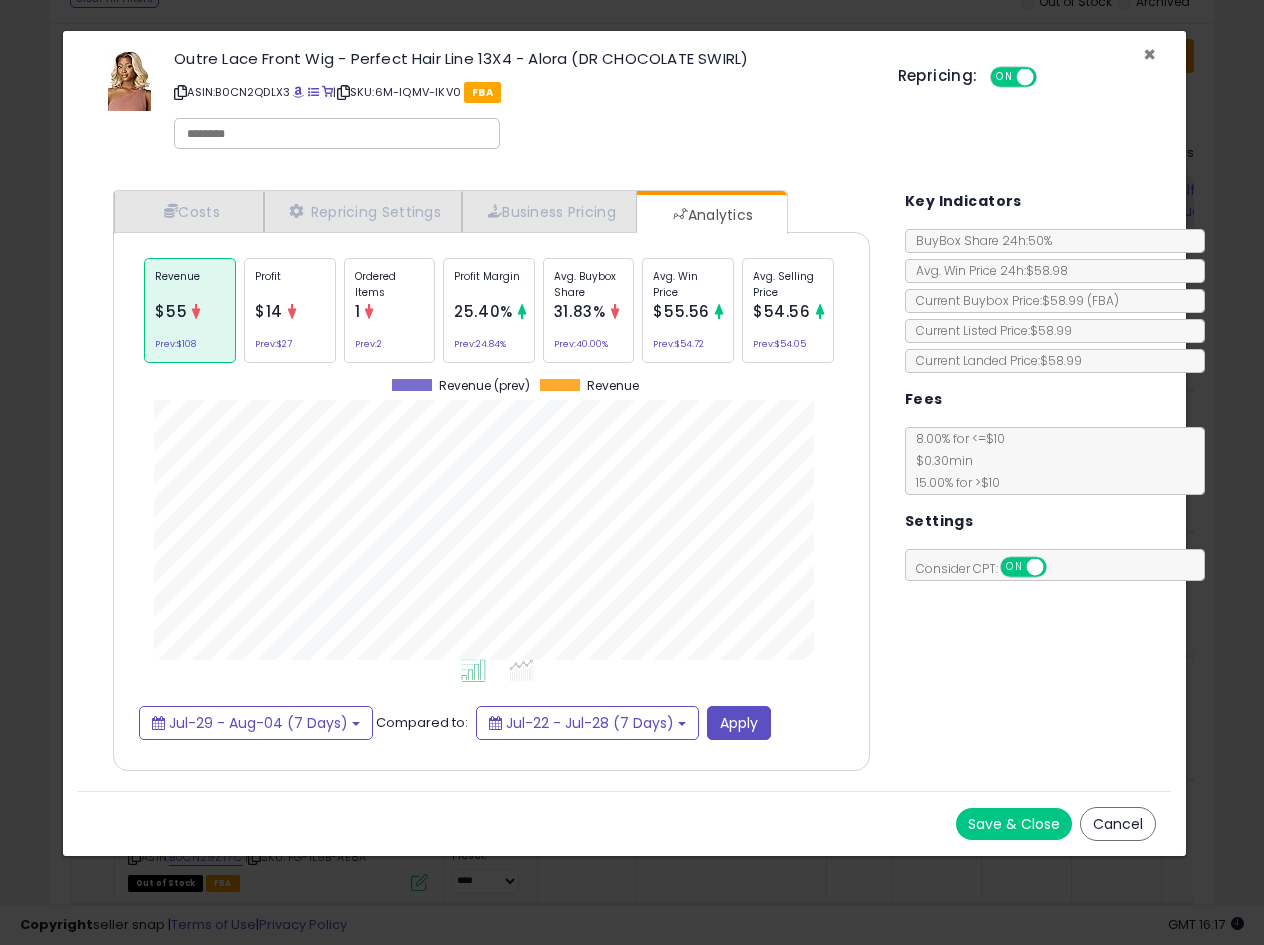 drag, startPoint x: 1145, startPoint y: 54, endPoint x: 1116, endPoint y: 94, distance: 49.40648 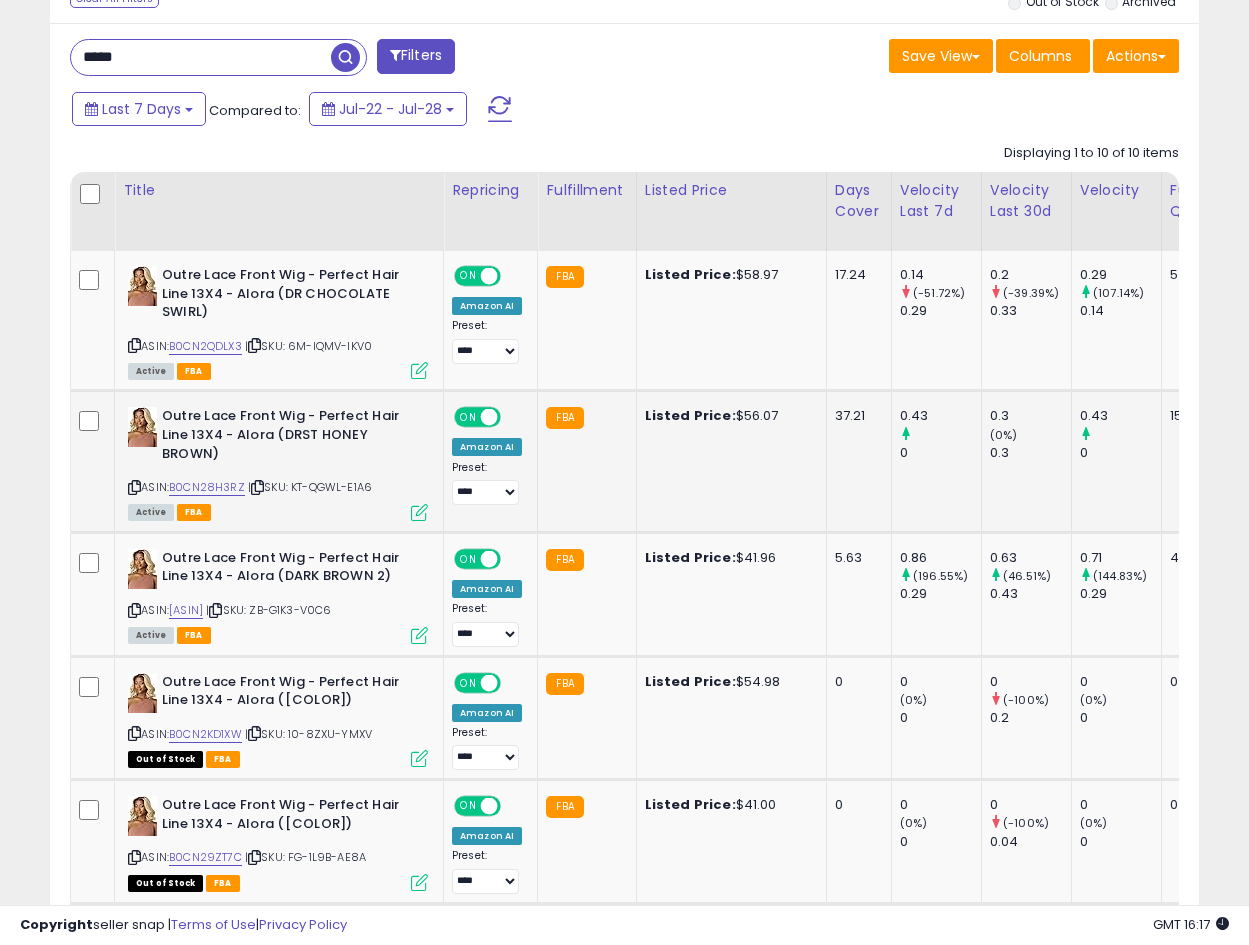 scroll, scrollTop: 410, scrollLeft: 665, axis: both 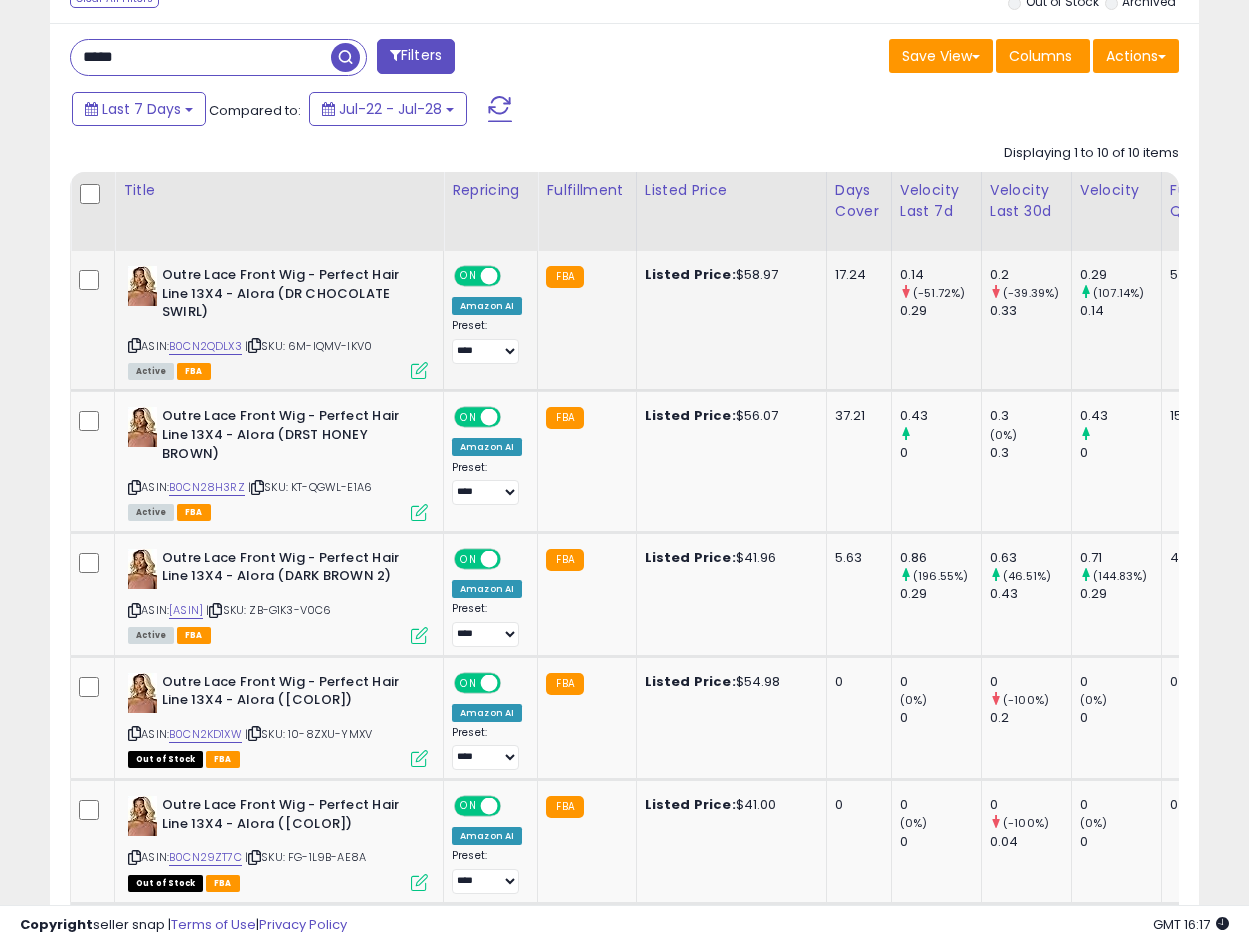 click on "Outre Lace Front Wig - Perfect Hair Line 13X4 - Alora (DR CHOCOLATE SWIRL)" at bounding box center (283, 296) 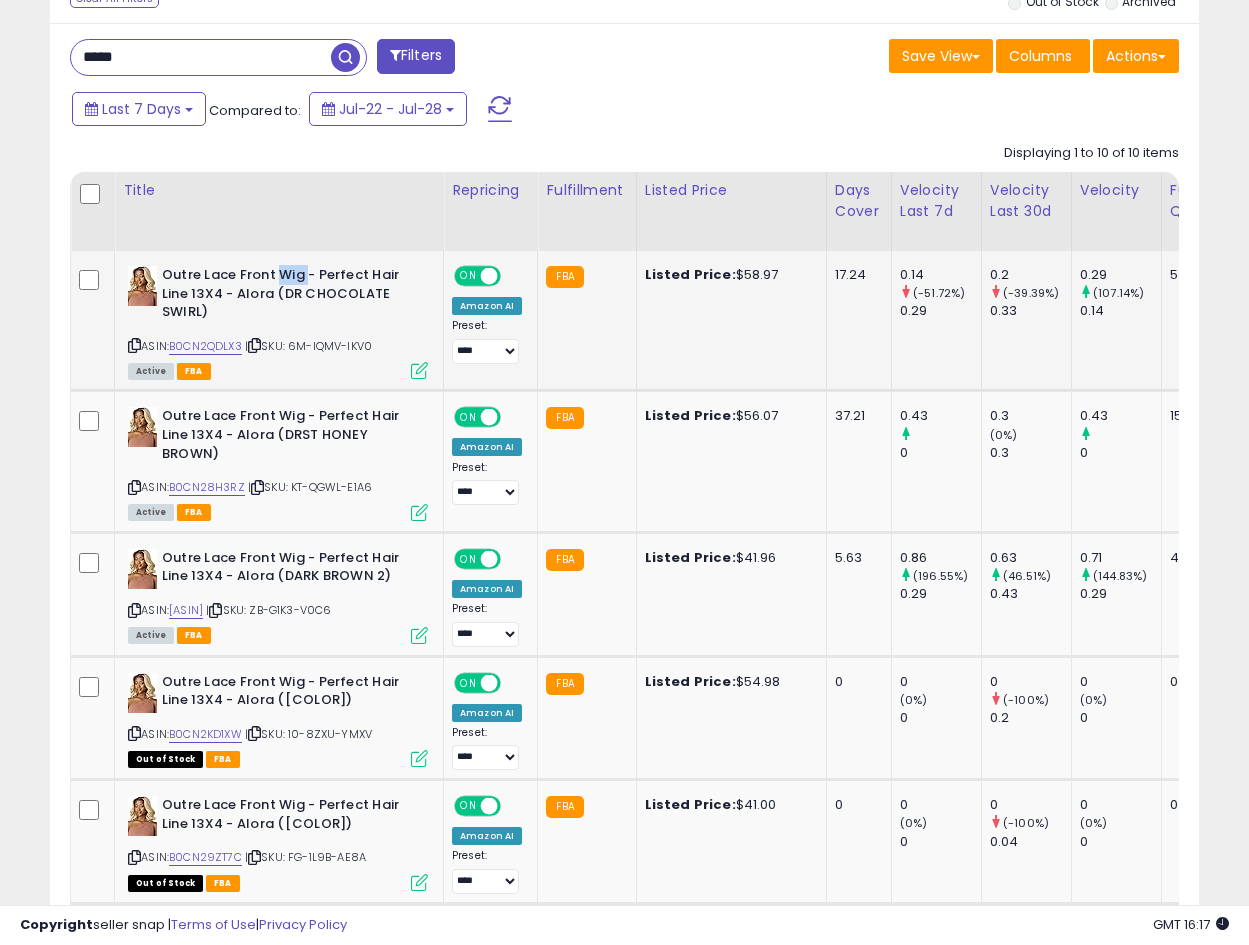 click on "Outre Lace Front Wig - Perfect Hair Line 13X4 - Alora (DR CHOCOLATE SWIRL)" at bounding box center (283, 296) 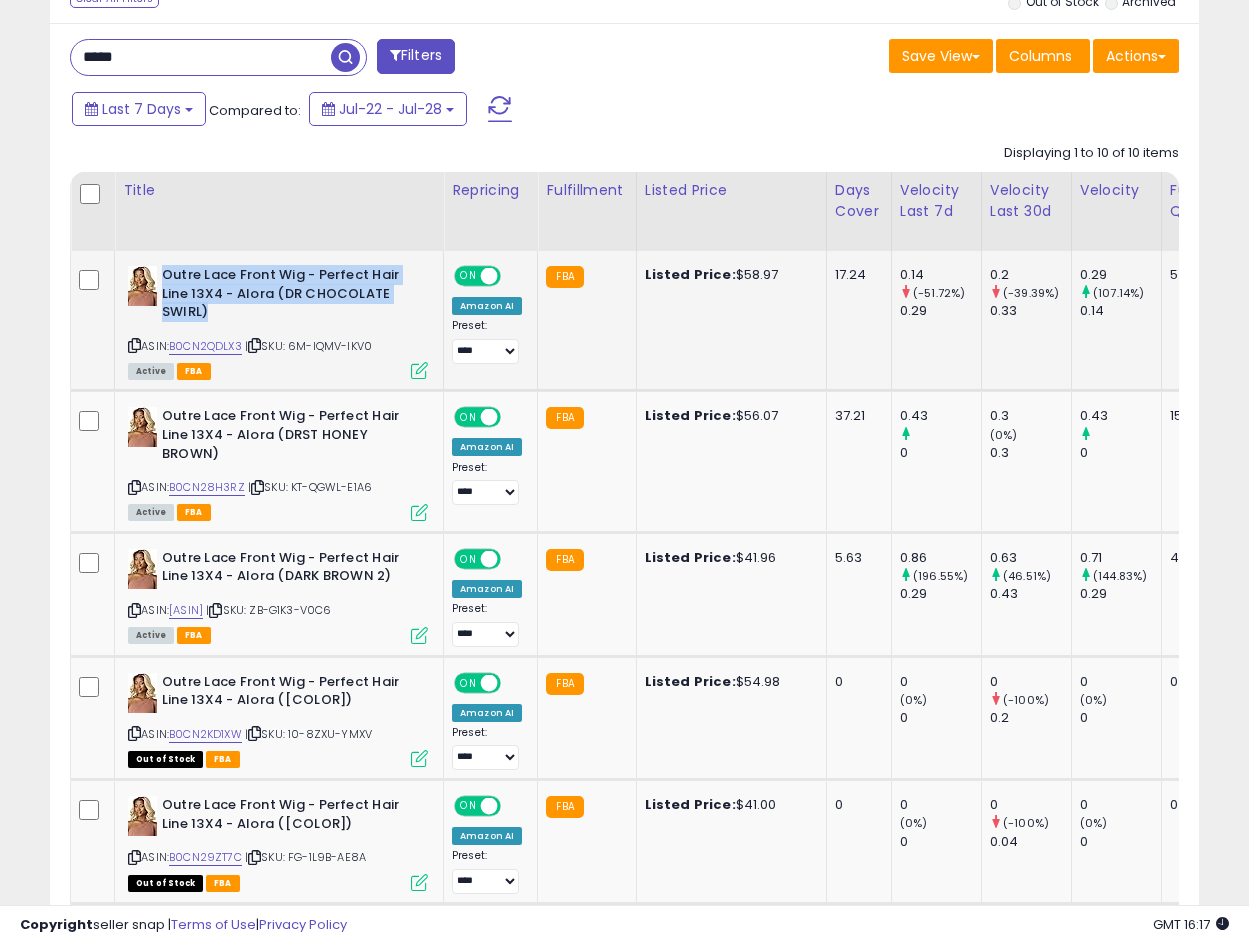click on "Outre Lace Front Wig - Perfect Hair Line 13X4 - Alora (DR CHOCOLATE SWIRL)" at bounding box center [283, 296] 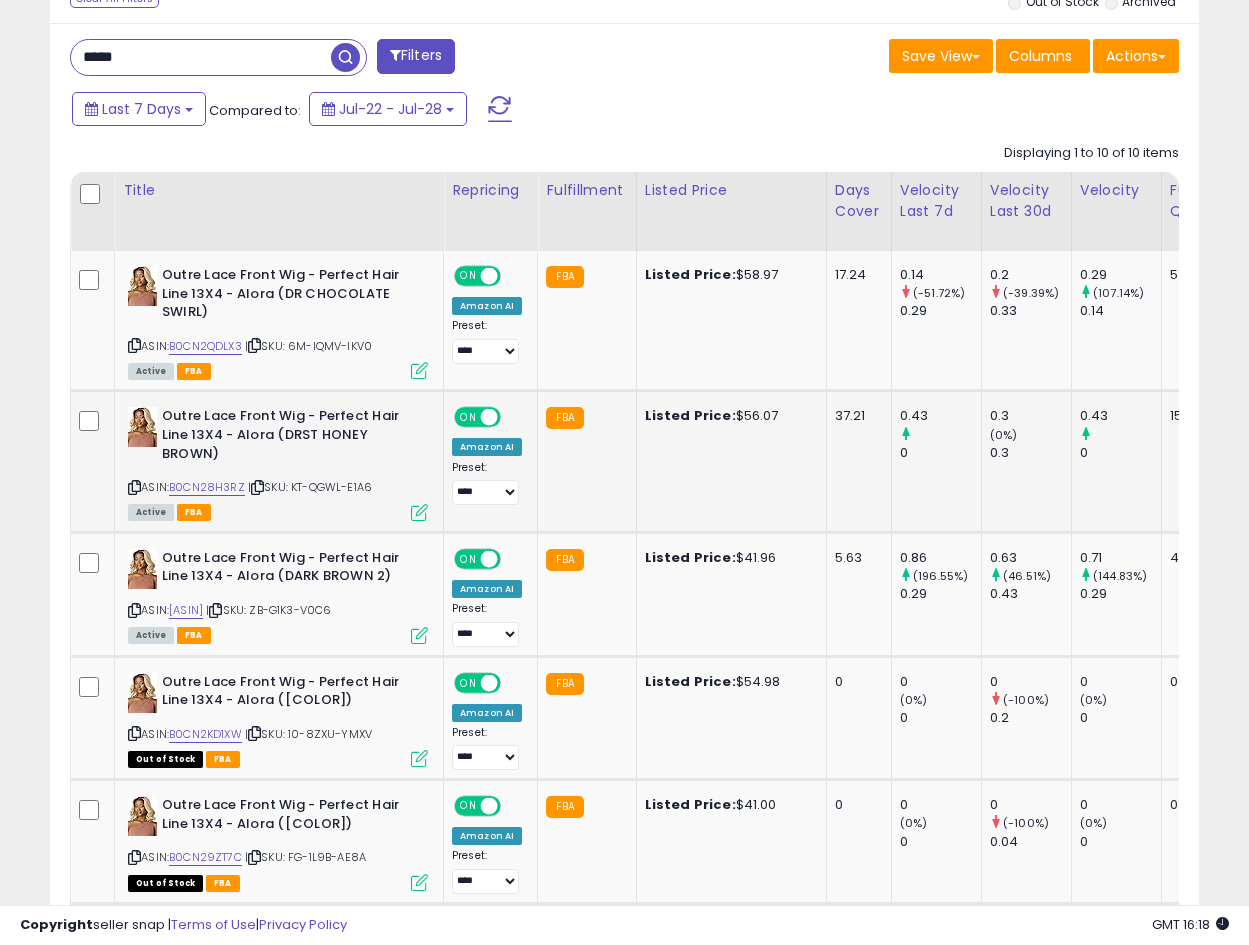 click on "Active FBA" at bounding box center [278, 511] 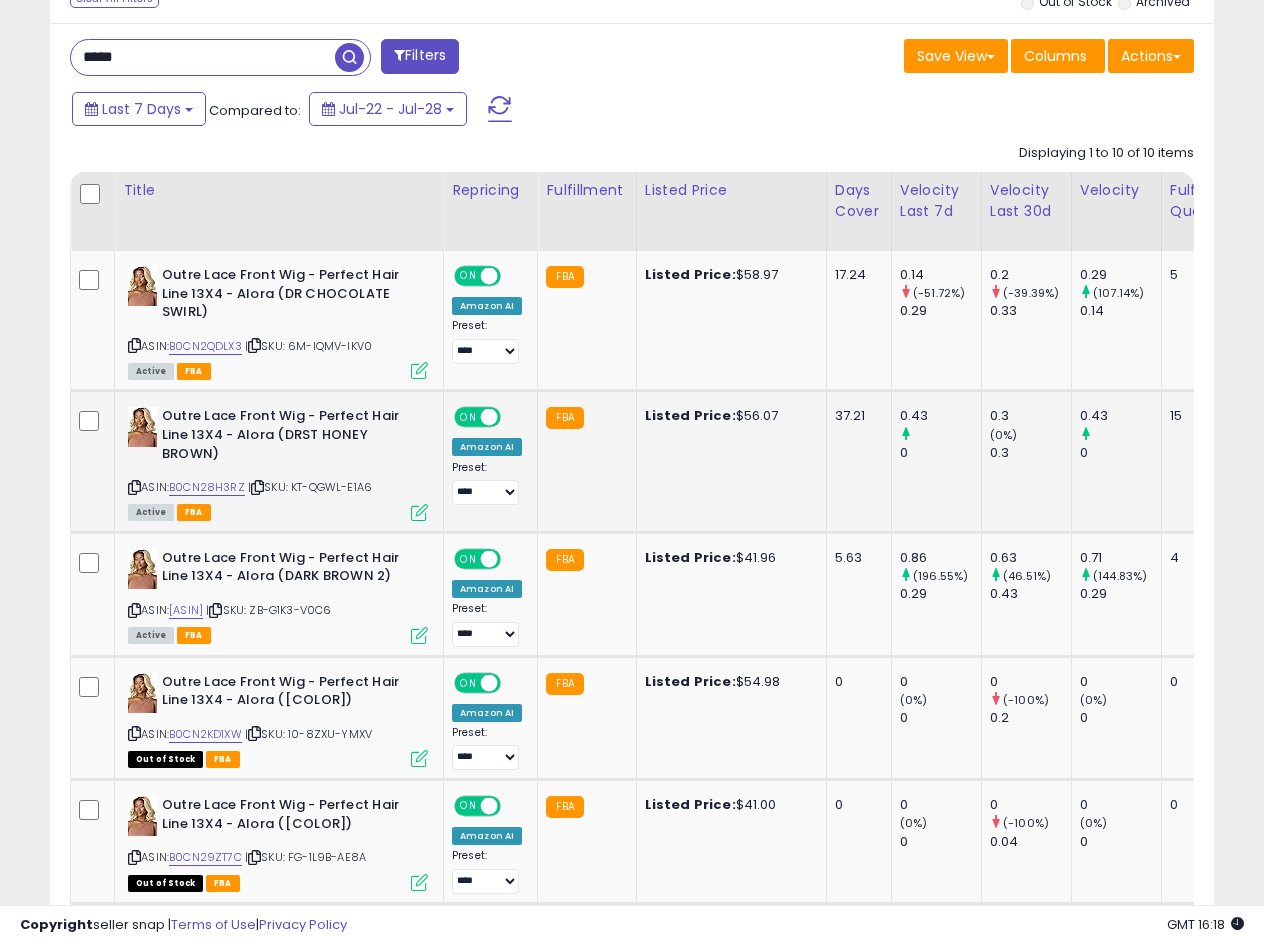 scroll, scrollTop: 999590, scrollLeft: 999327, axis: both 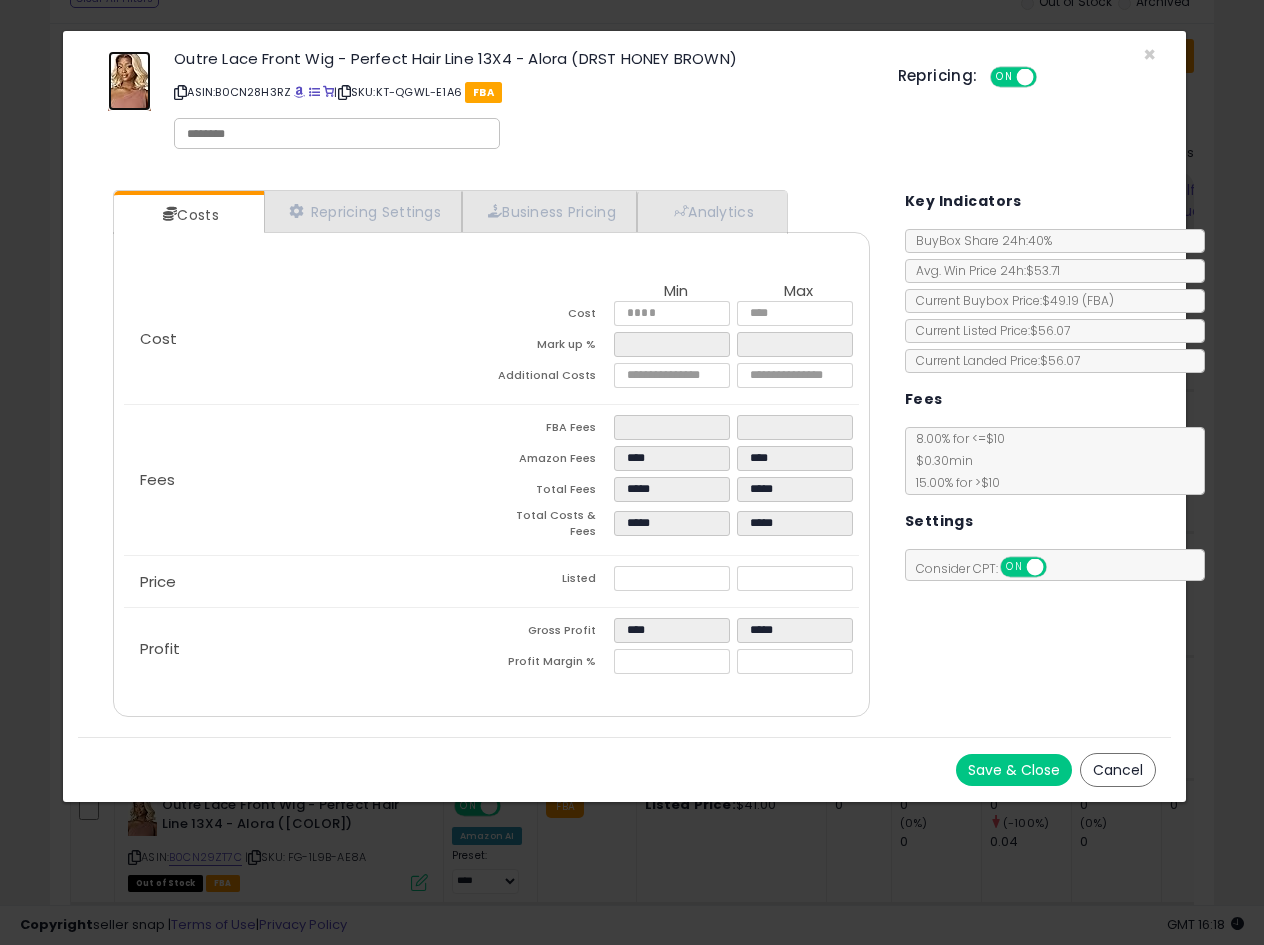 click at bounding box center [129, 81] 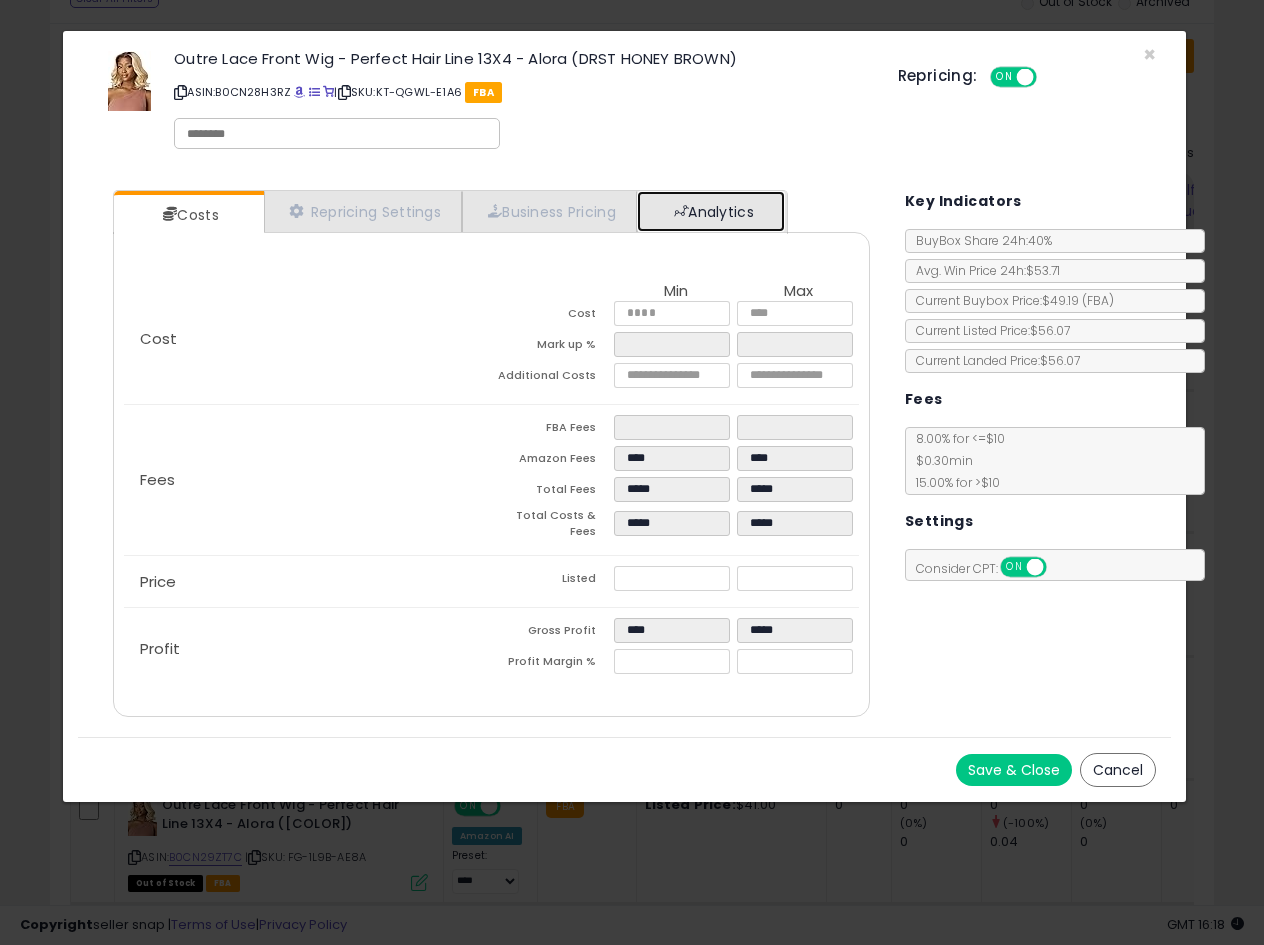 click on "Analytics" at bounding box center [711, 211] 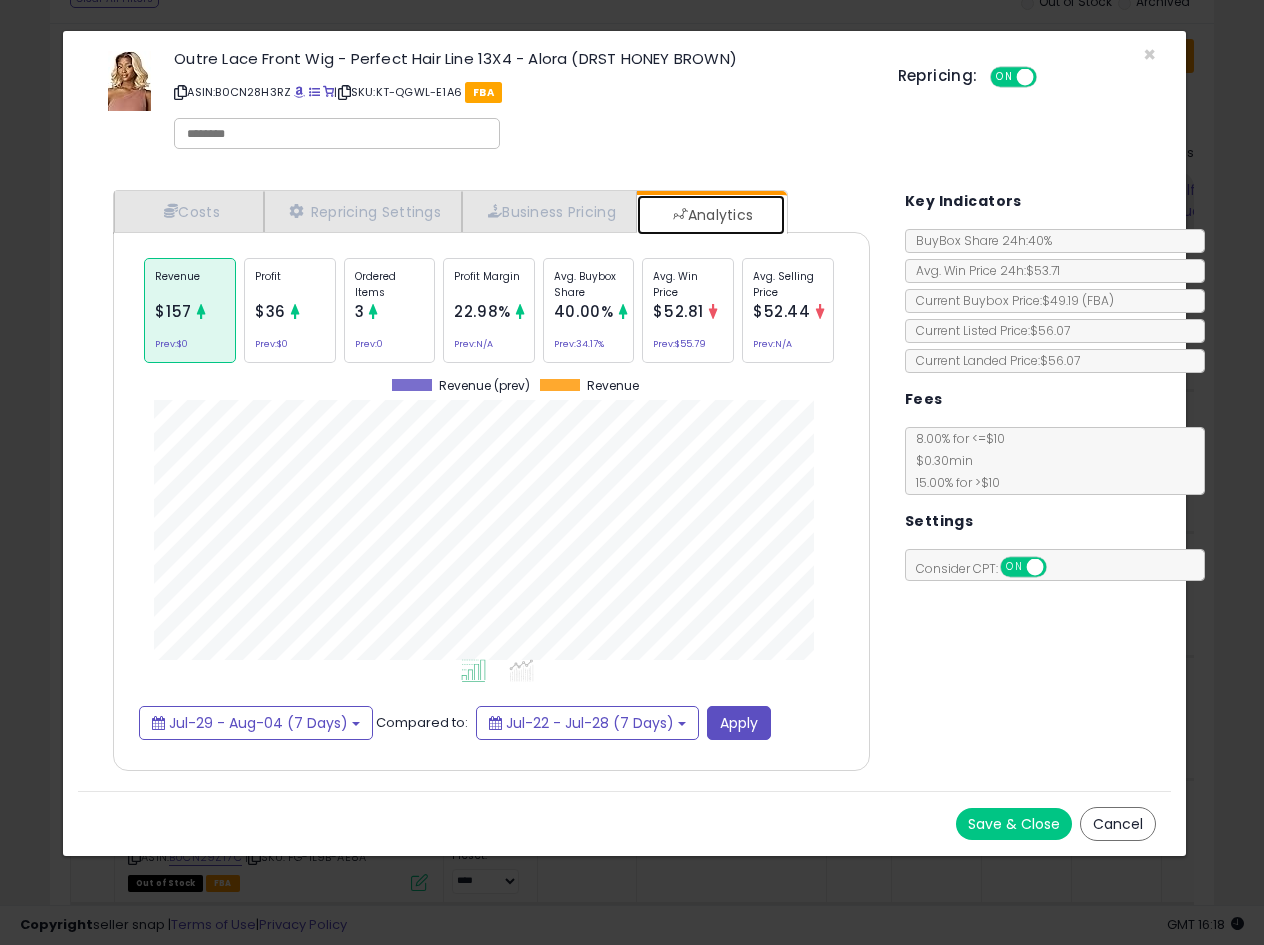 scroll, scrollTop: 999384, scrollLeft: 999203, axis: both 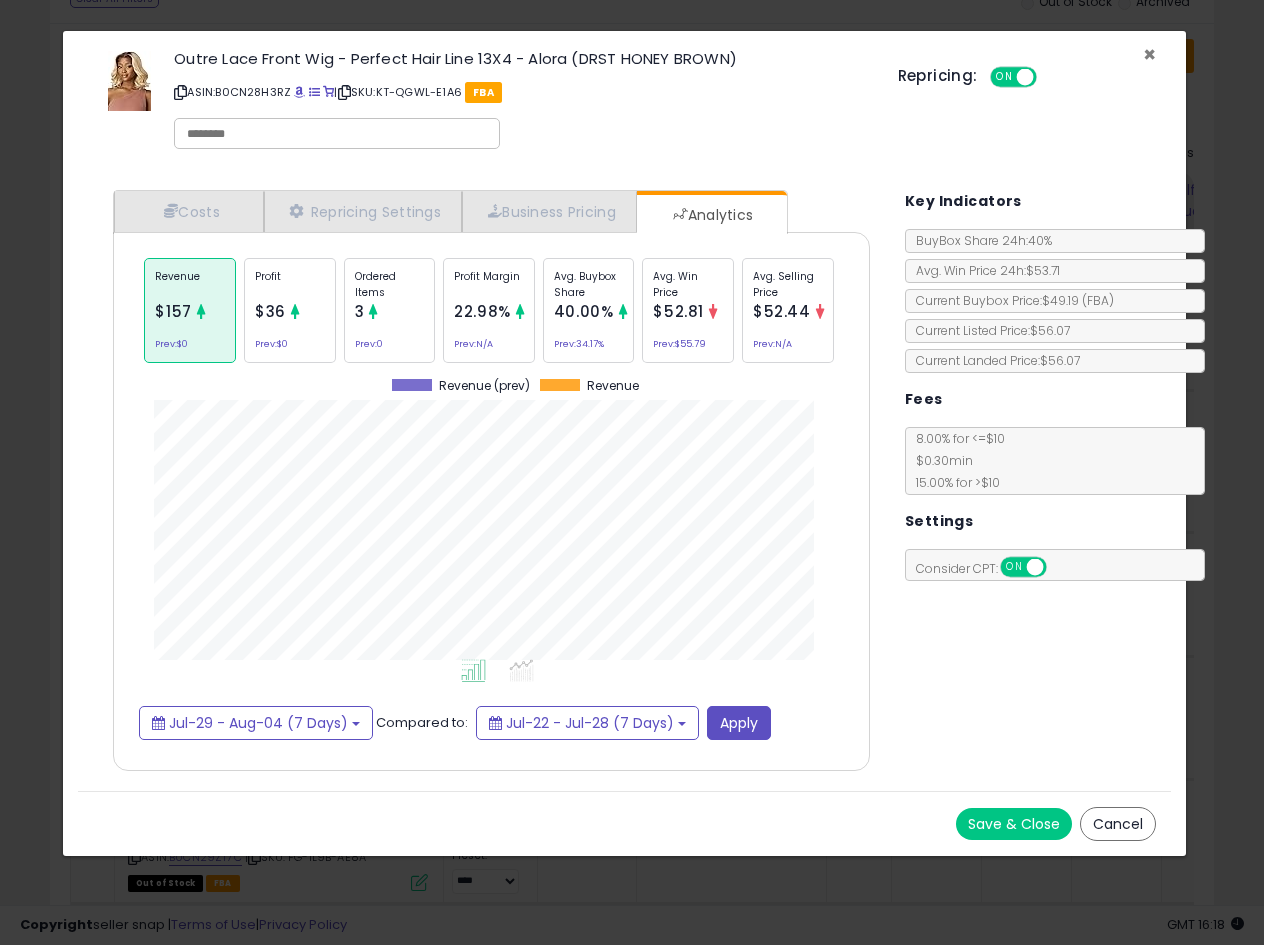 click on "×" at bounding box center (1149, 54) 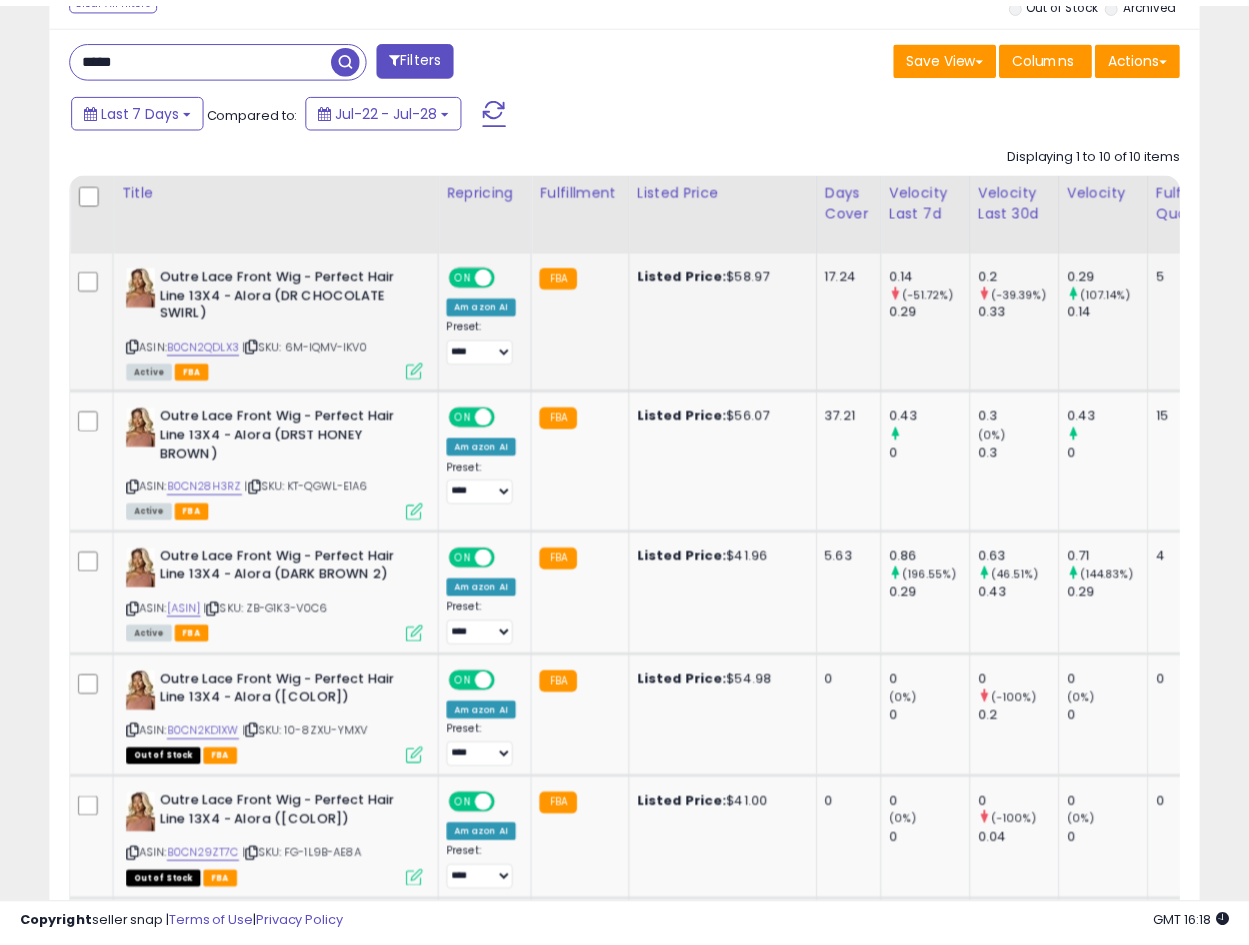 scroll, scrollTop: 410, scrollLeft: 665, axis: both 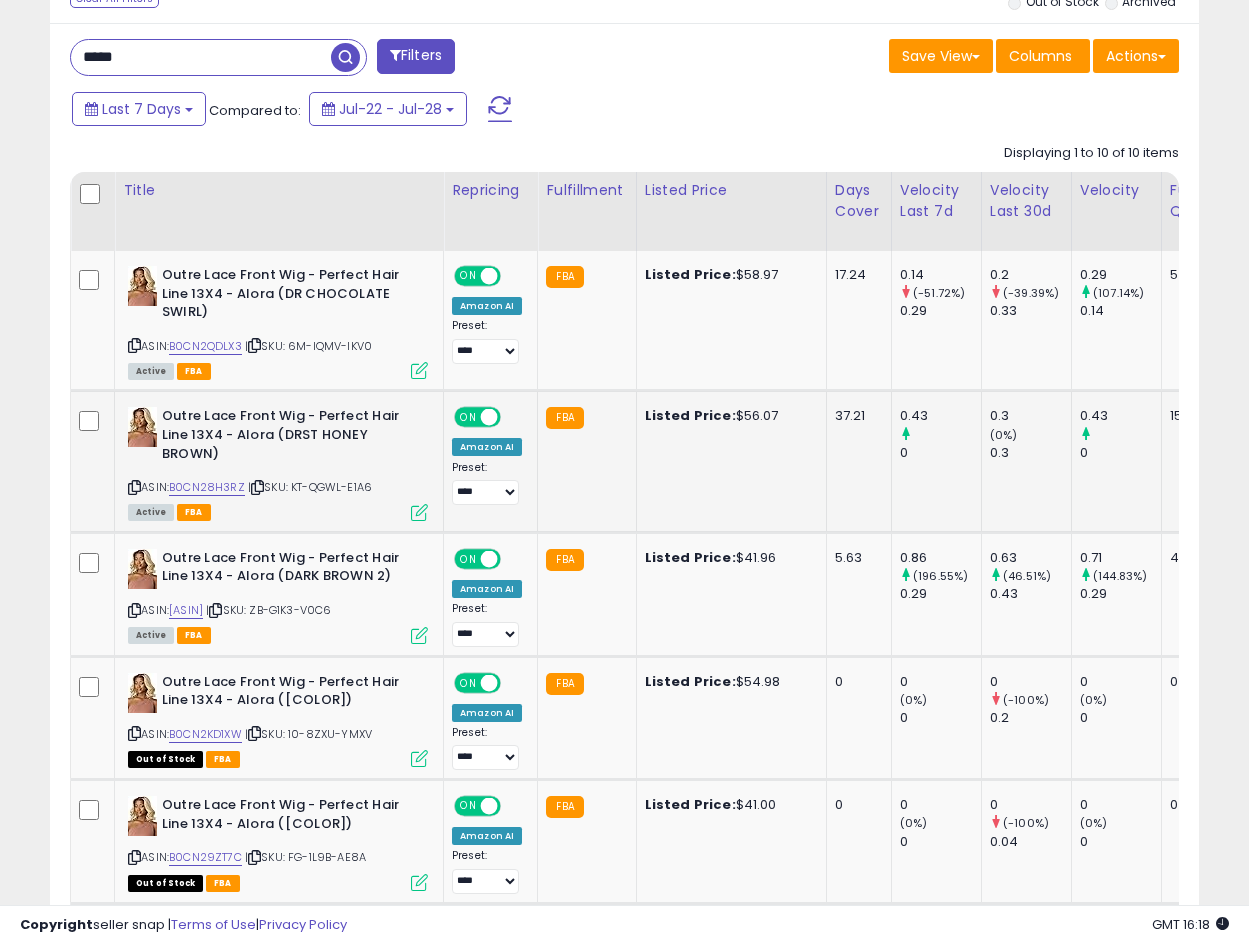 click on "Outre Lace Front Wig - Perfect Hair Line 13X4 - Alora (DRST HONEY BROWN)" at bounding box center (283, 437) 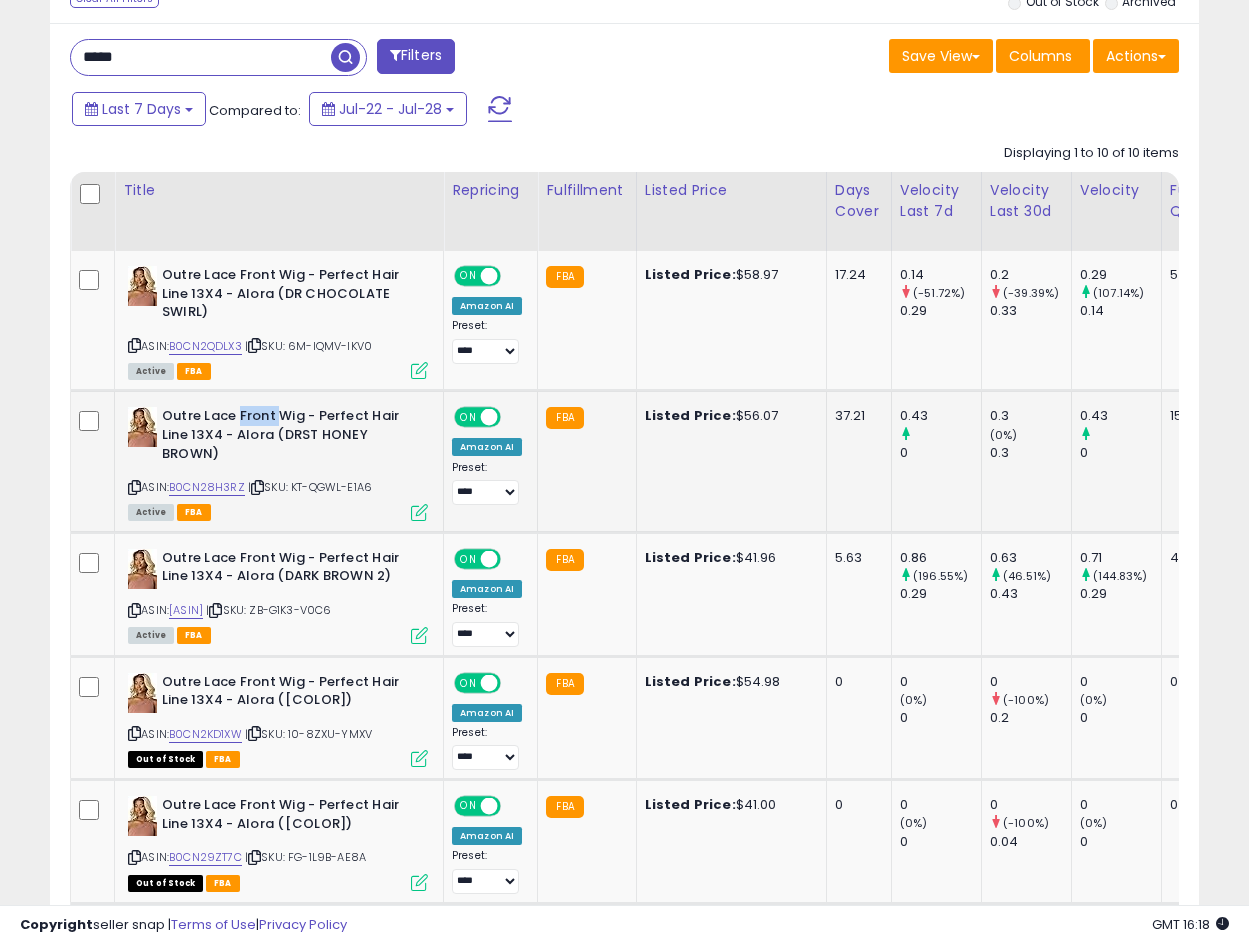 click on "Outre Lace Front Wig - Perfect Hair Line 13X4 - Alora (DRST HONEY BROWN)" at bounding box center (283, 437) 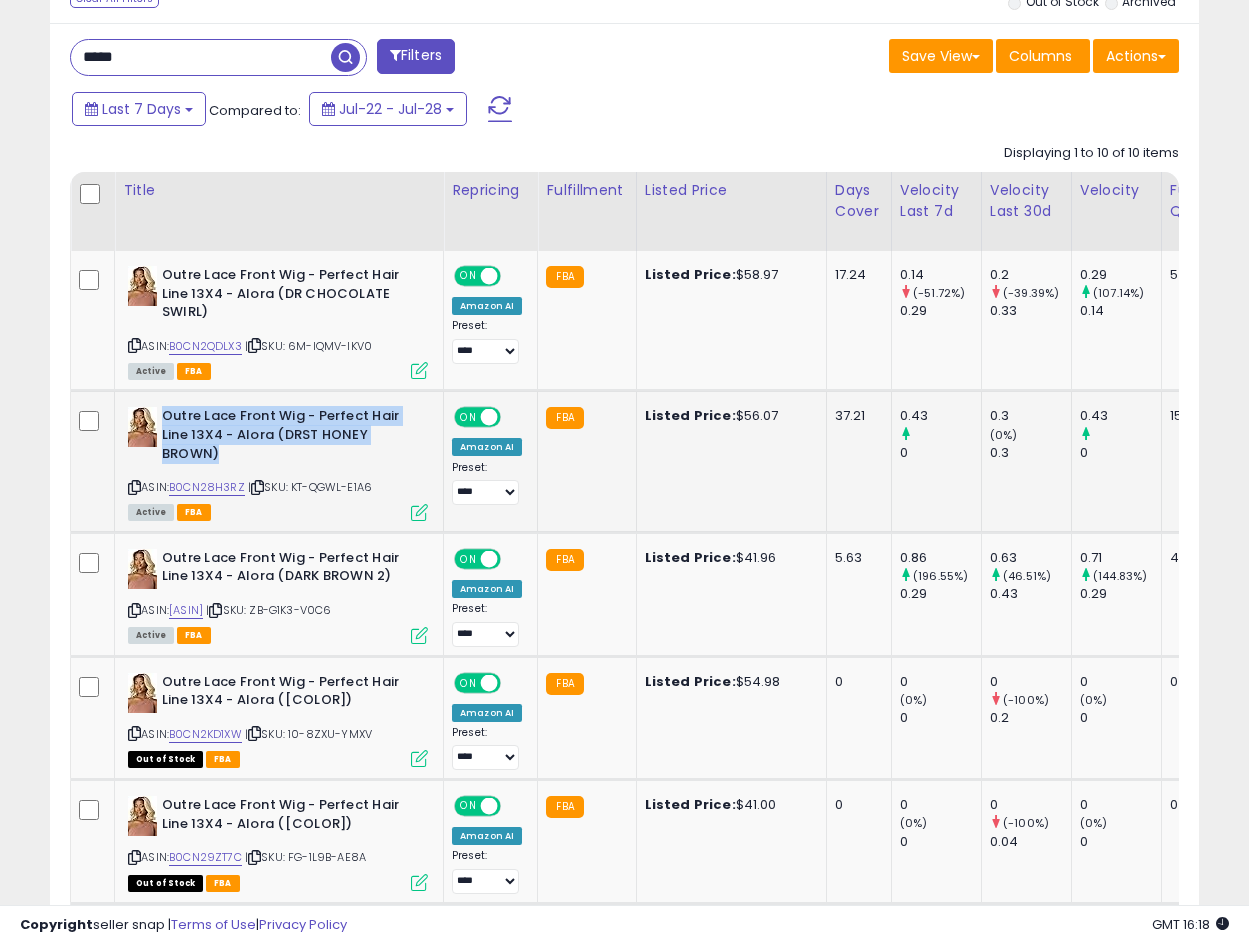 click on "Outre Lace Front Wig - Perfect Hair Line 13X4 - Alora (DRST HONEY BROWN)" at bounding box center (283, 437) 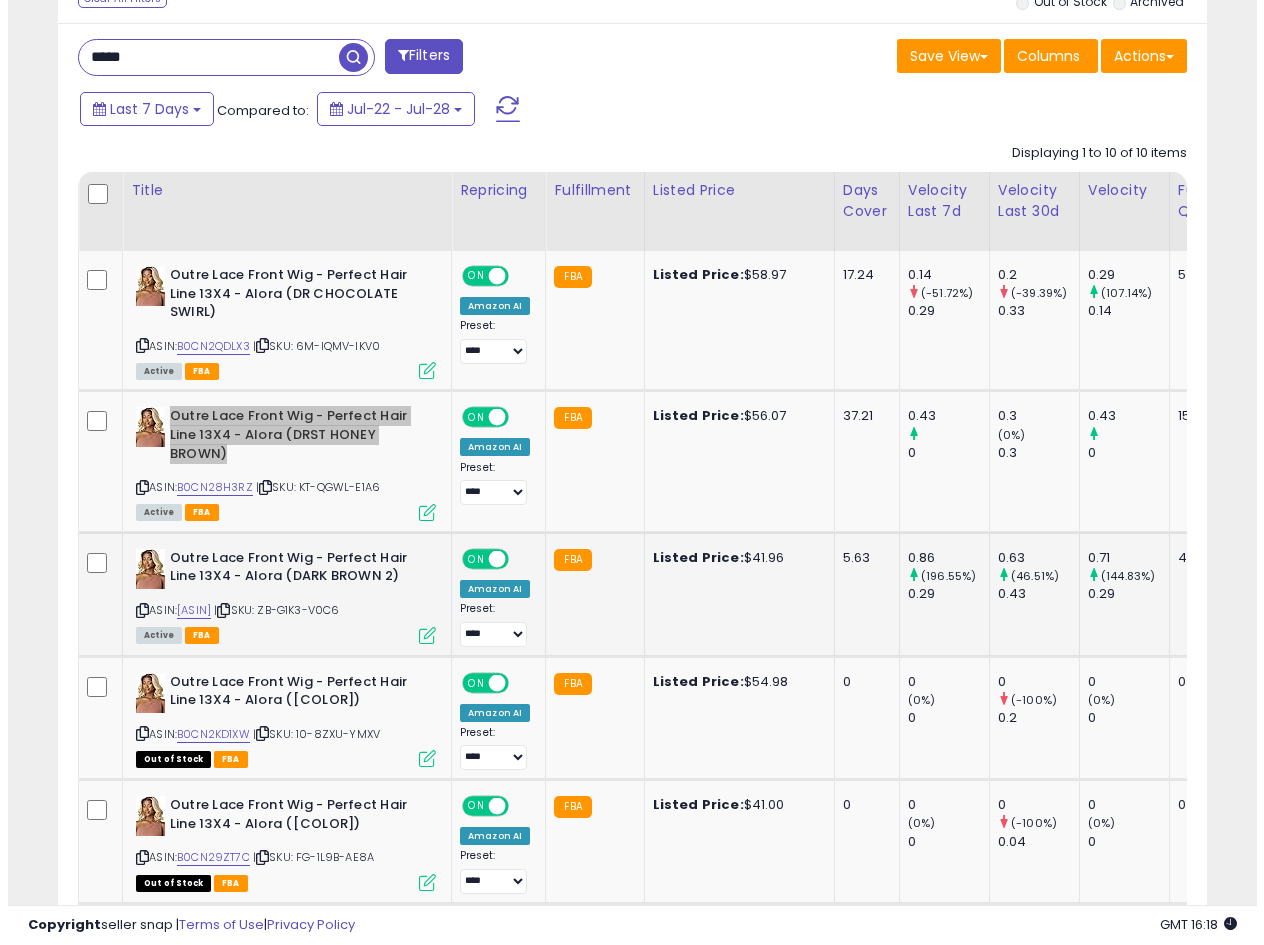 scroll, scrollTop: 932, scrollLeft: 0, axis: vertical 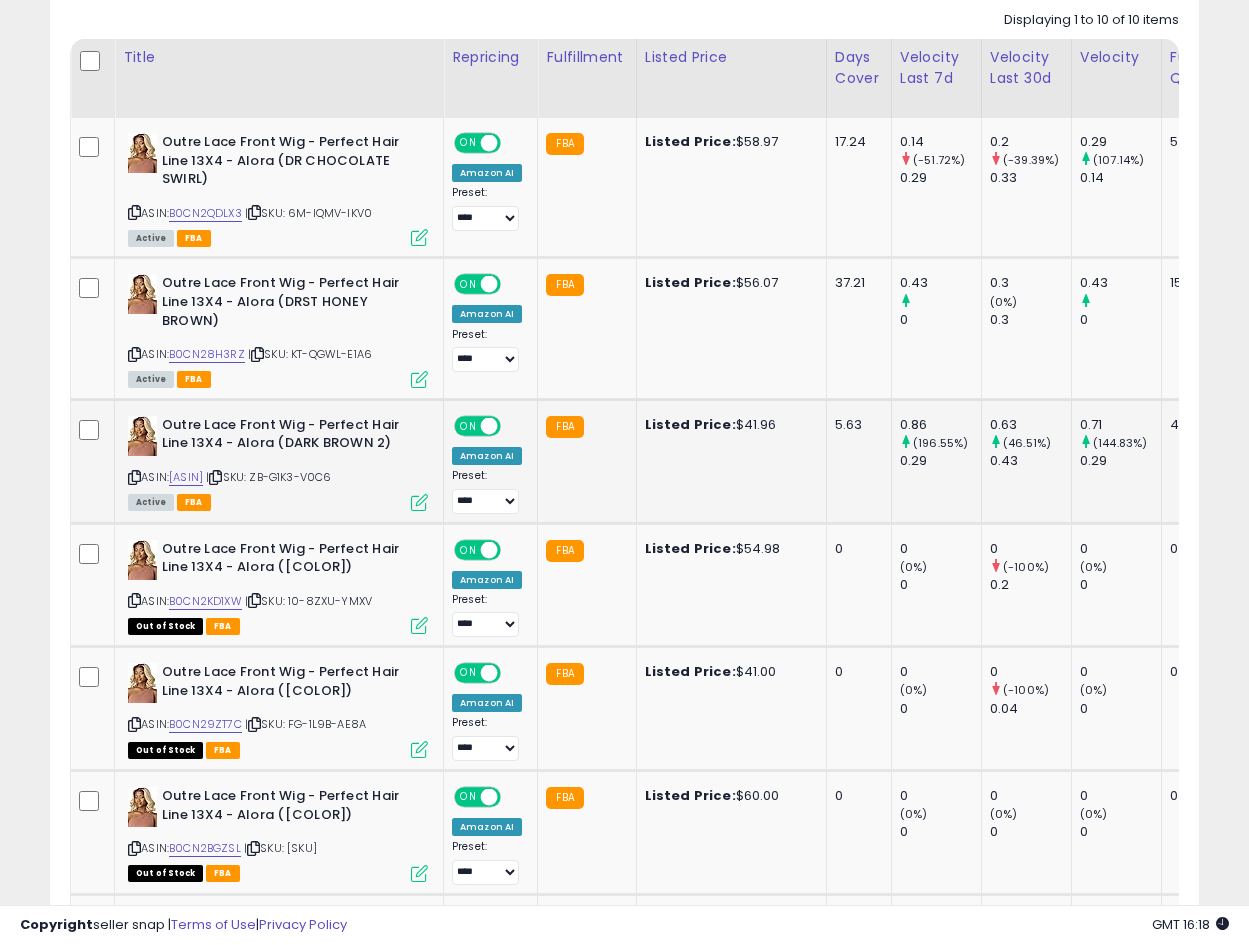 click on "Outre Lace Front Wig - Perfect Hair Line 13X4 - Alora (DARK BROWN 2)" at bounding box center [283, 437] 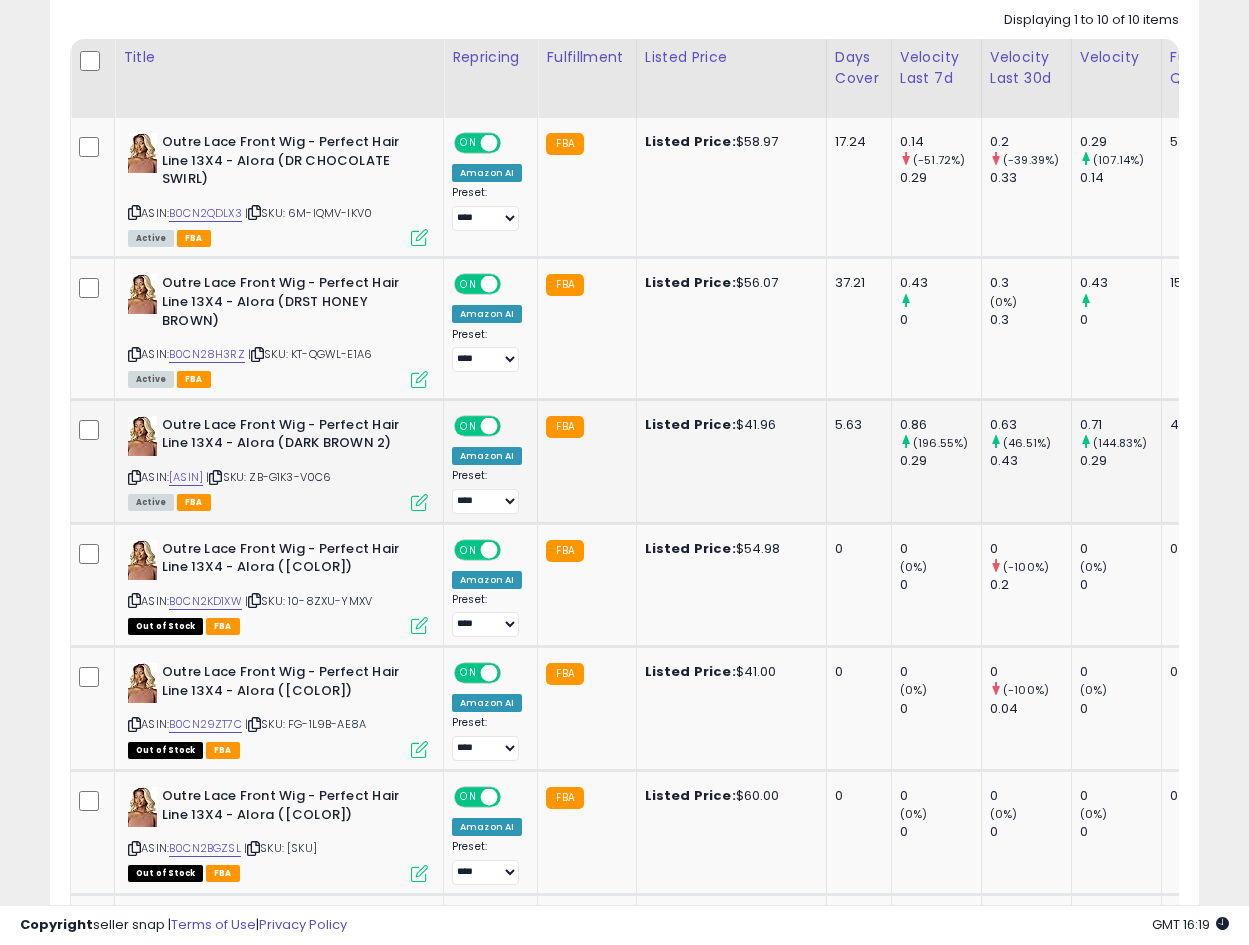 click at bounding box center (419, 502) 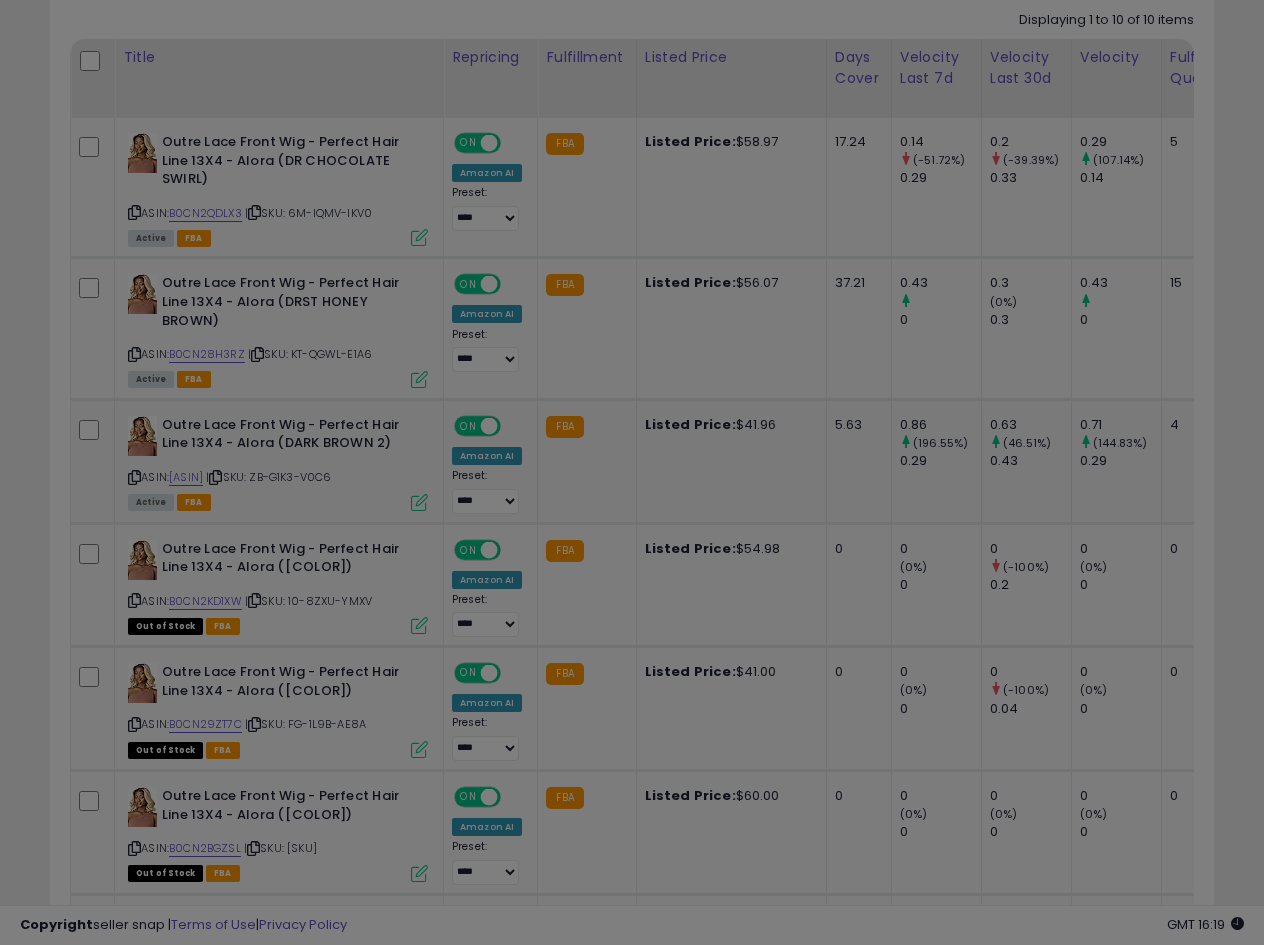 scroll, scrollTop: 999590, scrollLeft: 999327, axis: both 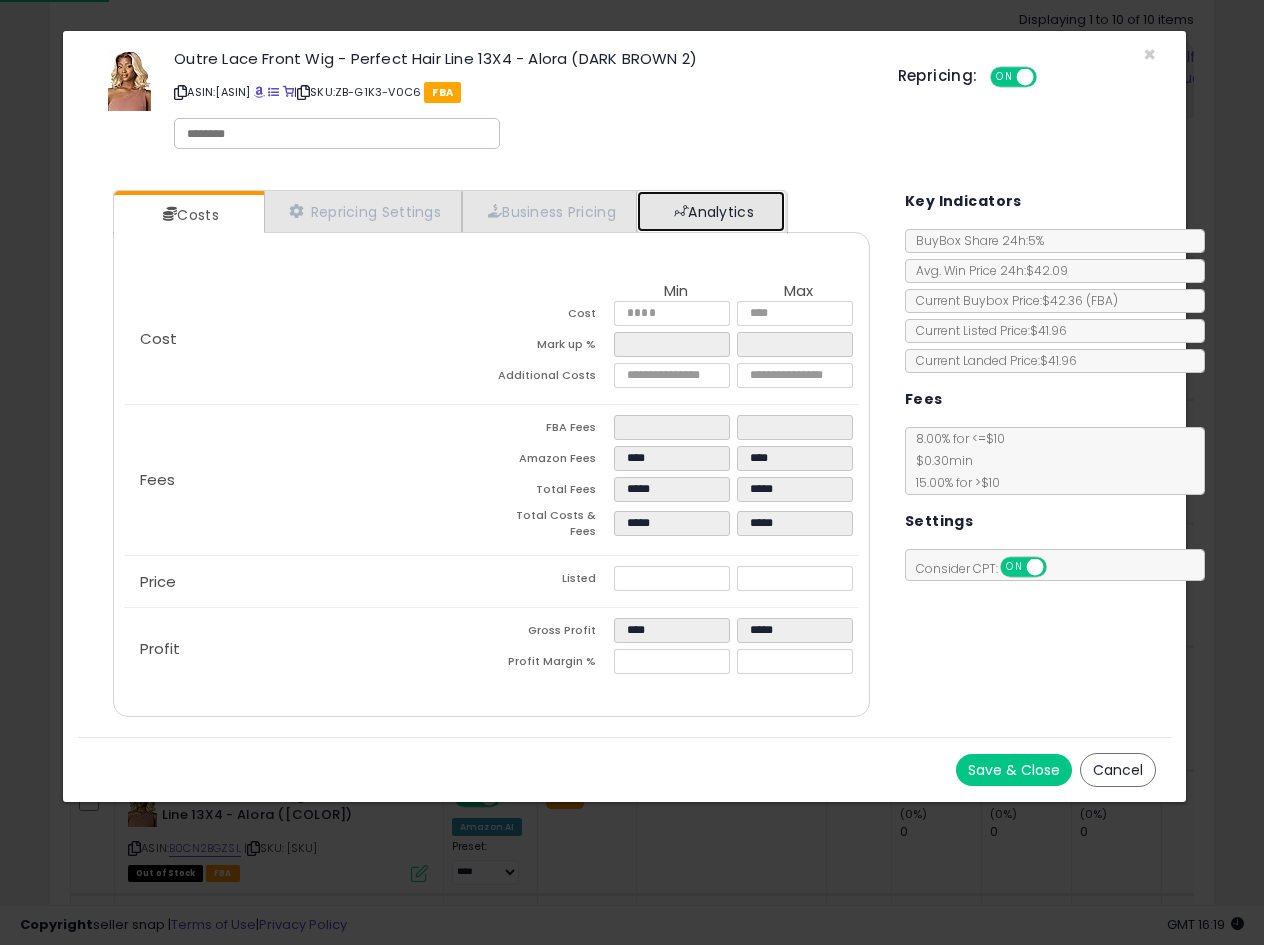 click on "Analytics" at bounding box center [711, 211] 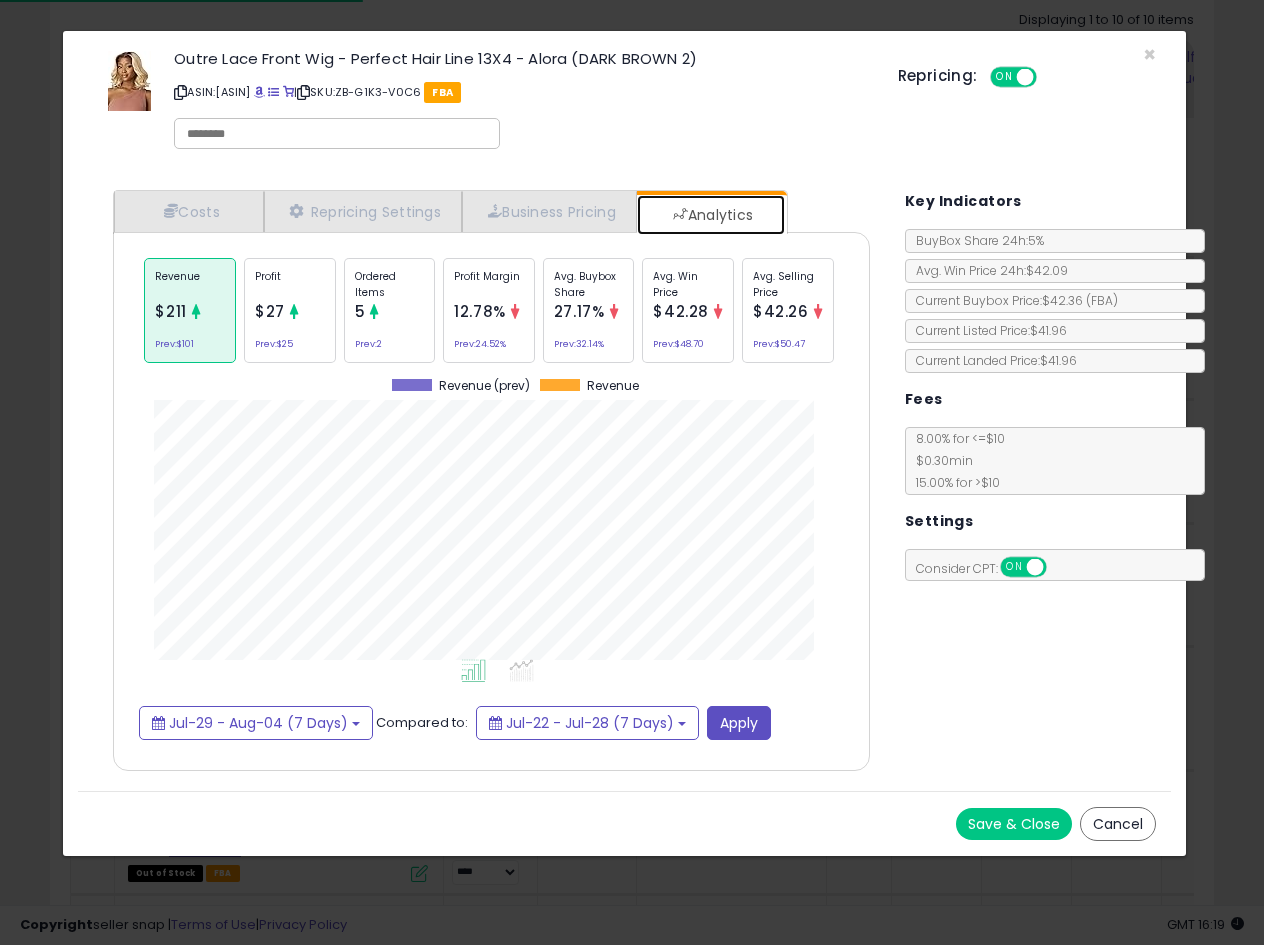 scroll, scrollTop: 999384, scrollLeft: 999203, axis: both 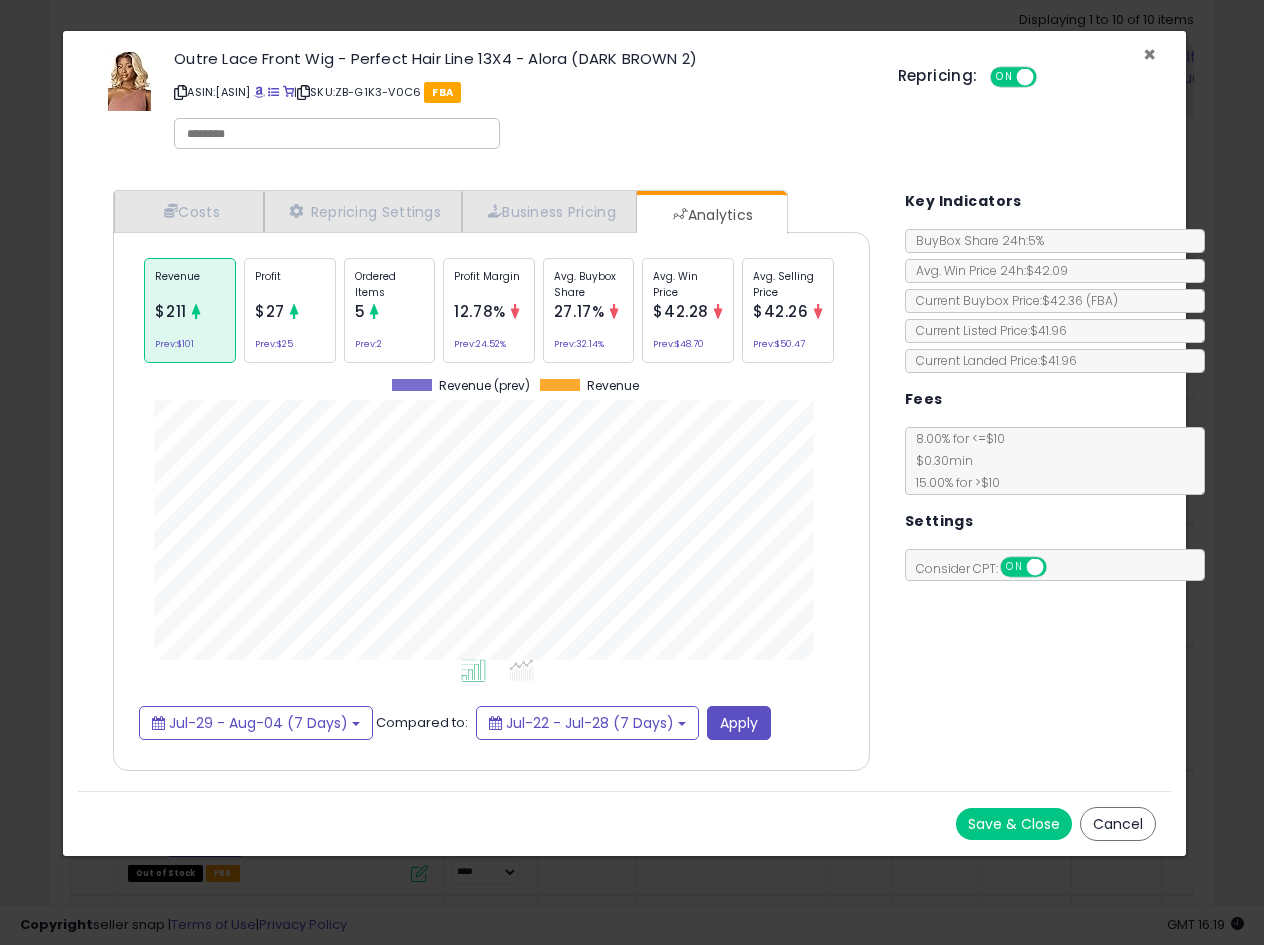 click on "×" at bounding box center [1149, 54] 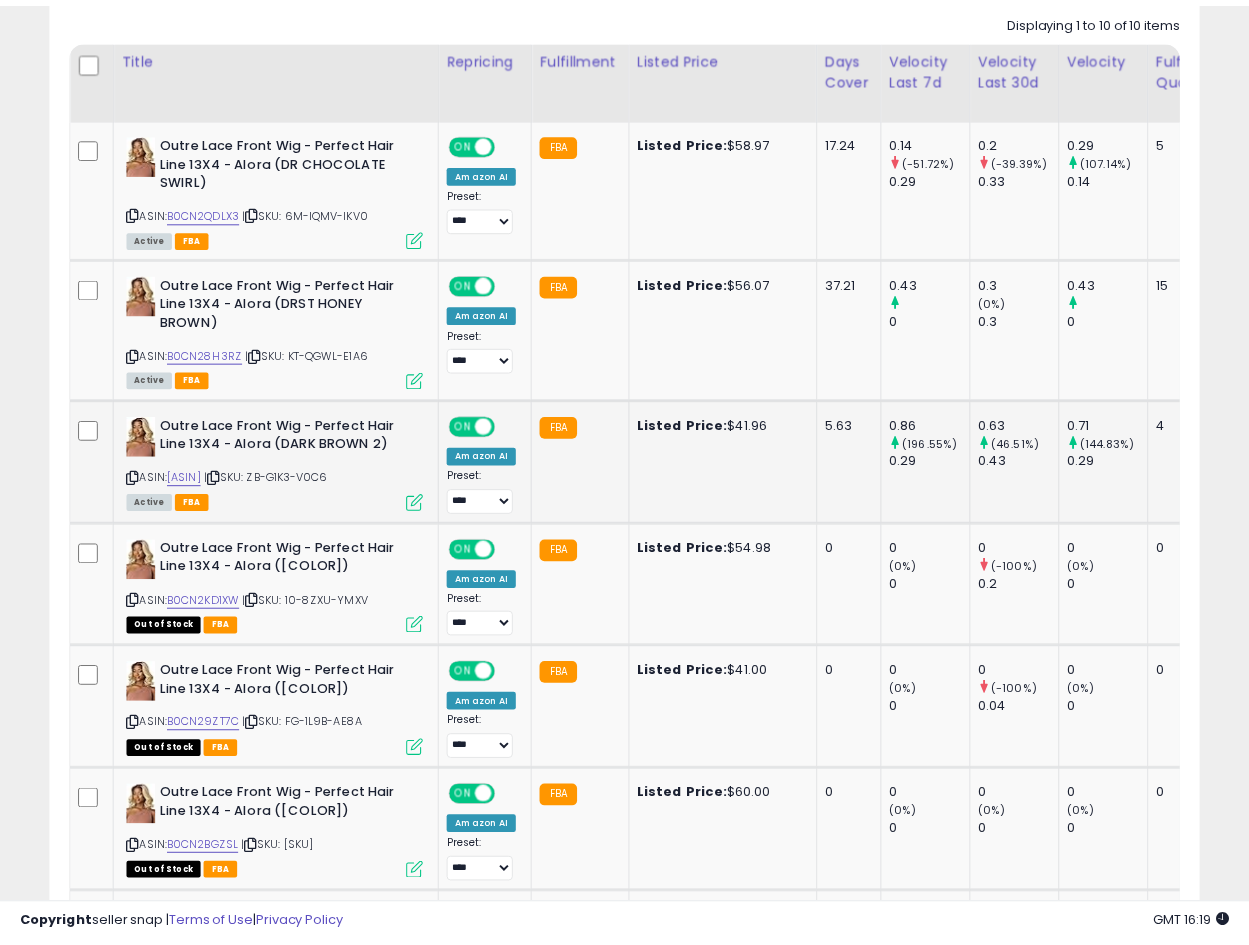 scroll, scrollTop: 410, scrollLeft: 665, axis: both 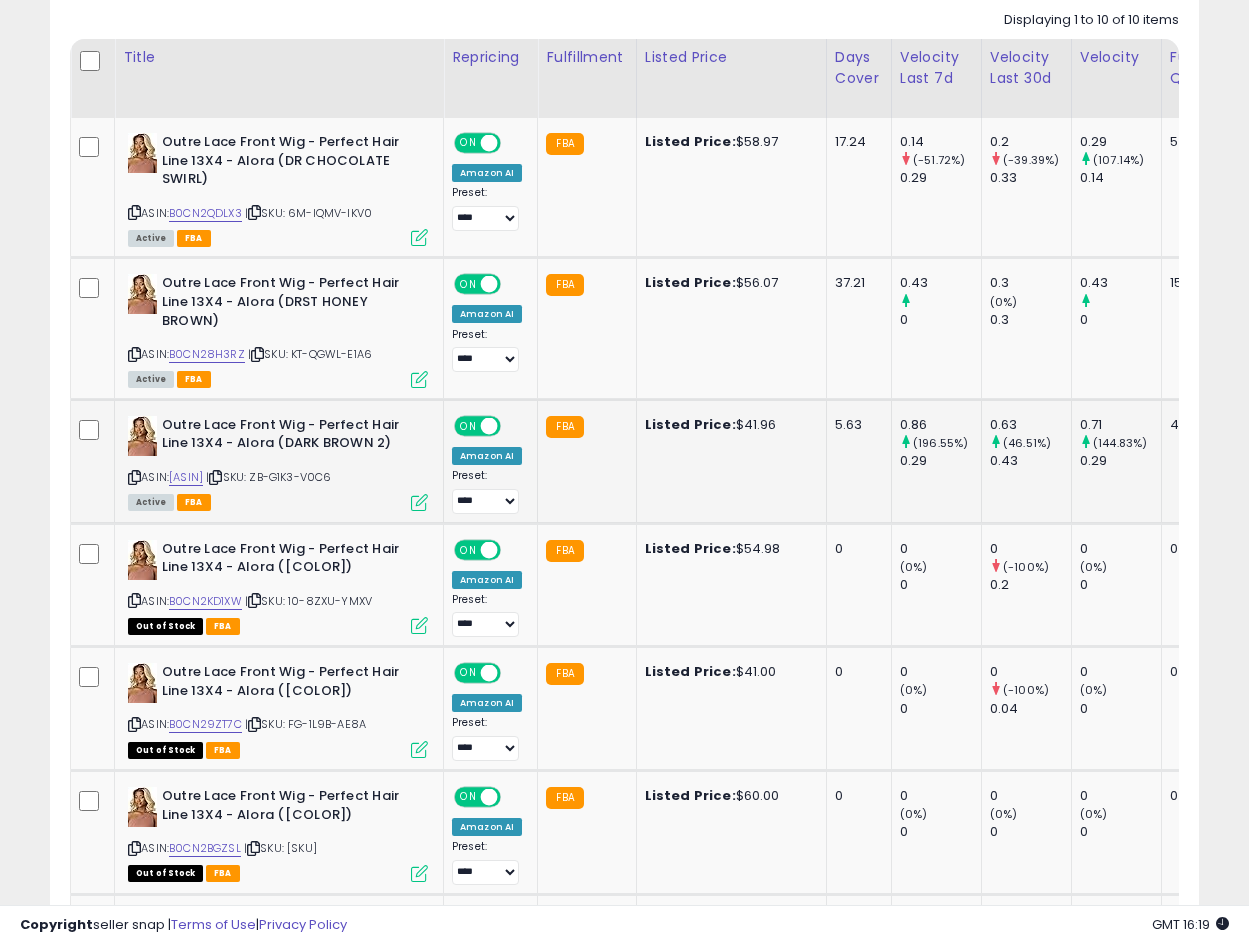 click on "Outre Lace Front Wig - Perfect Hair Line 13X4 - Alora (DARK BROWN 2)" at bounding box center (283, 437) 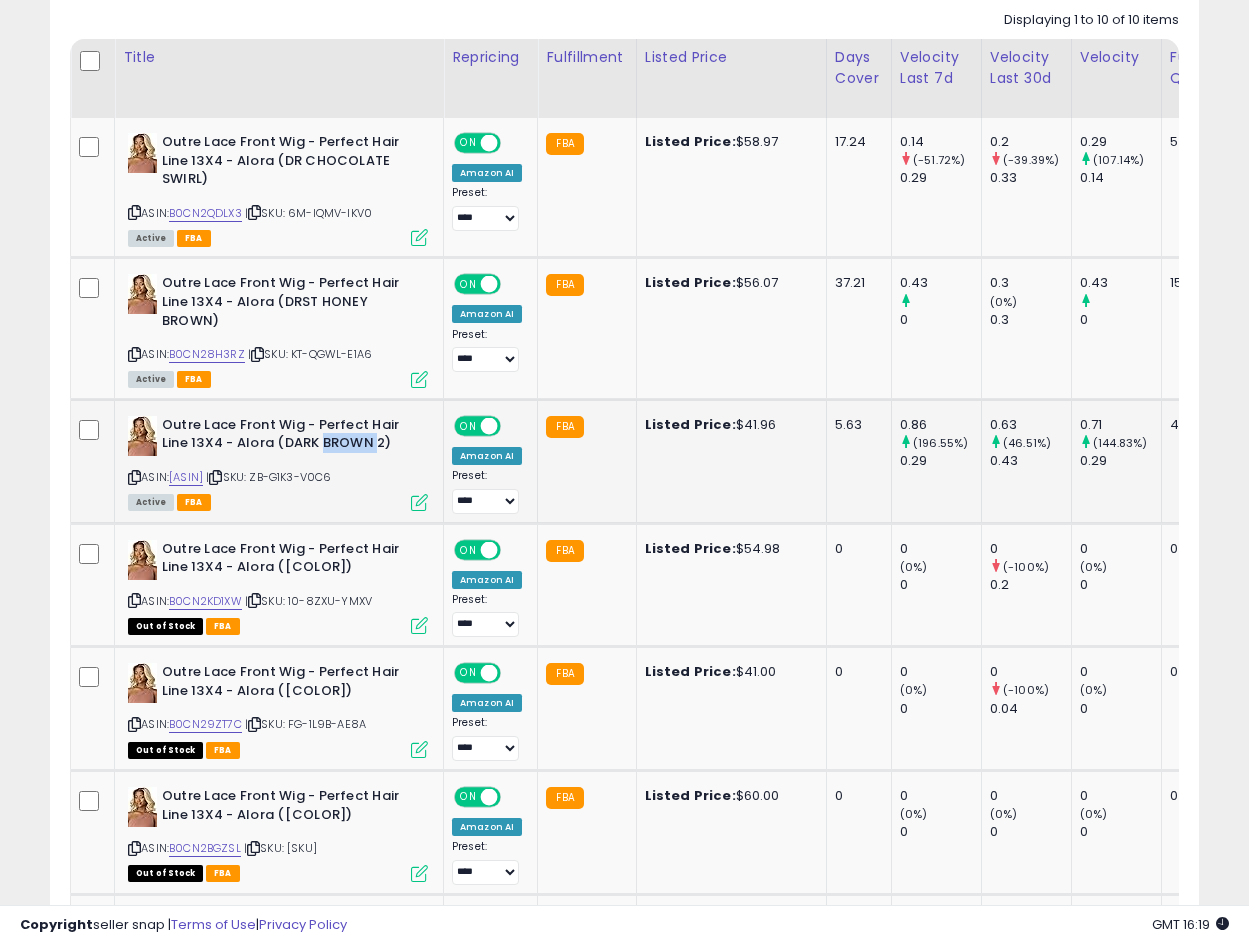 click on "Outre Lace Front Wig - Perfect Hair Line 13X4 - Alora (DARK BROWN 2)" at bounding box center [283, 437] 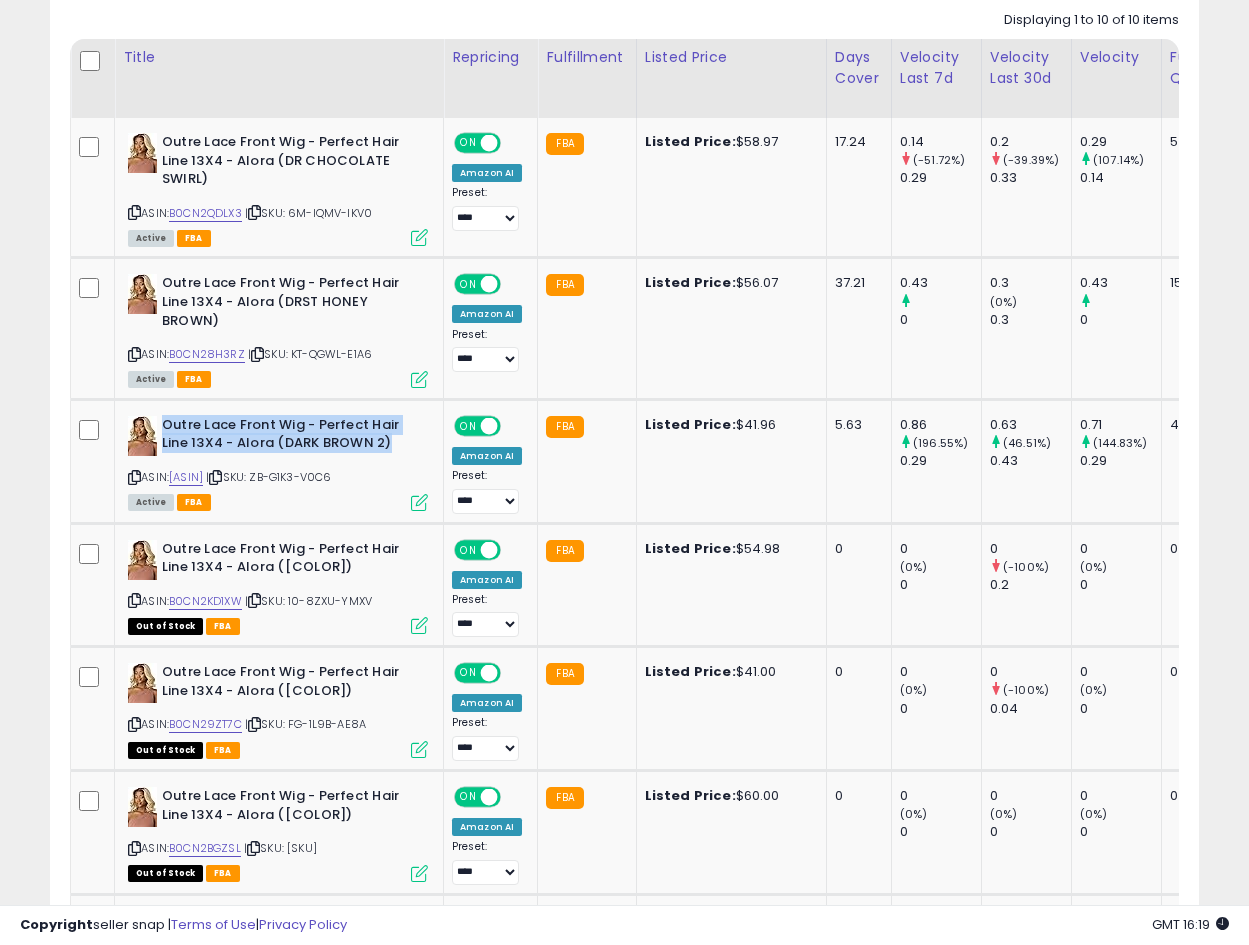 copy on "Outre Lace Front Wig - Perfect Hair Line 13X4 - Alora (DARK BROWN 2)" 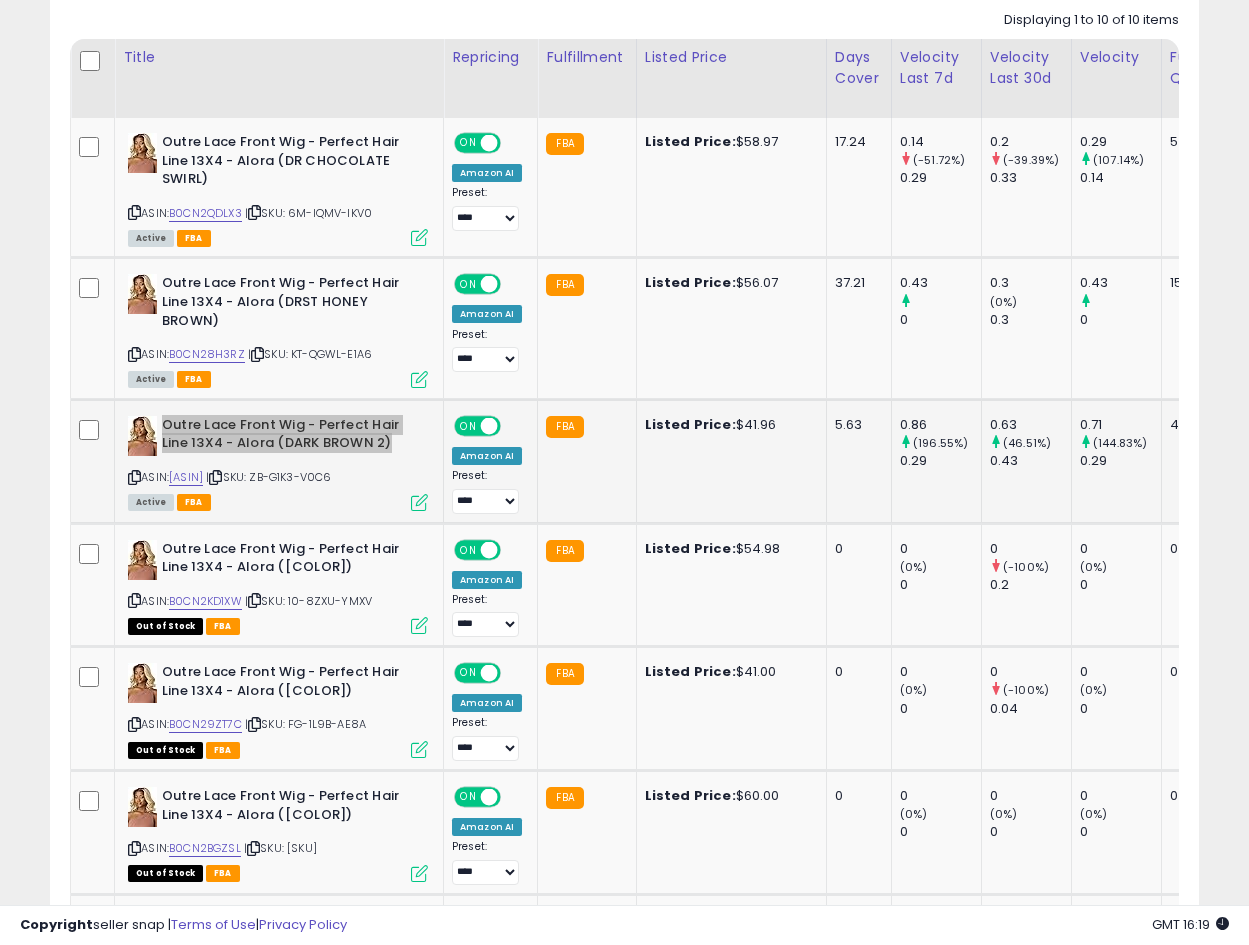 scroll, scrollTop: 0, scrollLeft: 343, axis: horizontal 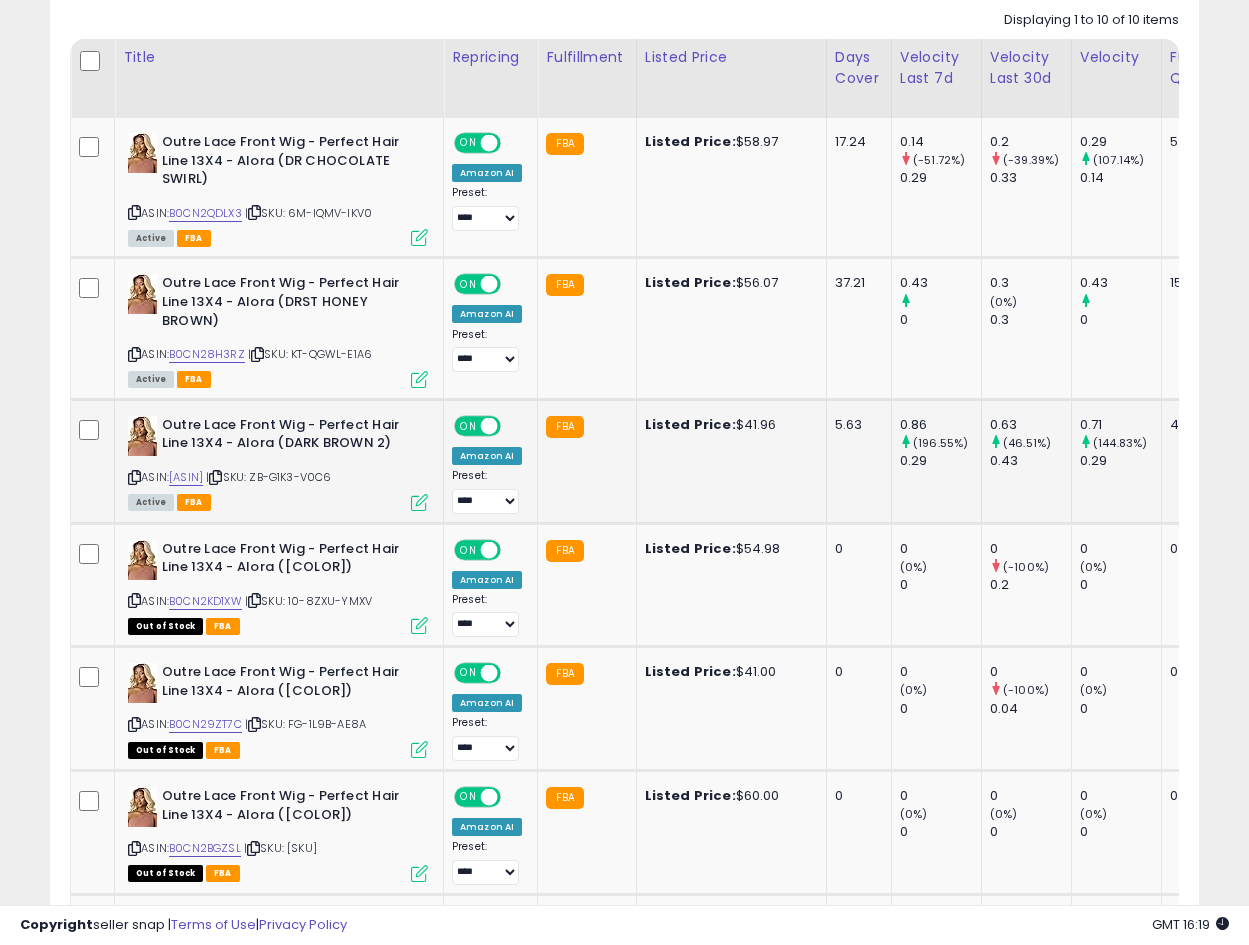 click at bounding box center (419, 502) 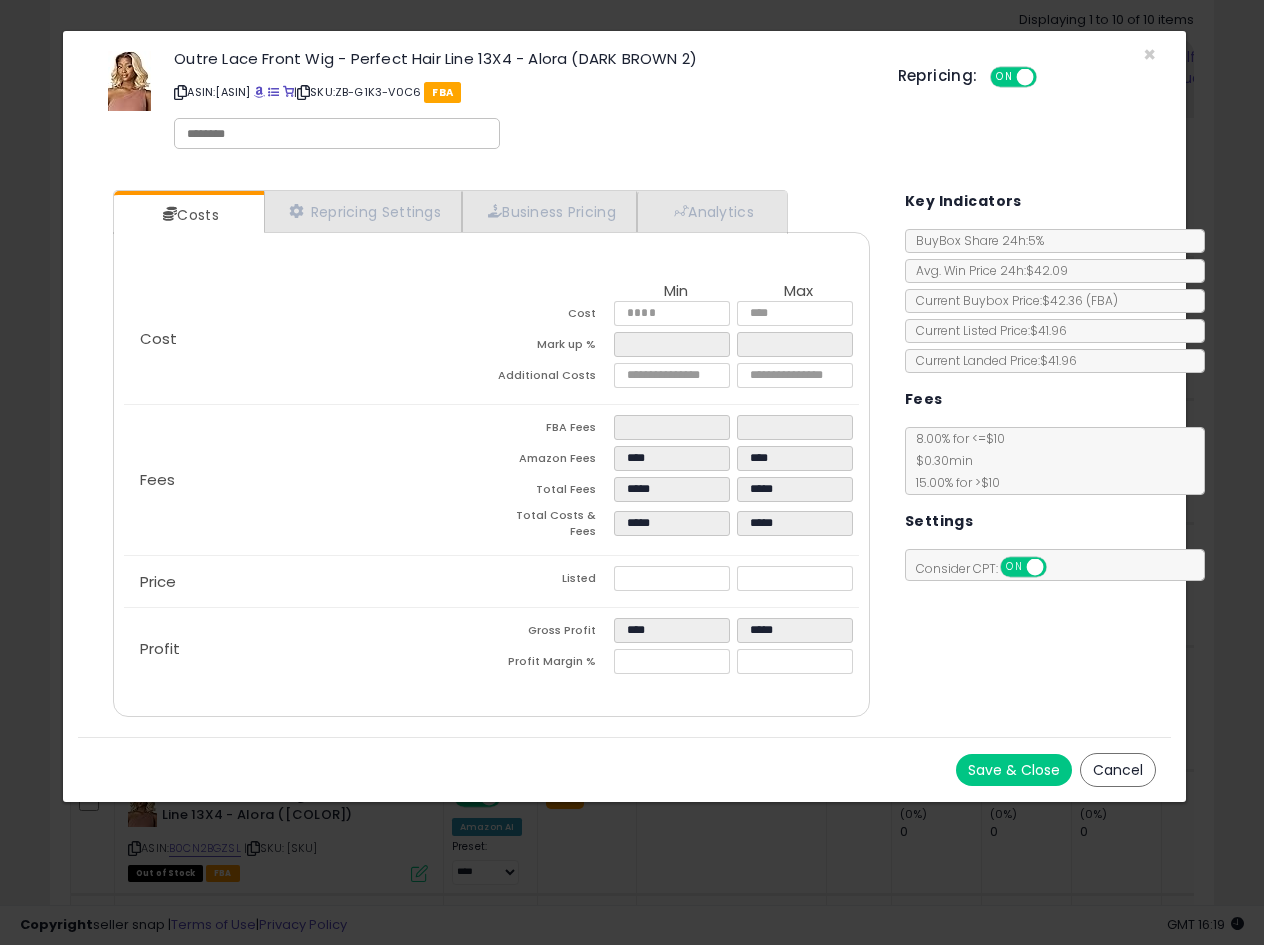 click on "Outre Lace Front Wig - Perfect Hair Line 13X4 - Alora ([COLOR])
ASIN:  [ASIN]
|
SKU:  [SKU]
FBA
Repricing:
ON   OFF" at bounding box center (624, 103) 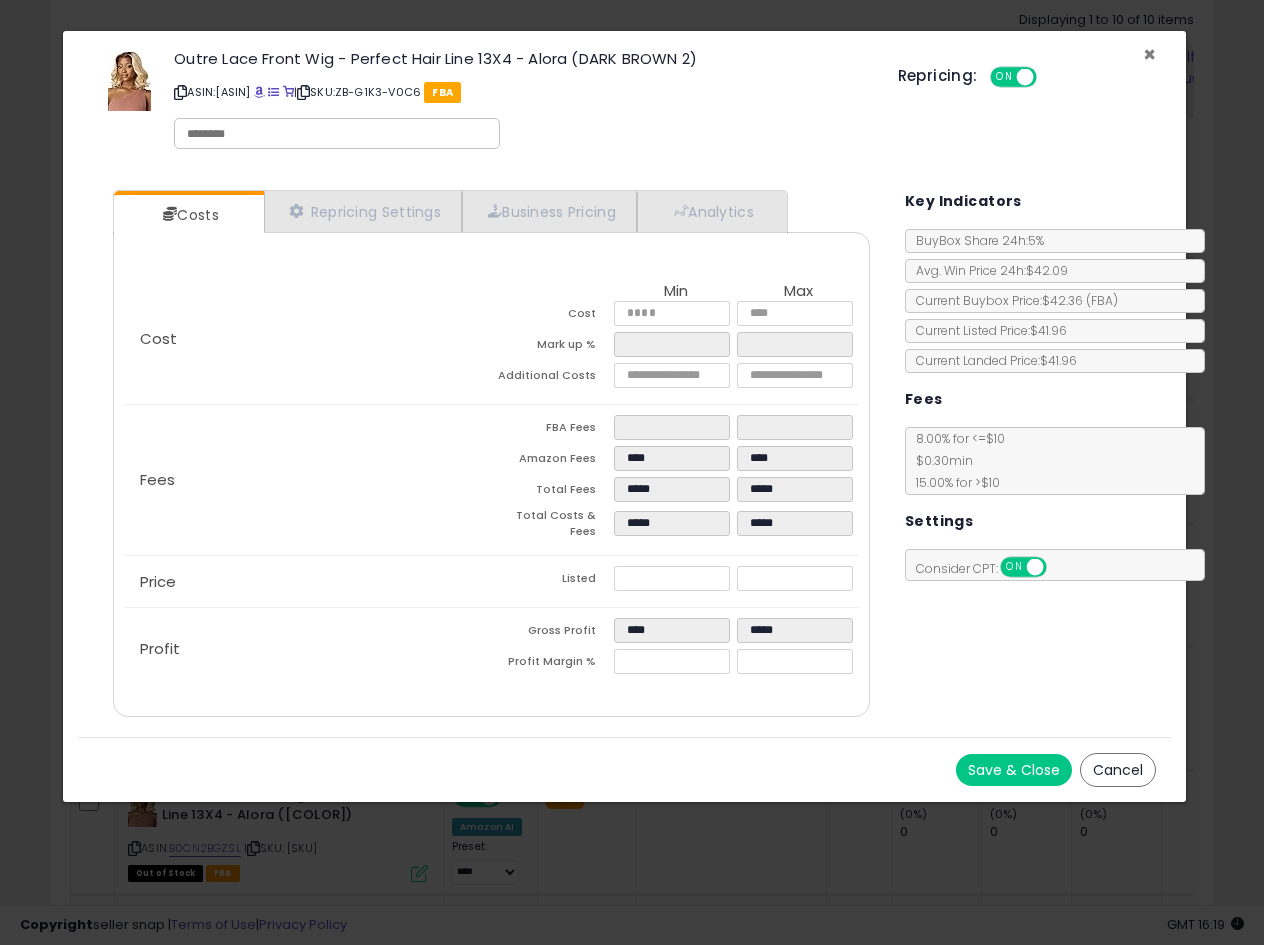 click on "×" at bounding box center (1149, 54) 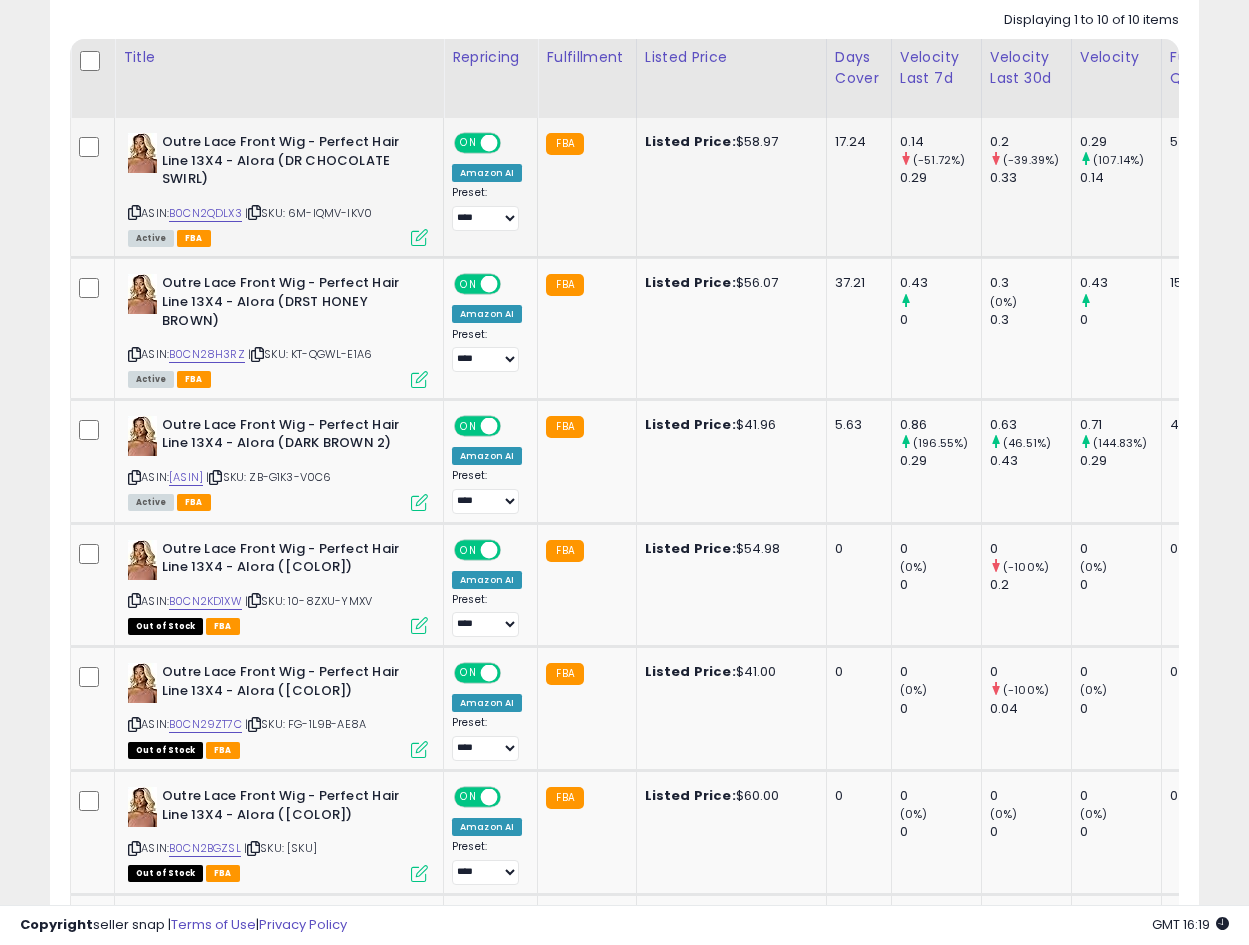click at bounding box center [419, 237] 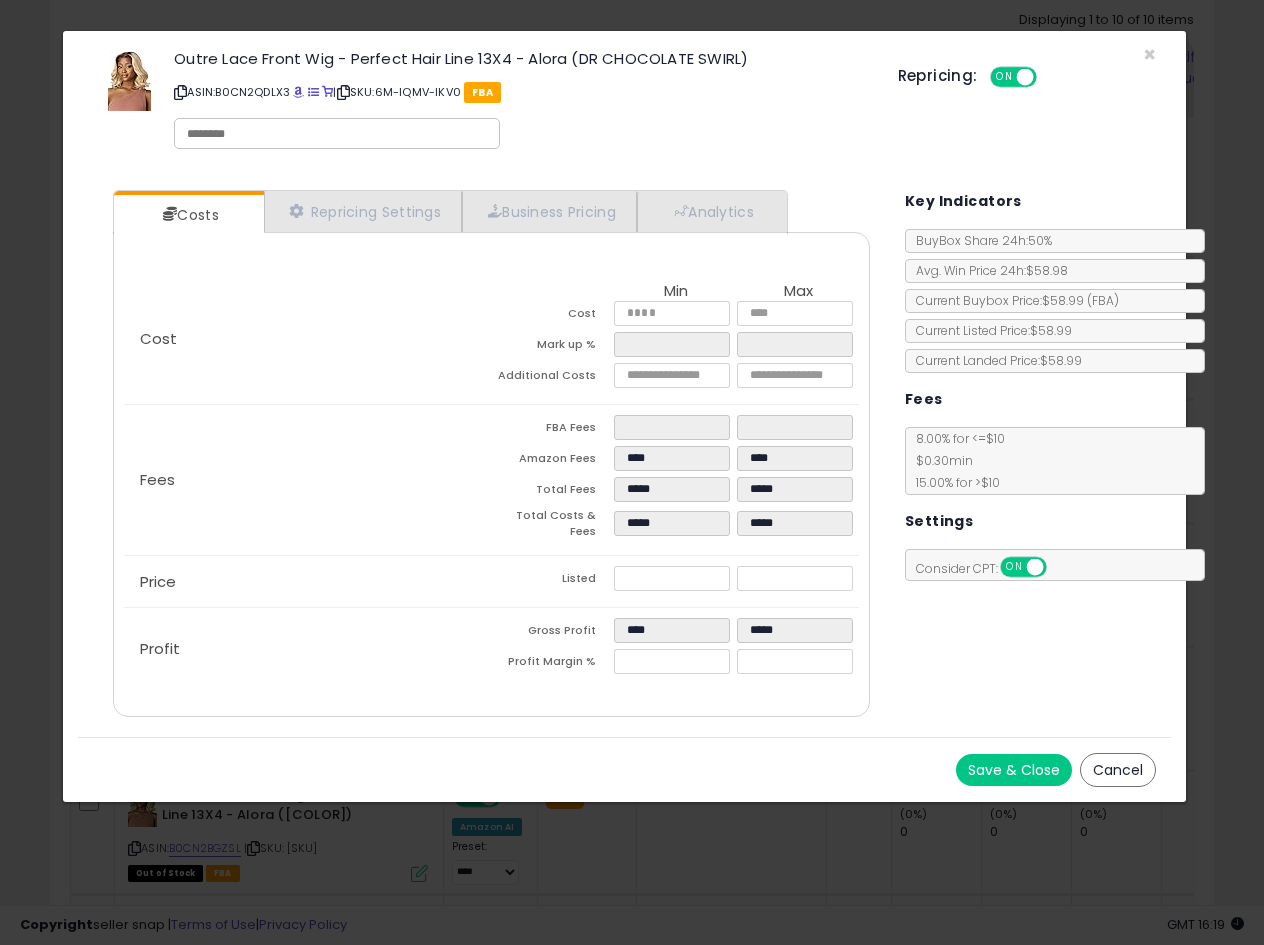 click on "Outre Lace Front Wig - Perfect Hair Line 13X4 - Alora ([SKU])
ASIN:  [ASIN]
|
SKU:  [SKU]
FBA
Repricing:
ON   OFF" at bounding box center [624, 103] 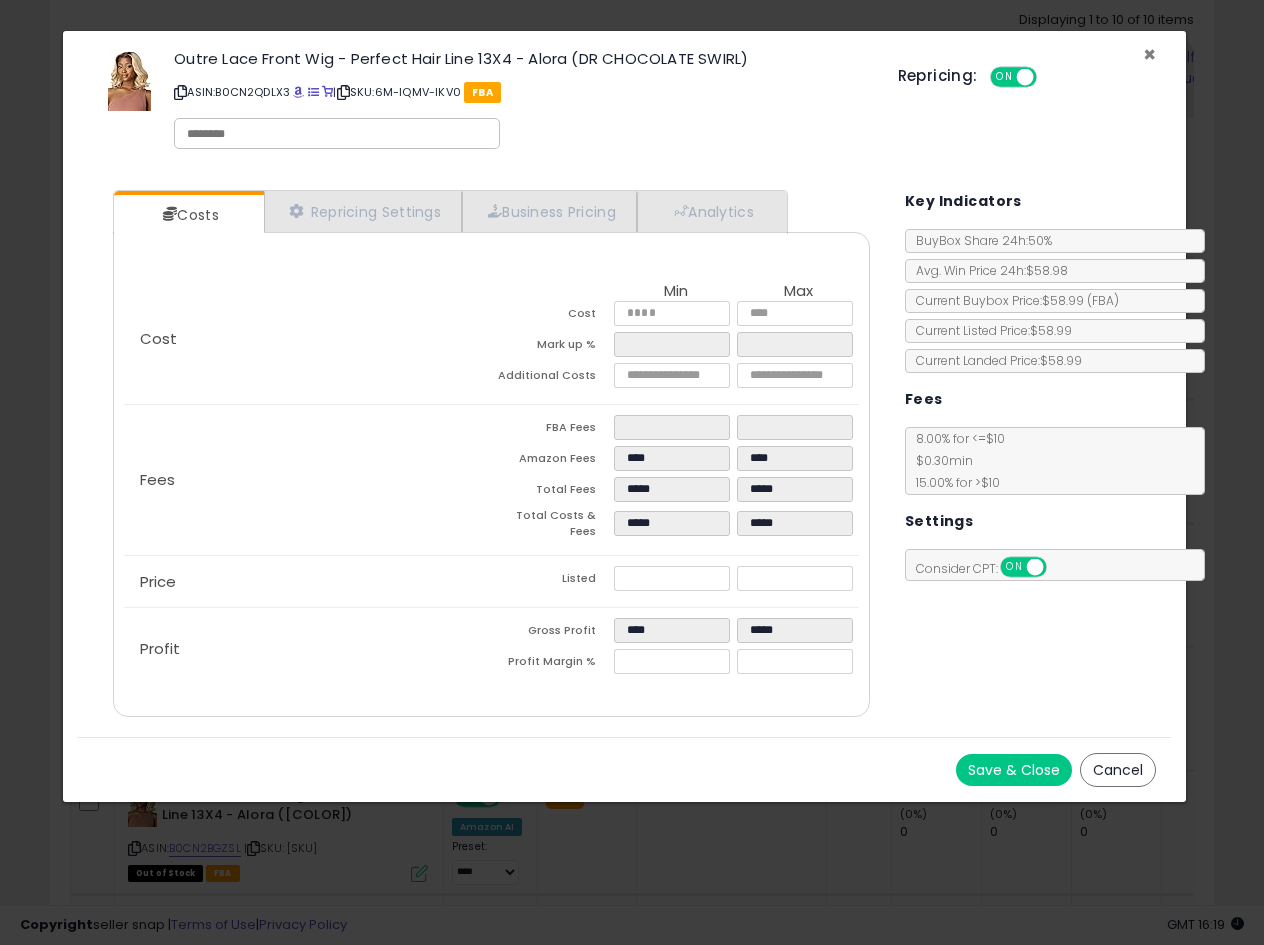 click on "×" at bounding box center (1149, 54) 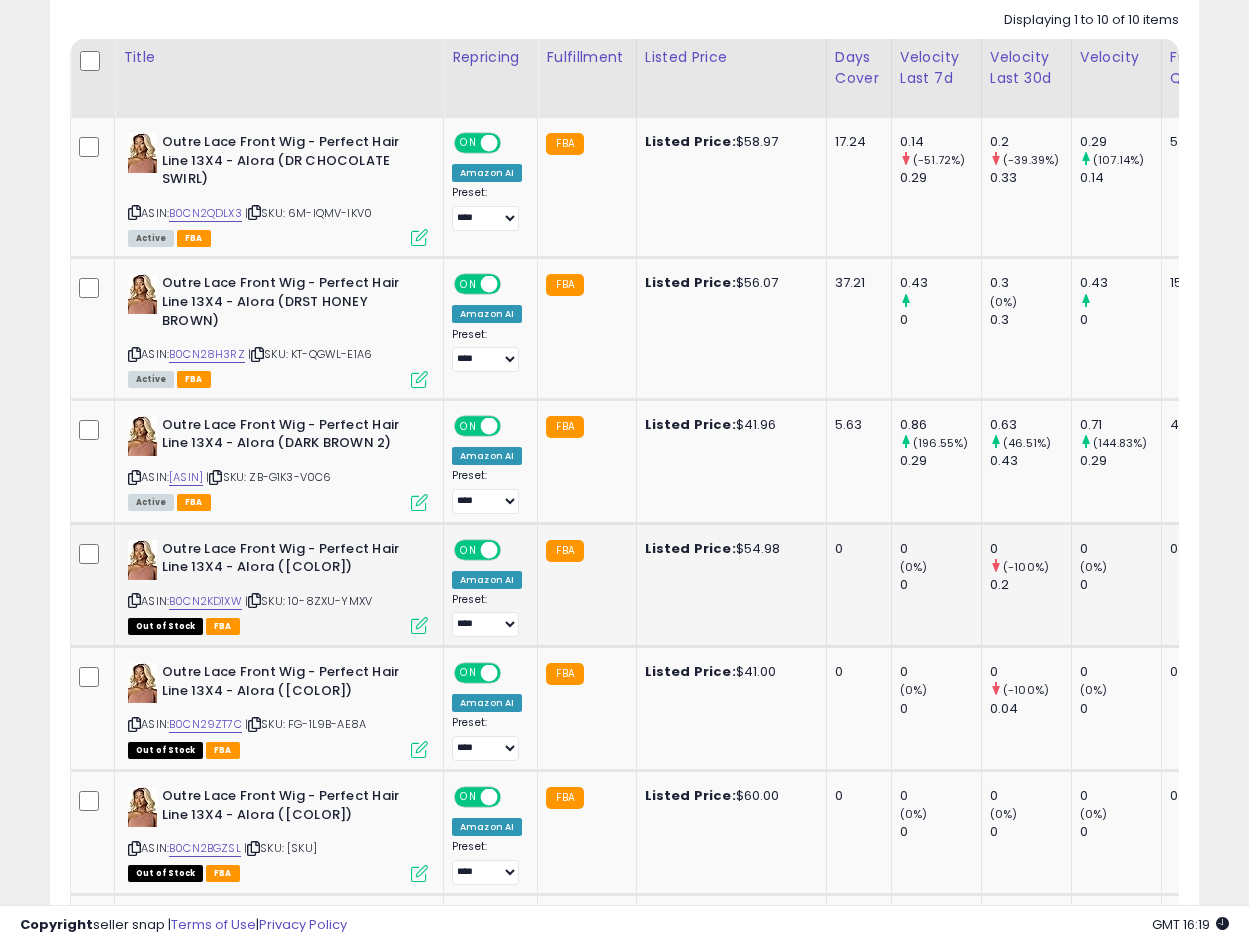 click on "Outre Lace Front Wig - Perfect Hair Line 13X4 - Alora ([COLOR])" at bounding box center (283, 561) 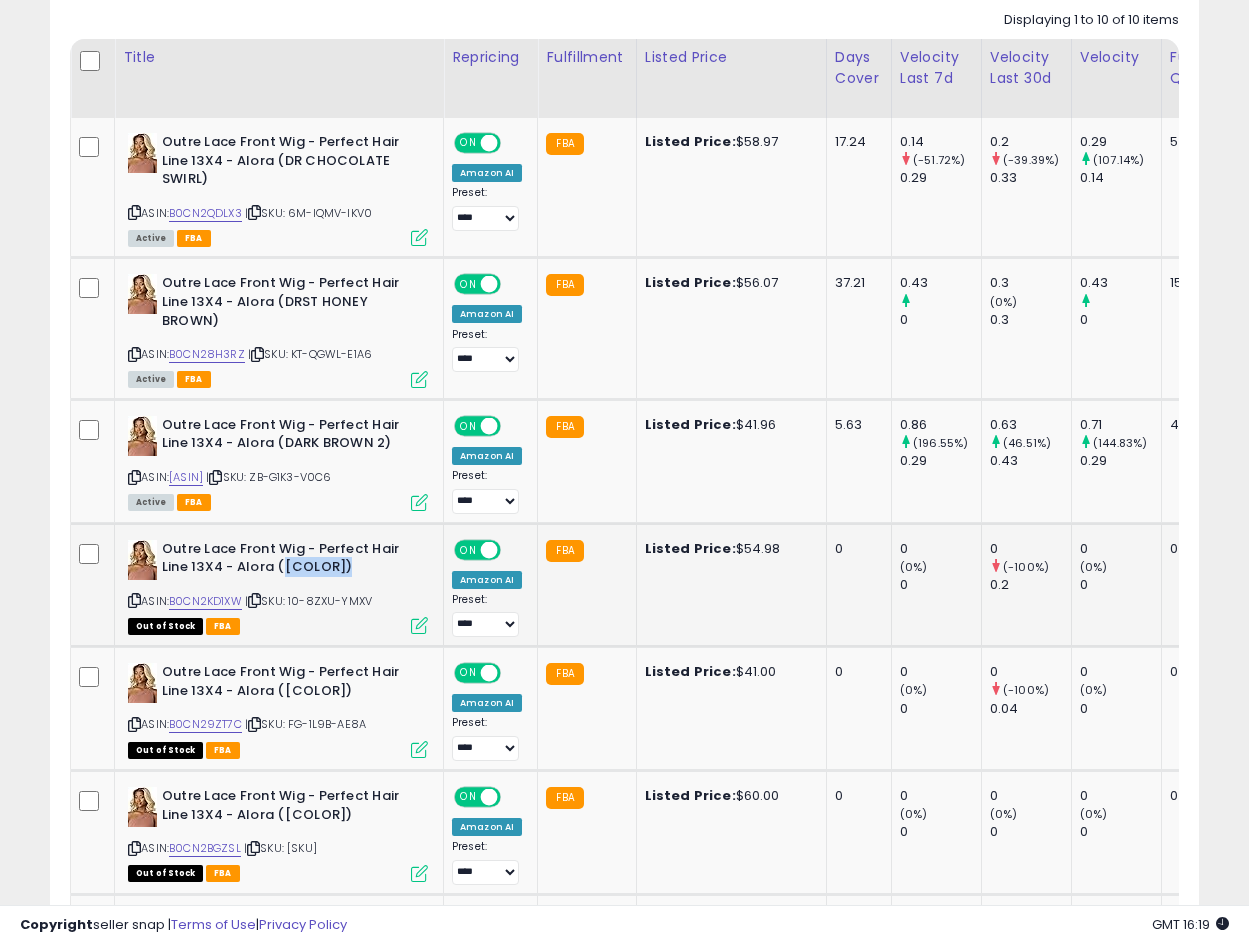 click on "Outre Lace Front Wig - Perfect Hair Line 13X4 - Alora ([COLOR])" at bounding box center (283, 561) 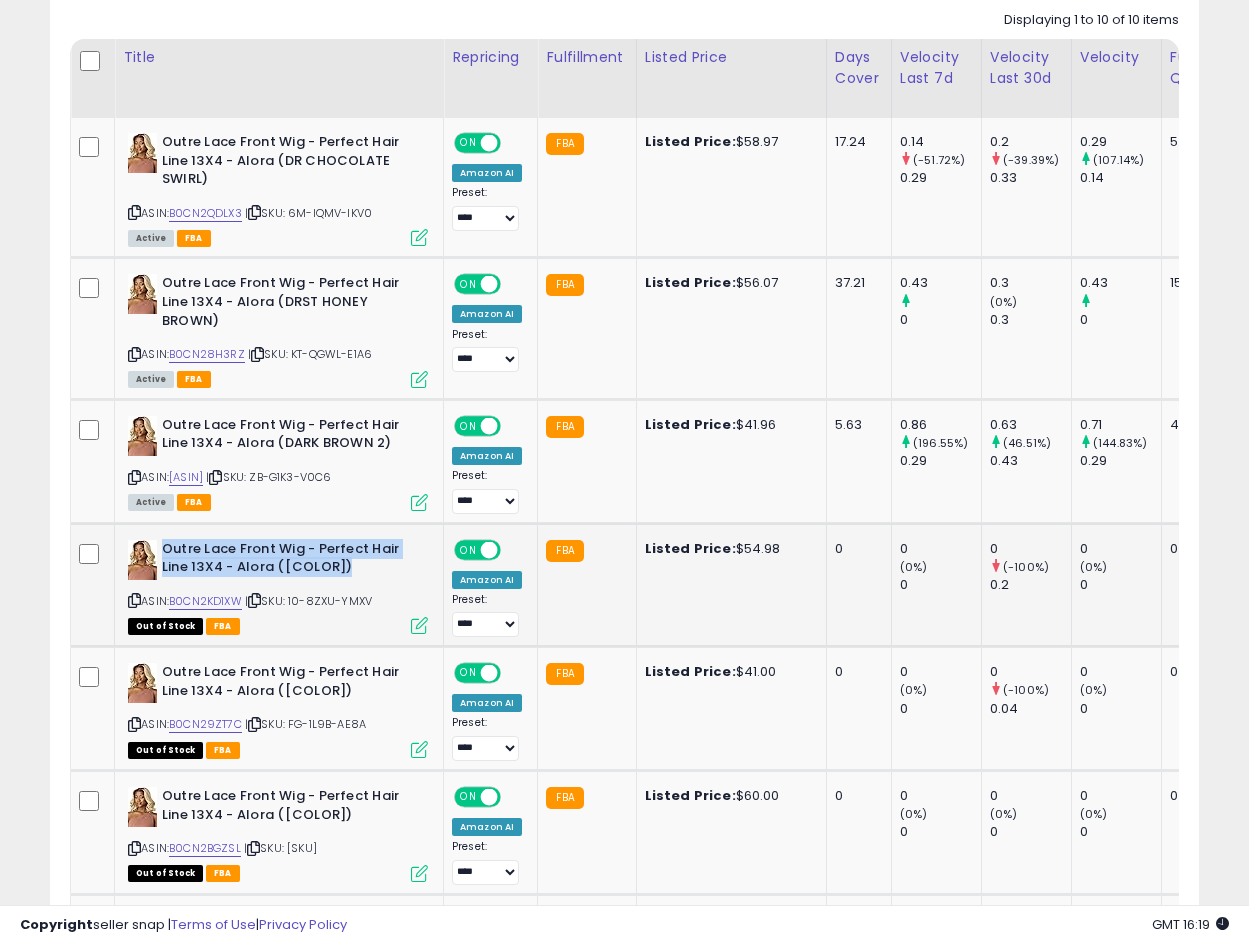 click on "Outre Lace Front Wig - Perfect Hair Line 13X4 - Alora ([COLOR])" at bounding box center (283, 561) 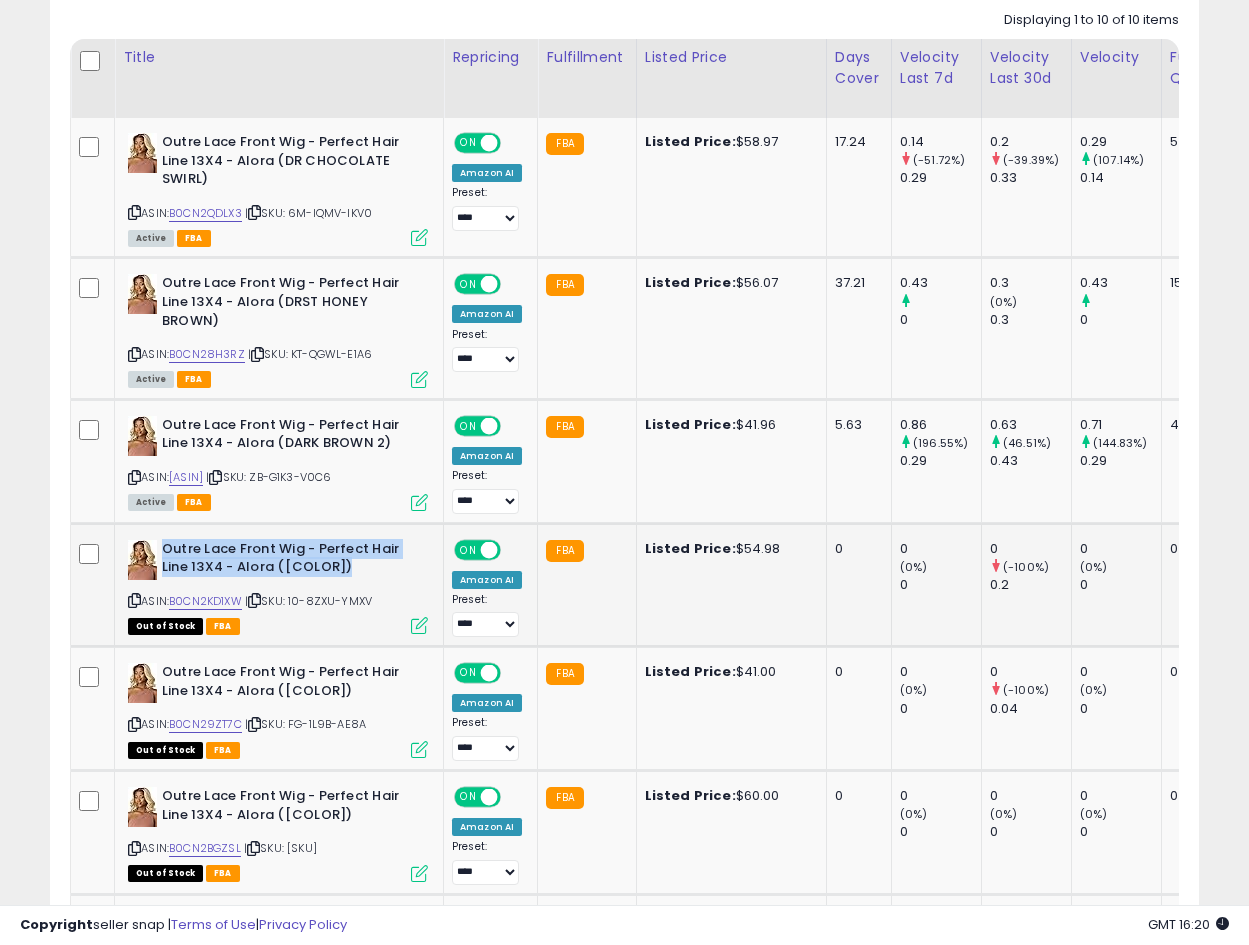 click on "Outre Lace Front Wig - Perfect Hair Line 13X4 - Alora ([COLOR])" at bounding box center (283, 561) 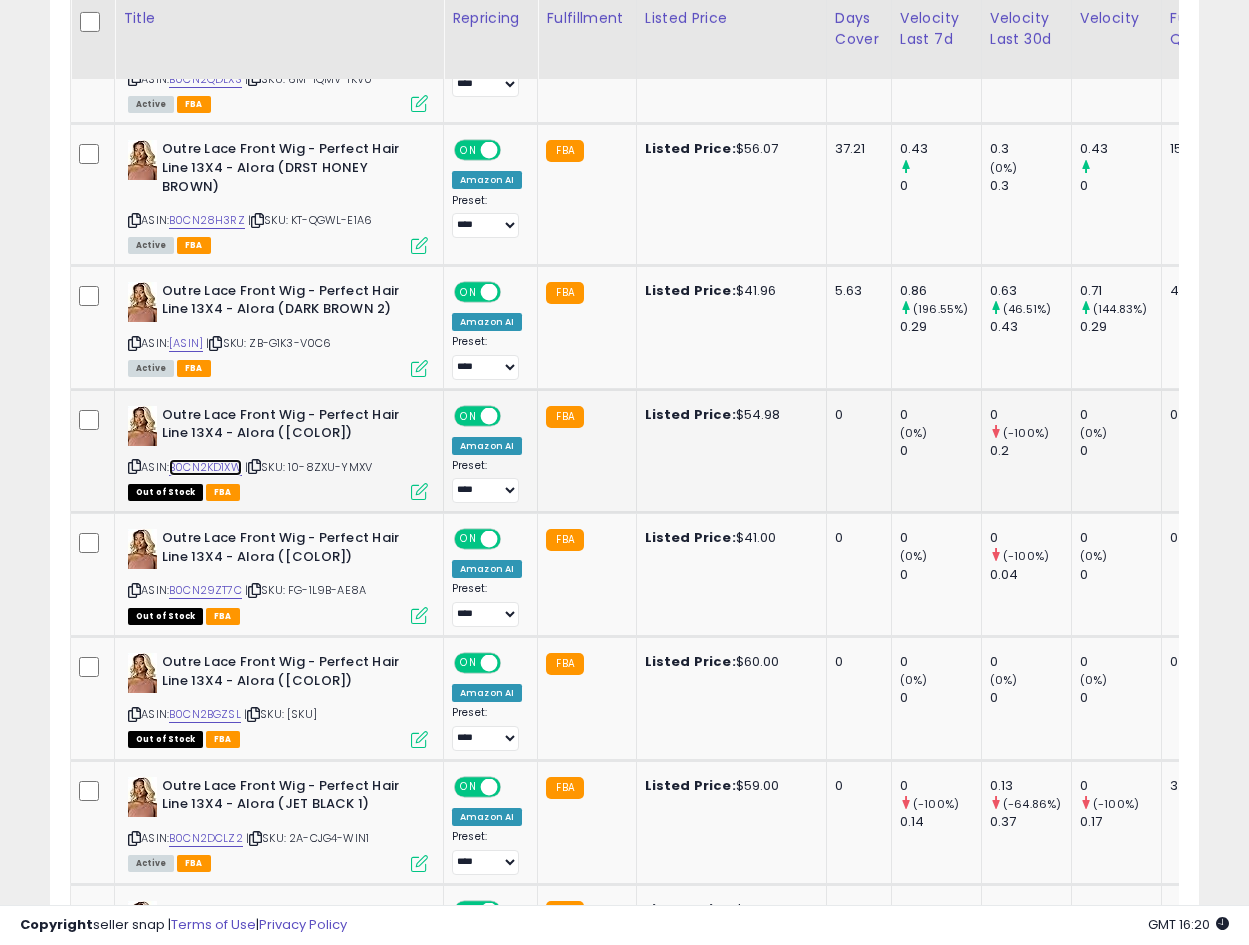 click on "B0CN2KD1XW" at bounding box center (205, 467) 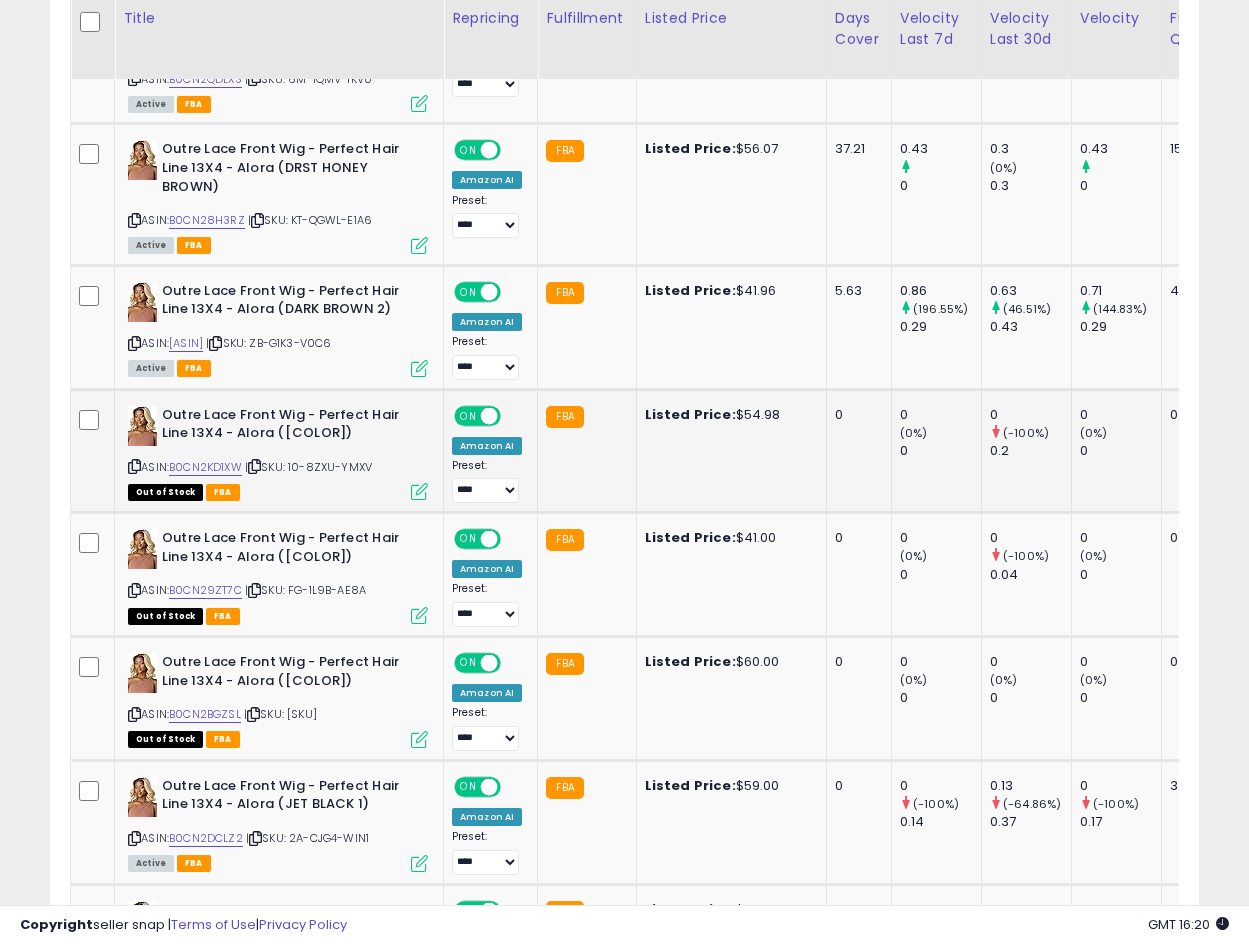 click on "Outre Lace Front Wig - Perfect Hair Line 13X4 - Alora ([COLOR])" at bounding box center (283, 427) 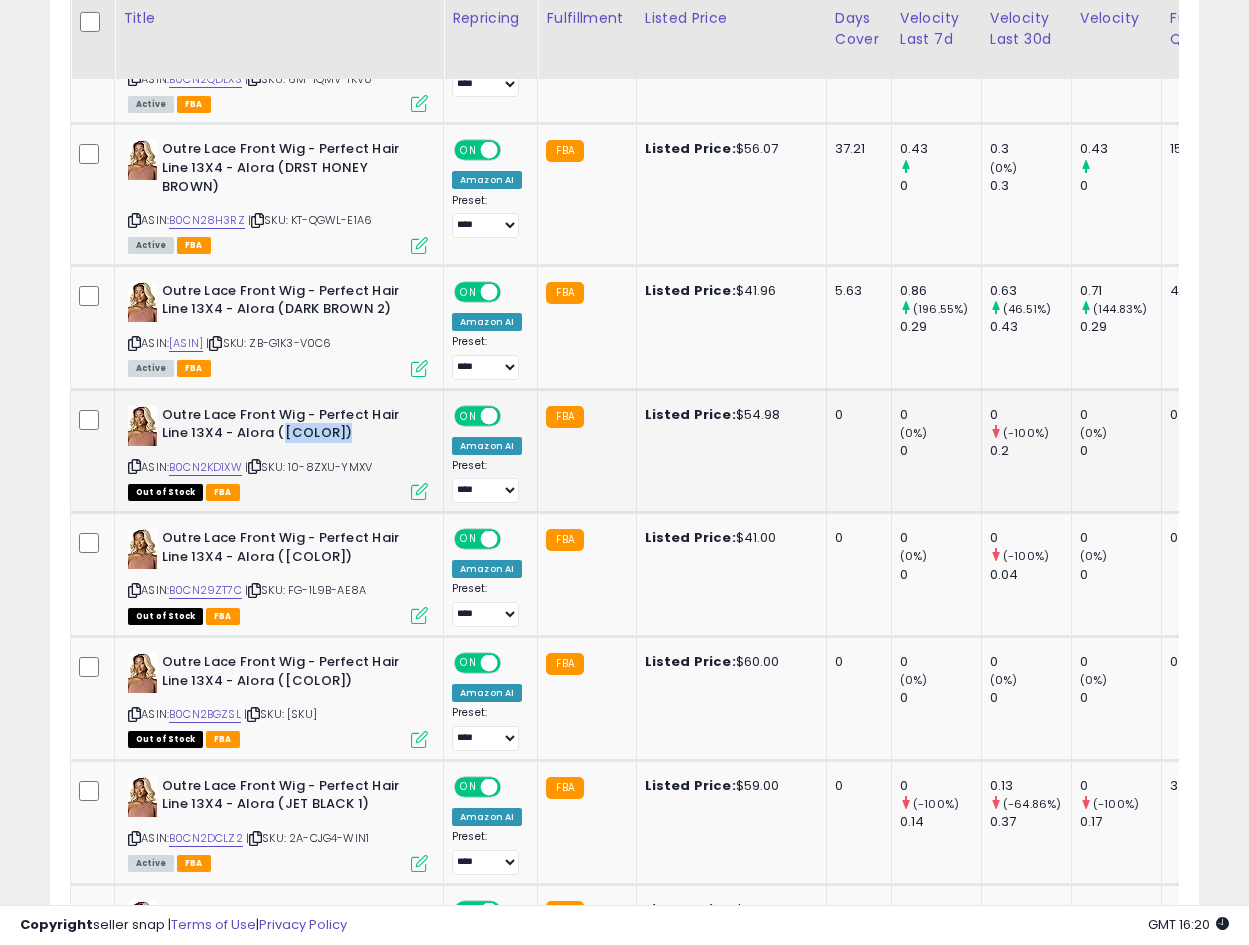 click on "Outre Lace Front Wig - Perfect Hair Line 13X4 - Alora ([COLOR])" at bounding box center [283, 427] 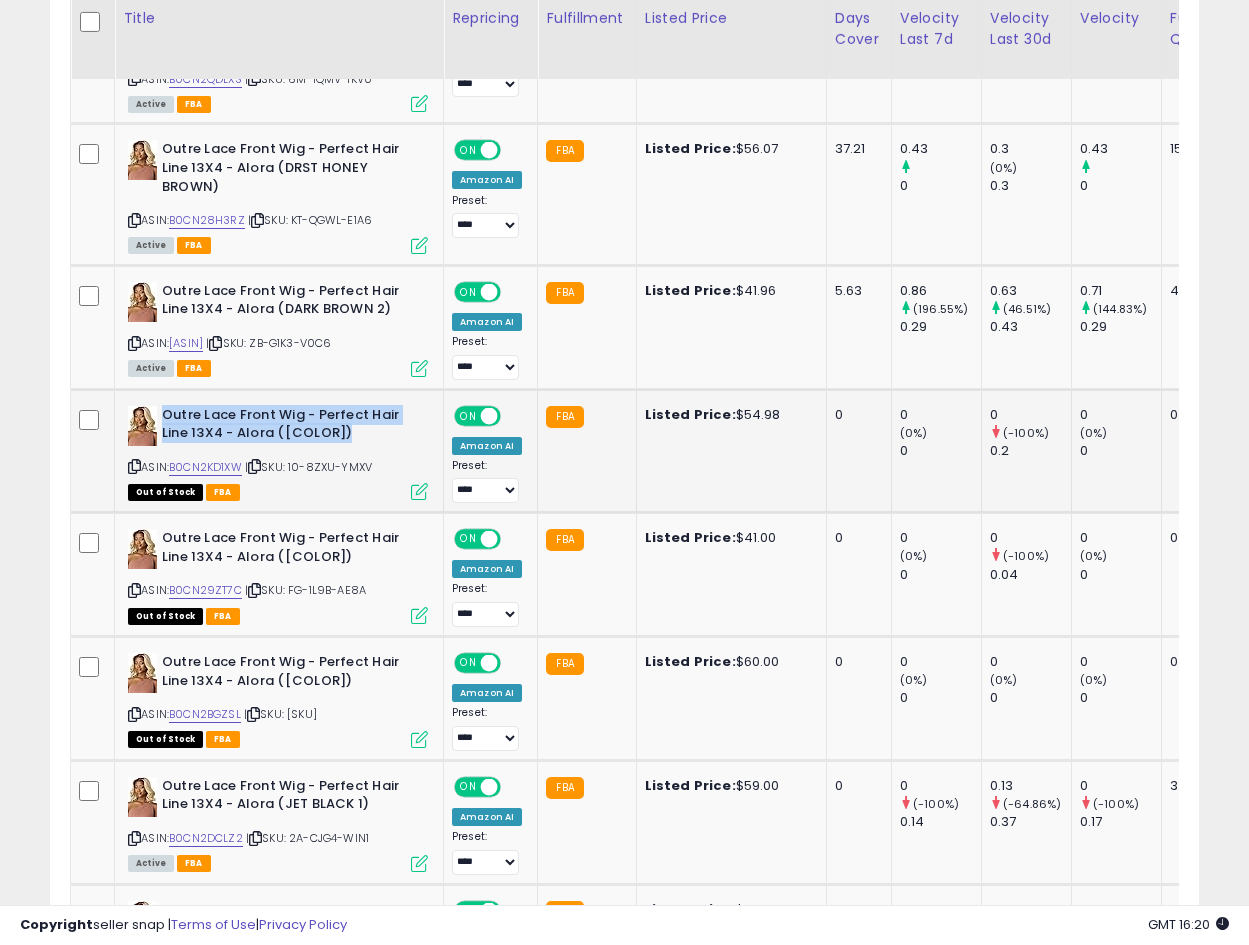 click on "Outre Lace Front Wig - Perfect Hair Line 13X4 - Alora ([COLOR])" at bounding box center (283, 427) 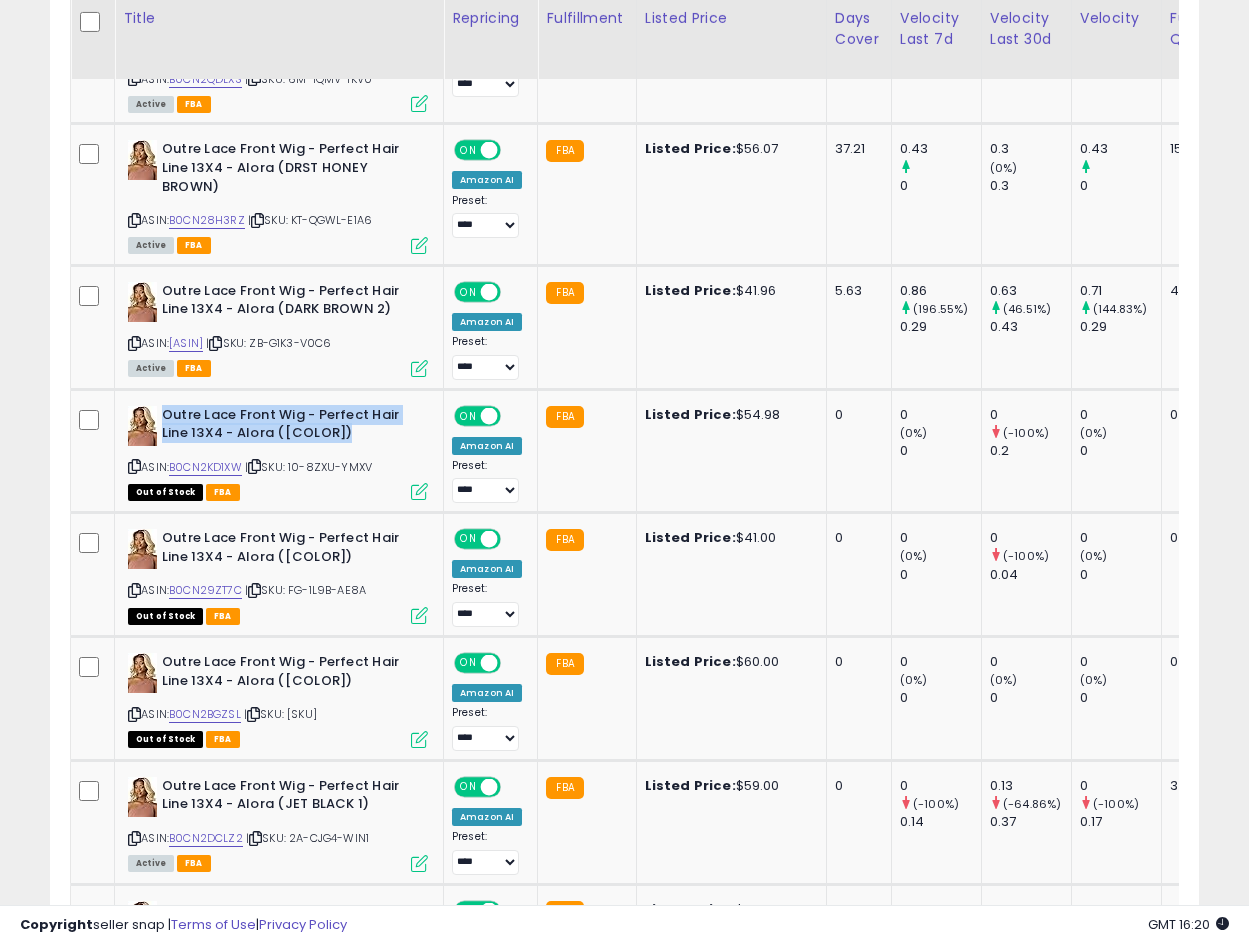 copy on "Outre Lace Front Wig - Perfect Hair Line 13X4 - Alora ([COLOR])" 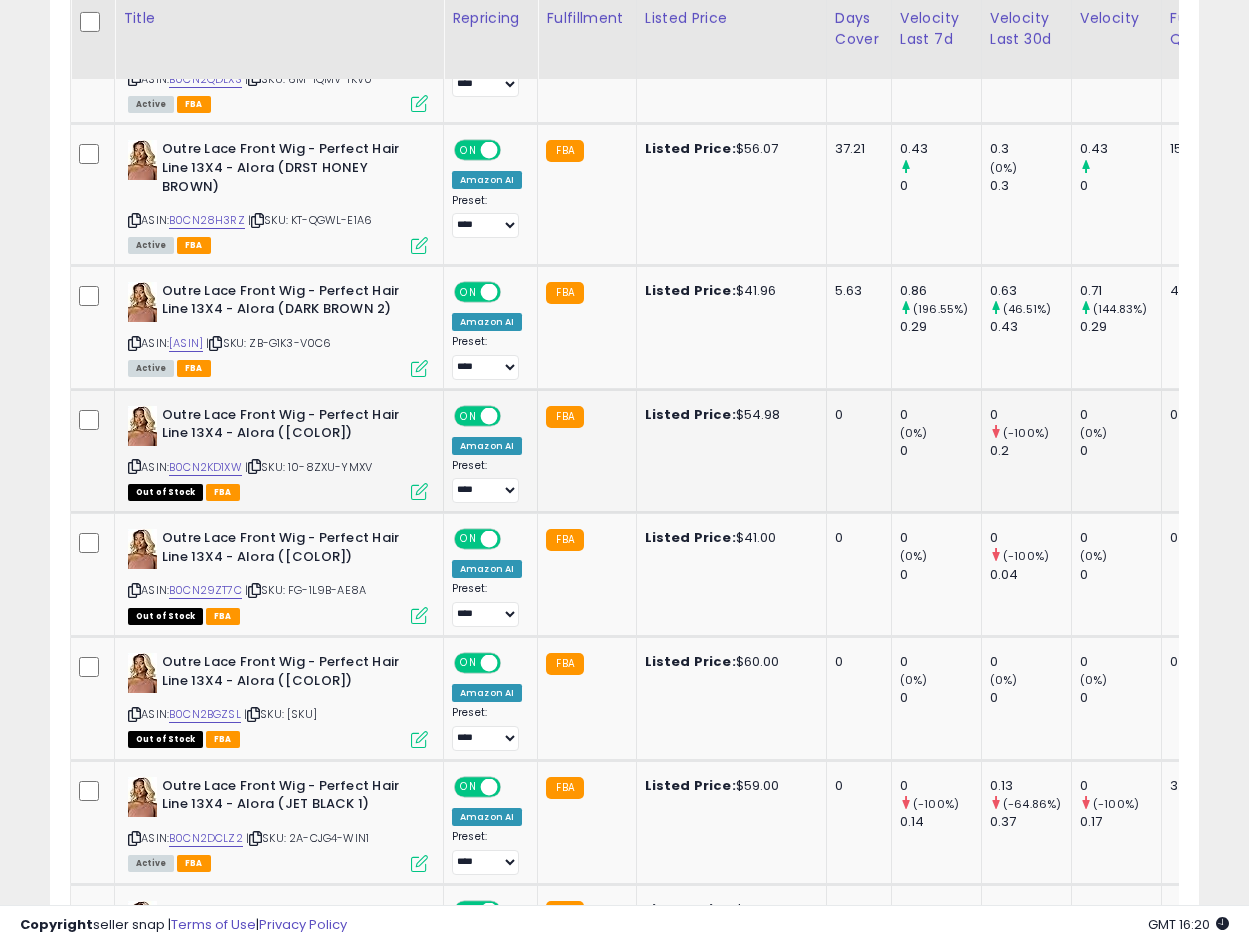 click at bounding box center [419, 491] 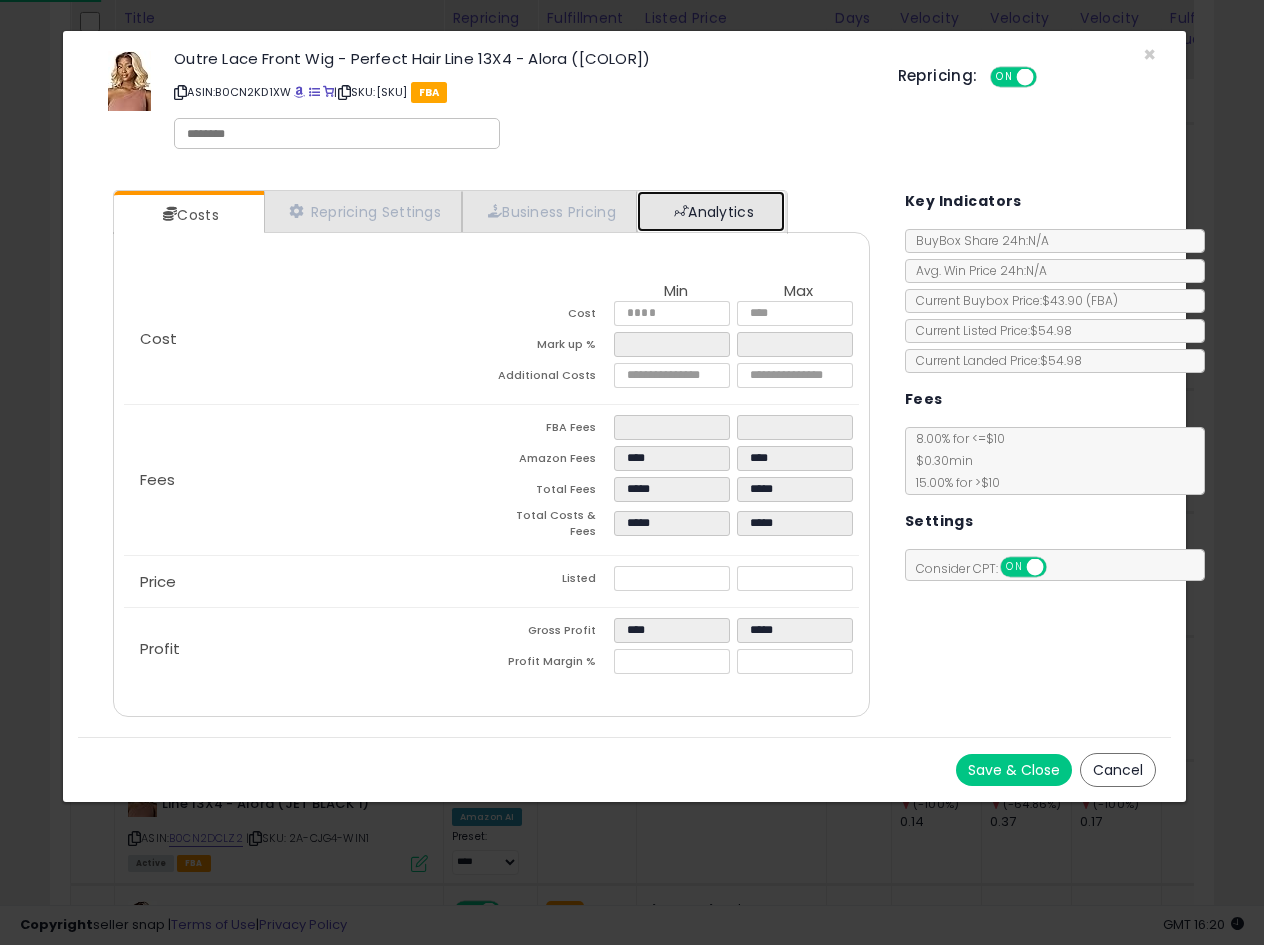 click at bounding box center [681, 211] 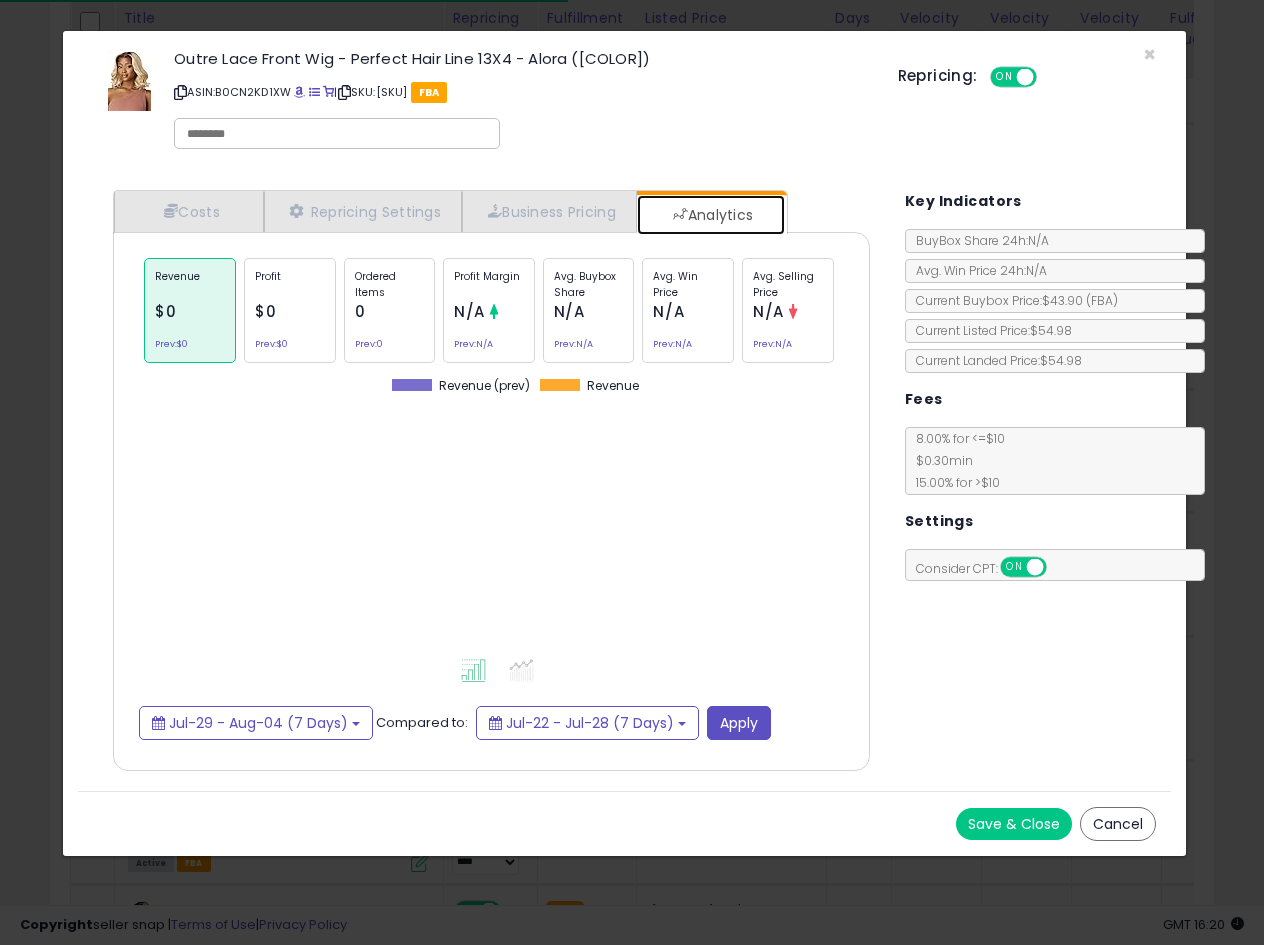 scroll, scrollTop: 999384, scrollLeft: 999203, axis: both 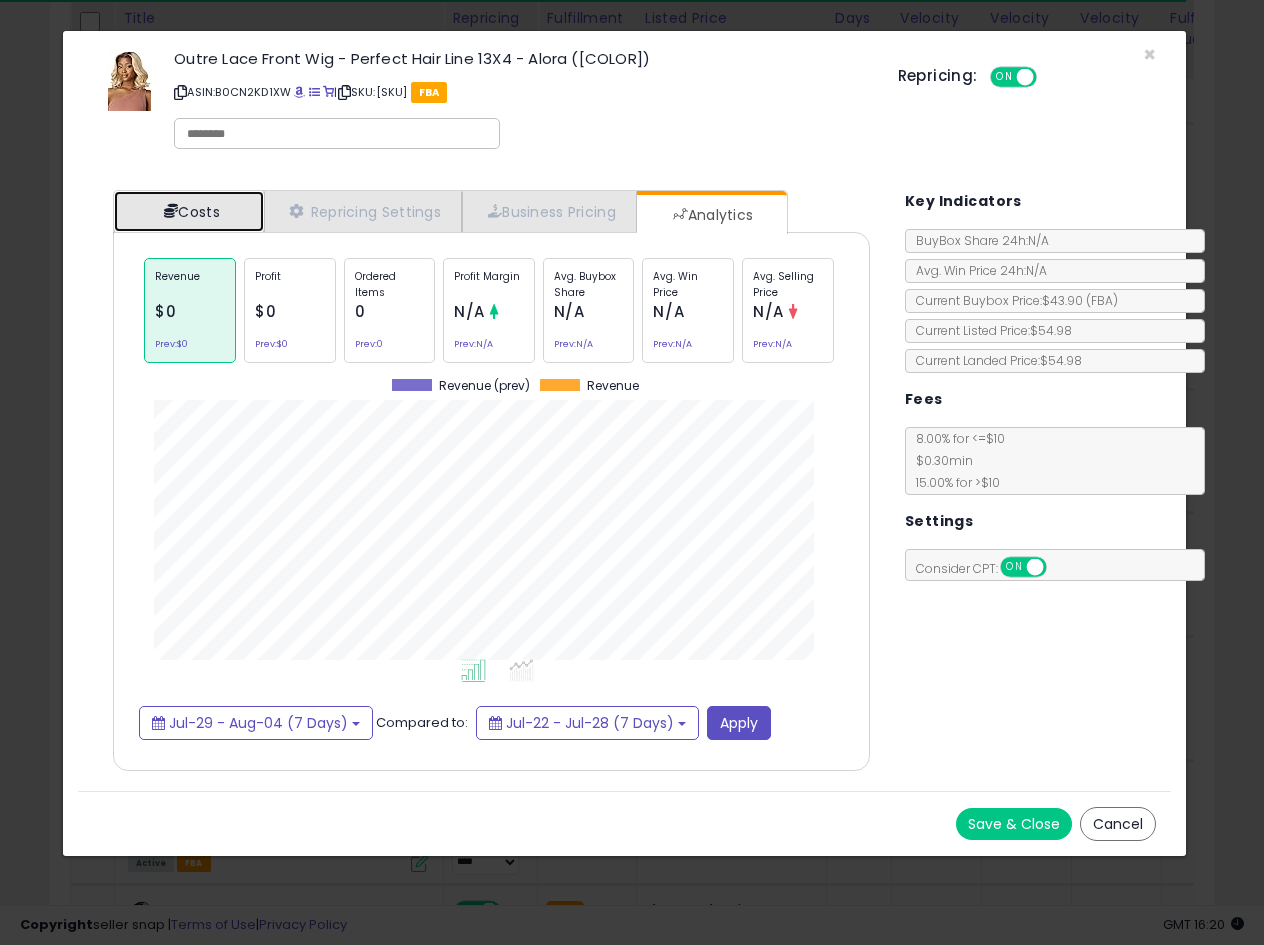 click on "Costs" at bounding box center [189, 211] 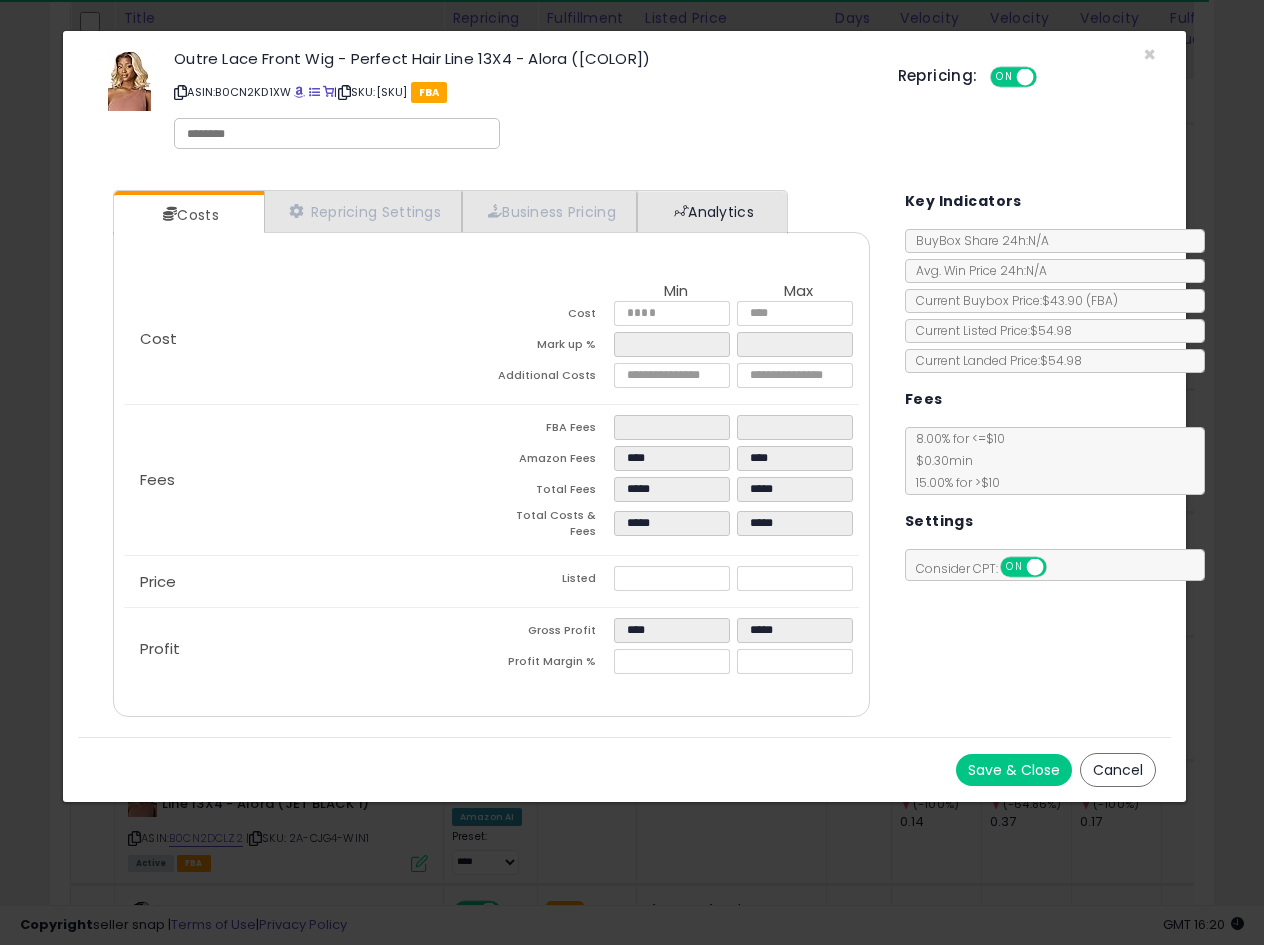 click on "Costs
Repricing Settings
Business Pricing
Analytics
Cost" at bounding box center [491, 456] 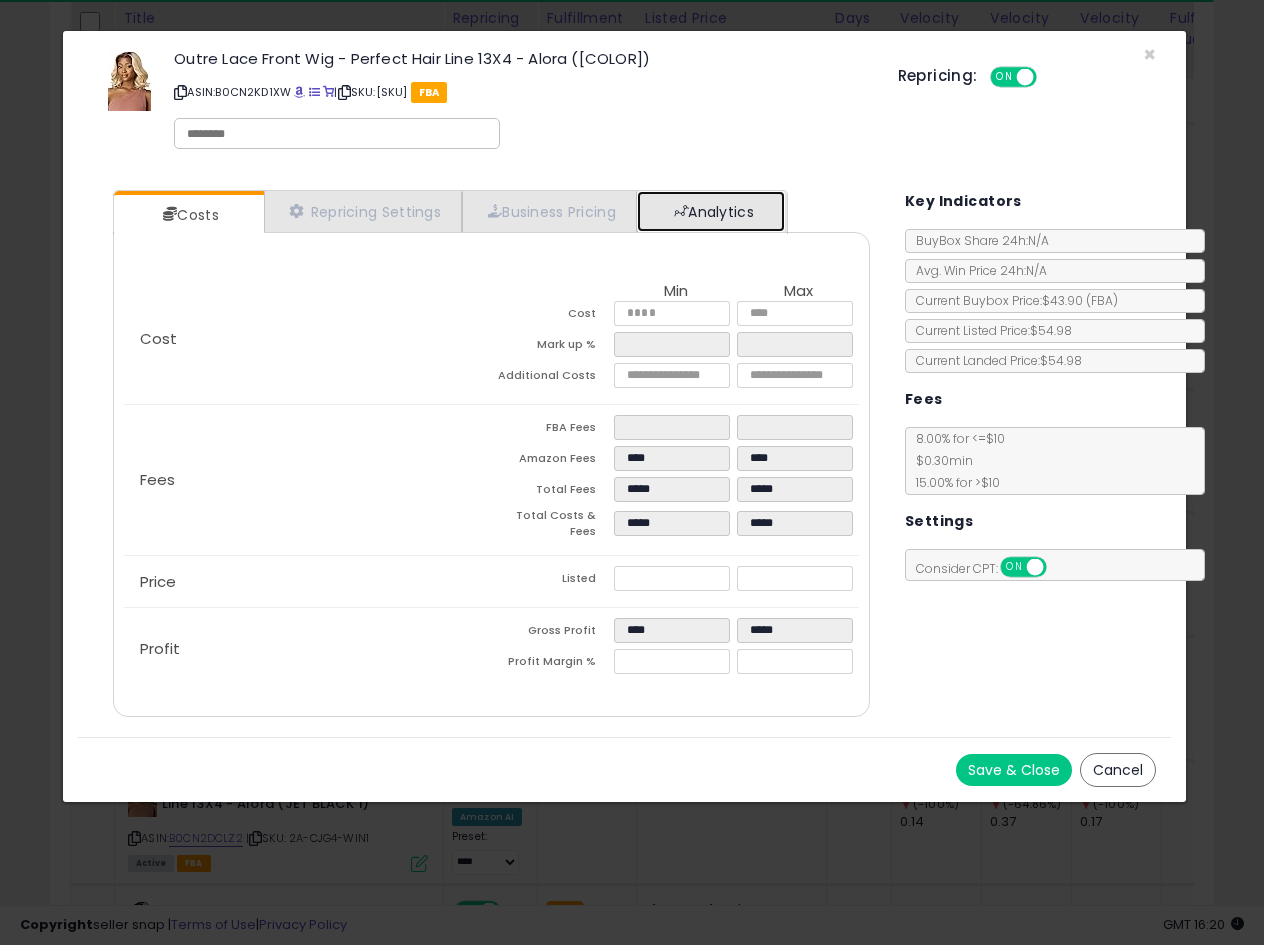 click on "Analytics" at bounding box center (711, 211) 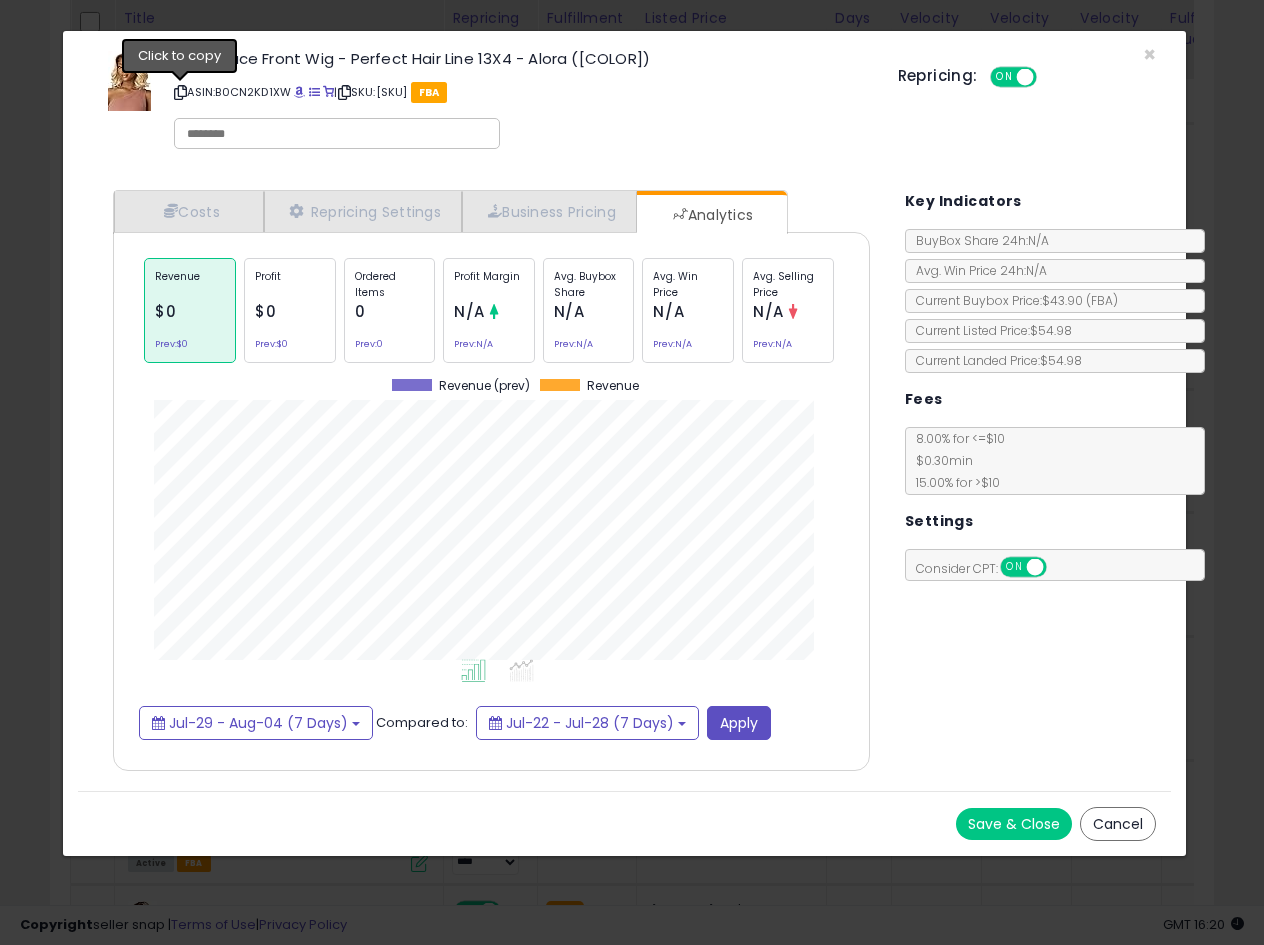 click at bounding box center [180, 92] 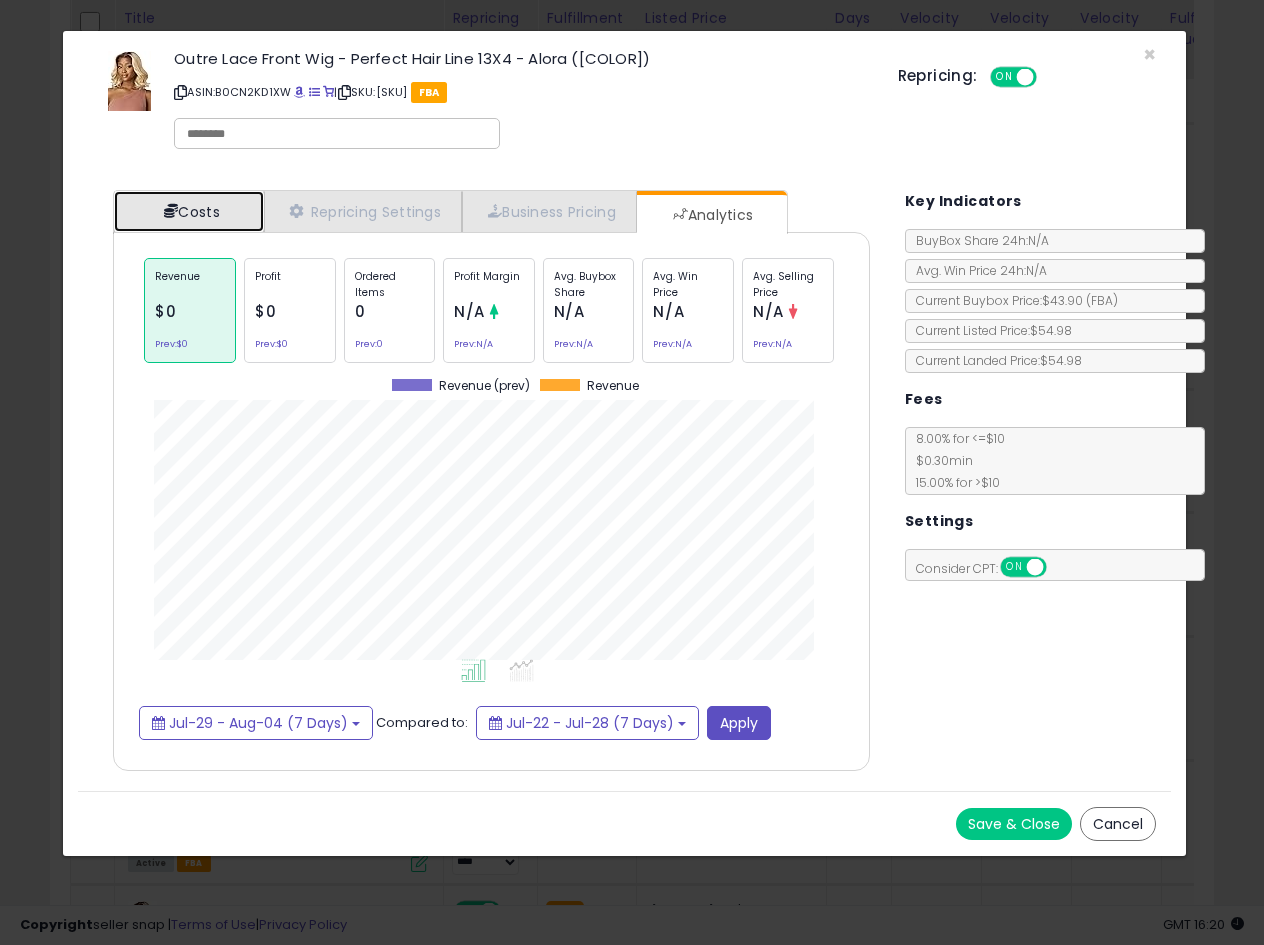 click on "Costs" at bounding box center (189, 211) 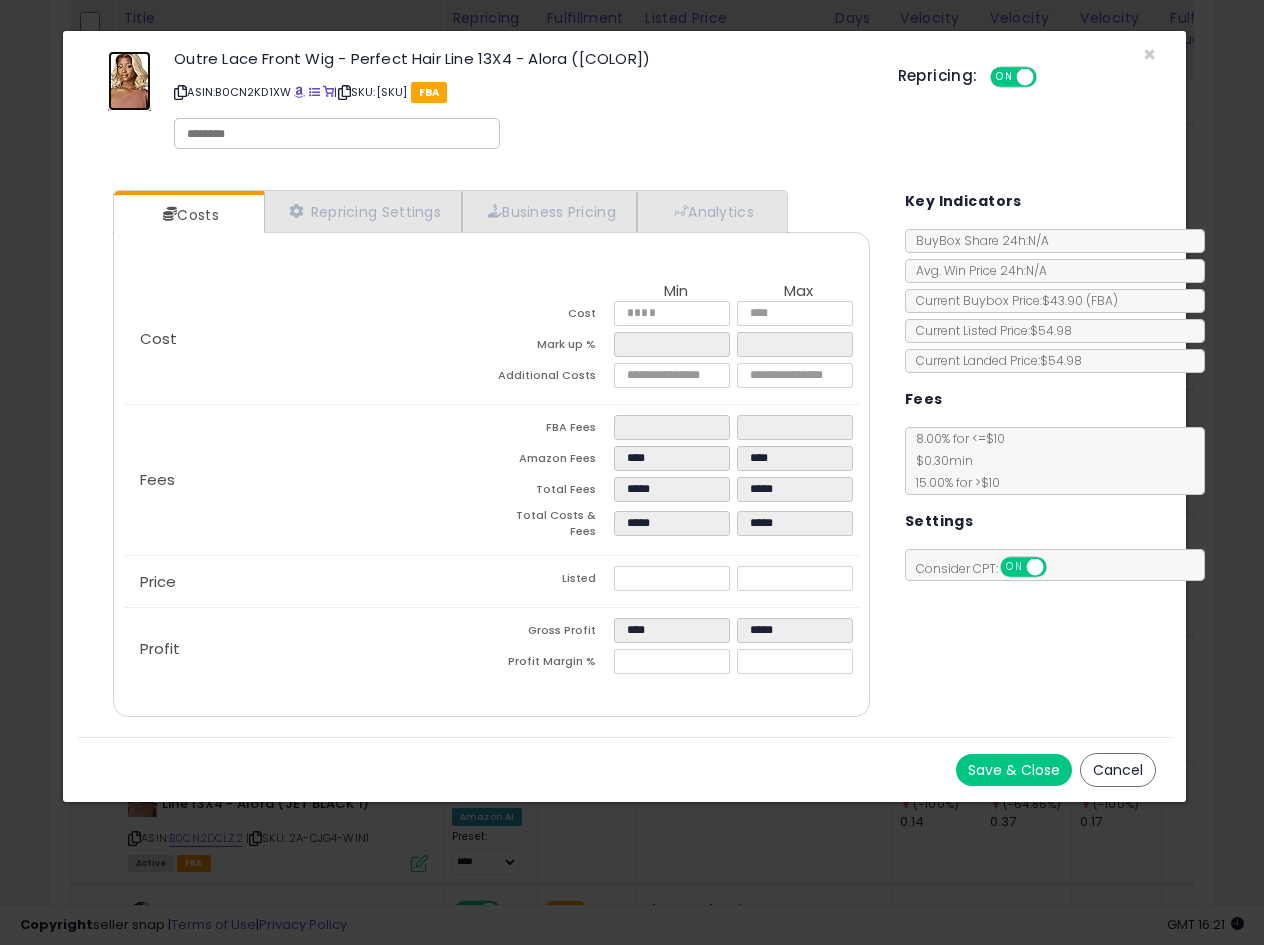 click at bounding box center (129, 81) 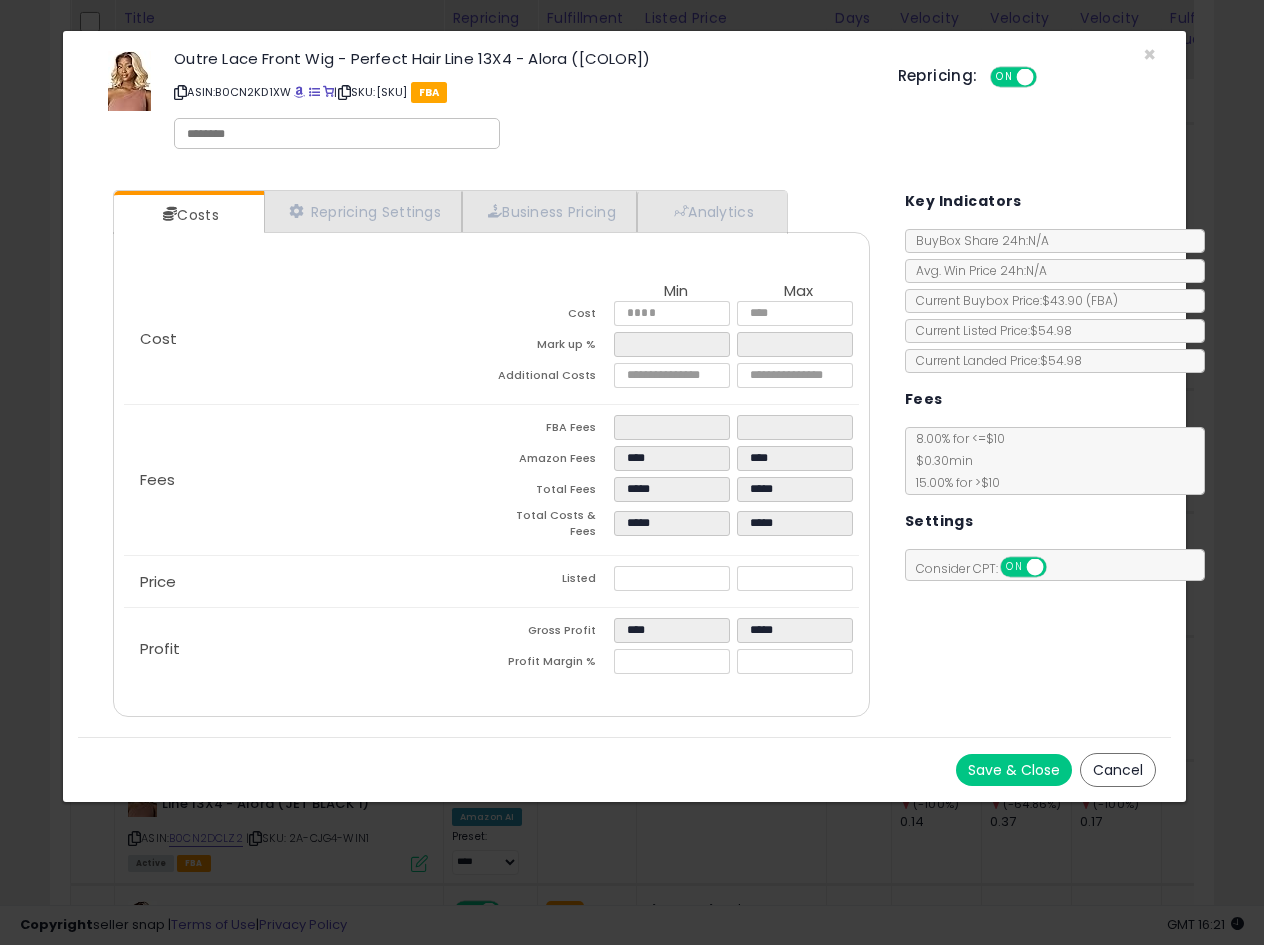 click on "Outre Lace Front Wig - Perfect Hair Line 13X4 - Alora ([COLOR])" at bounding box center [520, 58] 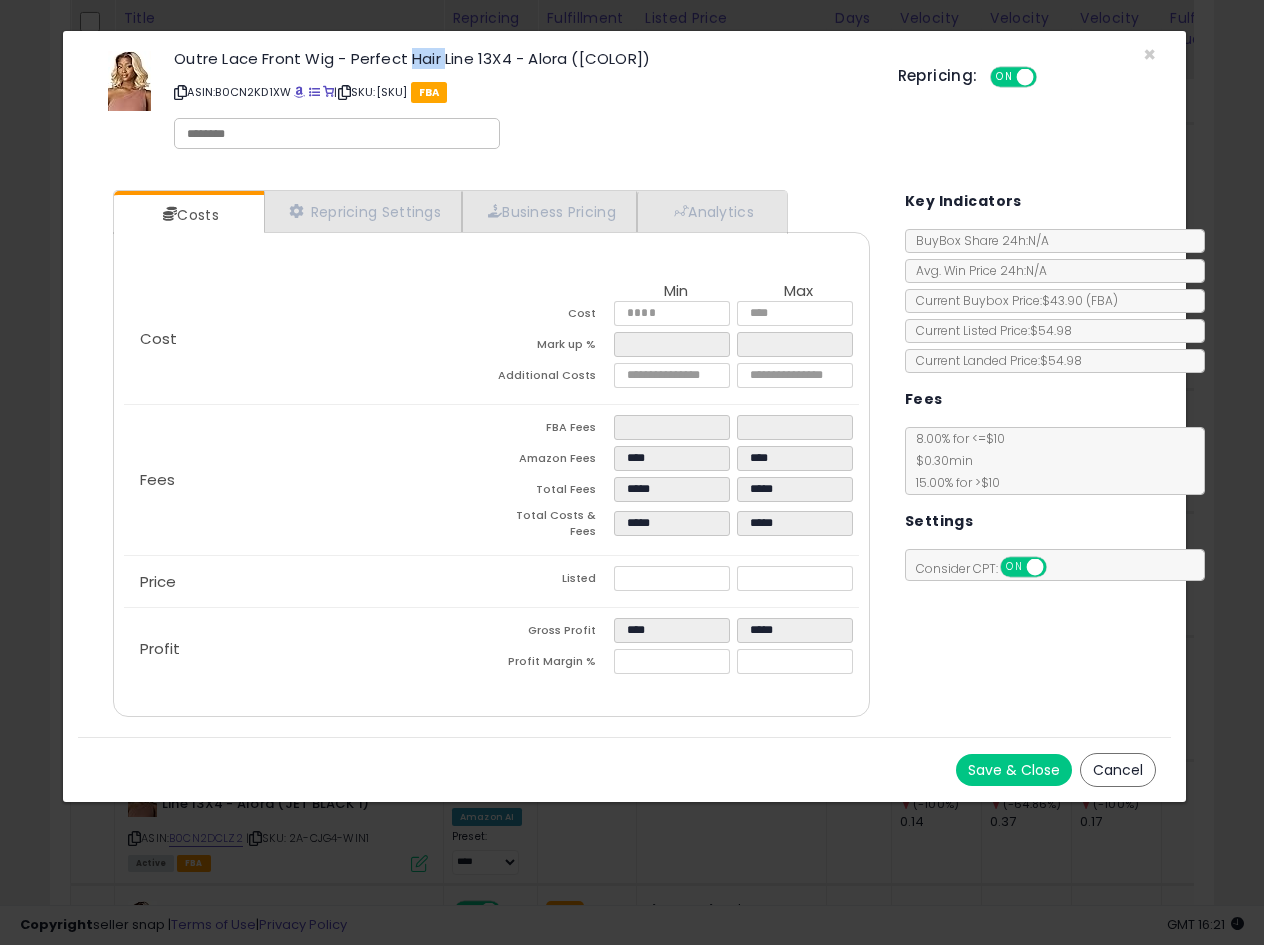click on "Outre Lace Front Wig - Perfect Hair Line 13X4 - Alora ([COLOR])" at bounding box center [520, 58] 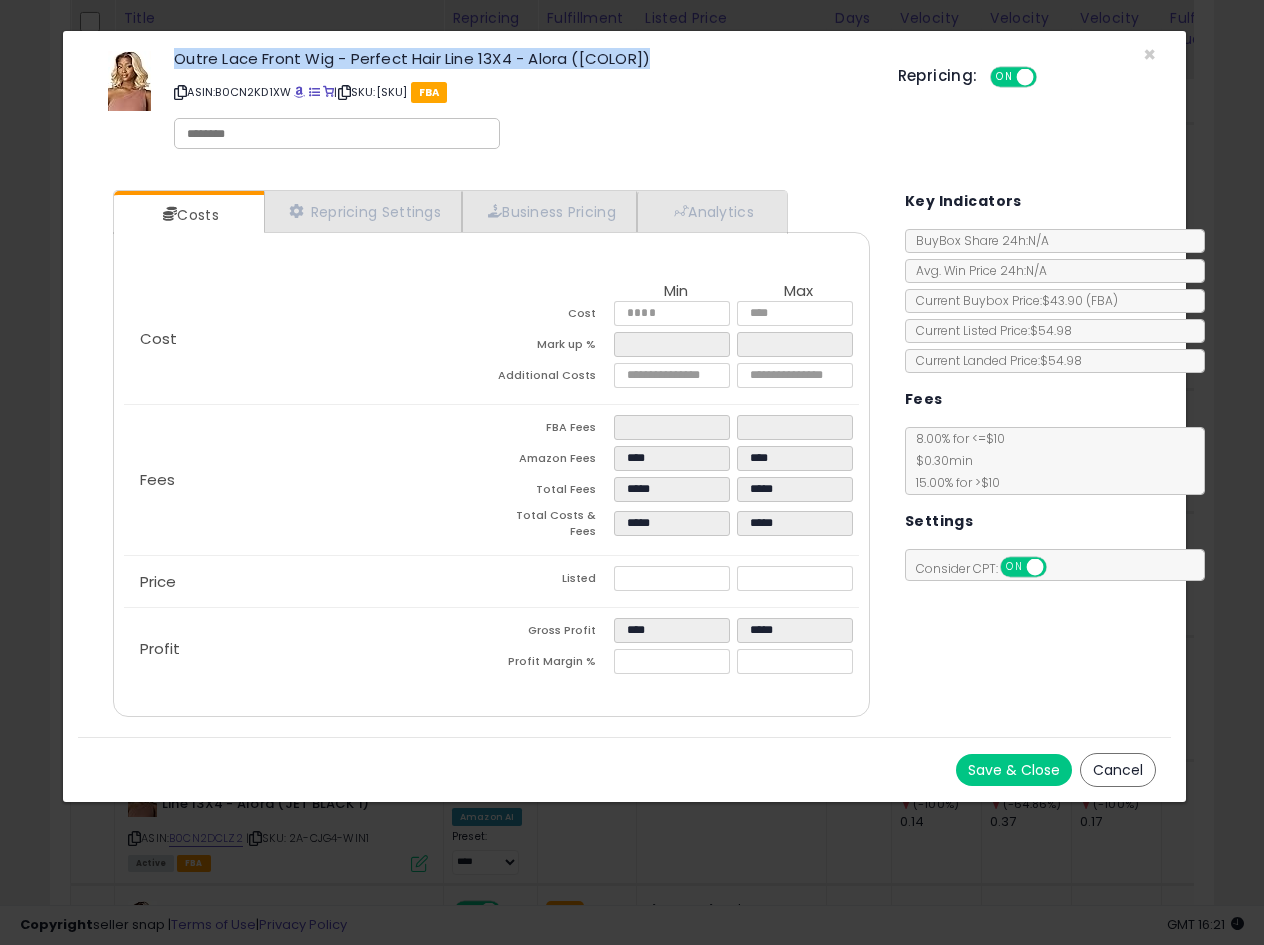 click on "Outre Lace Front Wig - Perfect Hair Line 13X4 - Alora ([COLOR])" at bounding box center (520, 58) 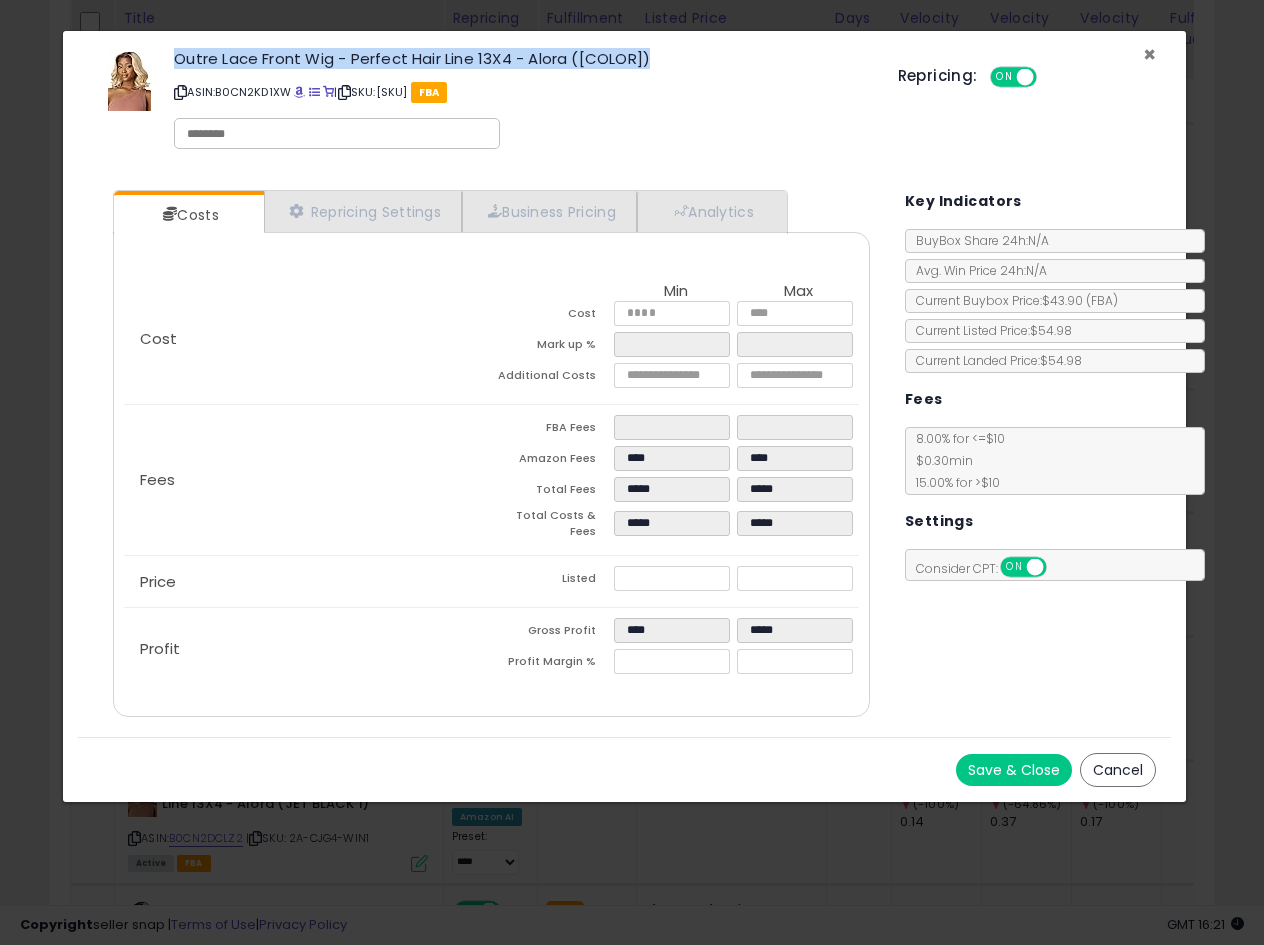 drag, startPoint x: 1146, startPoint y: 53, endPoint x: 1058, endPoint y: 147, distance: 128.76335 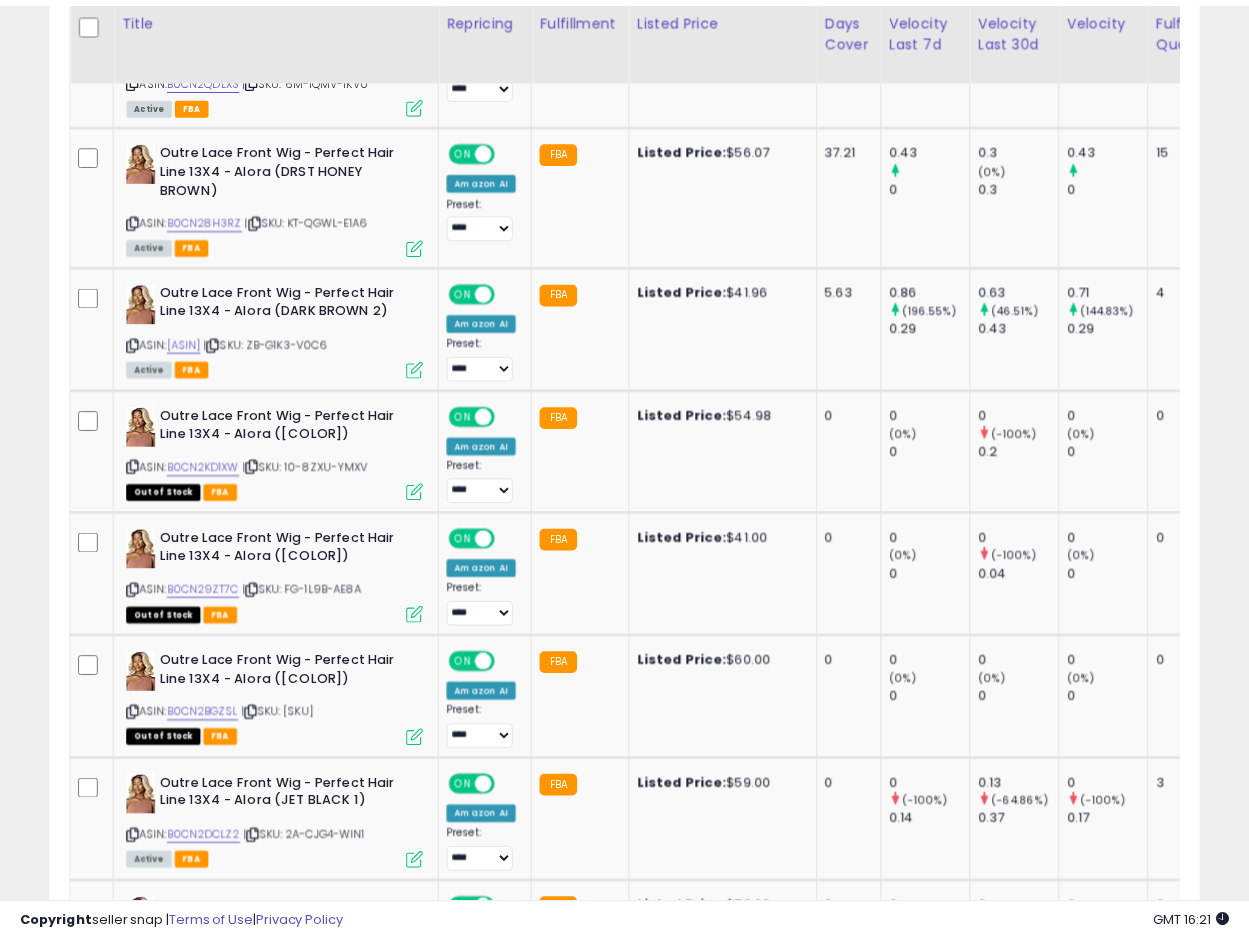 scroll, scrollTop: 410, scrollLeft: 665, axis: both 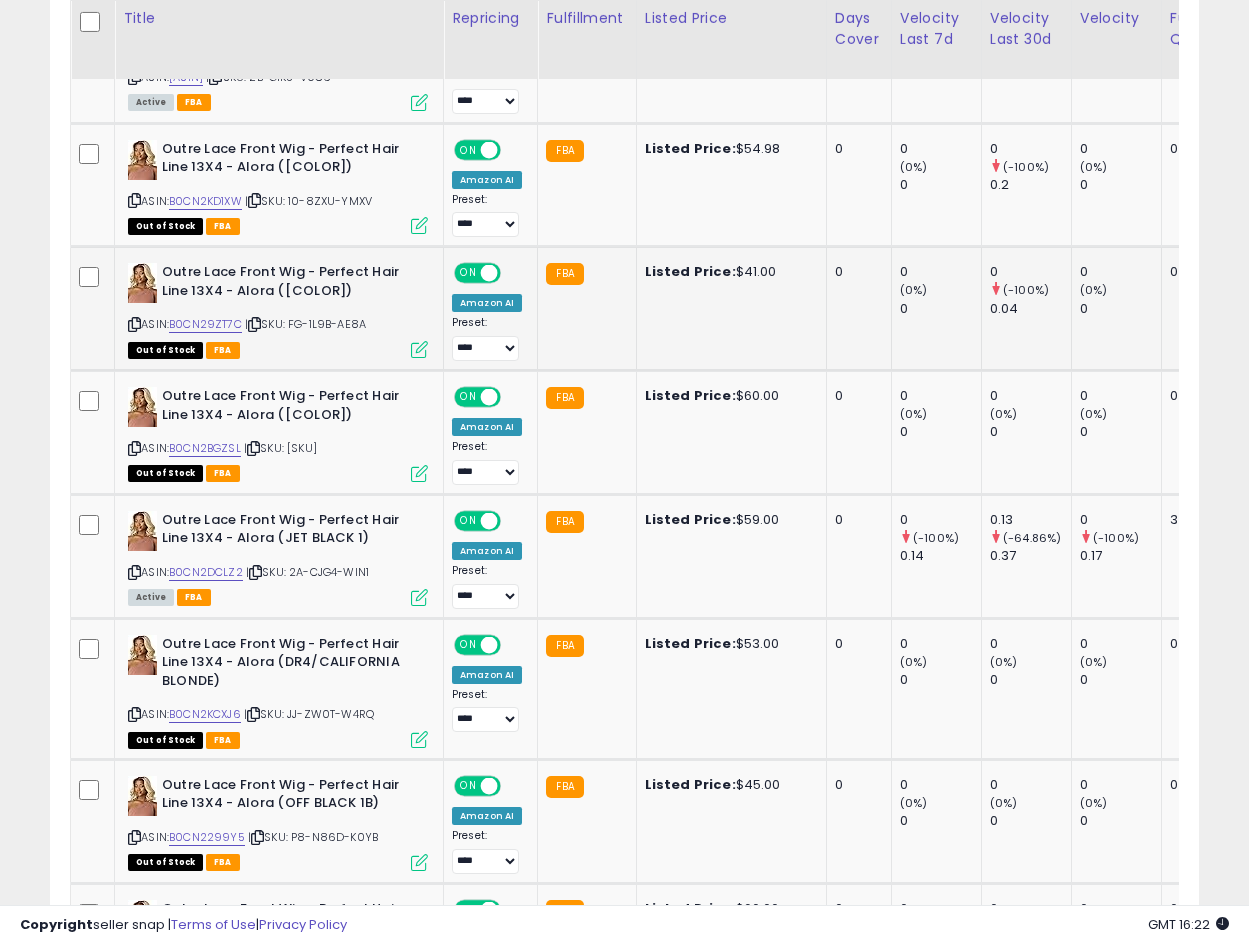 click at bounding box center (419, 349) 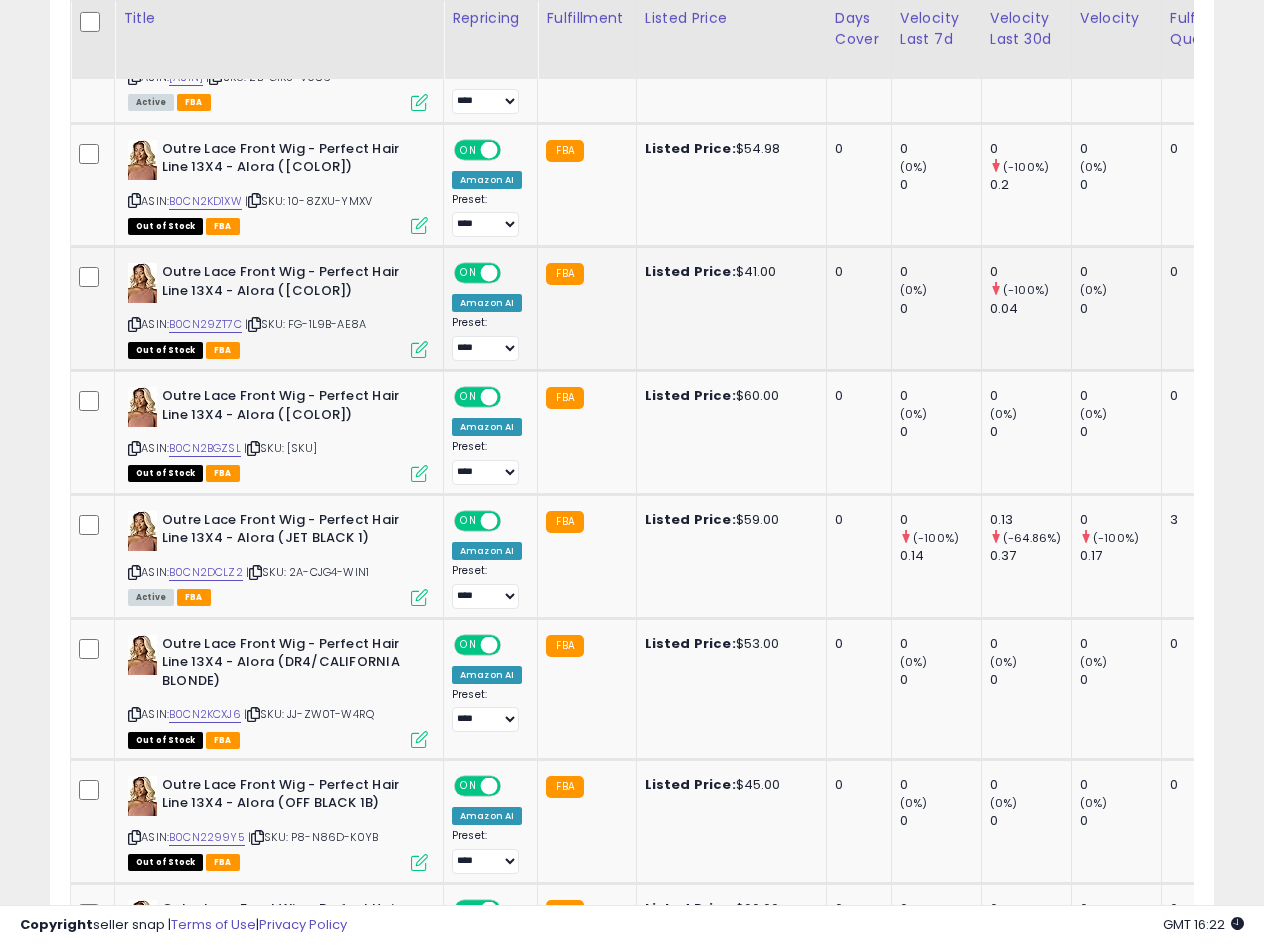 scroll, scrollTop: 999590, scrollLeft: 999327, axis: both 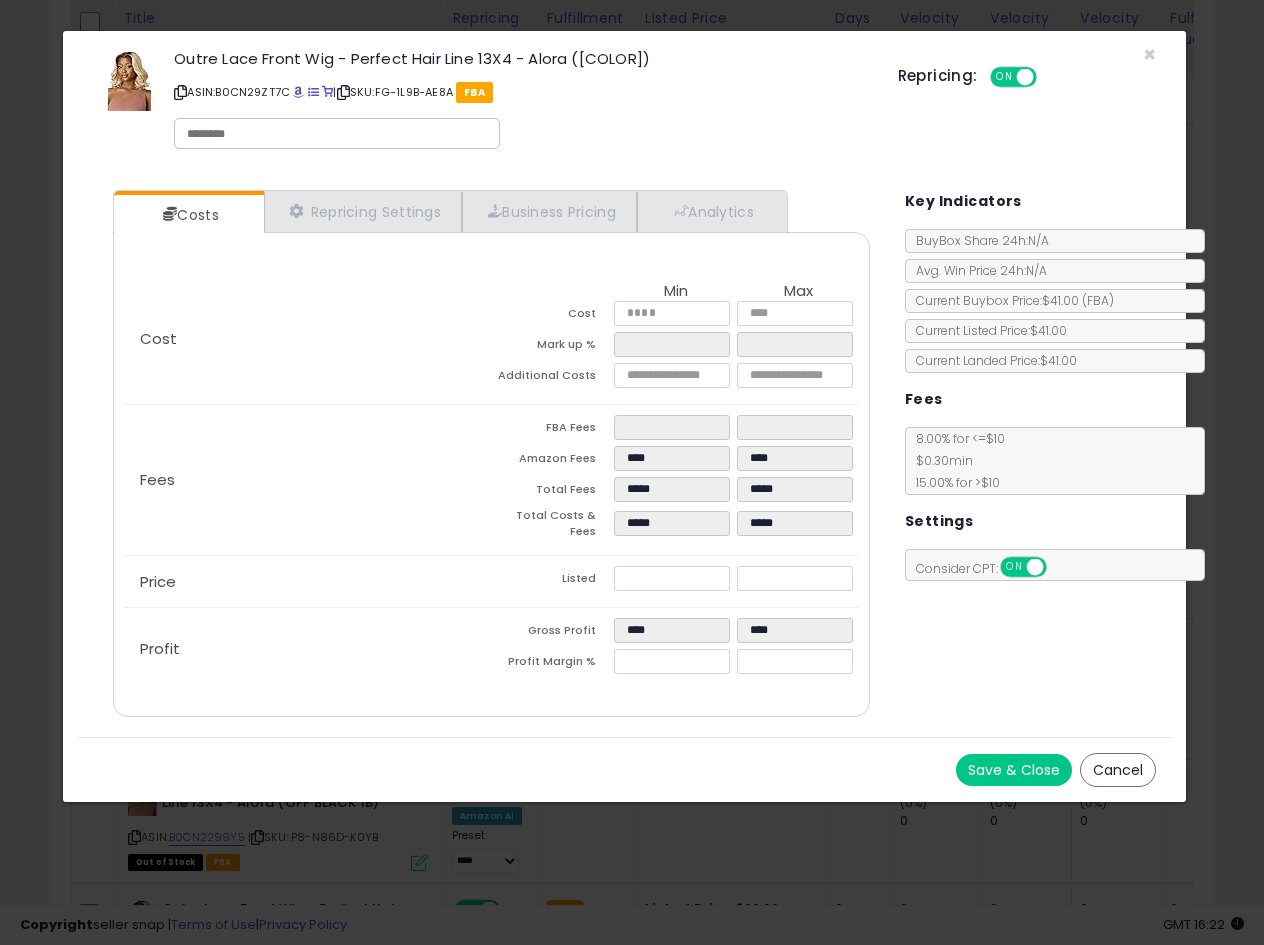 click on "Outre Lace Front Wig - Perfect Hair Line 13X4 - Alora ([COLOR])" at bounding box center [520, 58] 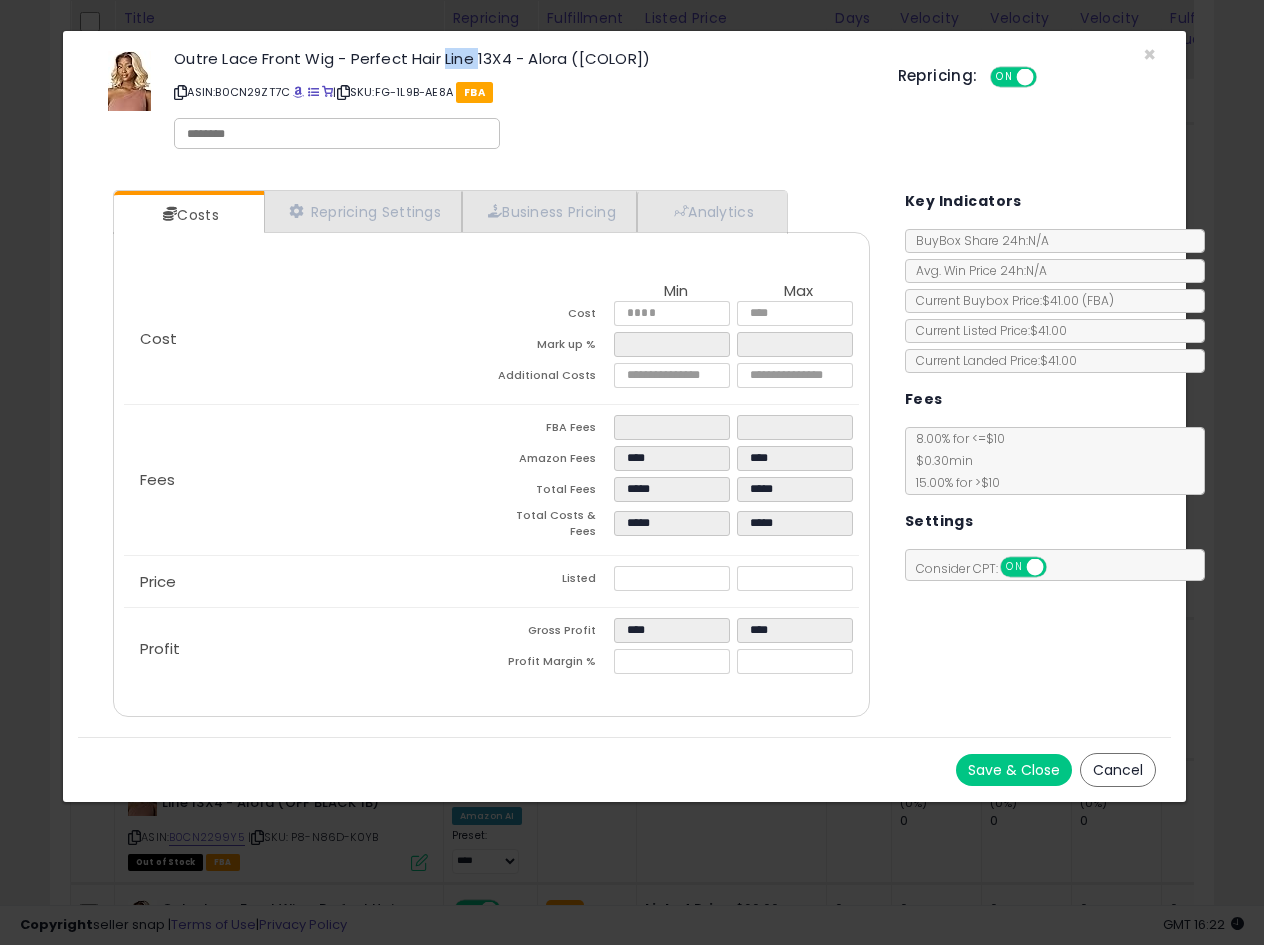 click on "Outre Lace Front Wig - Perfect Hair Line 13X4 - Alora ([COLOR])" at bounding box center (520, 58) 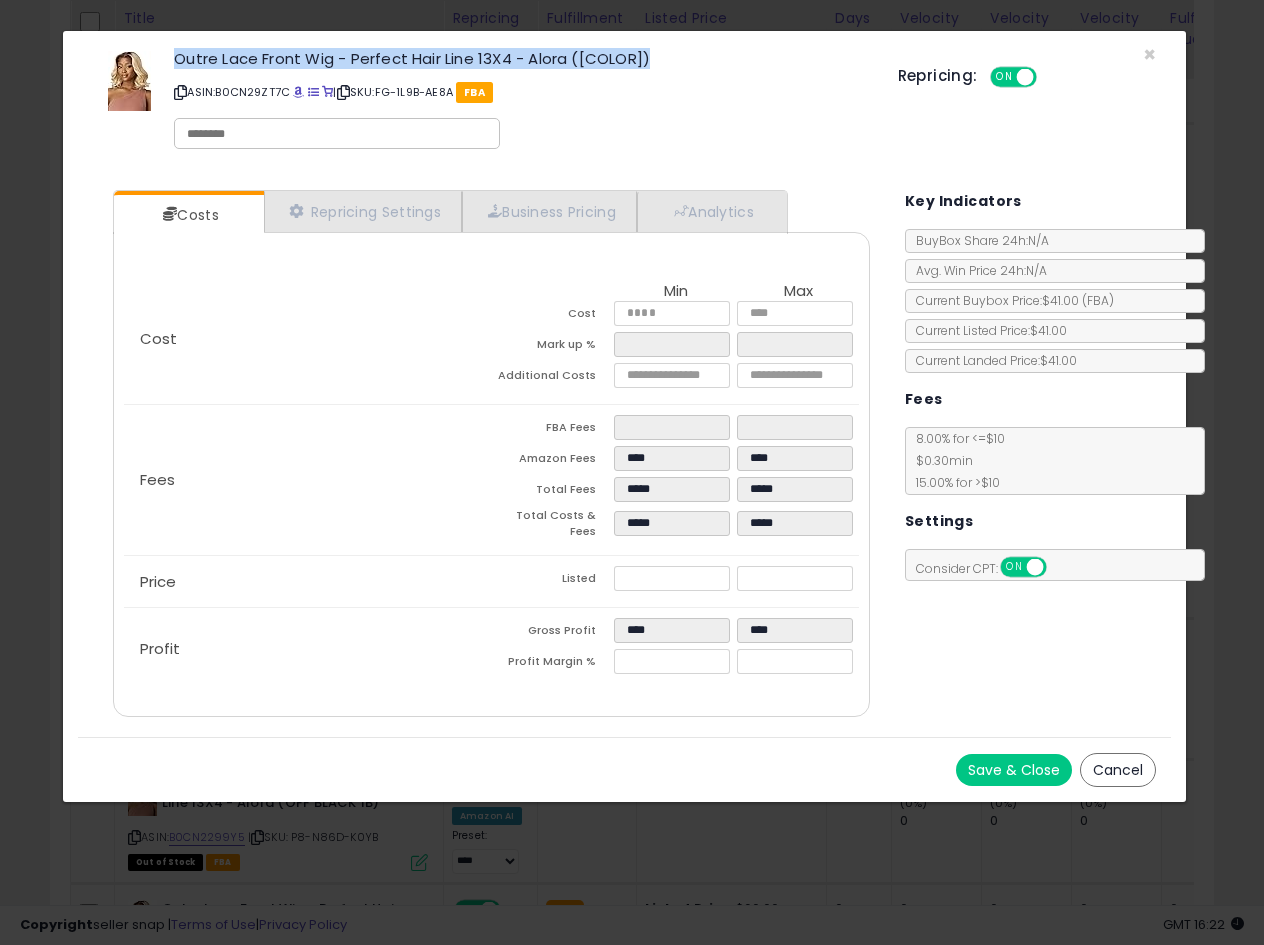 click on "Outre Lace Front Wig - Perfect Hair Line 13X4 - Alora ([COLOR])" at bounding box center (520, 58) 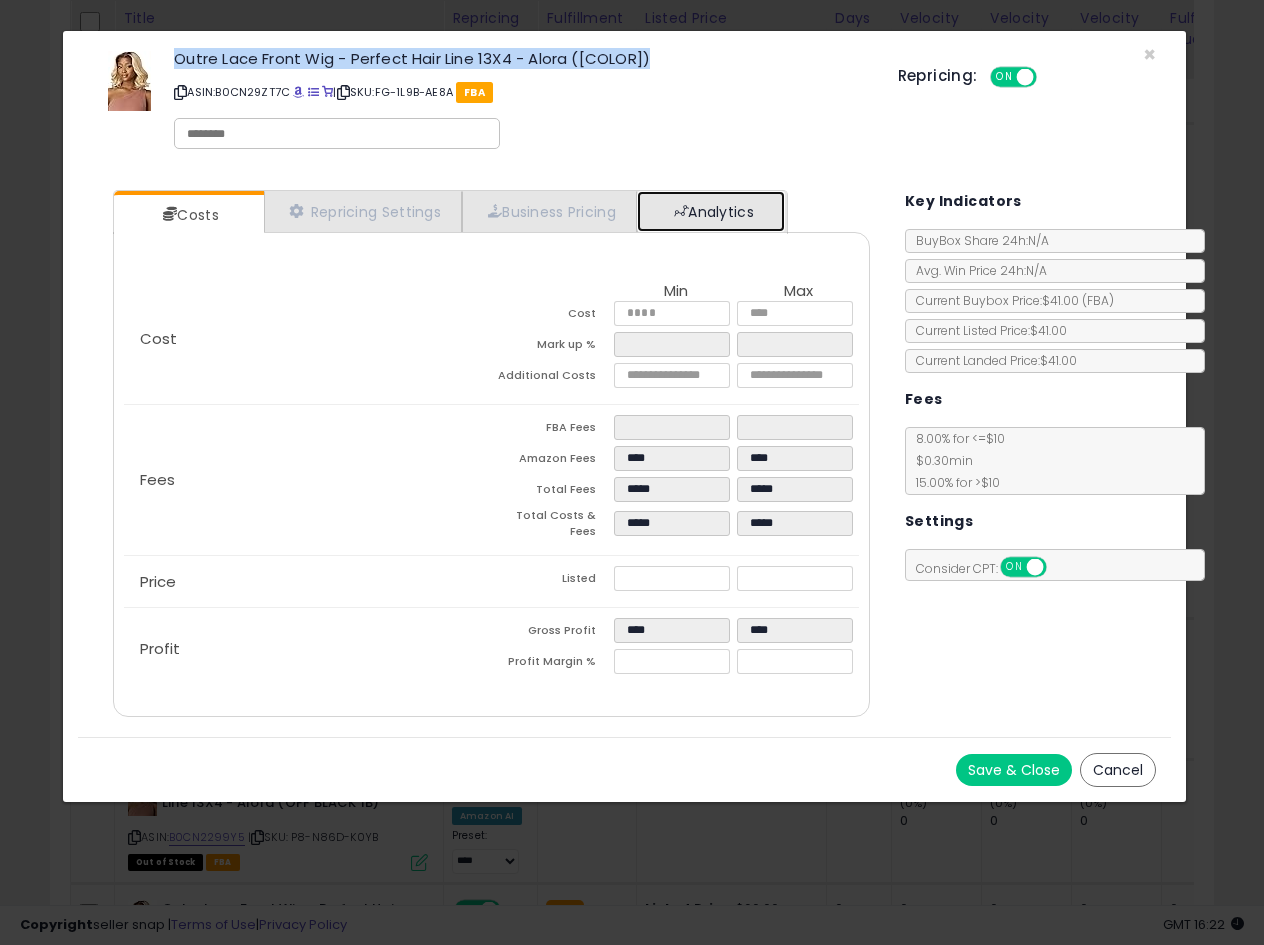 click on "Analytics" at bounding box center [711, 211] 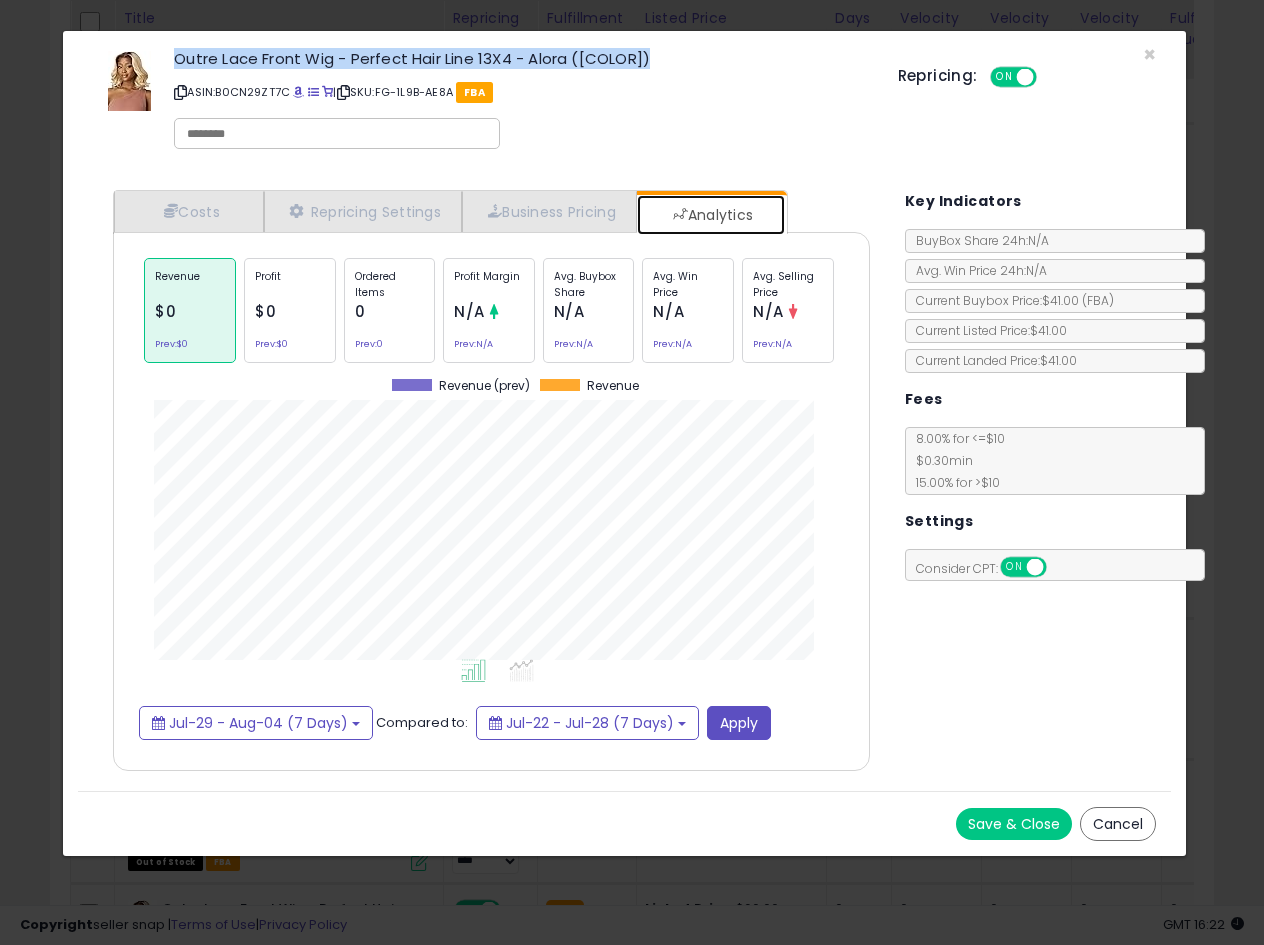 scroll, scrollTop: 999384, scrollLeft: 999203, axis: both 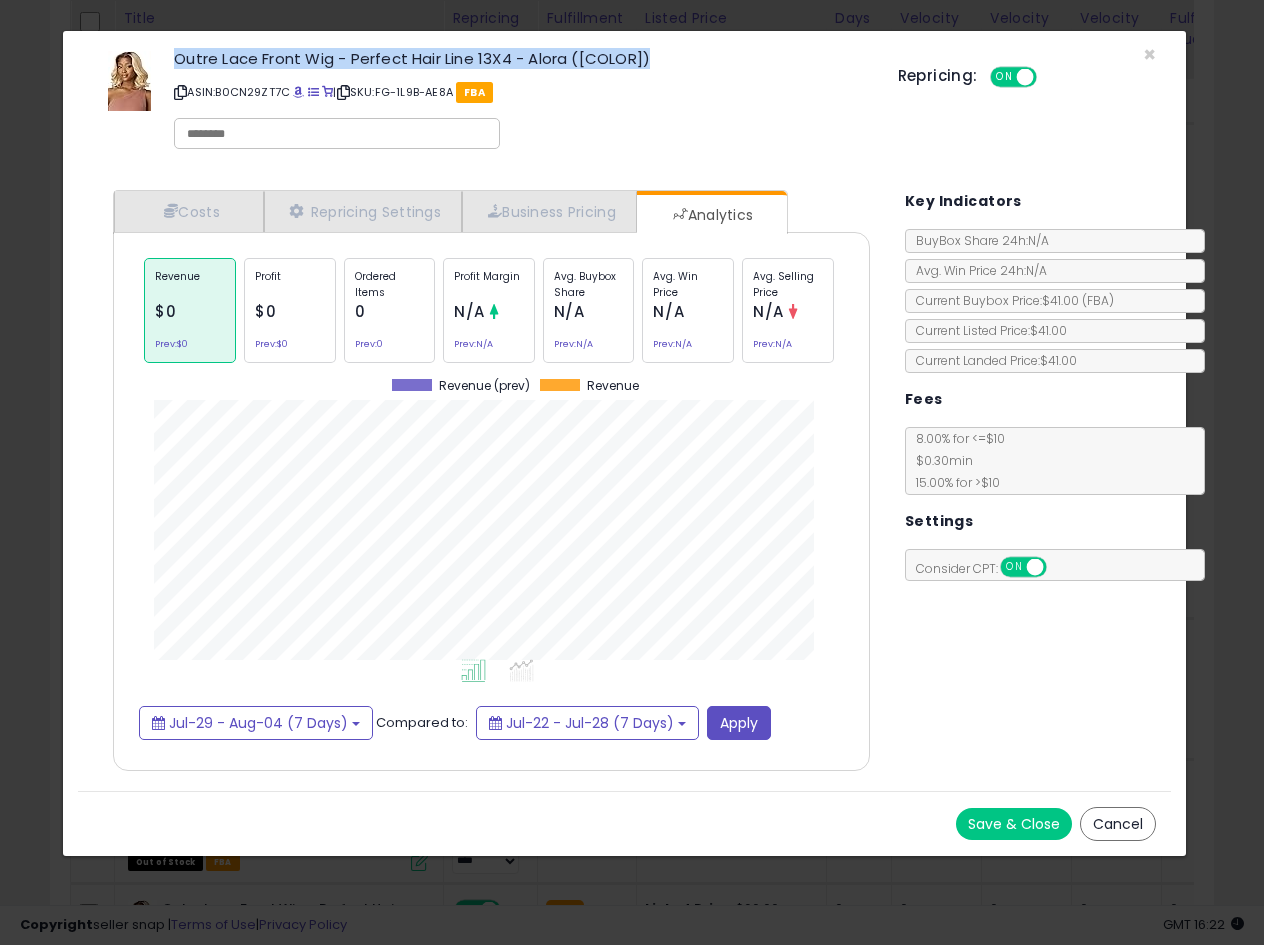 click at bounding box center [180, 92] 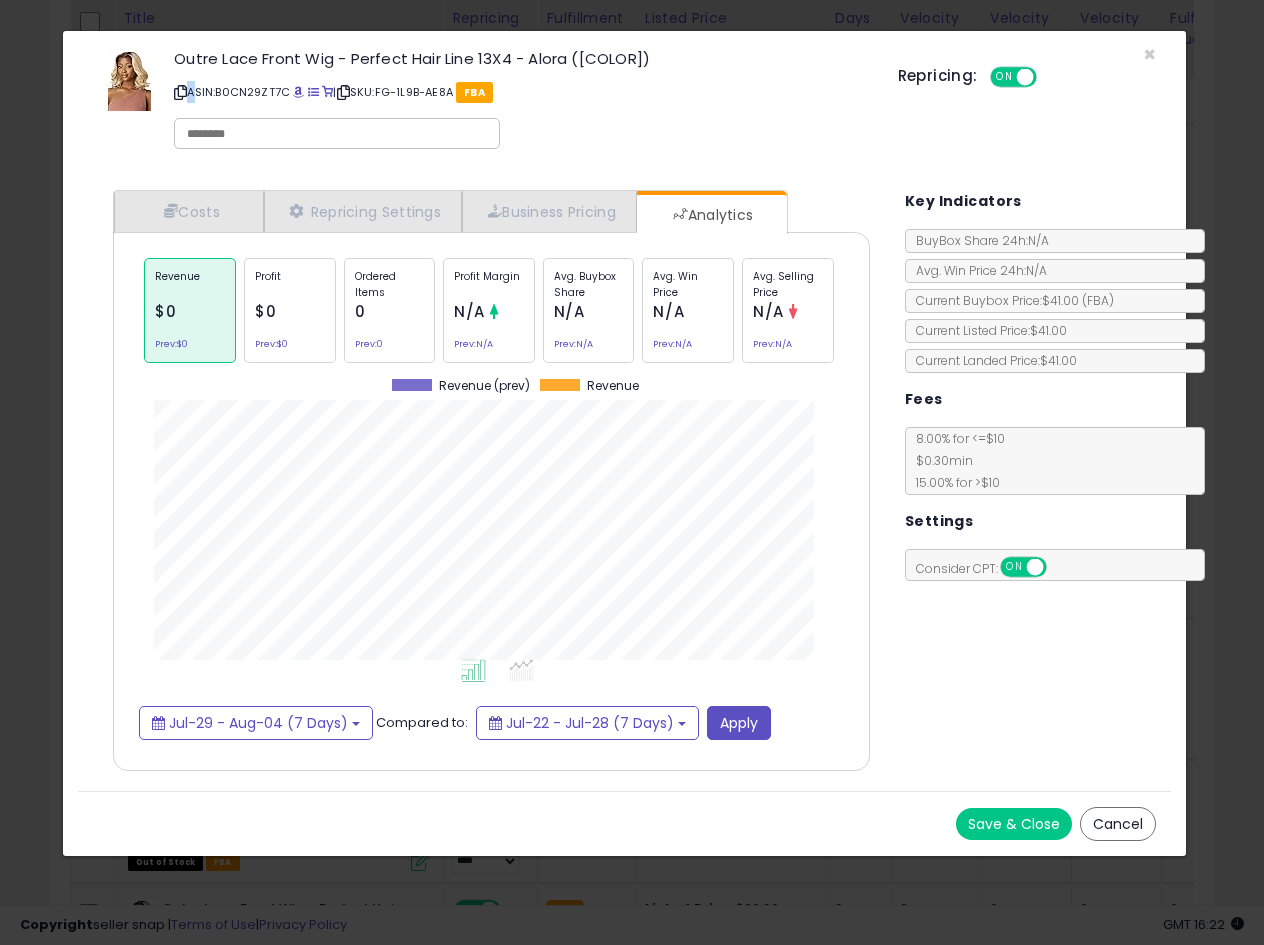 click at bounding box center (180, 92) 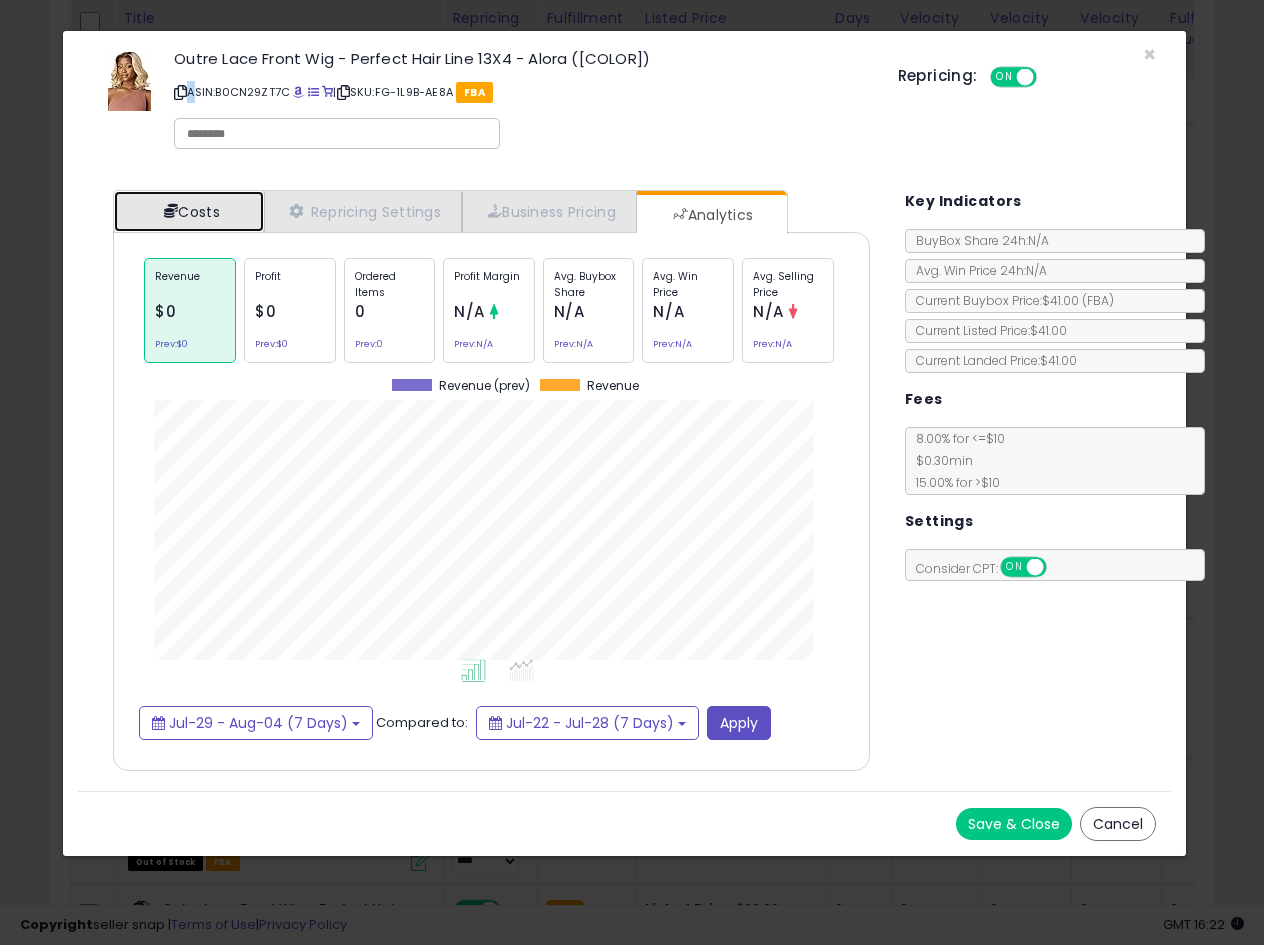 click on "Costs" at bounding box center [189, 211] 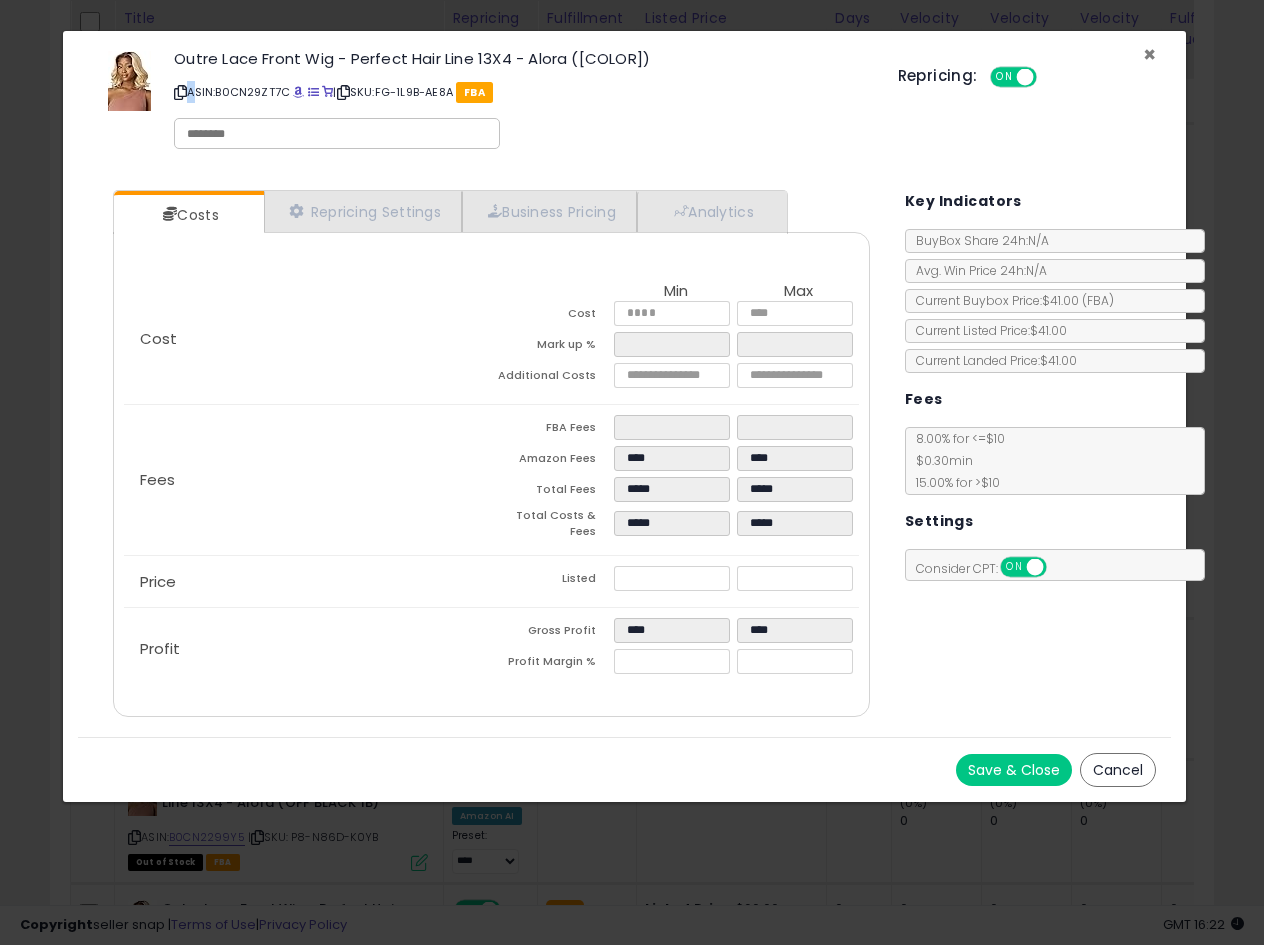 click on "×" at bounding box center [1149, 54] 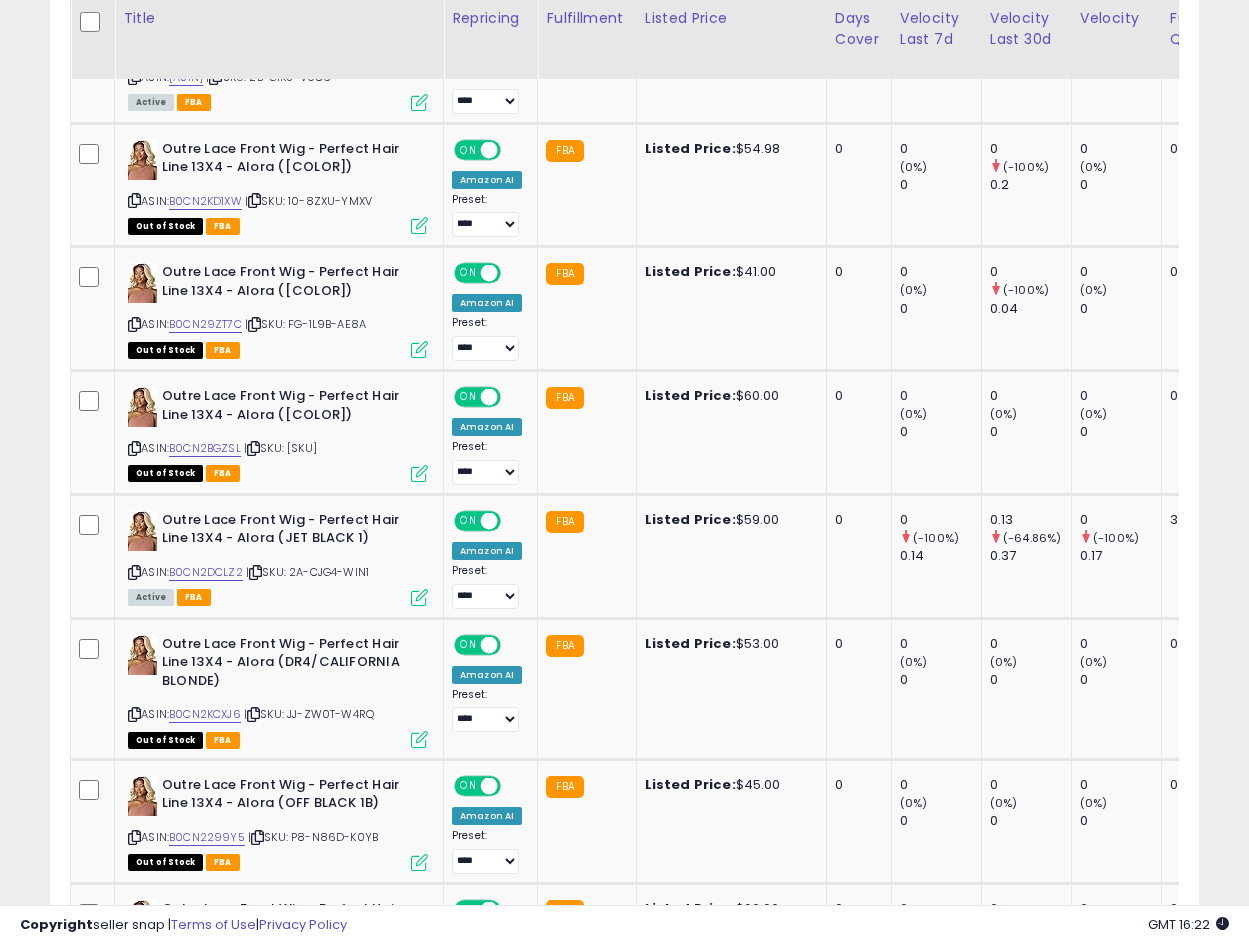 scroll, scrollTop: 410, scrollLeft: 665, axis: both 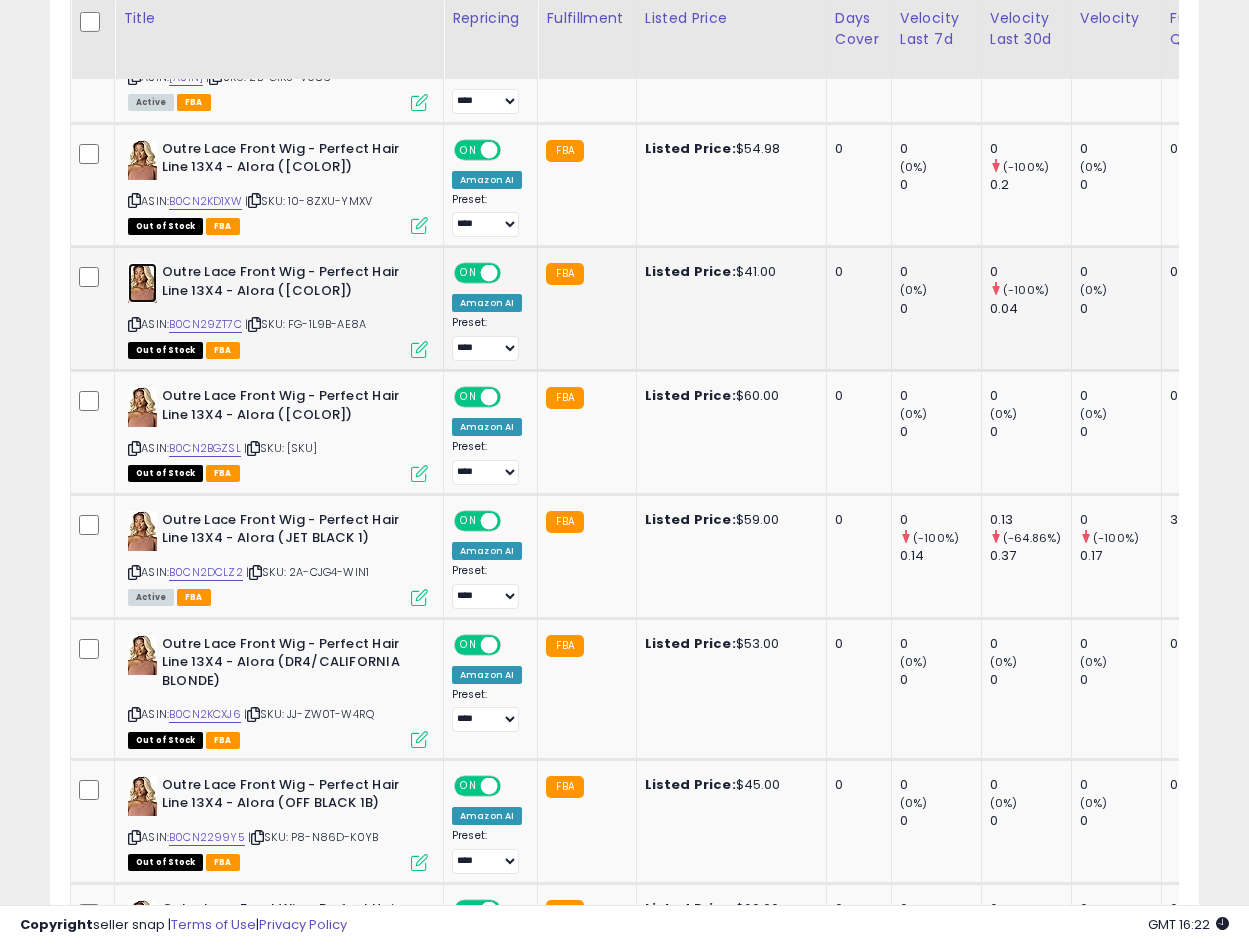 click at bounding box center (142, 283) 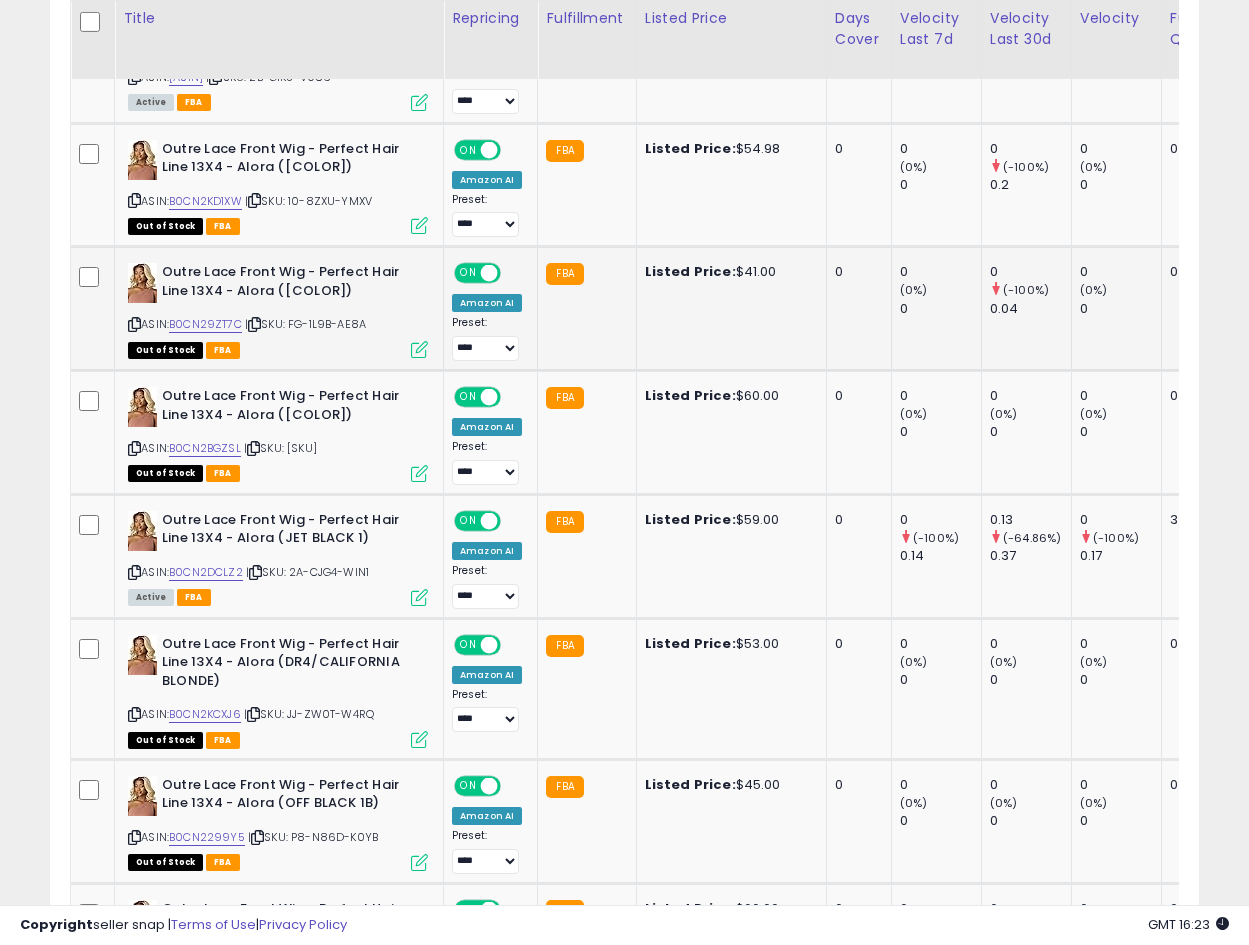 click at bounding box center (419, 349) 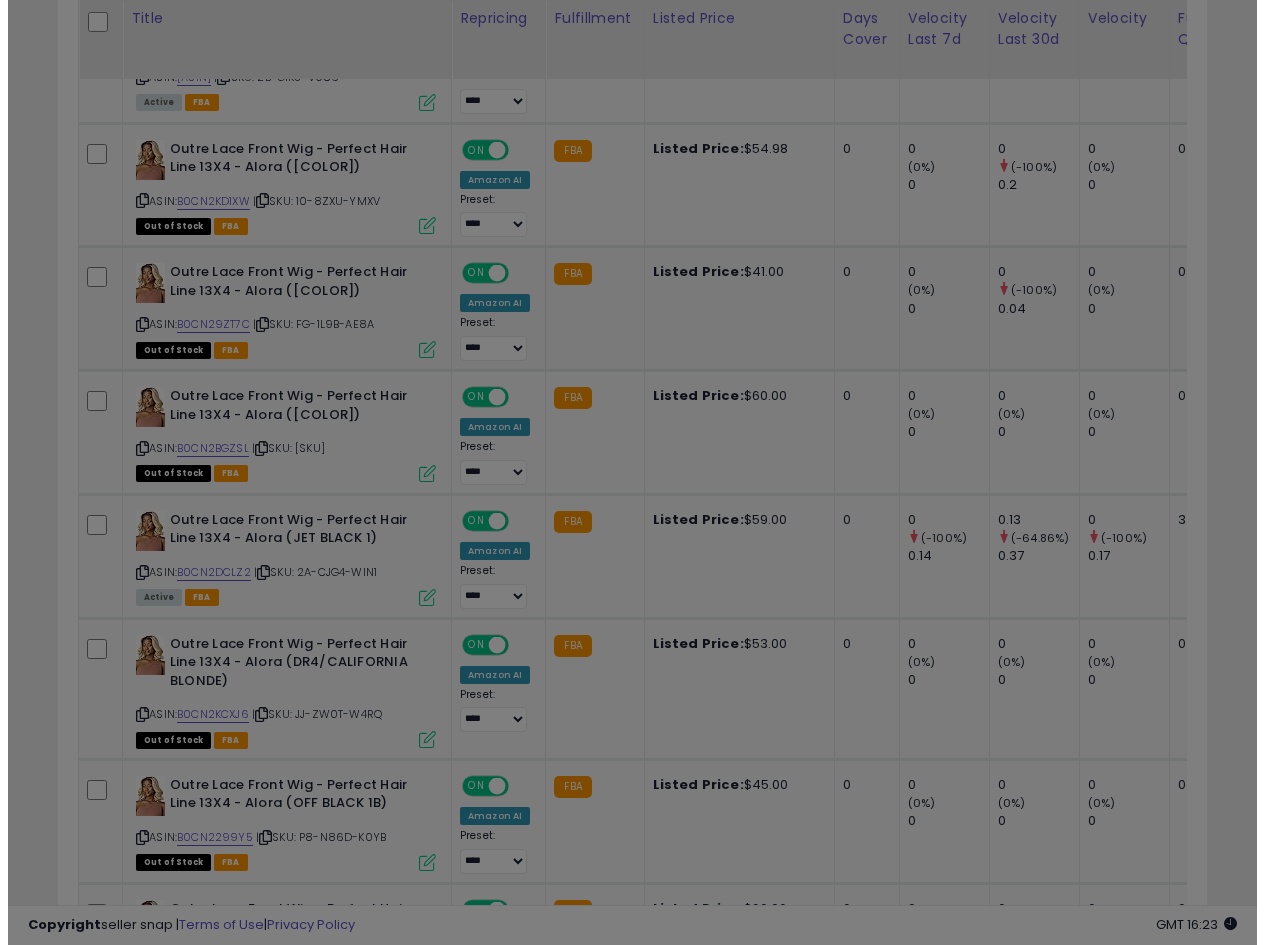 scroll, scrollTop: 999590, scrollLeft: 999327, axis: both 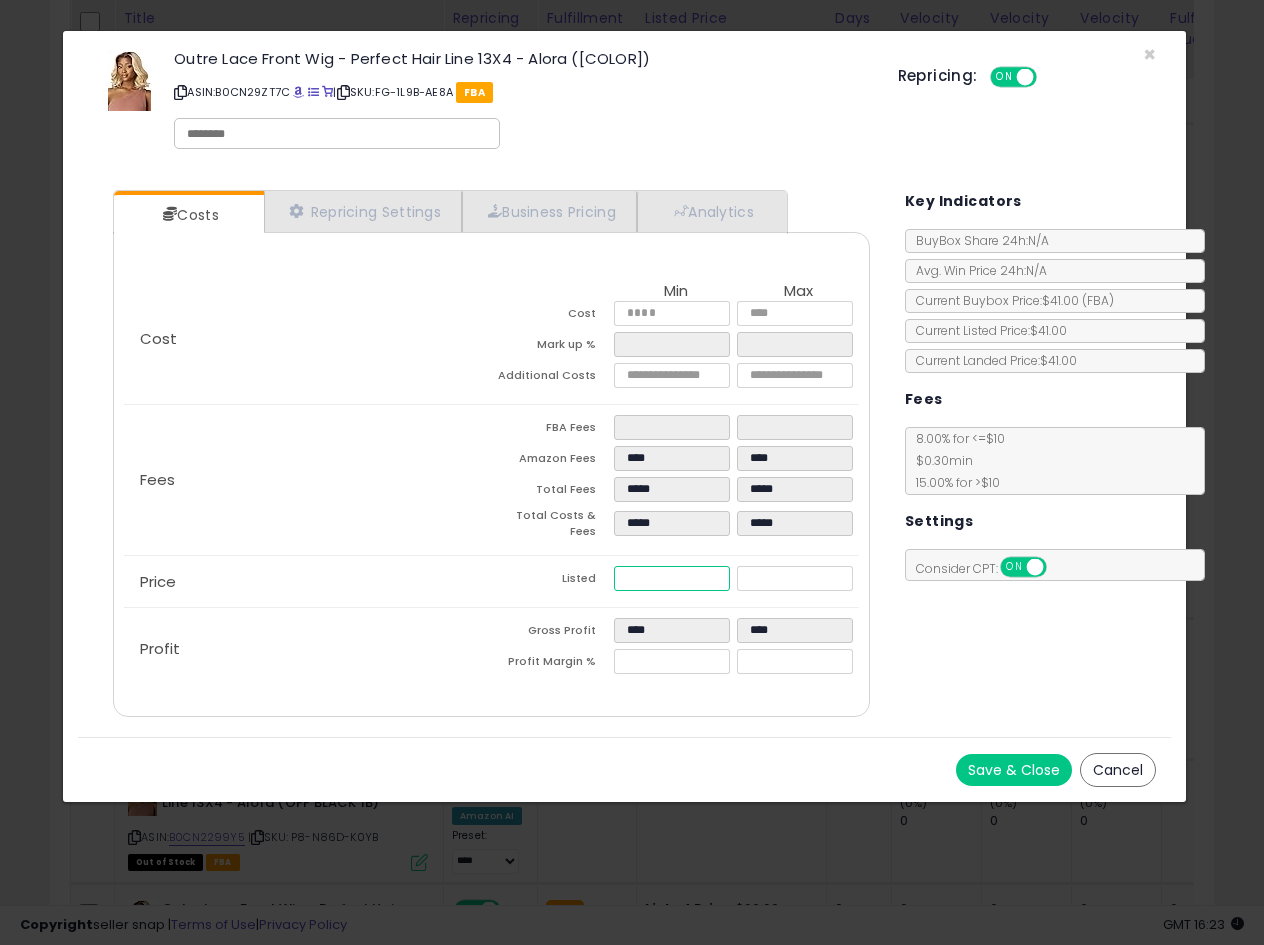 drag, startPoint x: 678, startPoint y: 572, endPoint x: 362, endPoint y: 613, distance: 318.6487 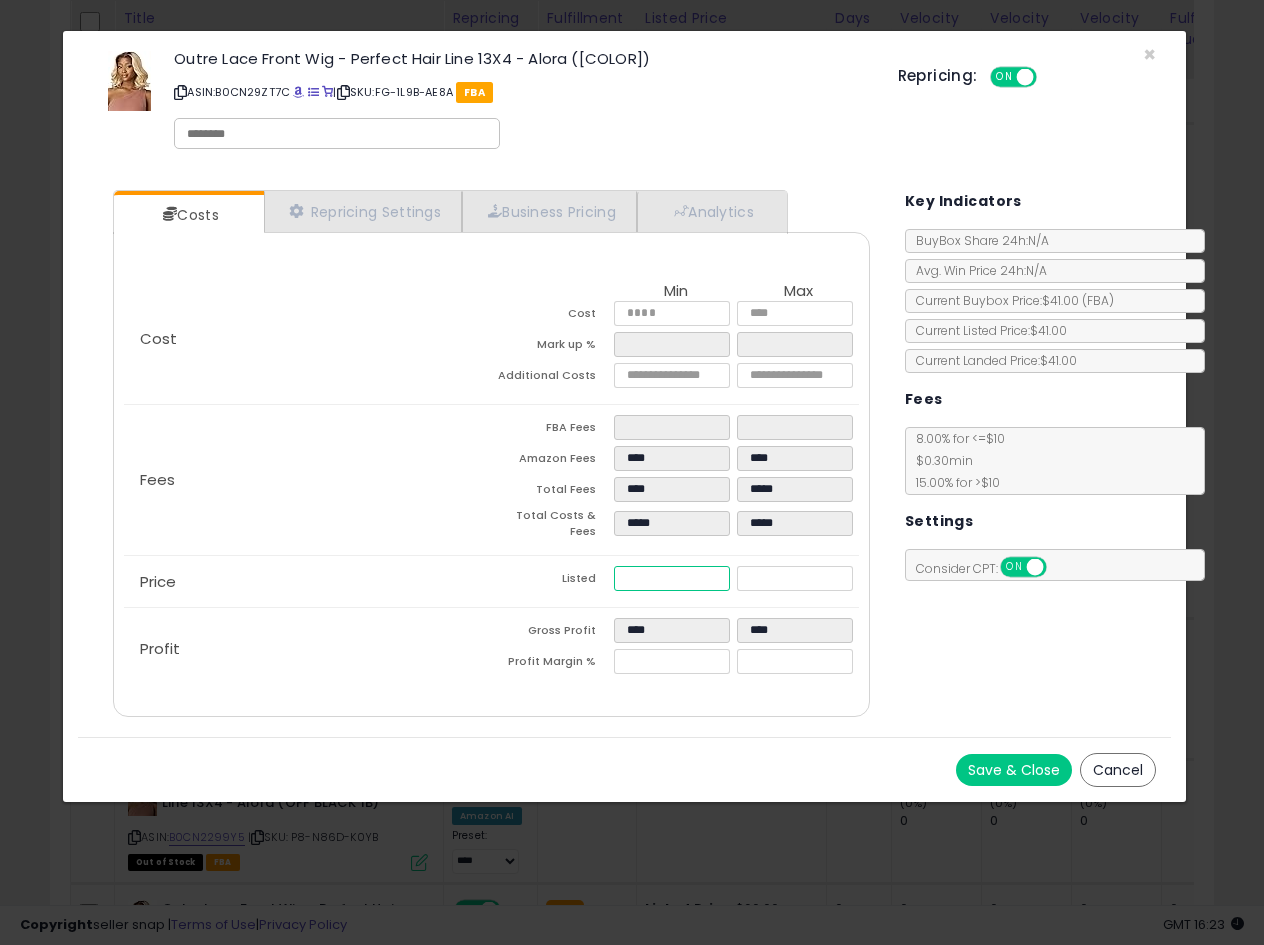 type on "****" 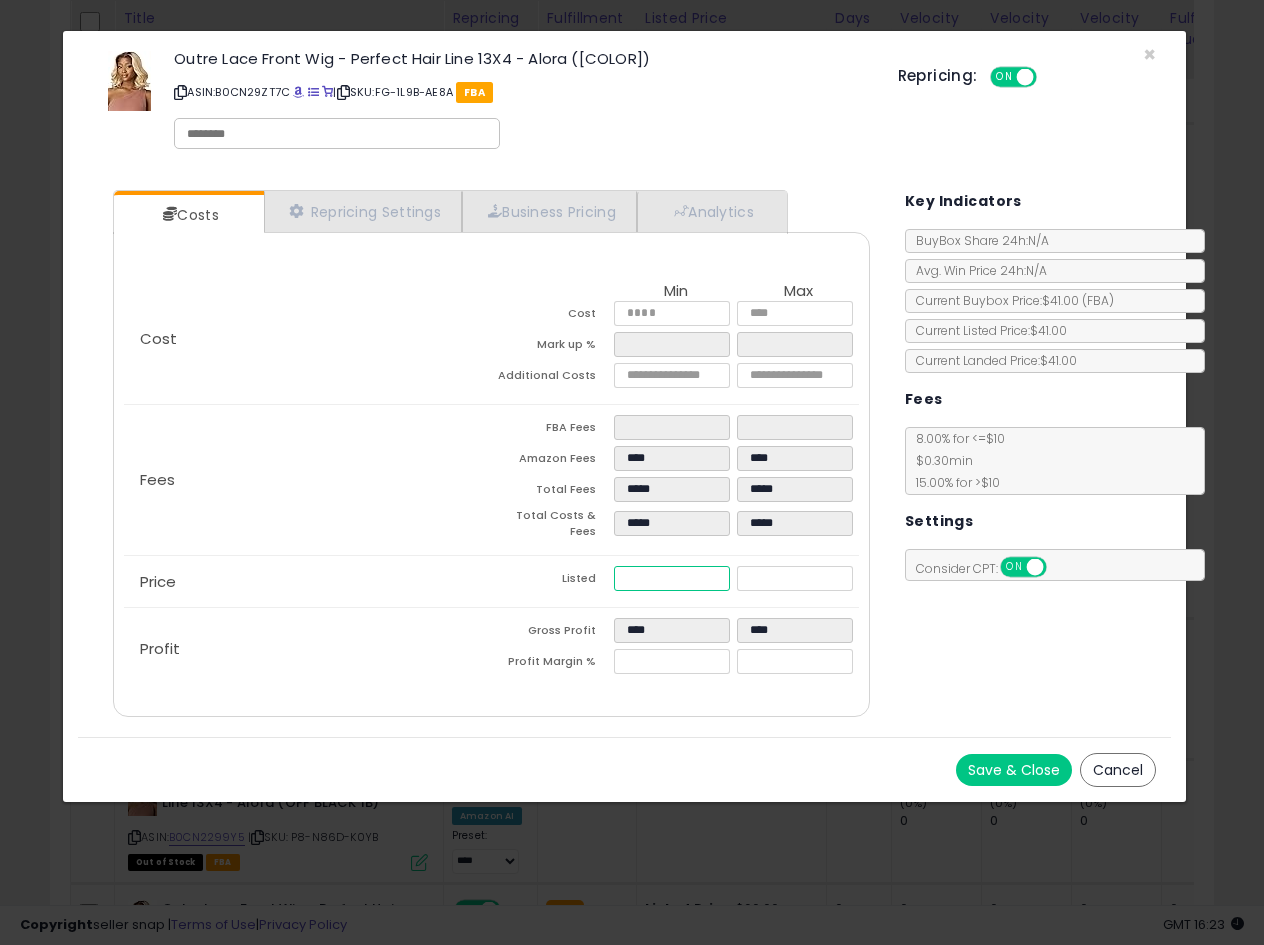 type on "****" 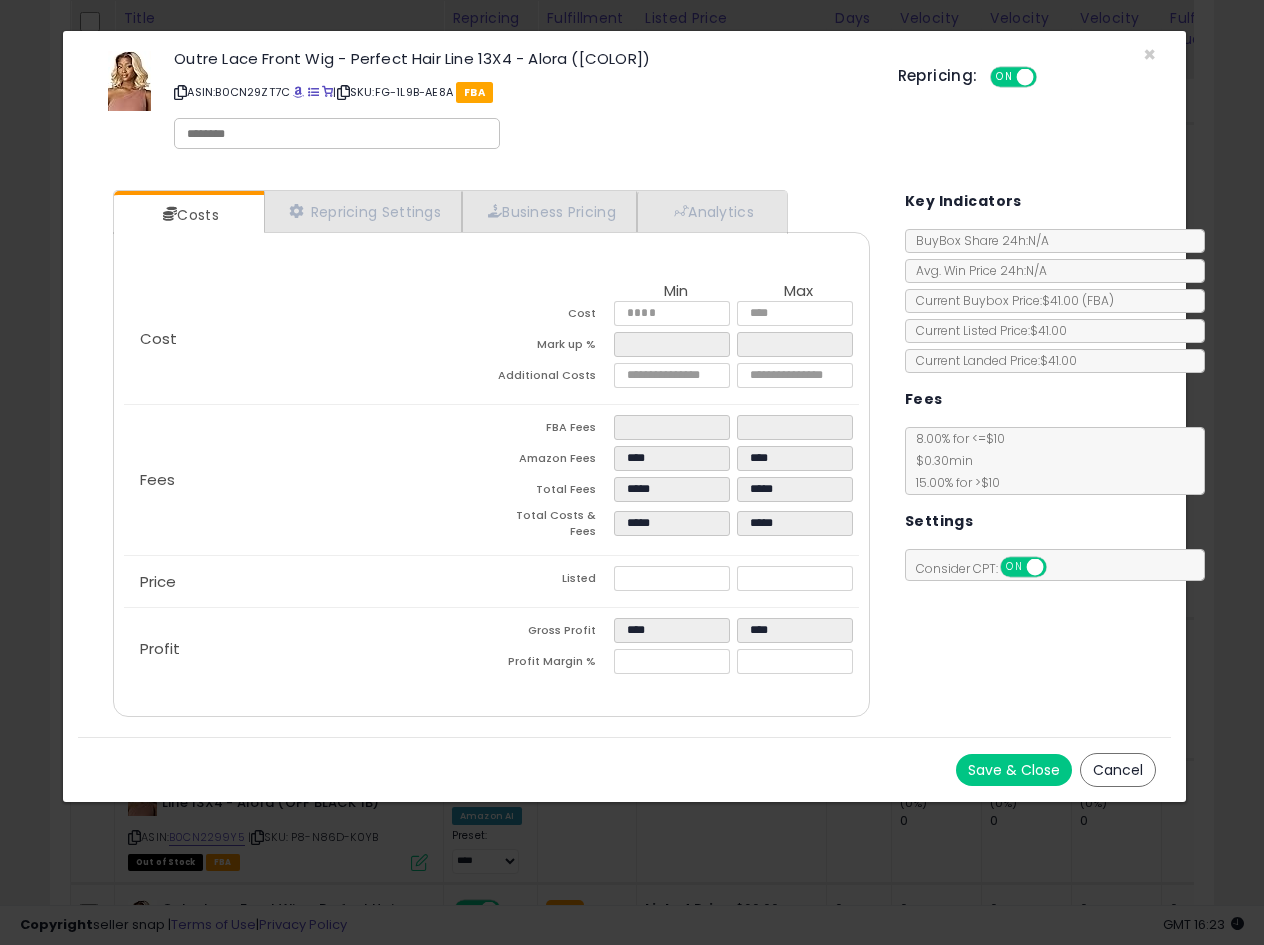 type on "*****" 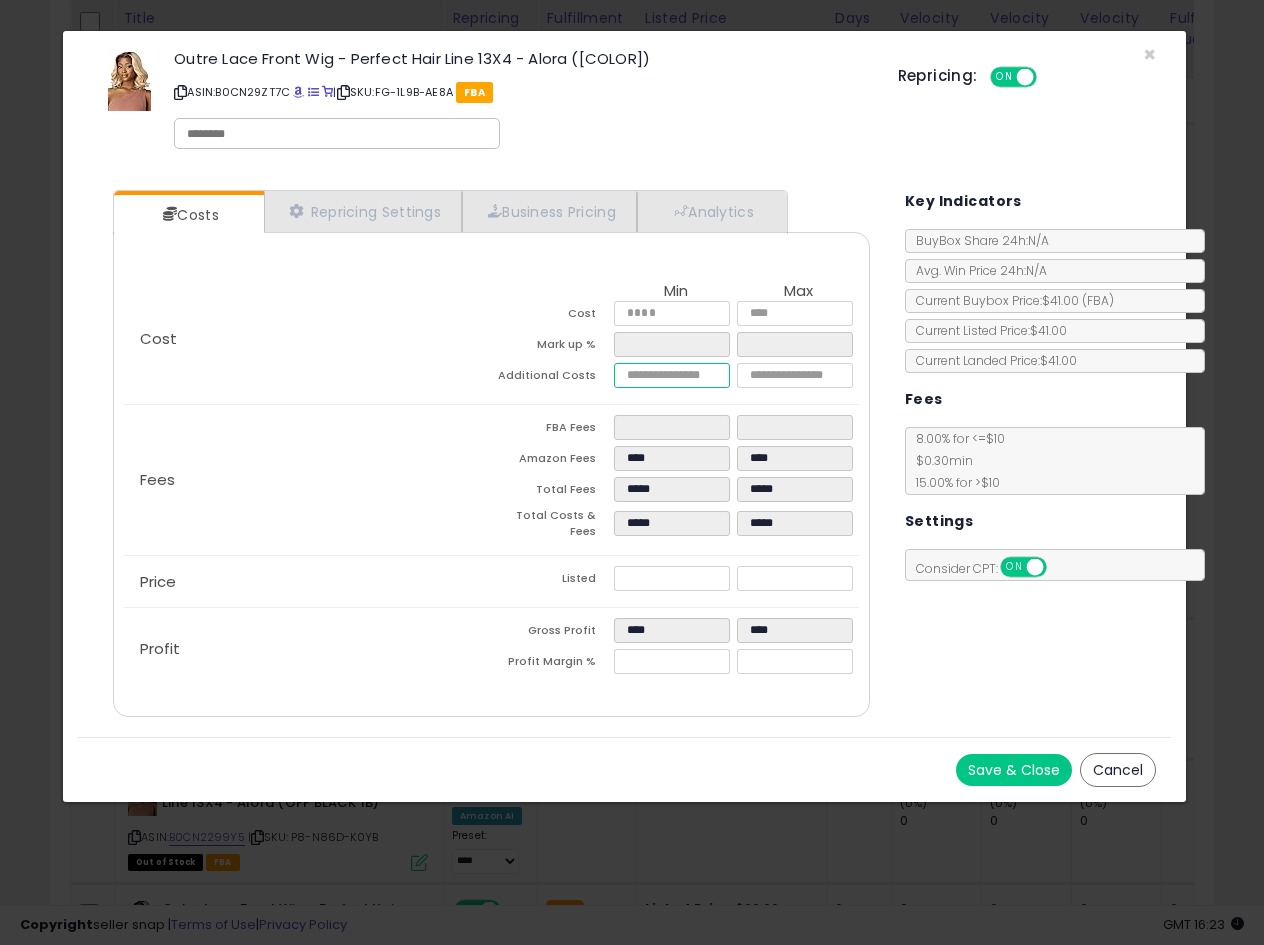 click at bounding box center (672, 375) 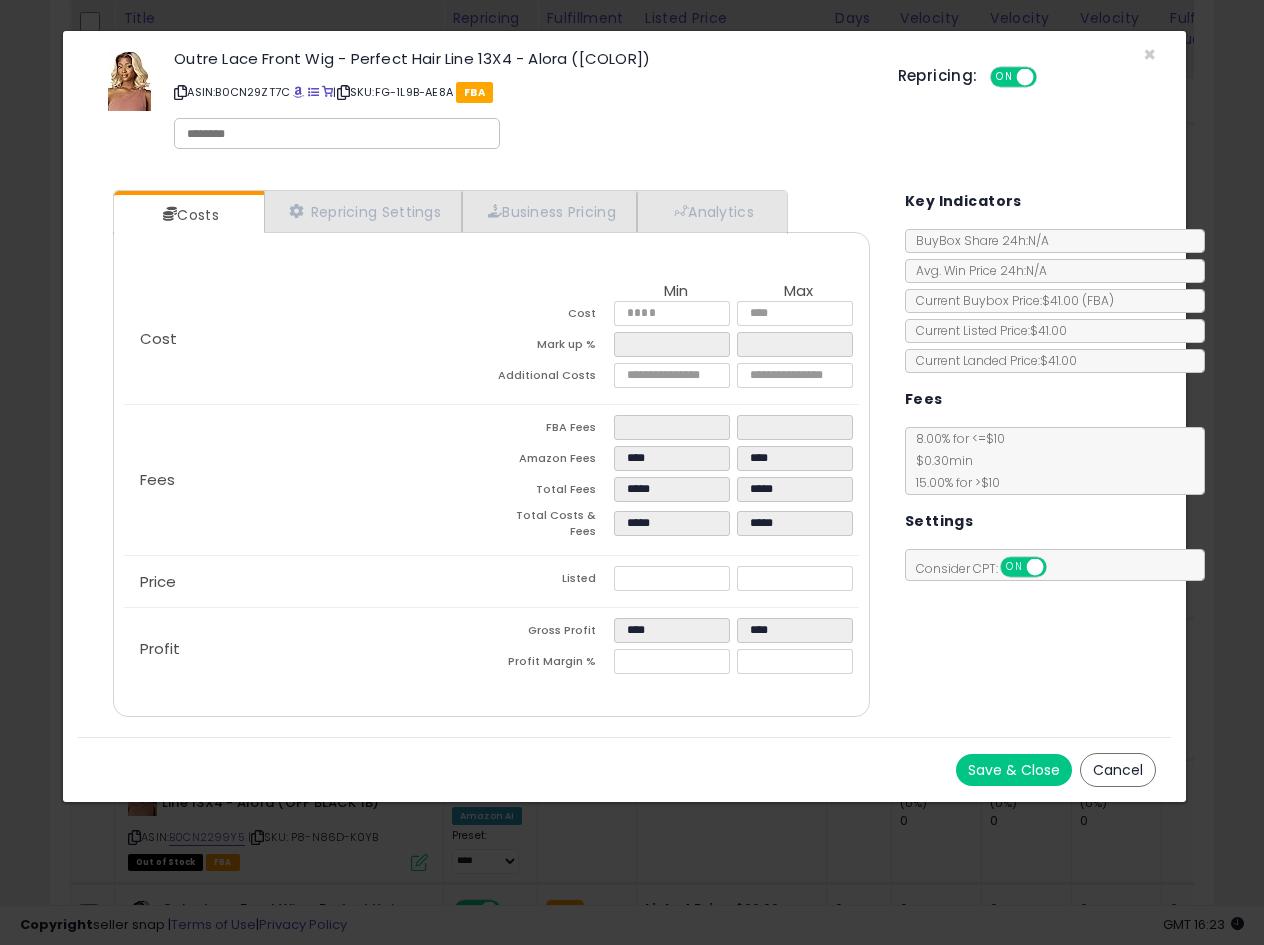 type on "*****" 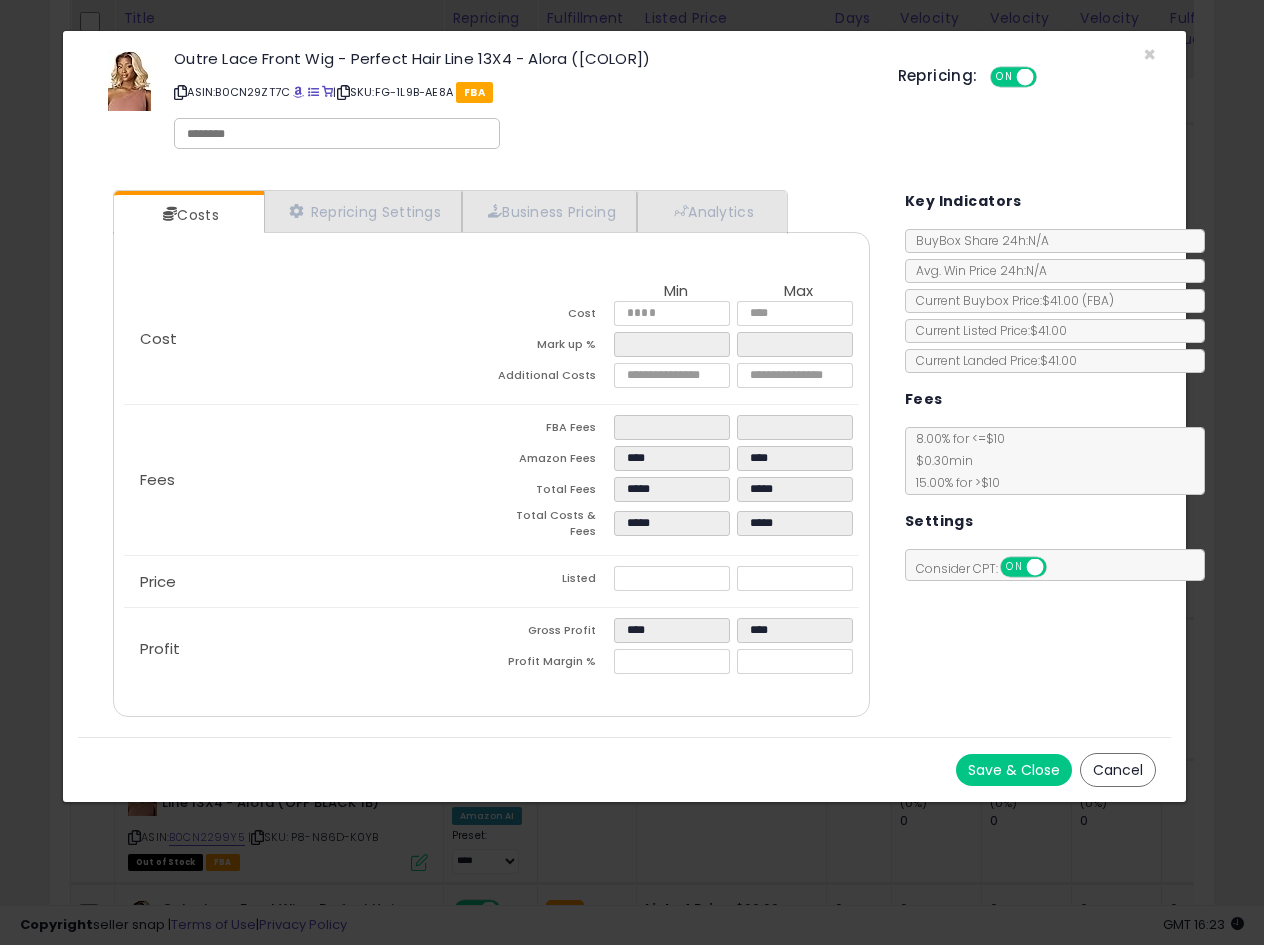 drag, startPoint x: 1120, startPoint y: 760, endPoint x: 622, endPoint y: 486, distance: 568.40125 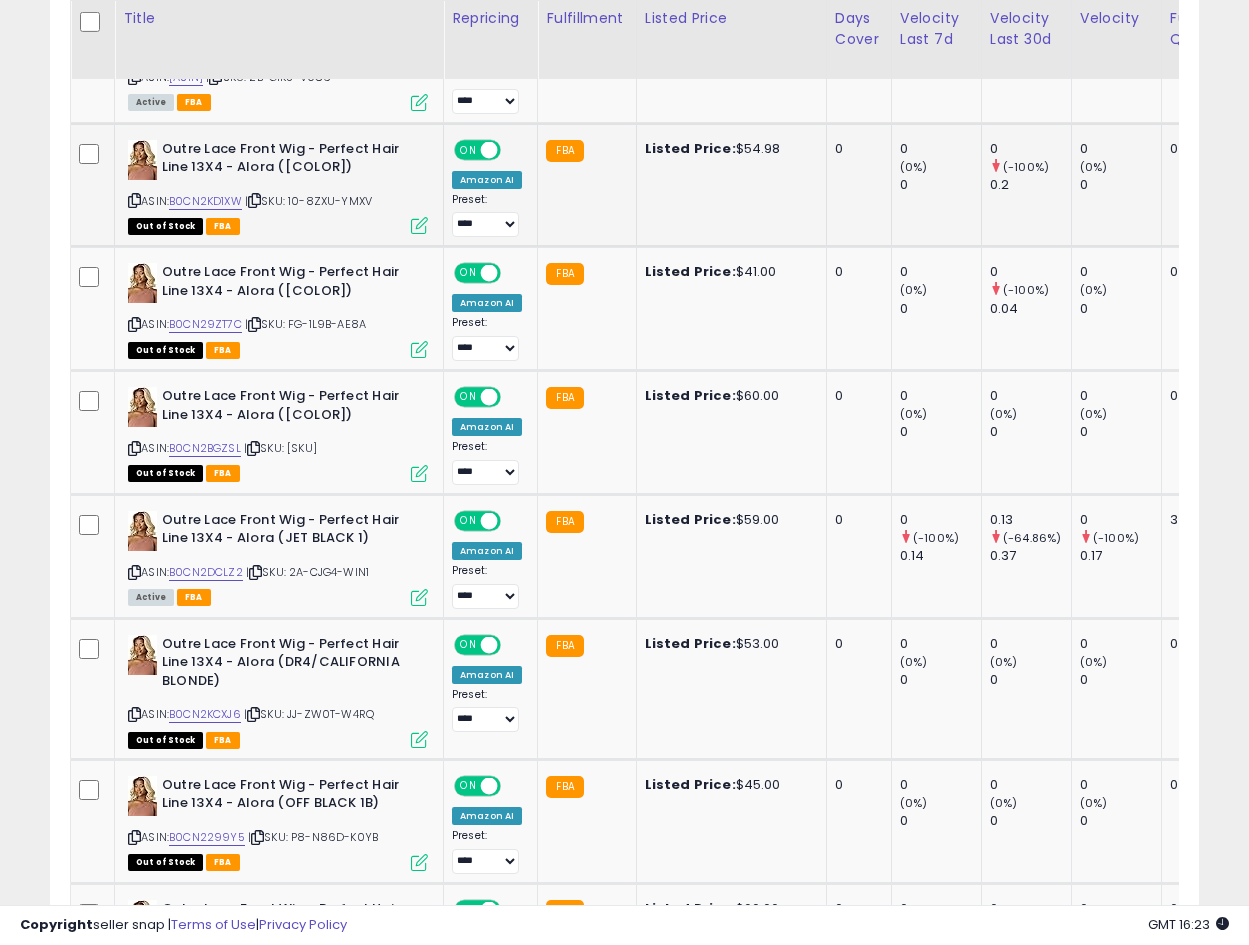 scroll, scrollTop: 410, scrollLeft: 665, axis: both 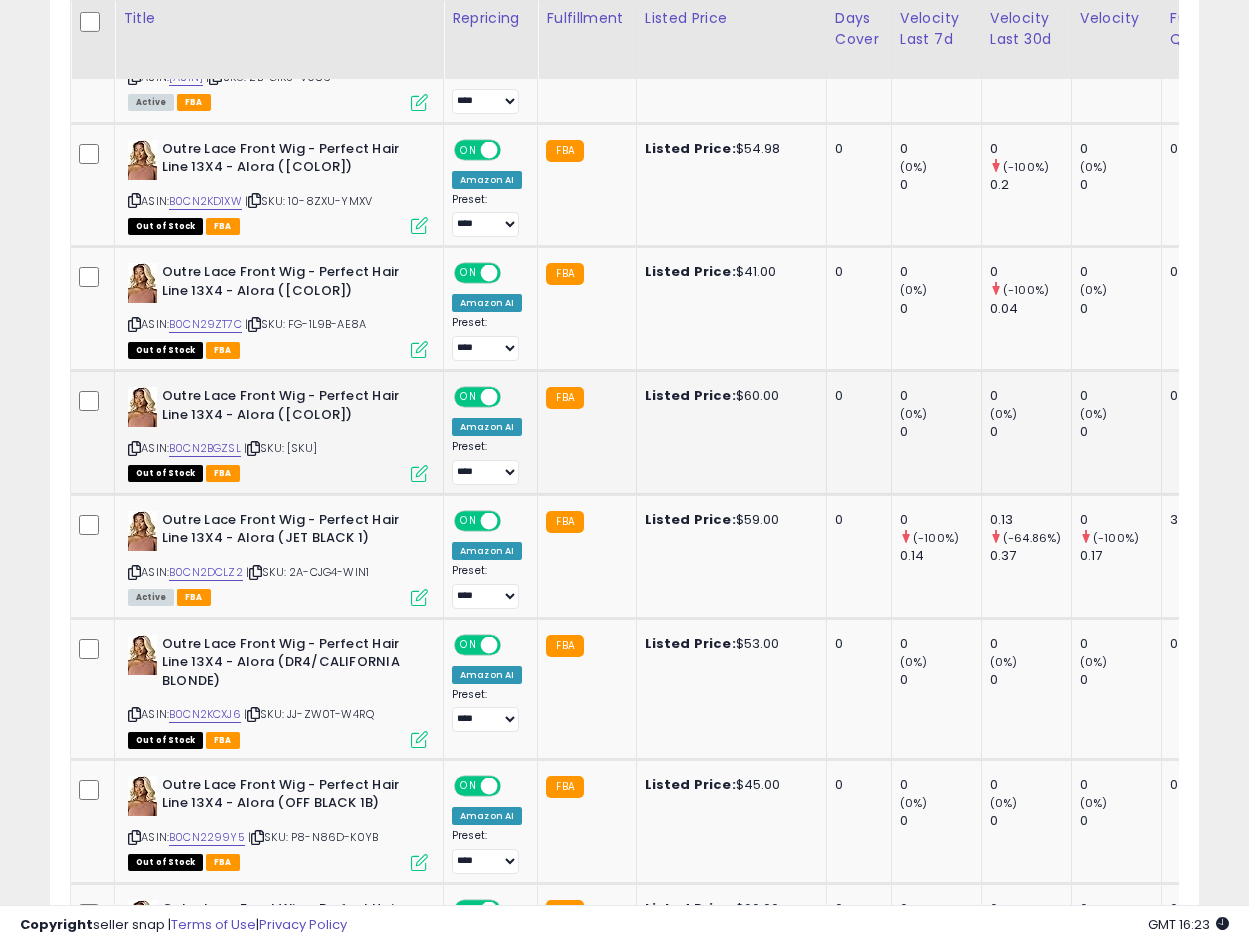 click at bounding box center [419, 473] 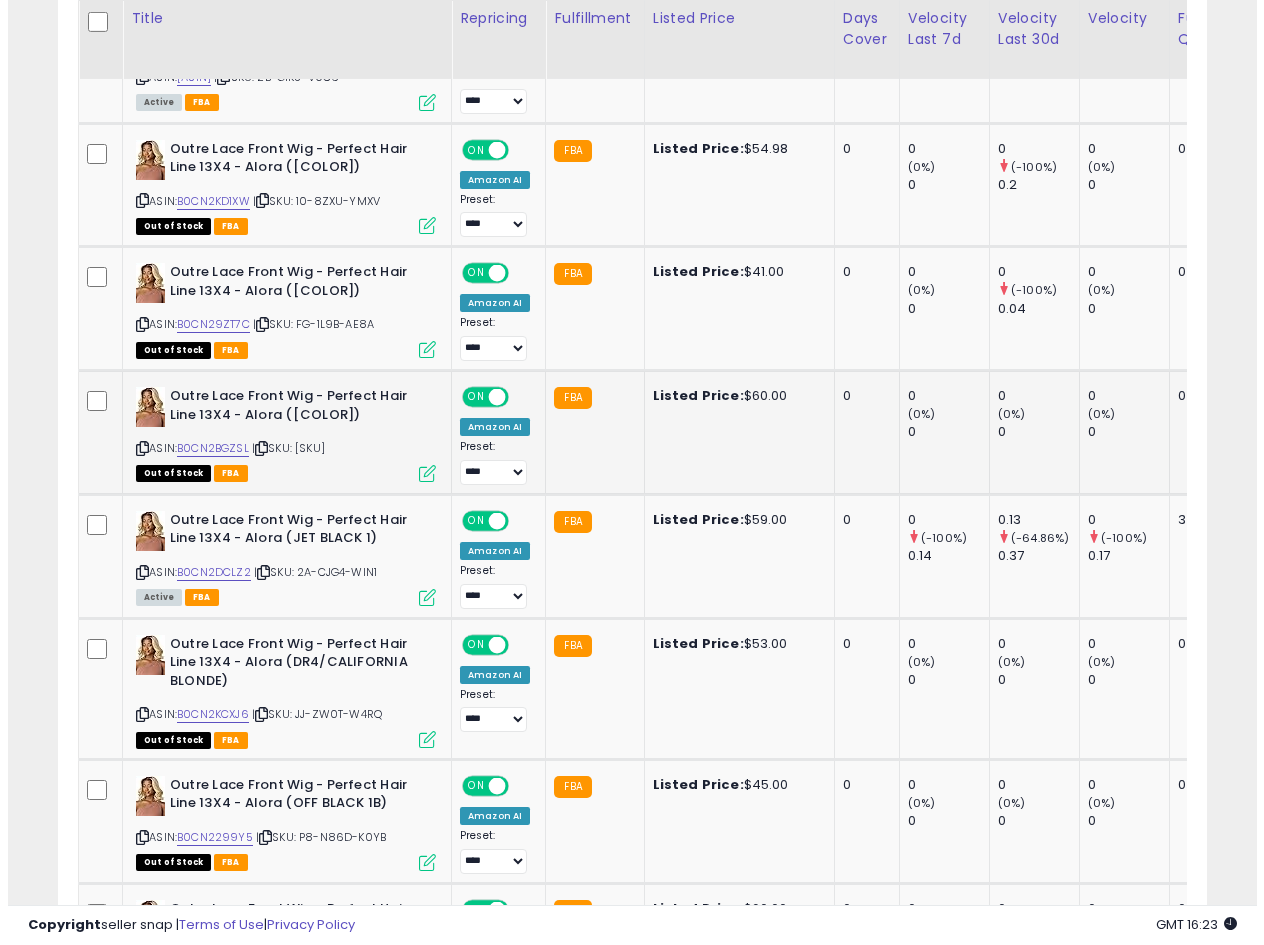 scroll, scrollTop: 999590, scrollLeft: 999327, axis: both 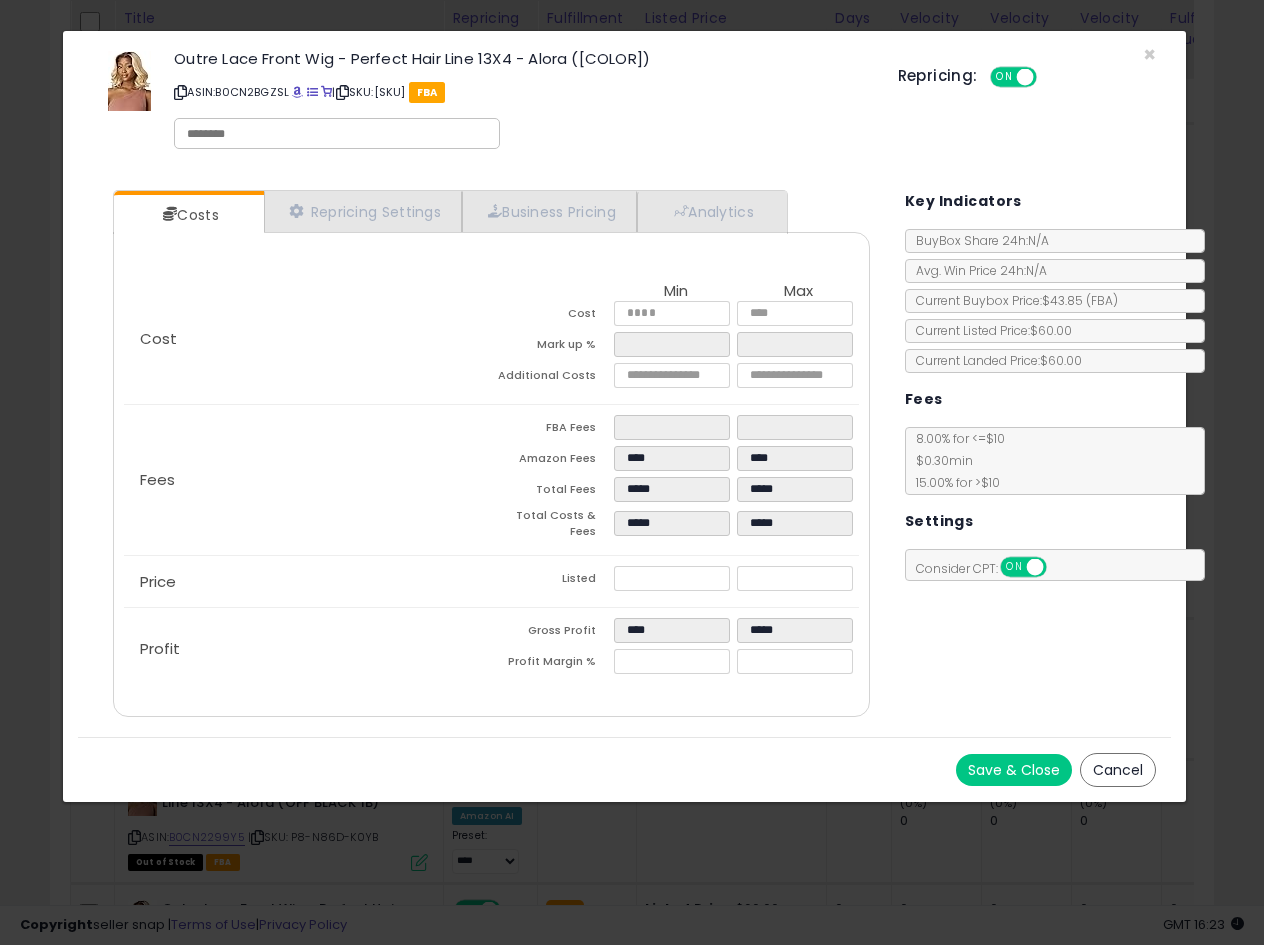 click on "Cost
Min
Max
Cost
*****
*****
Mark up %
*****
*****
Additional Costs
Fees" at bounding box center [491, 474] 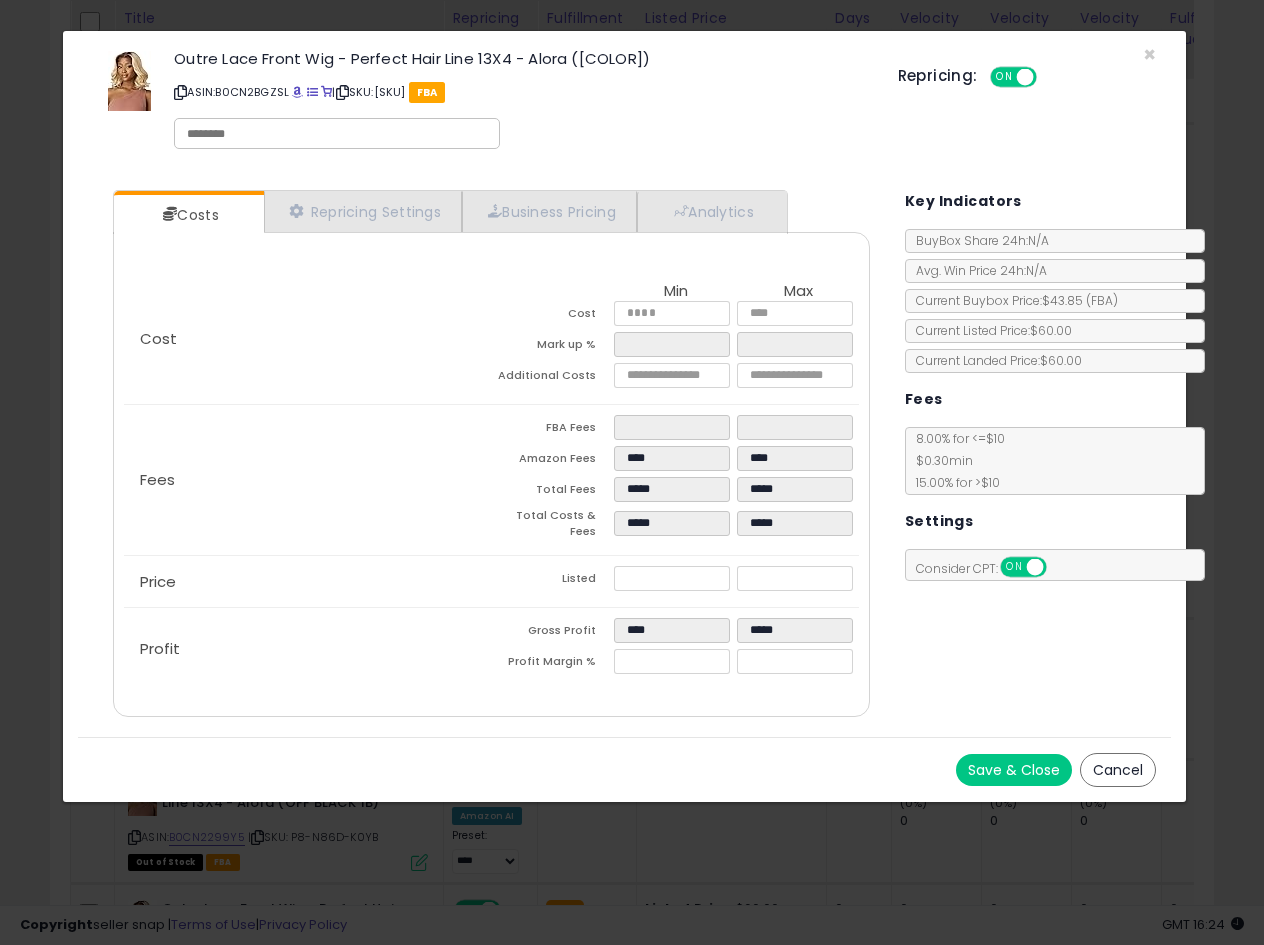 click on "Outre Lace Front Wig - Perfect Hair Line 13X4 - Alora ([COLOR])" at bounding box center (520, 58) 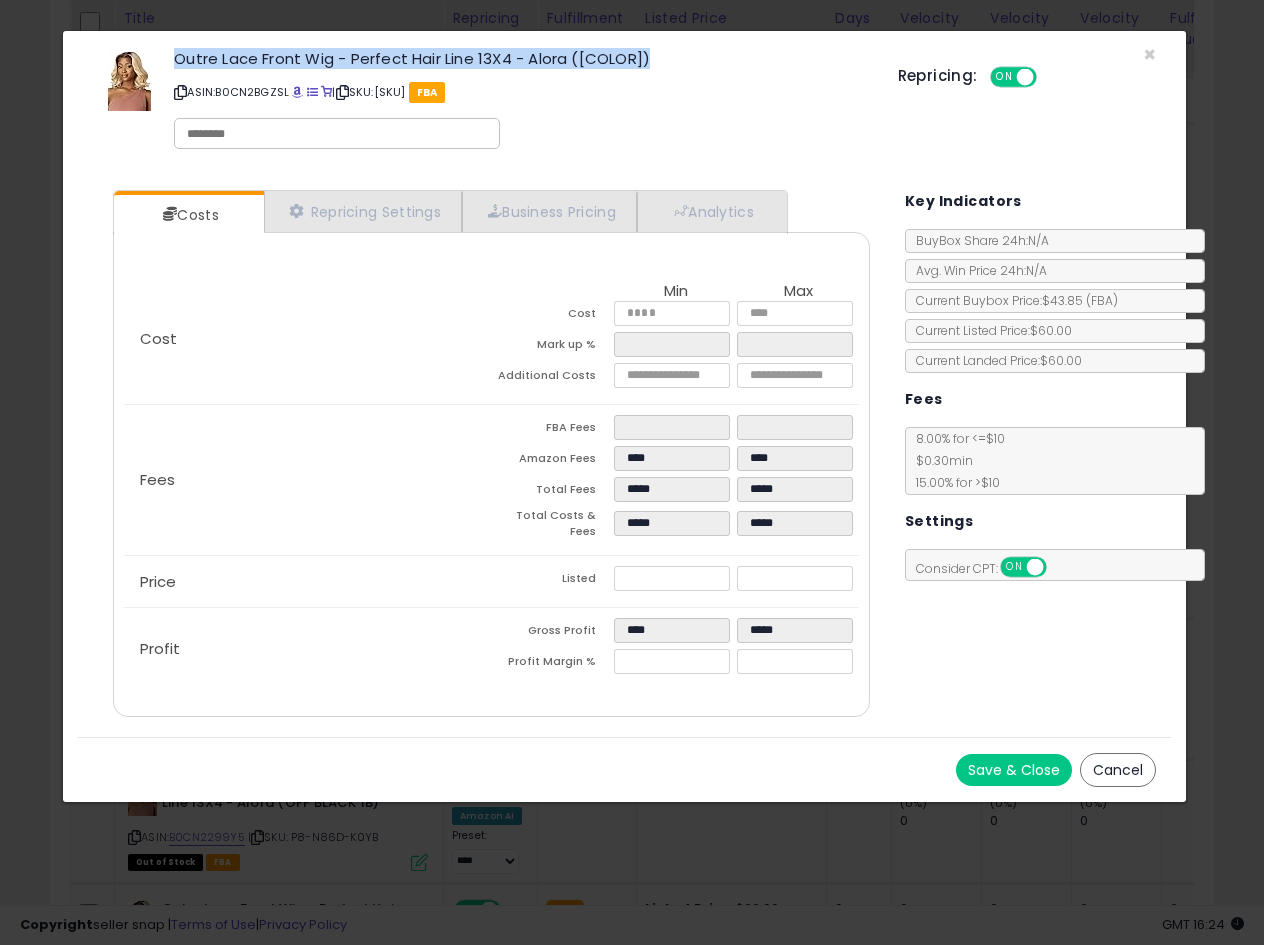 click on "Outre Lace Front Wig - Perfect Hair Line 13X4 - Alora ([COLOR])" at bounding box center (520, 58) 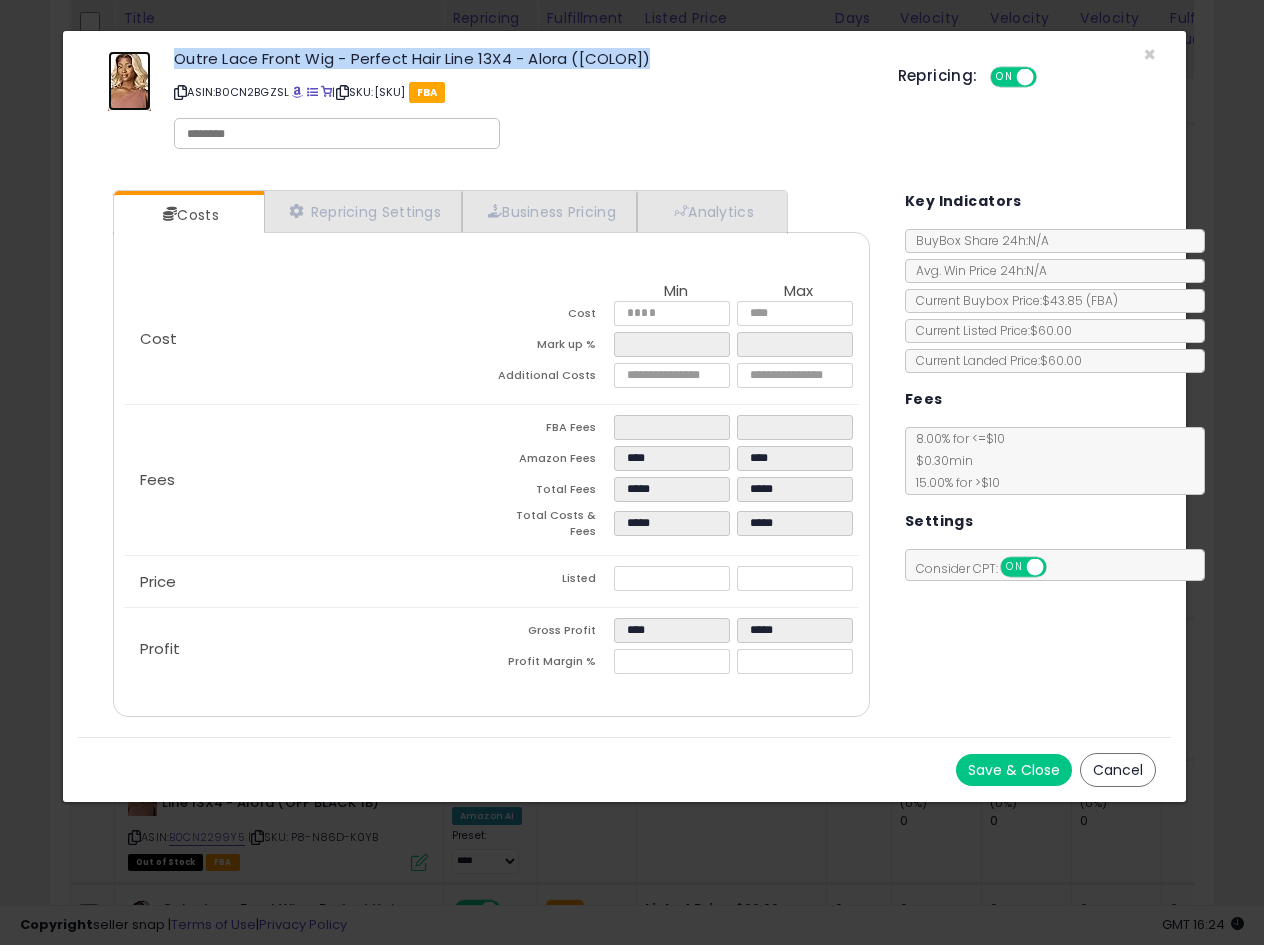 click at bounding box center [129, 81] 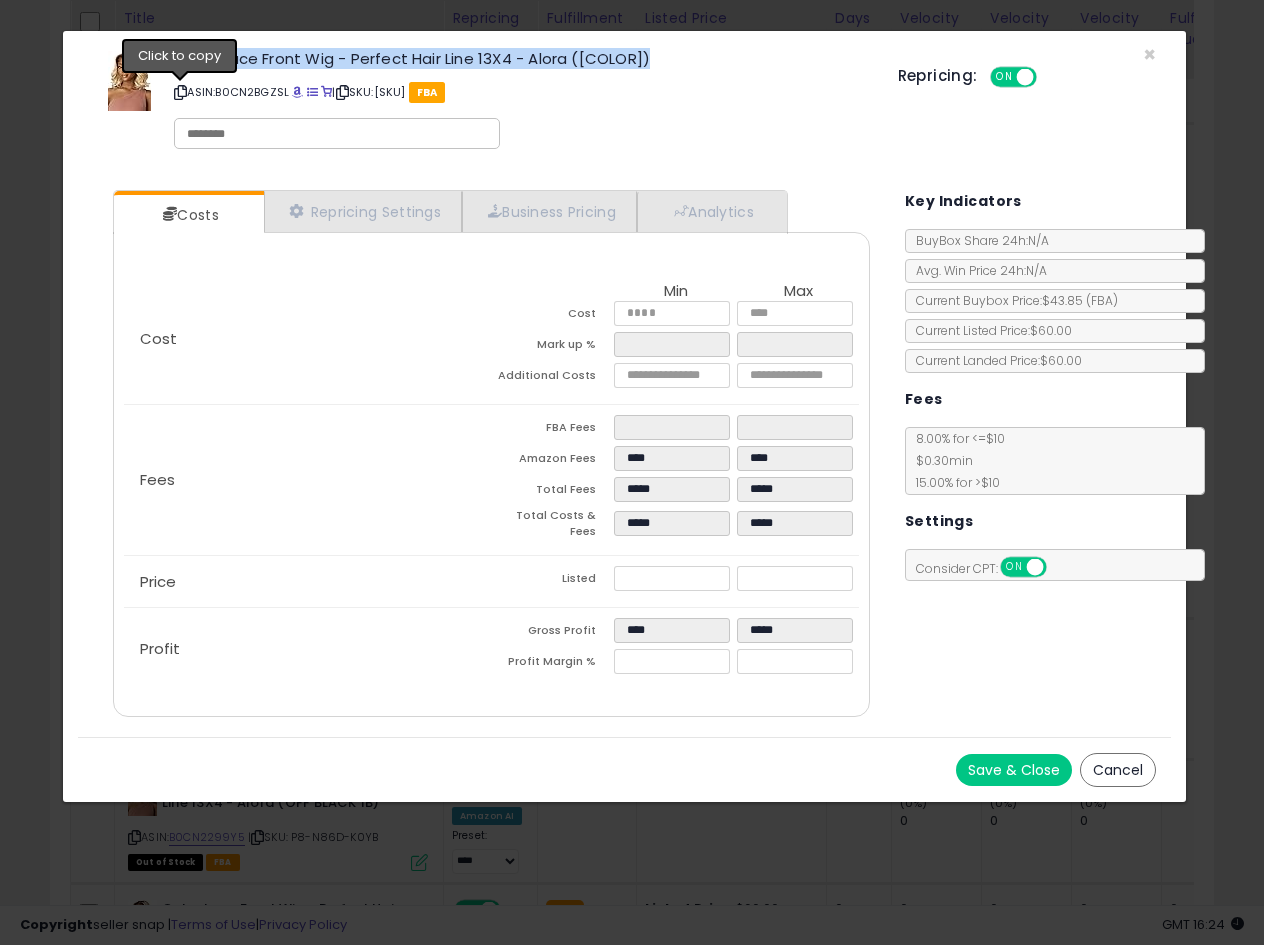 click at bounding box center (180, 92) 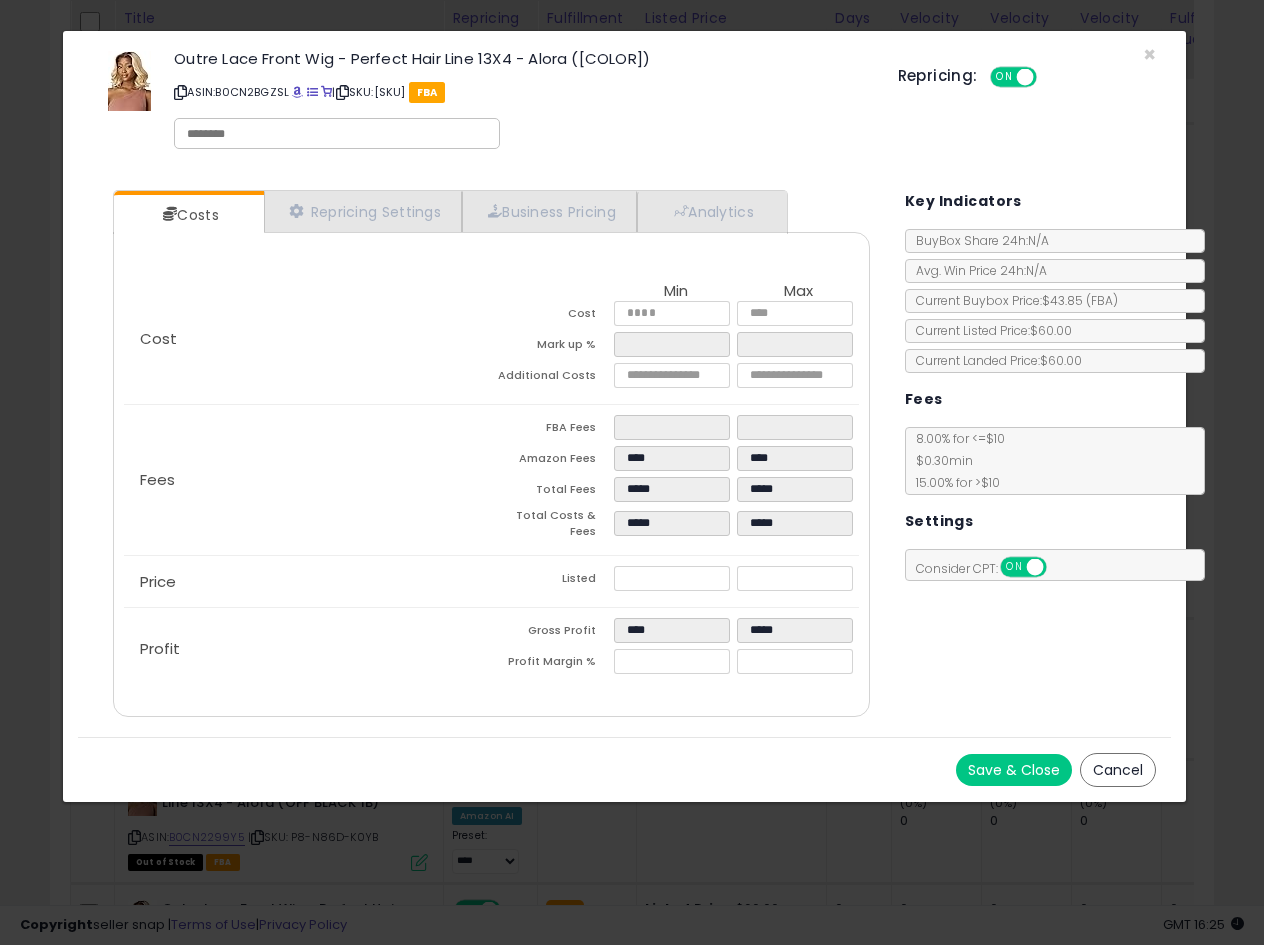 click on "Outre Lace Front Wig - Perfect Hair Line 13X4 - Alora ([COLOR])" at bounding box center (520, 58) 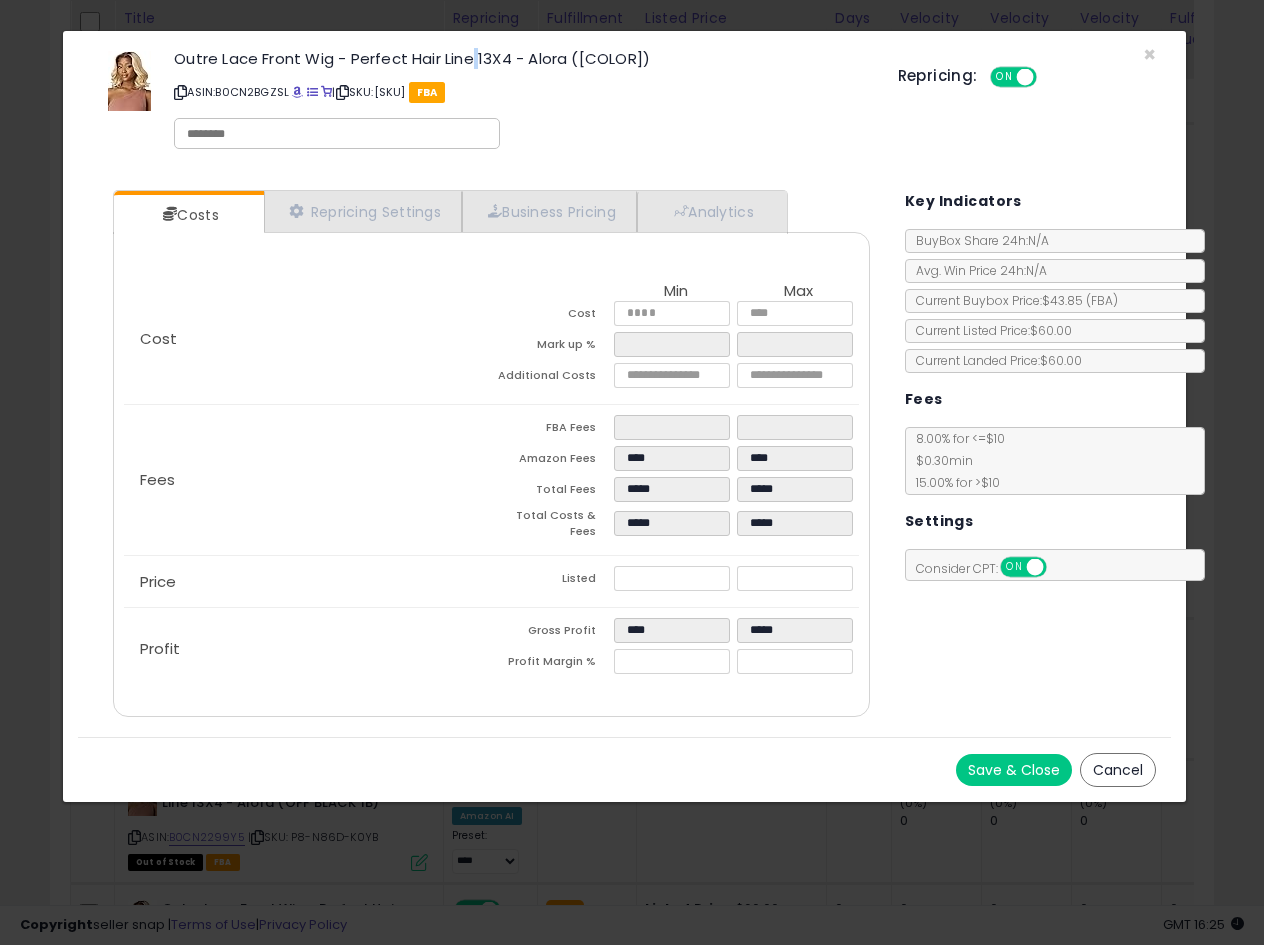 click on "Outre Lace Front Wig - Perfect Hair Line 13X4 - Alora ([COLOR])" at bounding box center [520, 58] 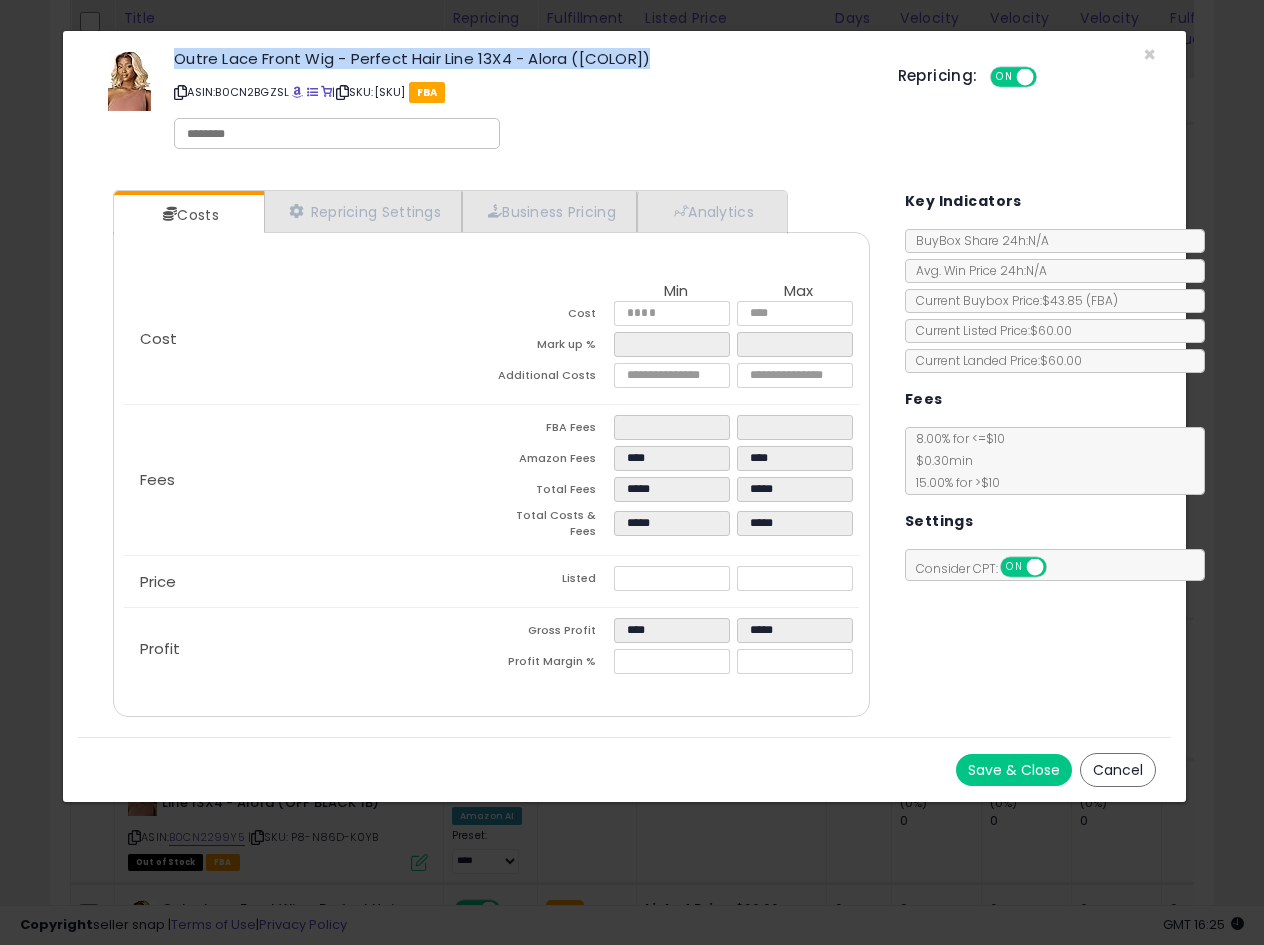 click on "Outre Lace Front Wig - Perfect Hair Line 13X4 - Alora ([COLOR])" at bounding box center [520, 58] 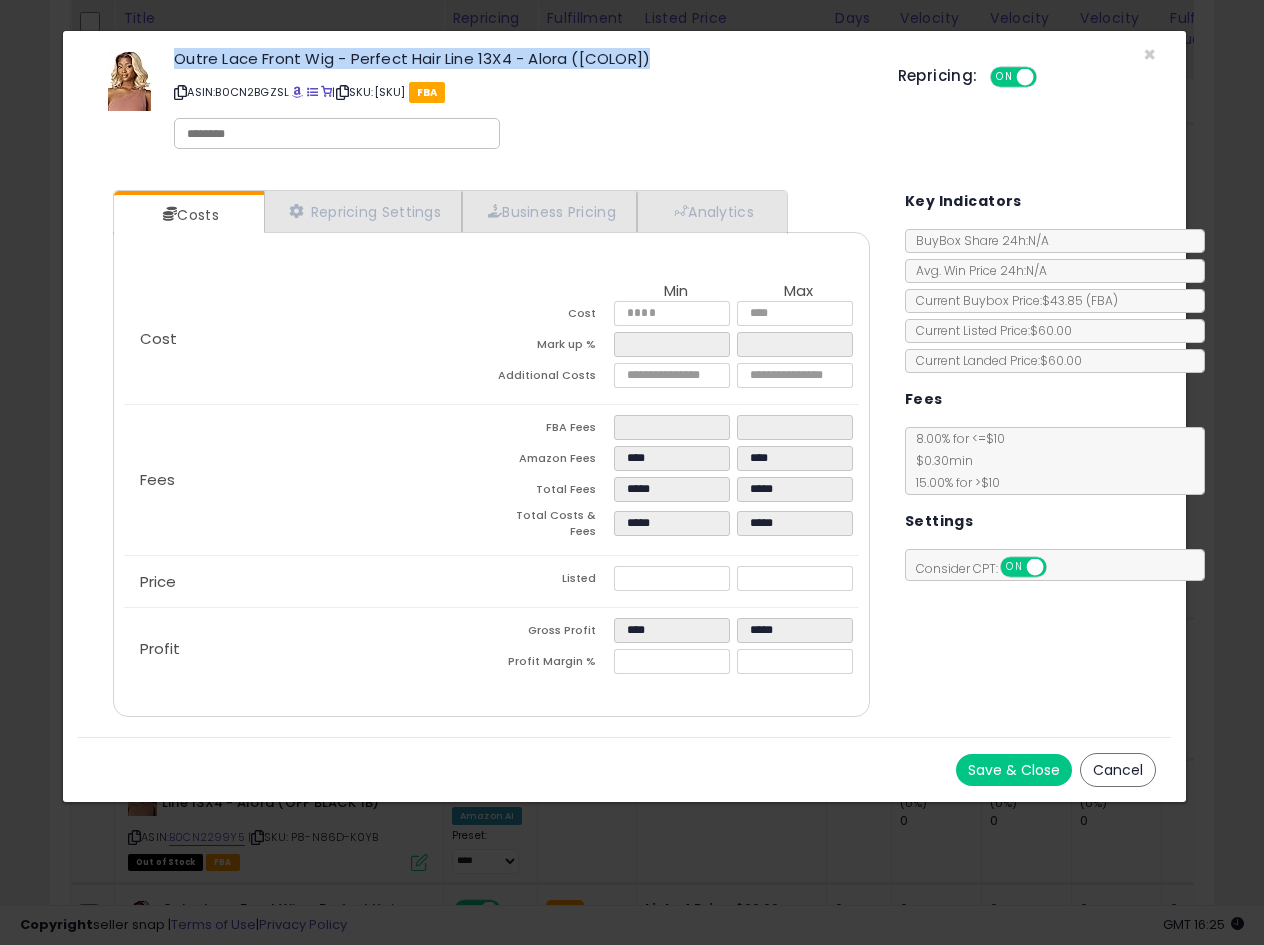copy on "Outre Lace Front Wig - Perfect Hair Line 13X4 - Alora ([COLOR])" 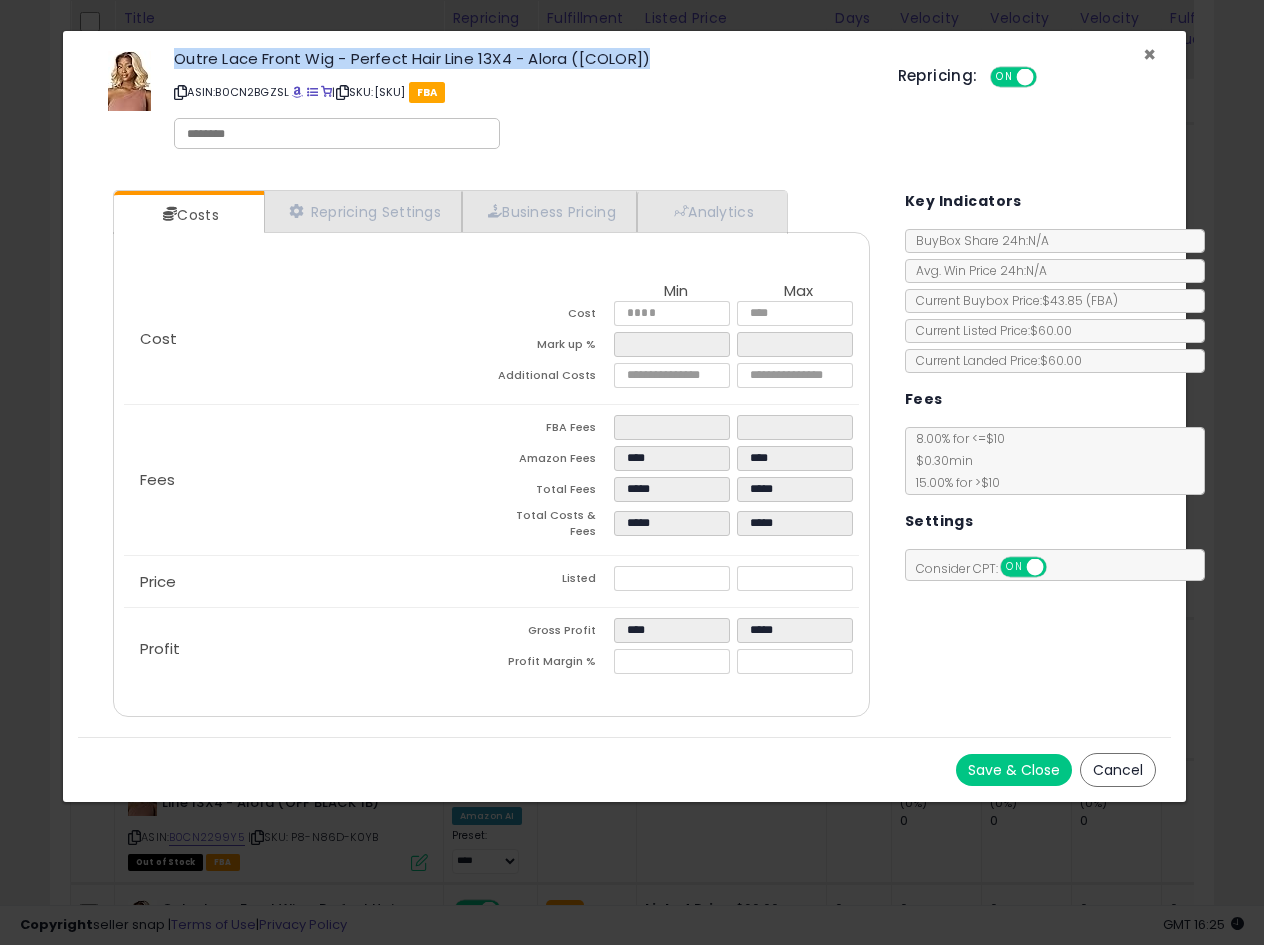 click on "×" at bounding box center (1149, 54) 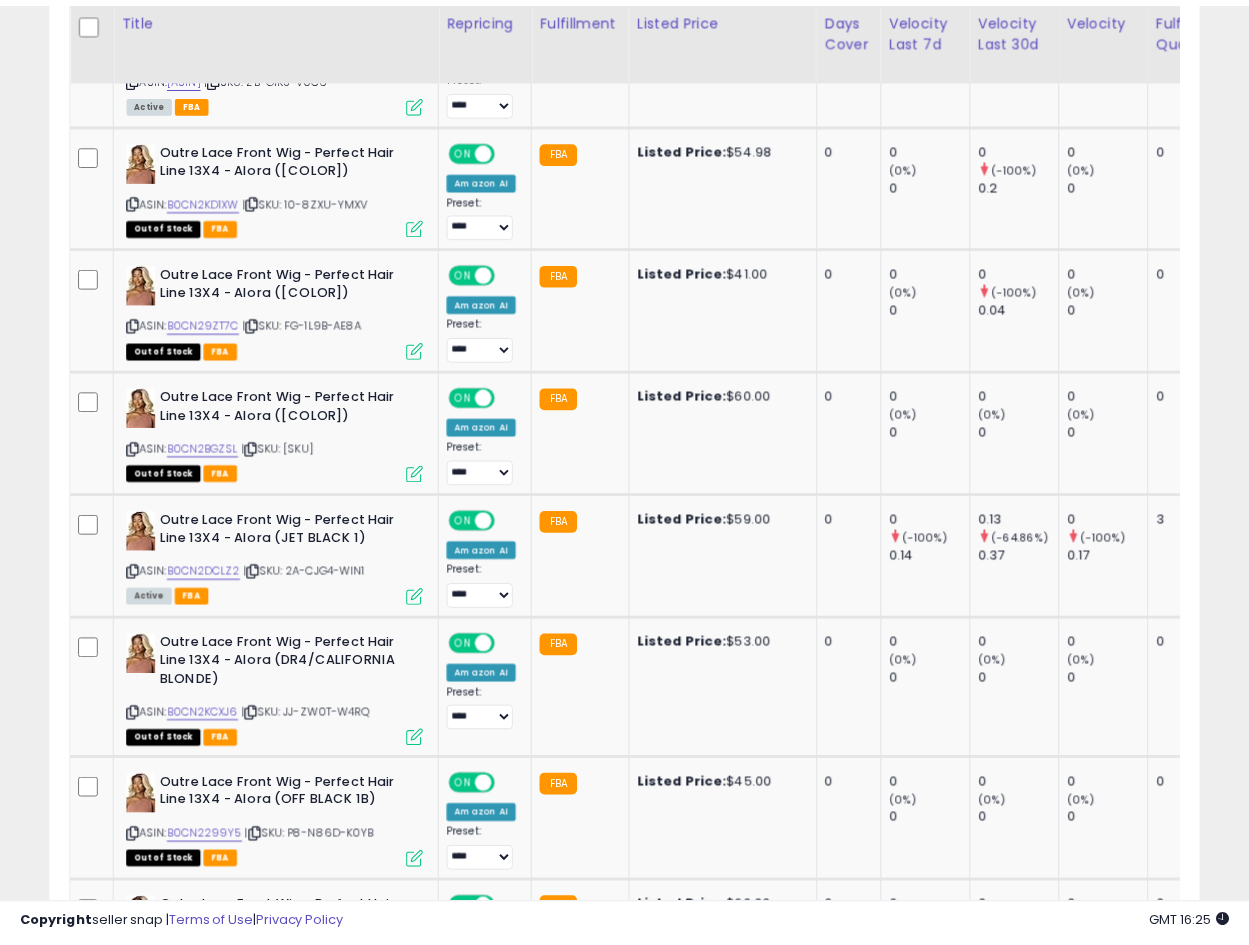 scroll, scrollTop: 410, scrollLeft: 665, axis: both 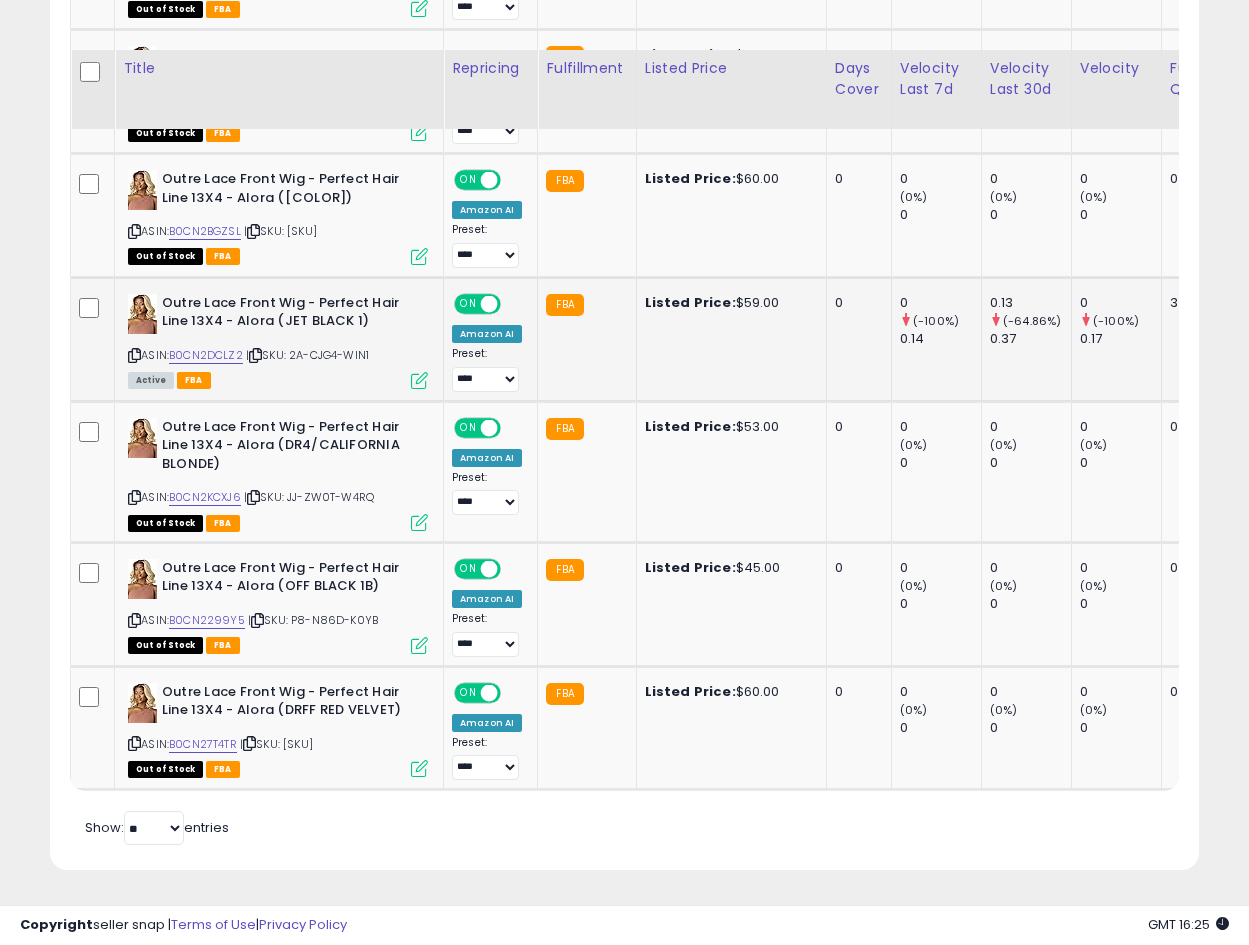 click at bounding box center (419, 380) 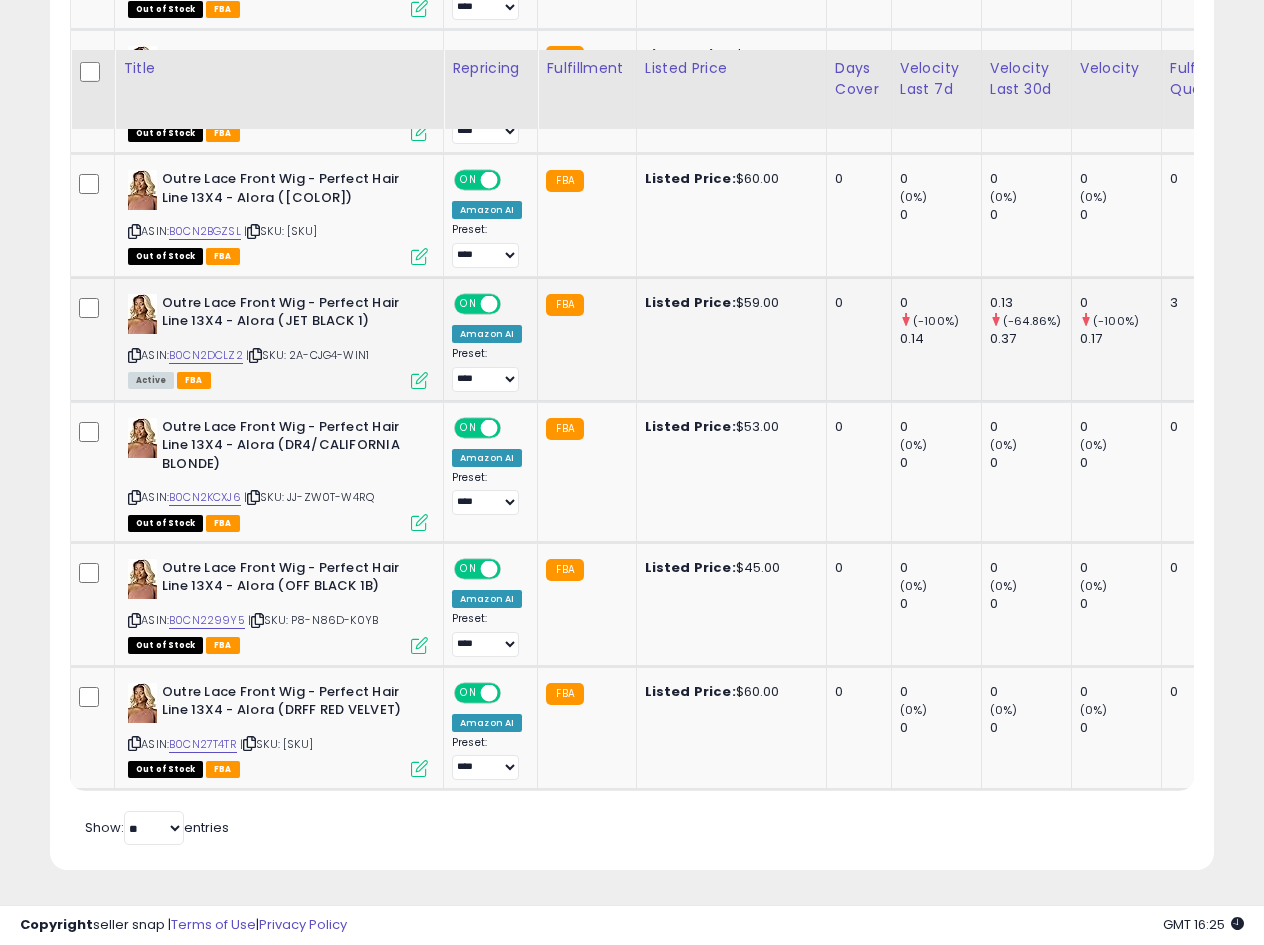 scroll, scrollTop: 999590, scrollLeft: 999327, axis: both 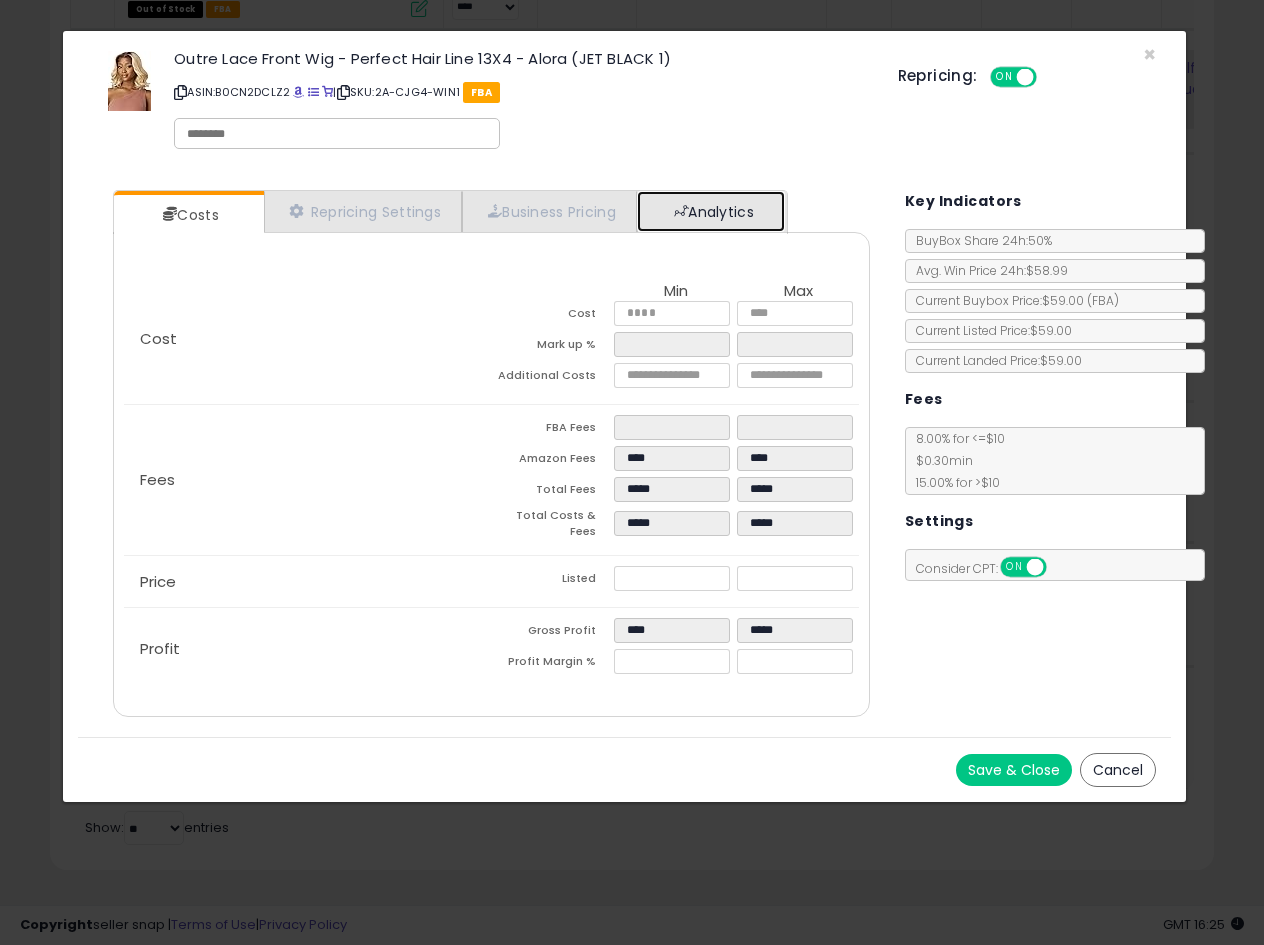 click on "Analytics" at bounding box center (711, 211) 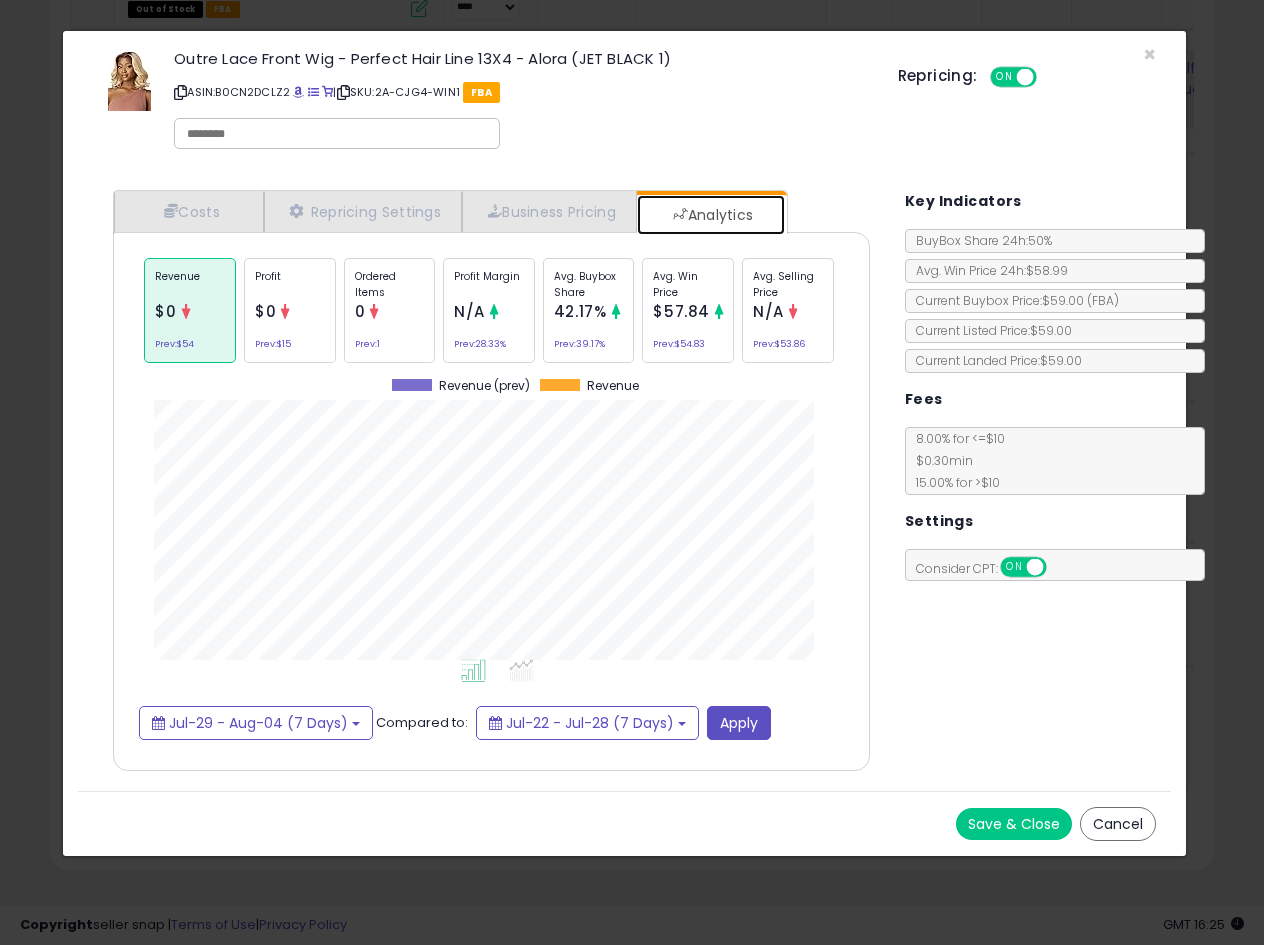 scroll, scrollTop: 999384, scrollLeft: 999203, axis: both 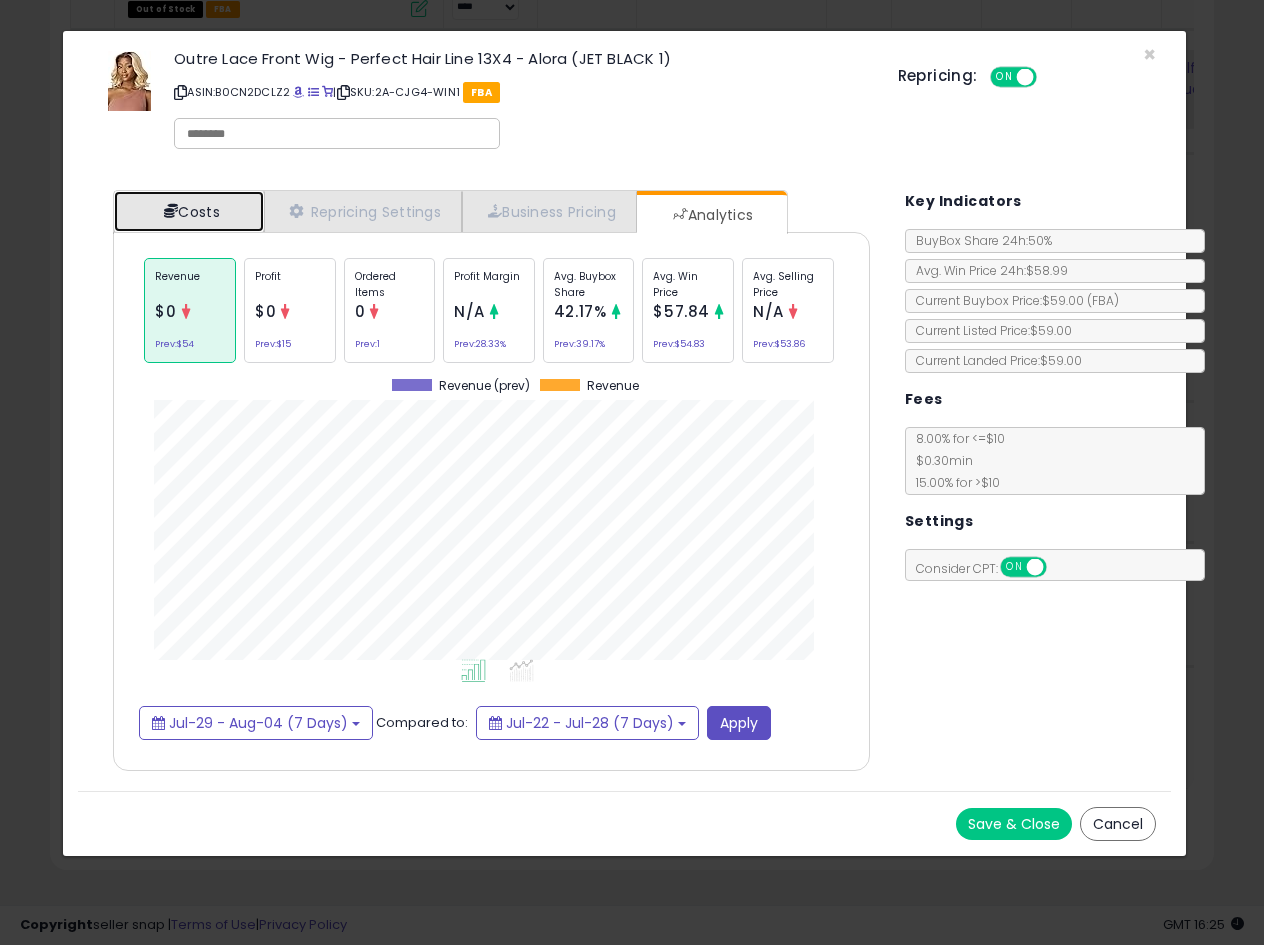drag, startPoint x: 191, startPoint y: 196, endPoint x: 413, endPoint y: 178, distance: 222.72853 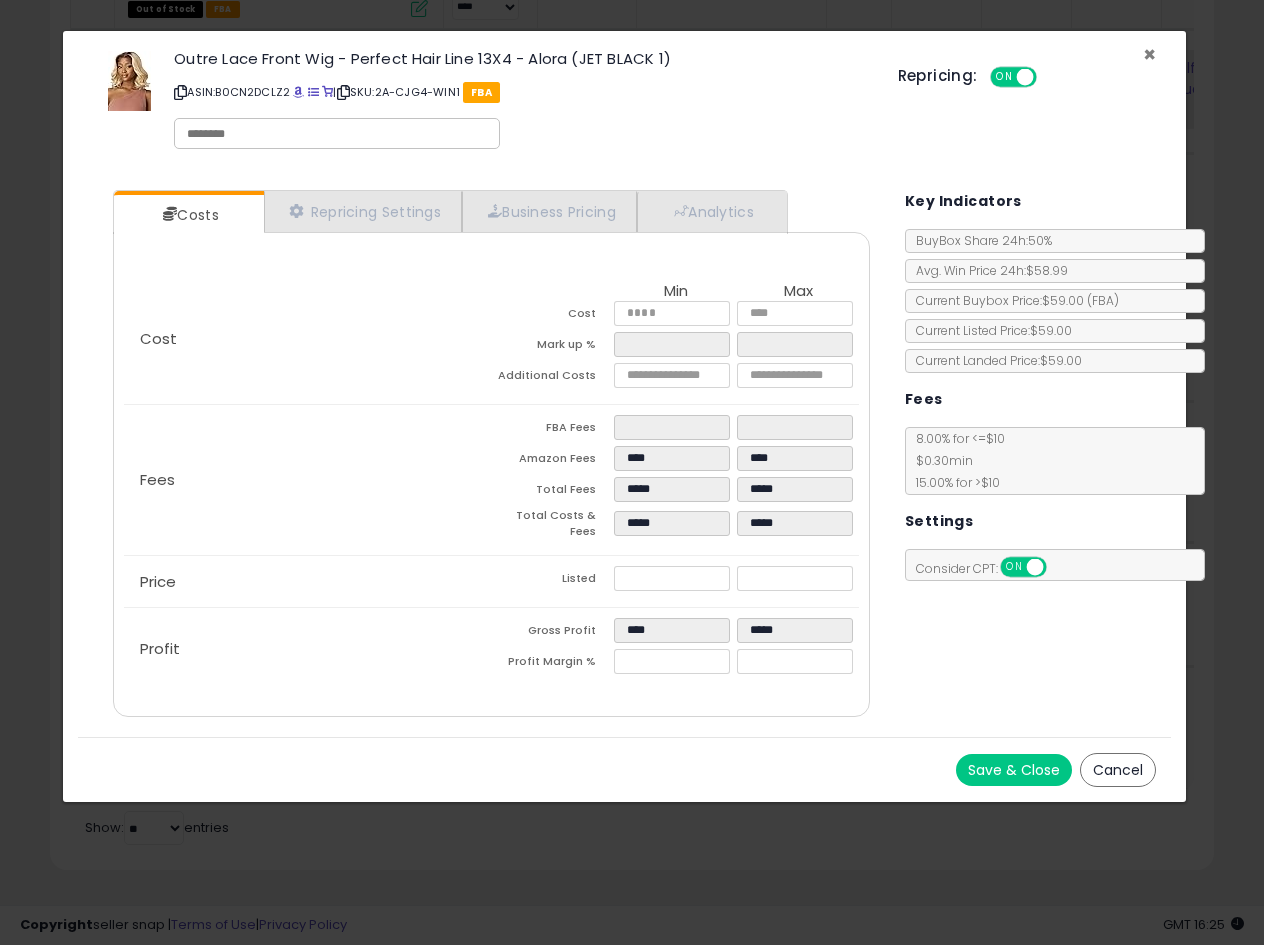 click on "×" at bounding box center [1149, 54] 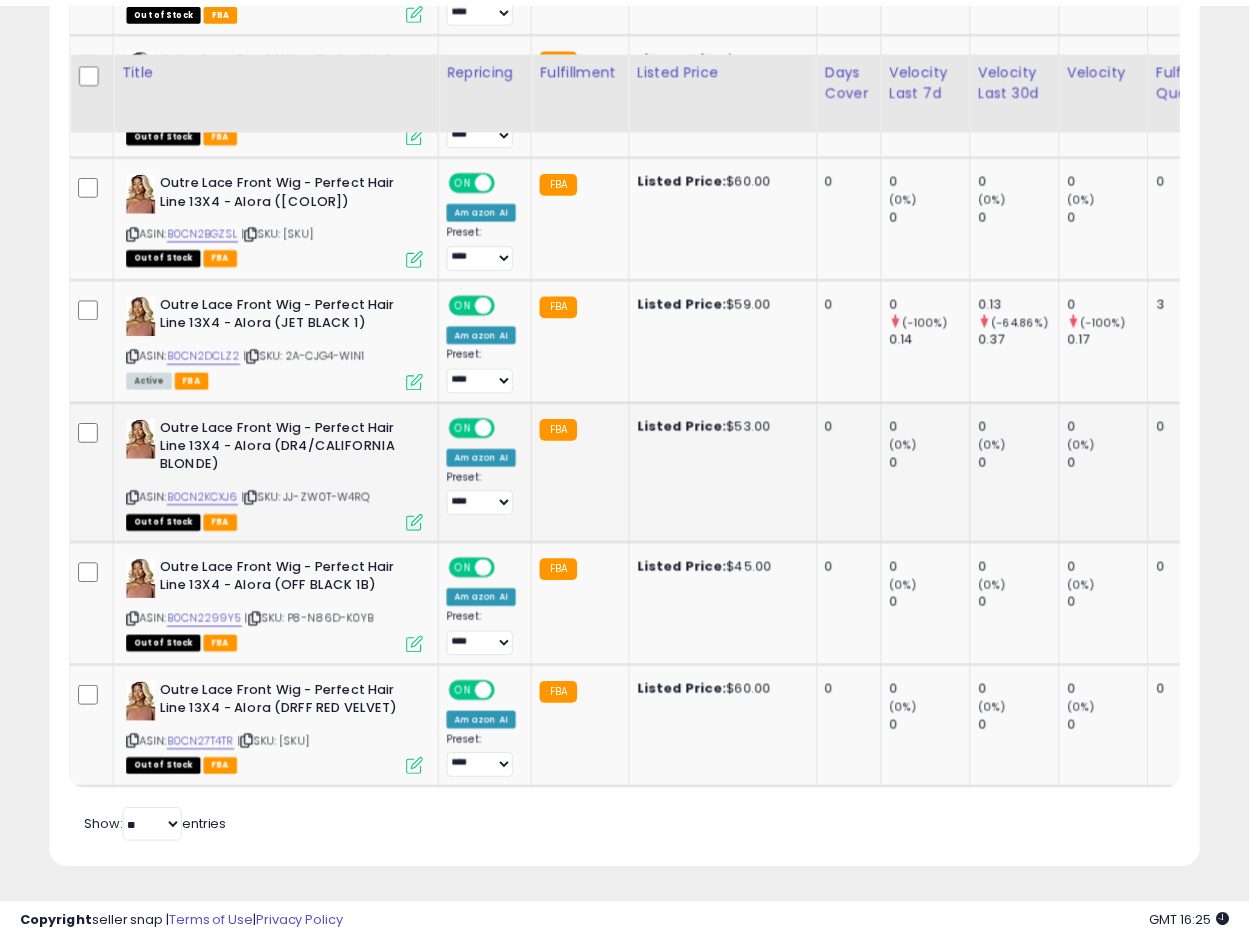 scroll, scrollTop: 410, scrollLeft: 665, axis: both 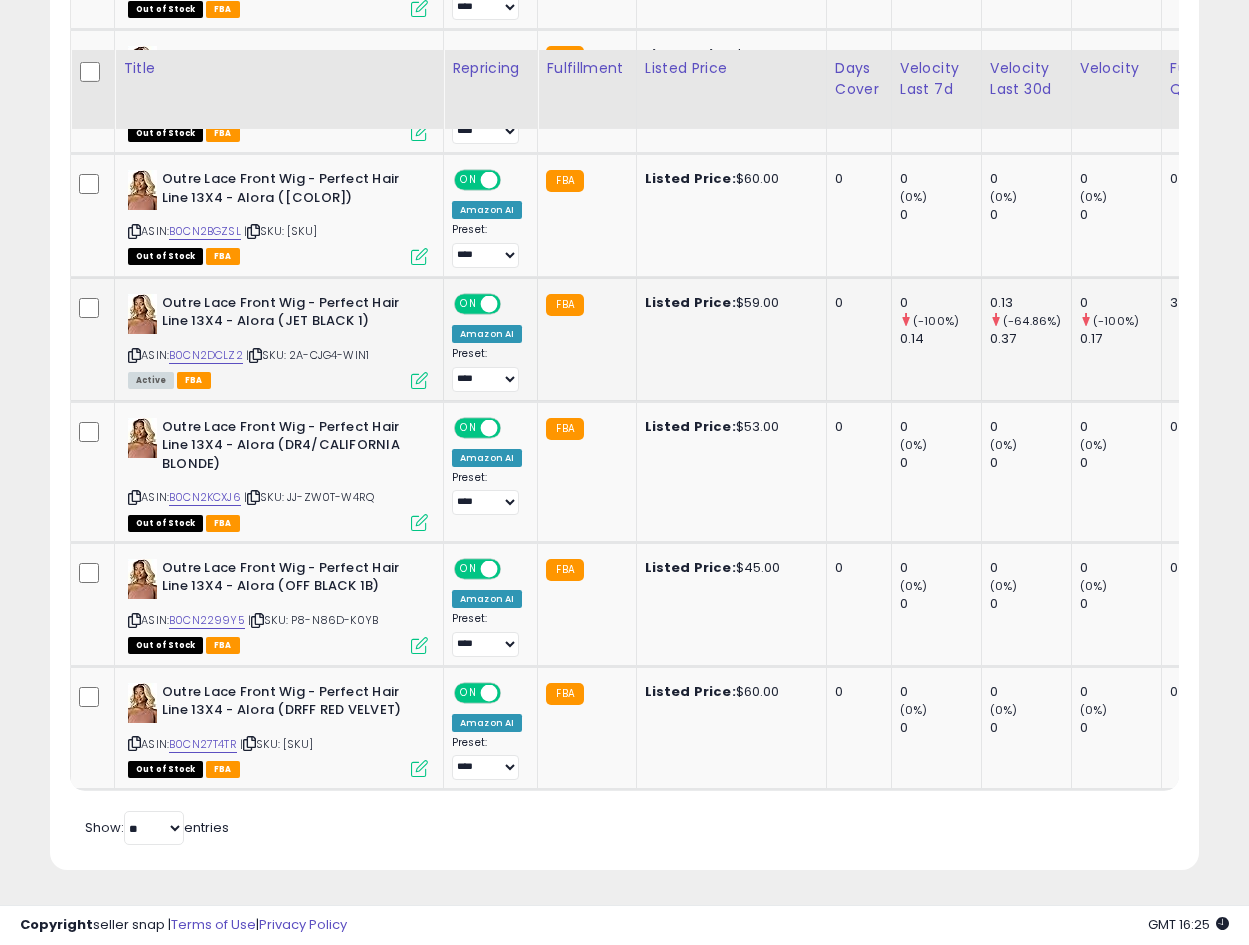 click at bounding box center [419, 380] 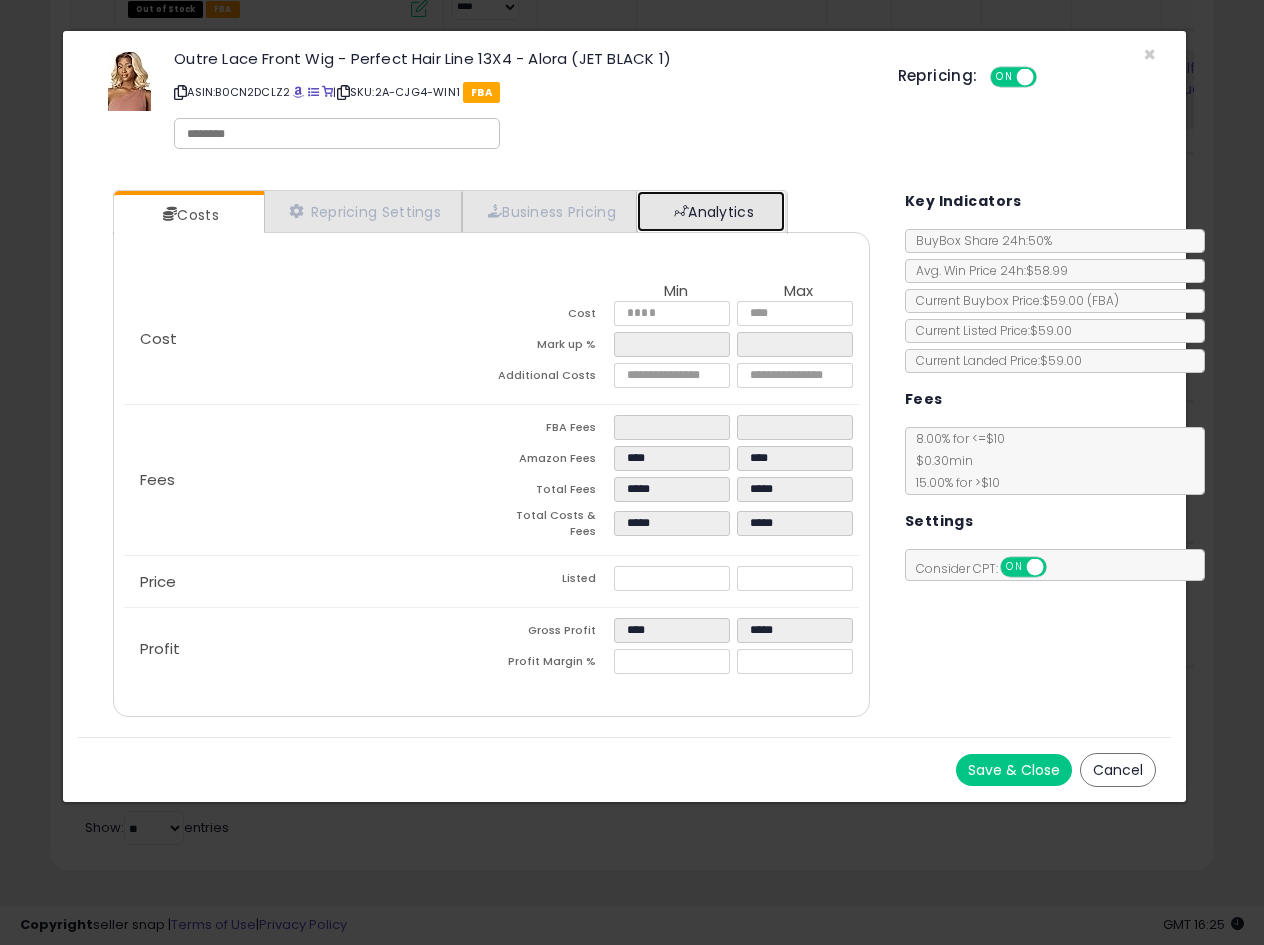click on "Analytics" at bounding box center [711, 211] 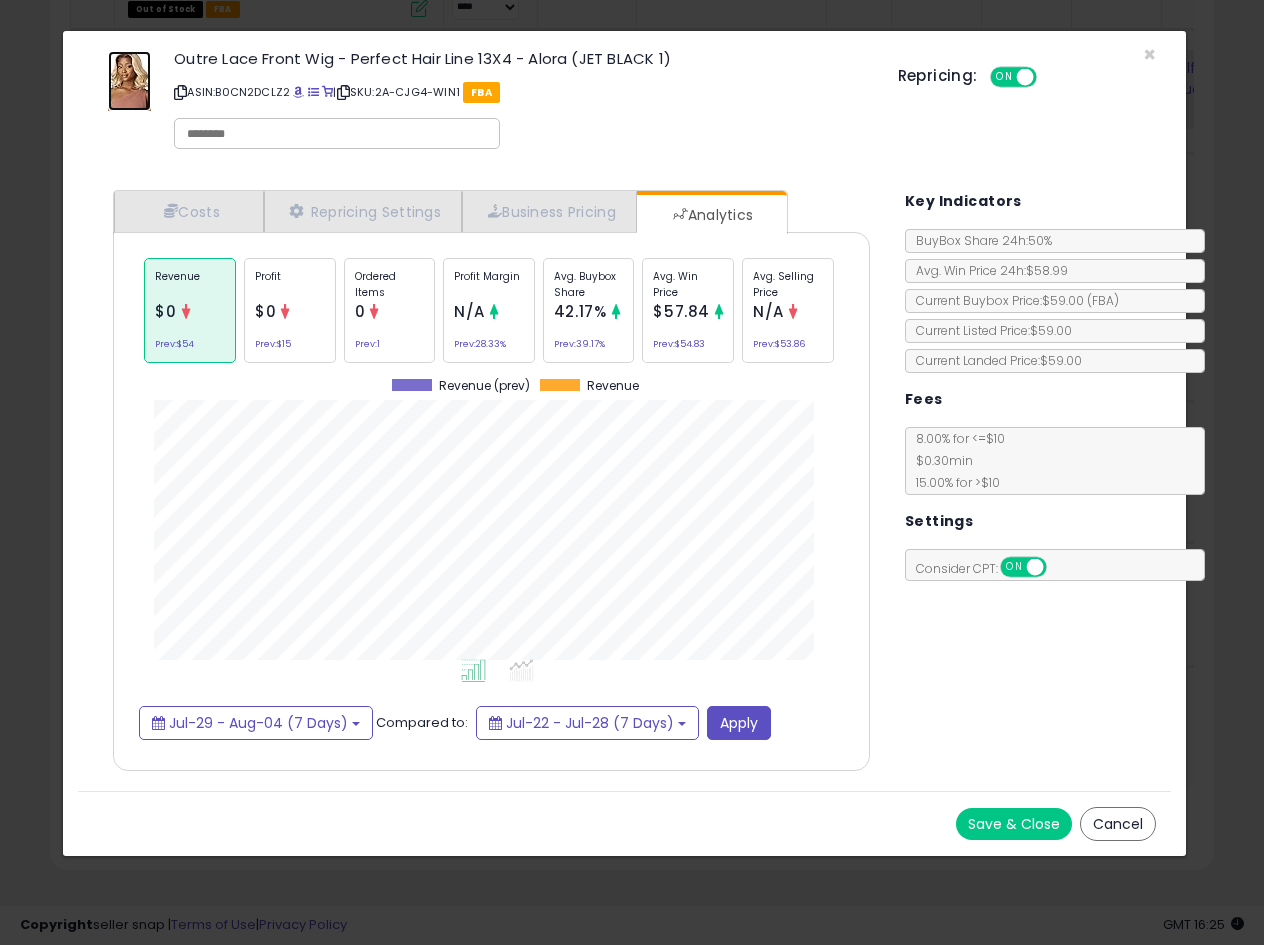 click at bounding box center [129, 81] 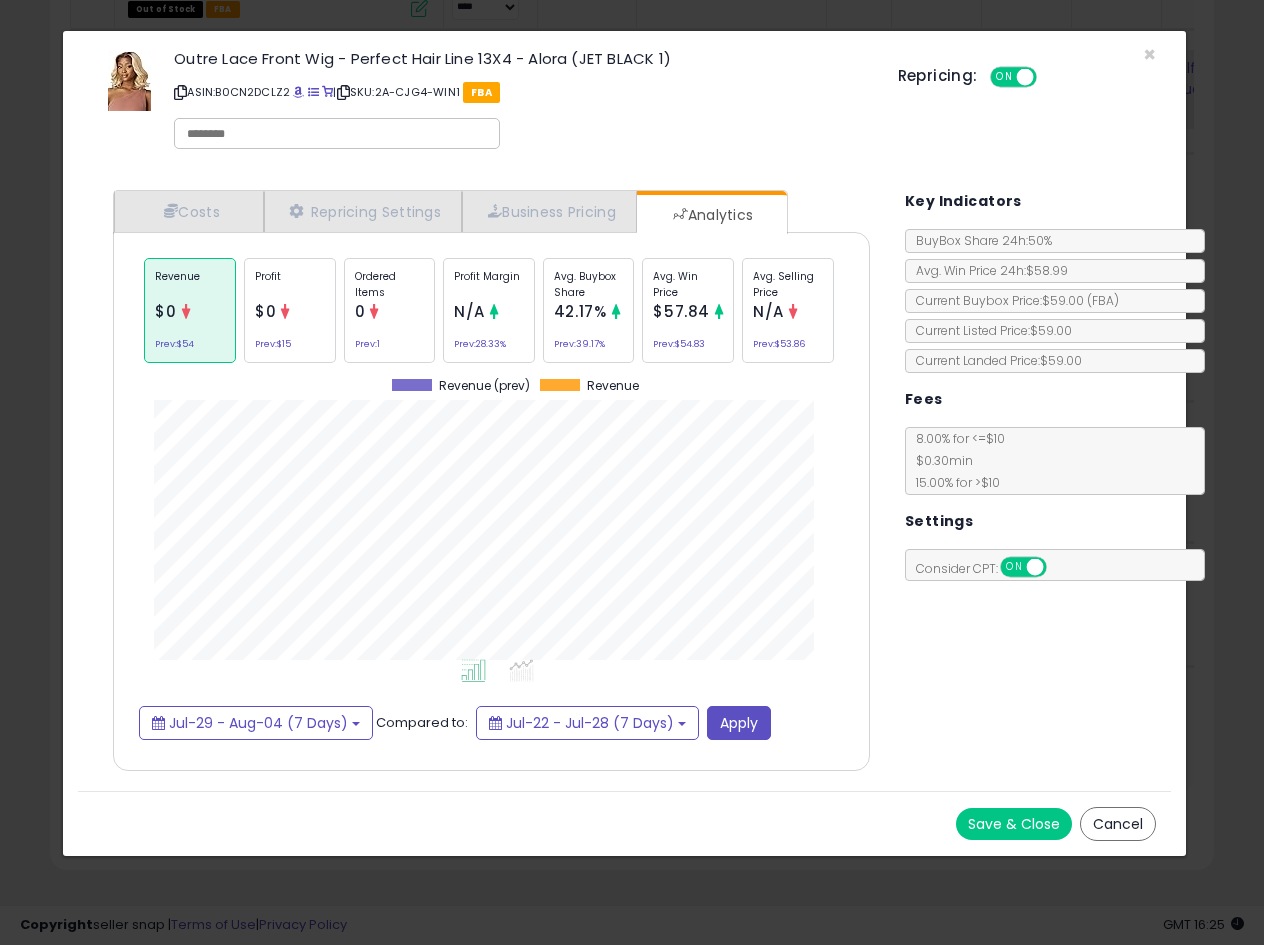 click on "Costs
Repricing Settings
Business Pricing
Analytics
Cost" at bounding box center (491, 483) 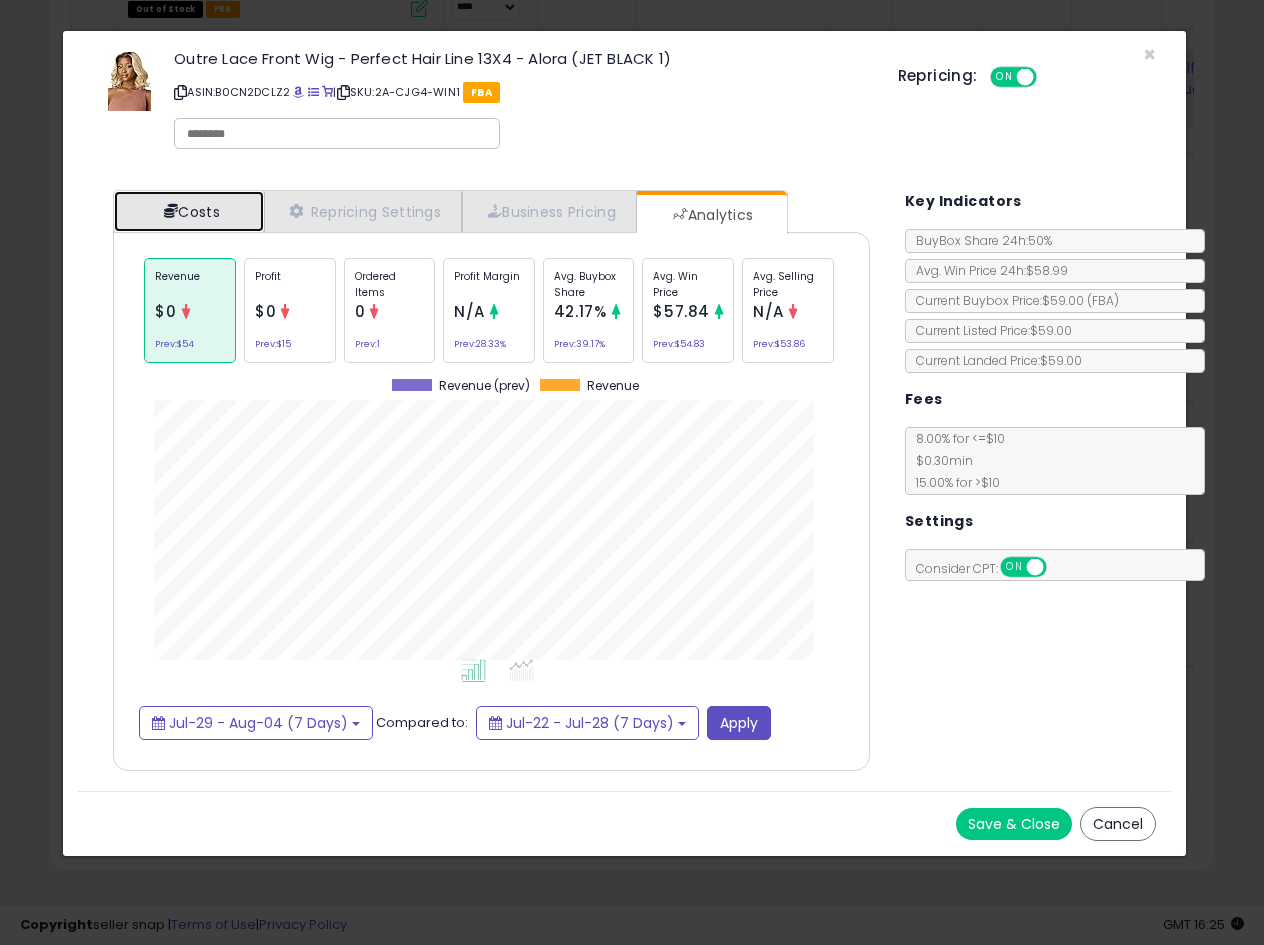 click on "Costs" at bounding box center [189, 211] 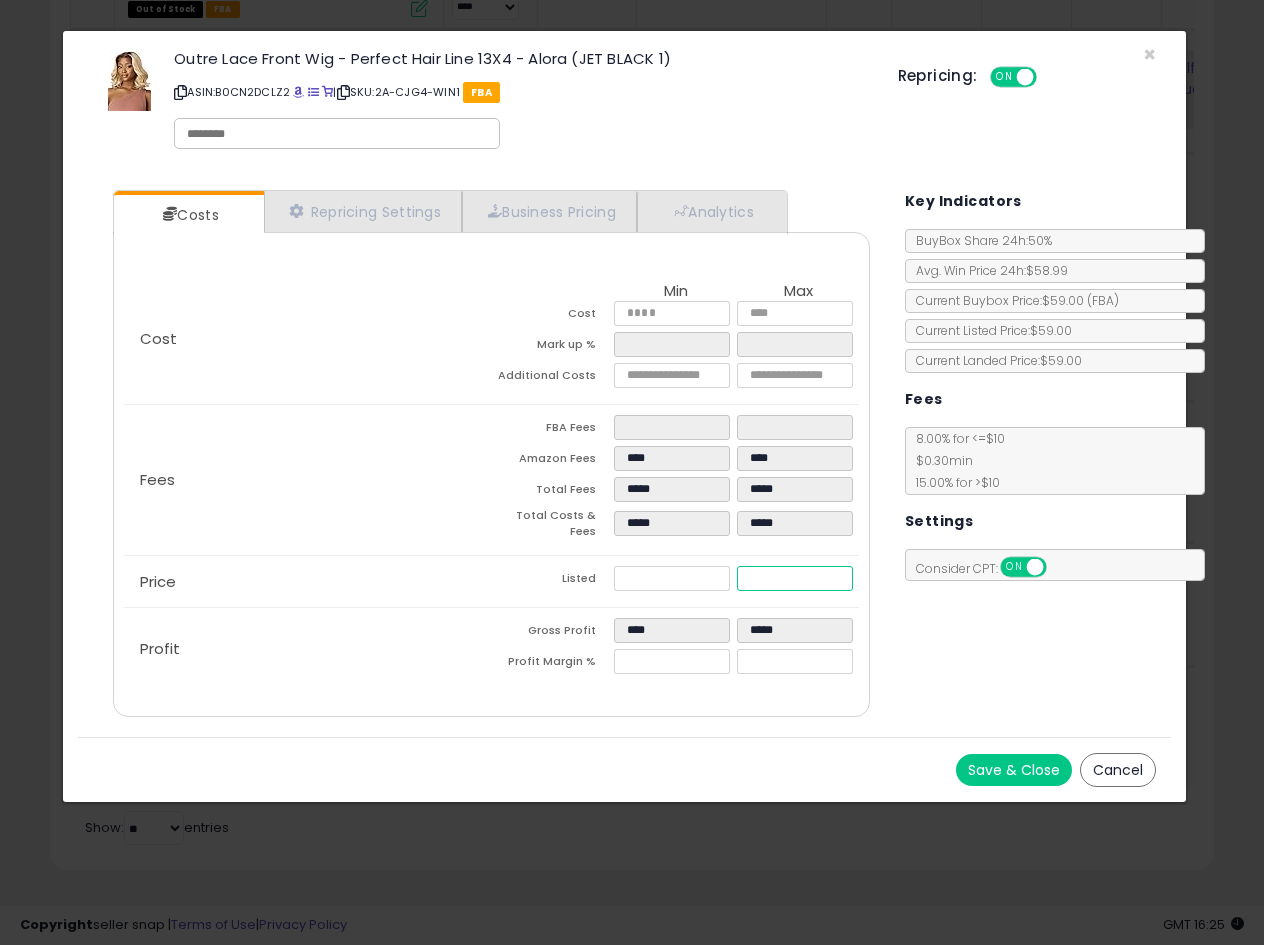 drag, startPoint x: 798, startPoint y: 565, endPoint x: 488, endPoint y: 592, distance: 311.17358 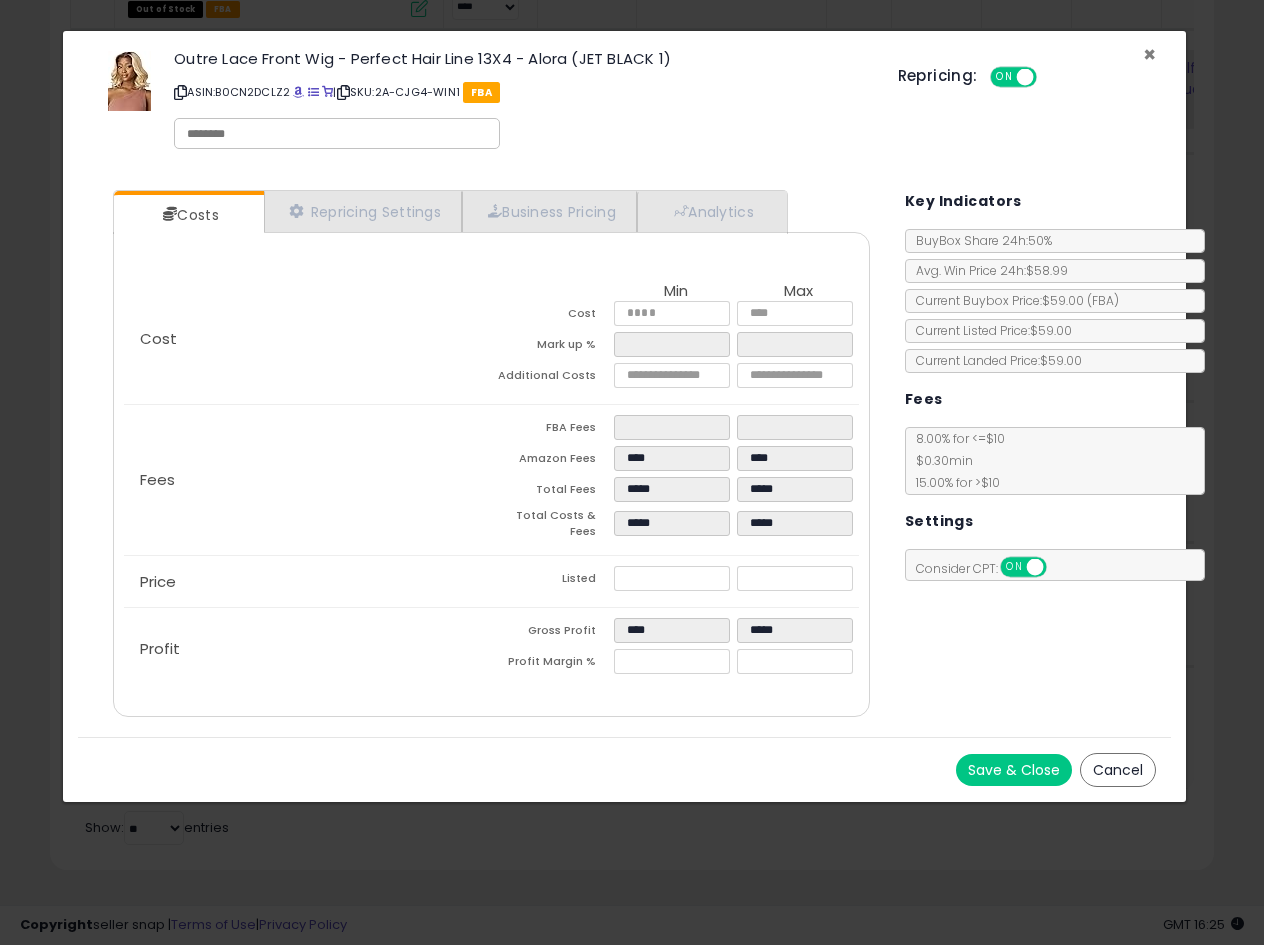 click on "×" at bounding box center (1149, 54) 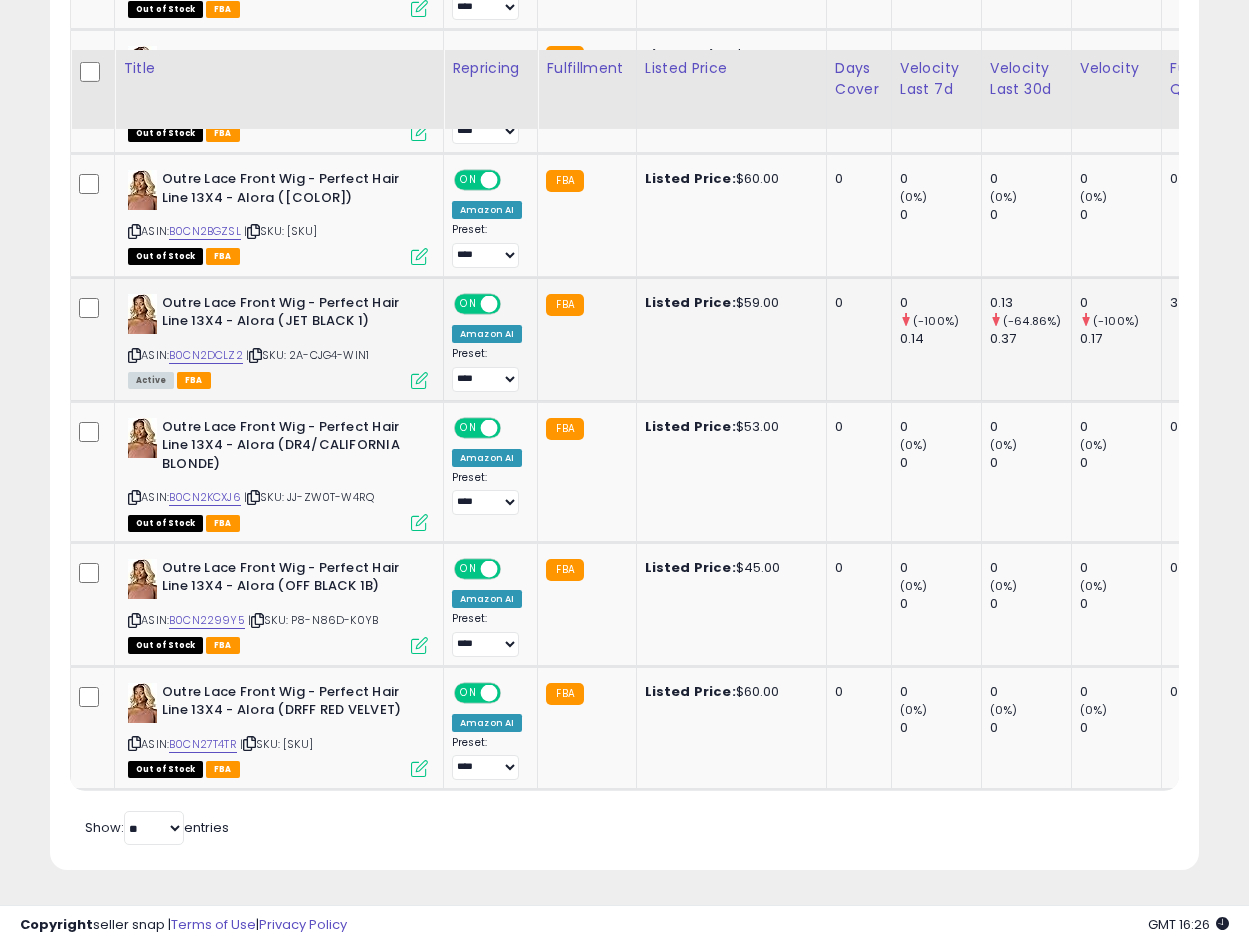 click on "Outre Lace Front Wig - Perfect Hair Line 13X4 - Alora (JET BLACK 1)" at bounding box center [283, 315] 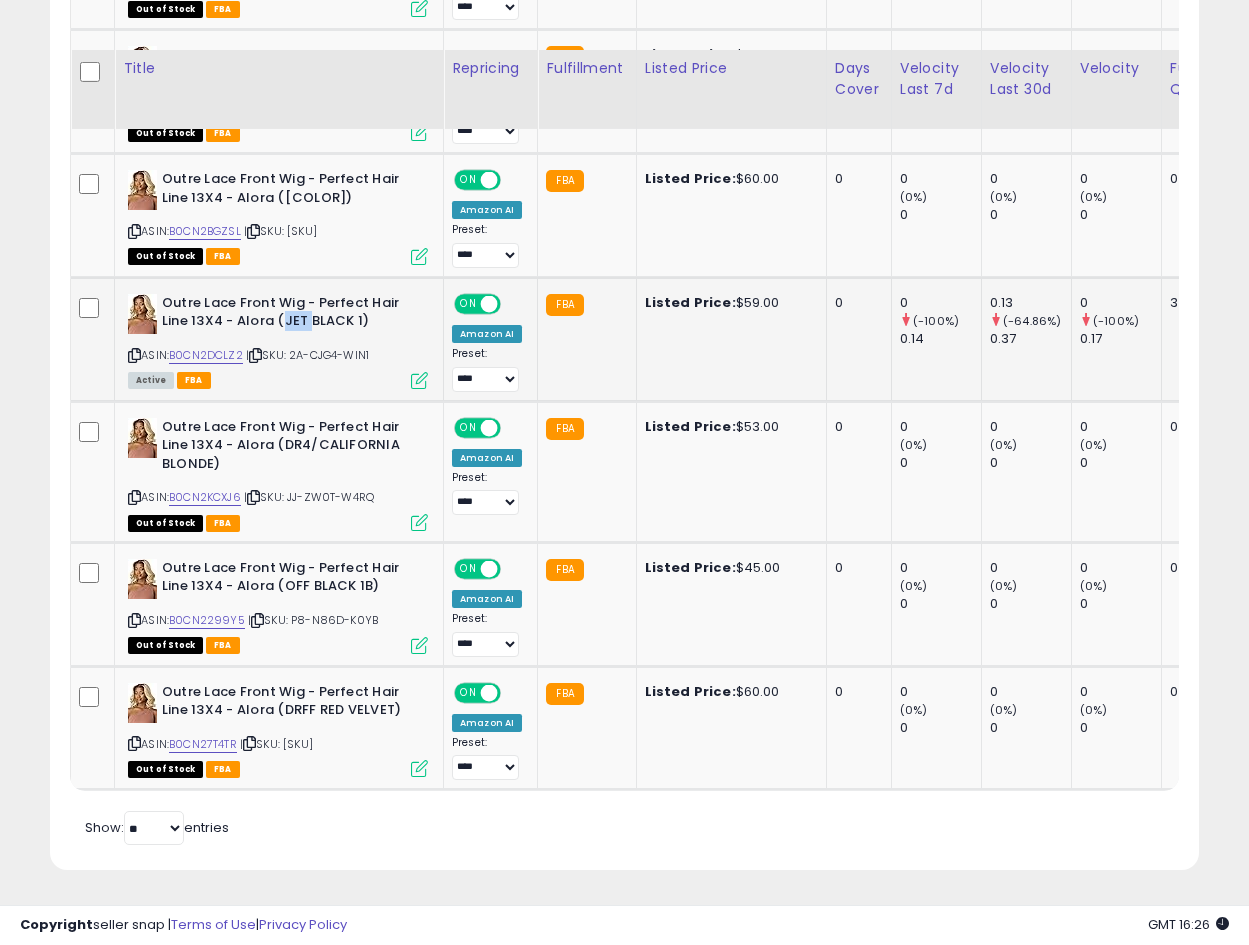 click on "Outre Lace Front Wig - Perfect Hair Line 13X4 - Alora (JET BLACK 1)" at bounding box center [283, 315] 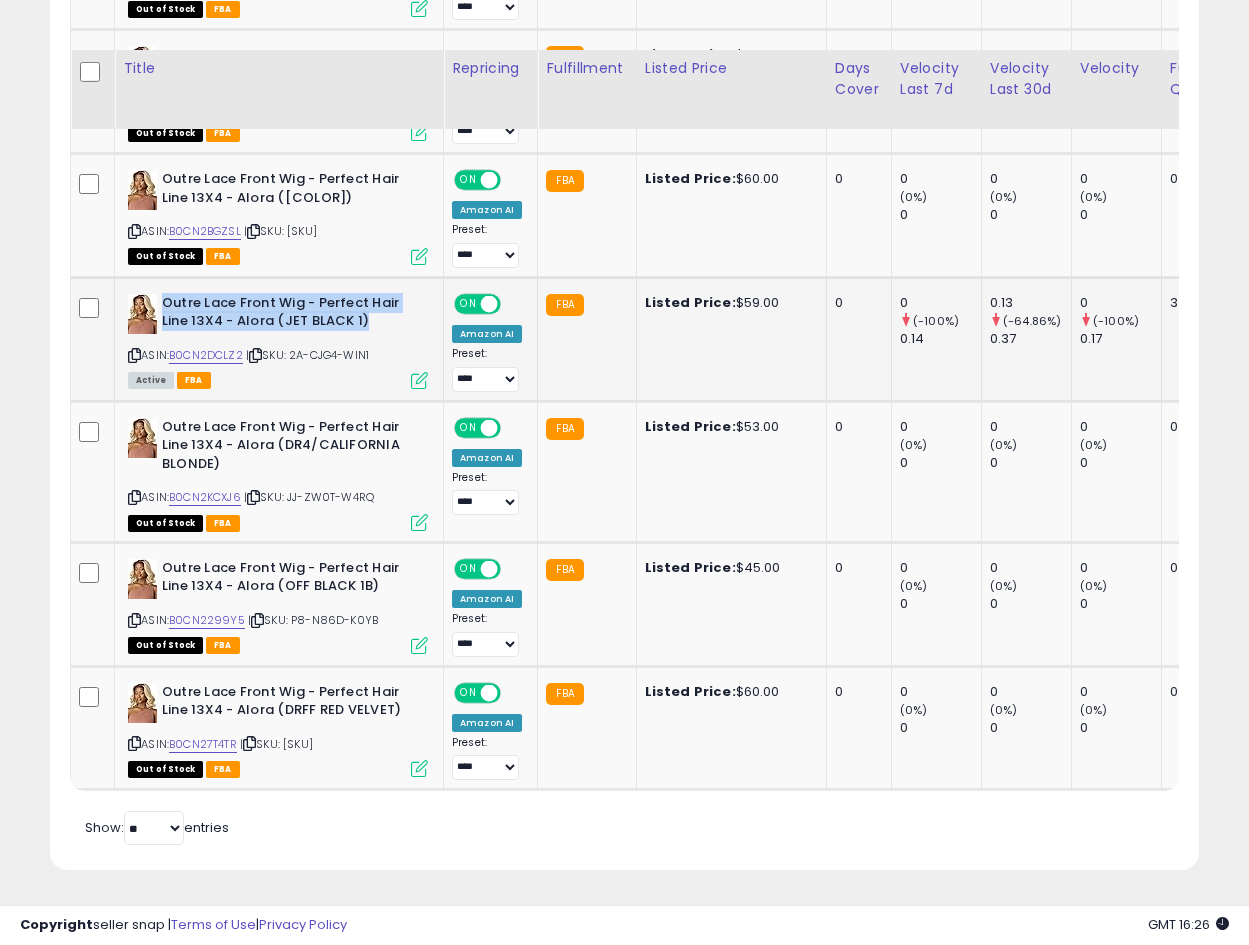 click on "Outre Lace Front Wig - Perfect Hair Line 13X4 - Alora (JET BLACK 1)" at bounding box center [283, 315] 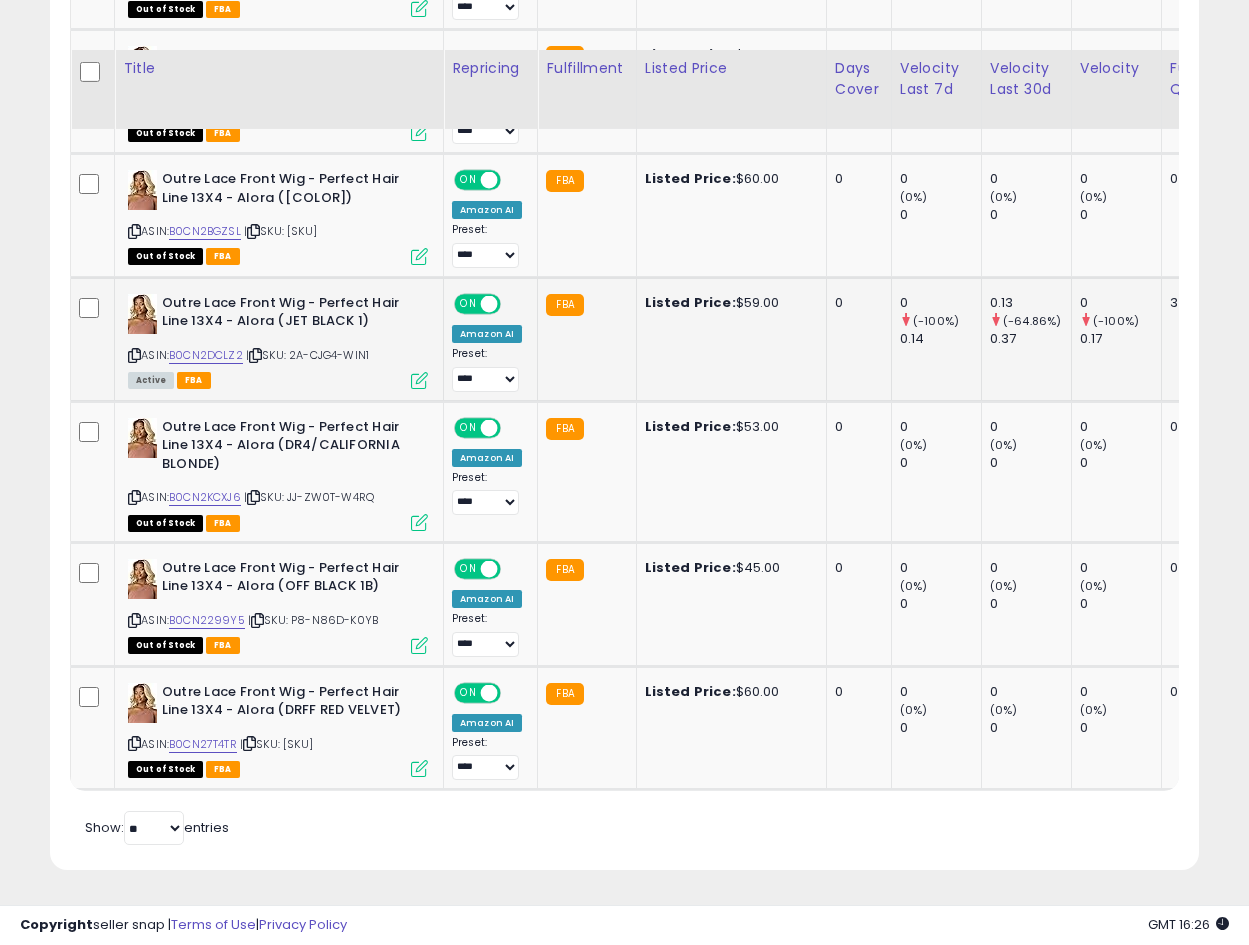 scroll, scrollTop: 0, scrollLeft: 40, axis: horizontal 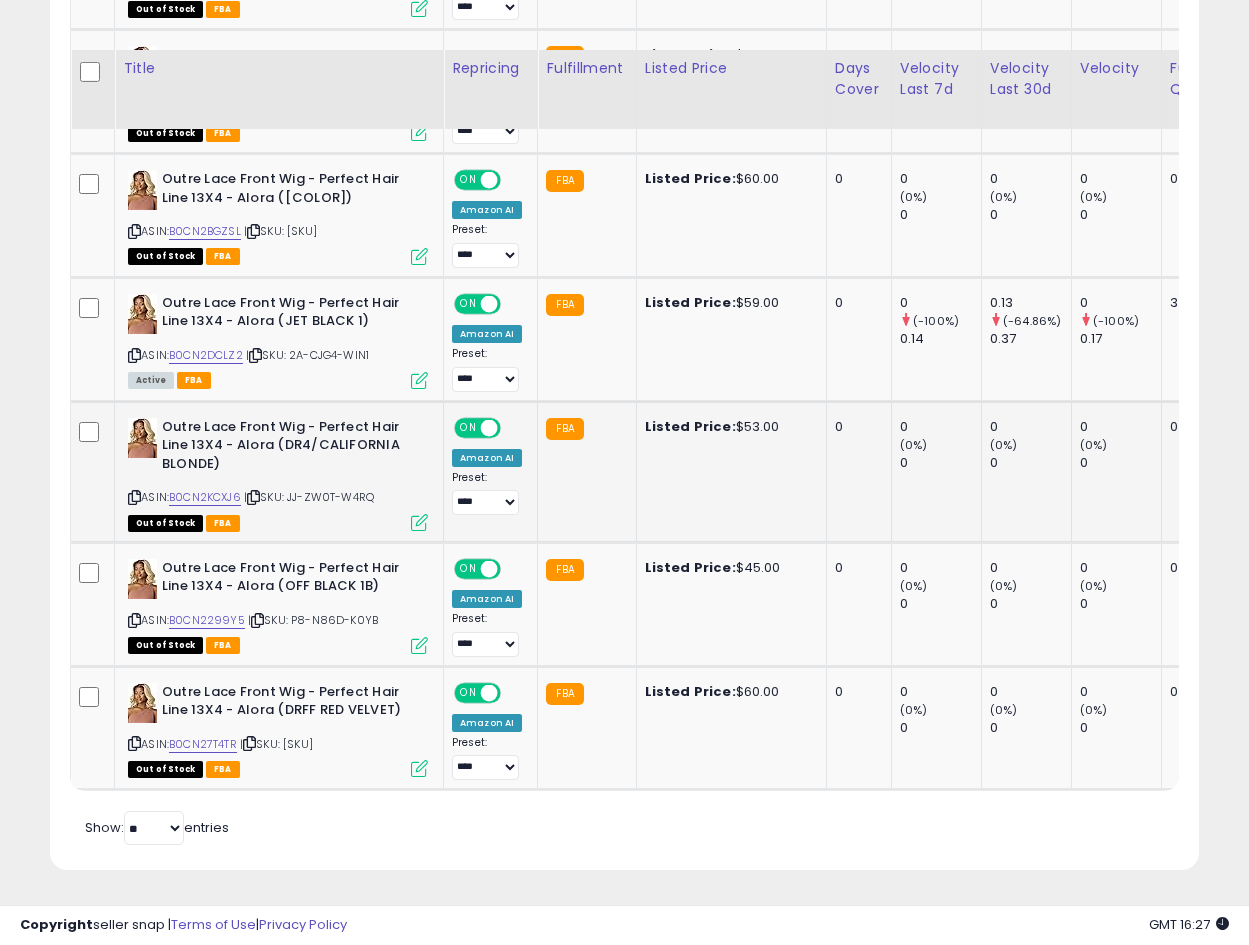 click at bounding box center (419, 522) 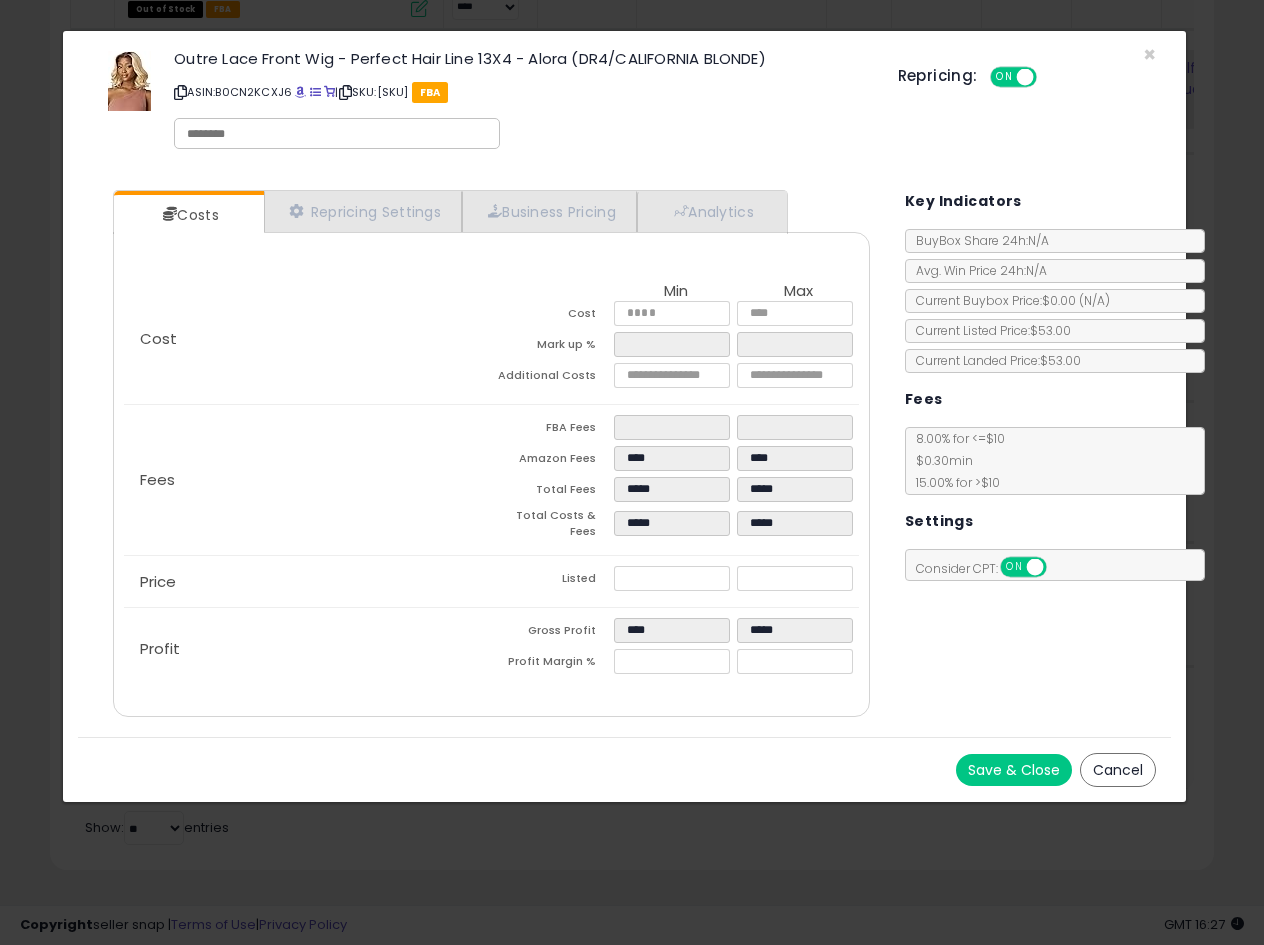 click at bounding box center (180, 92) 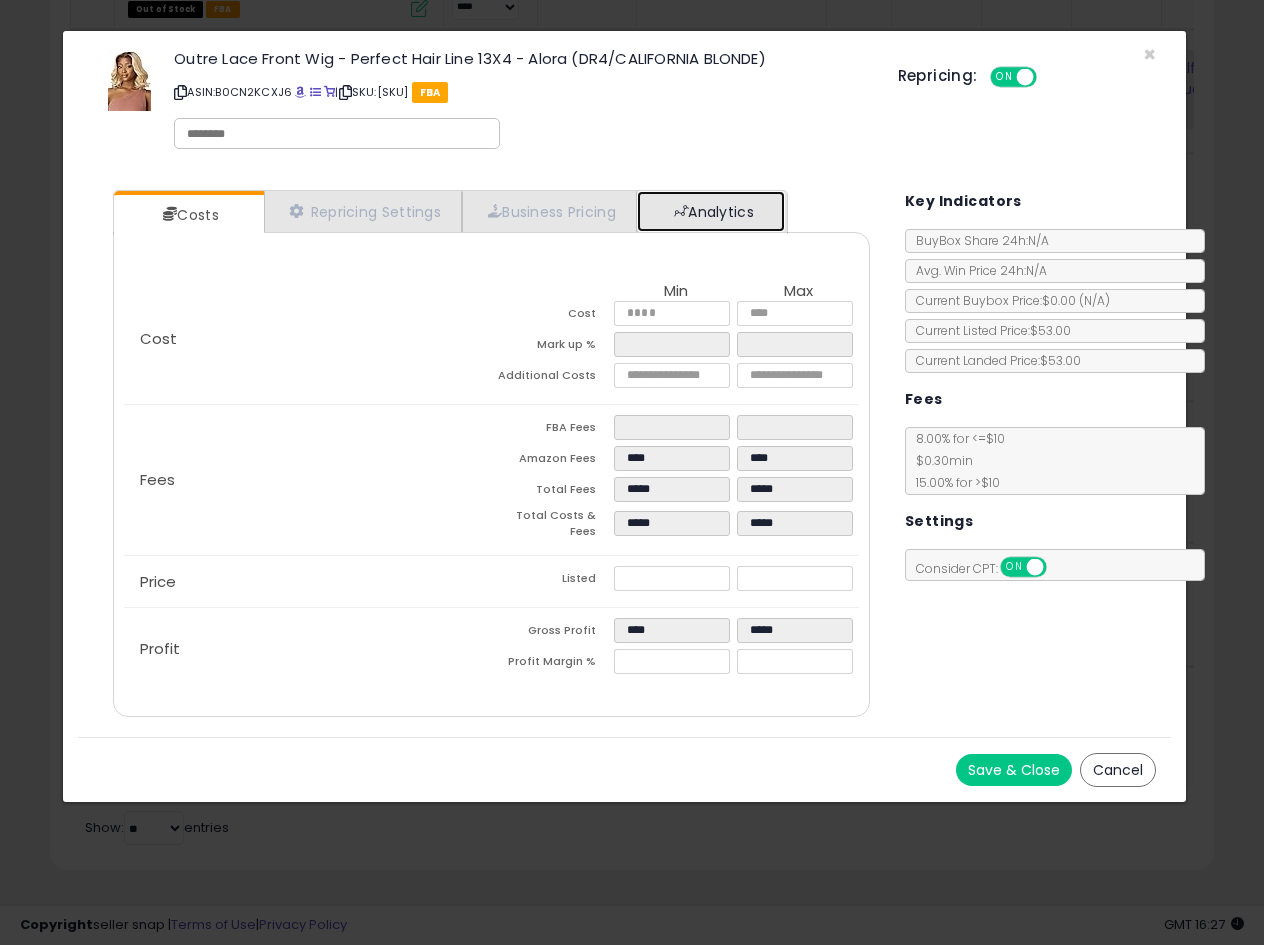 click at bounding box center (681, 211) 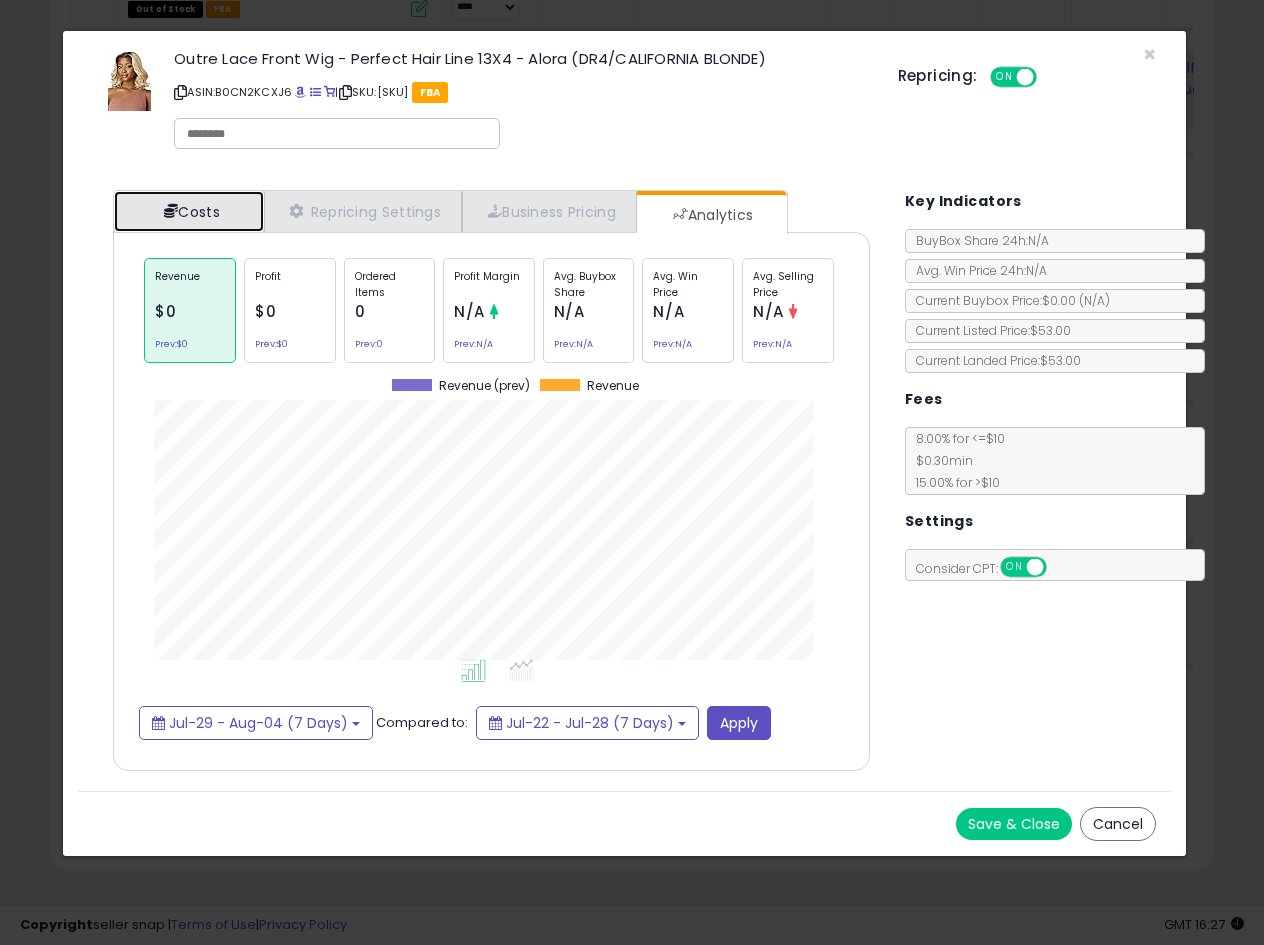 click on "Costs" at bounding box center [189, 211] 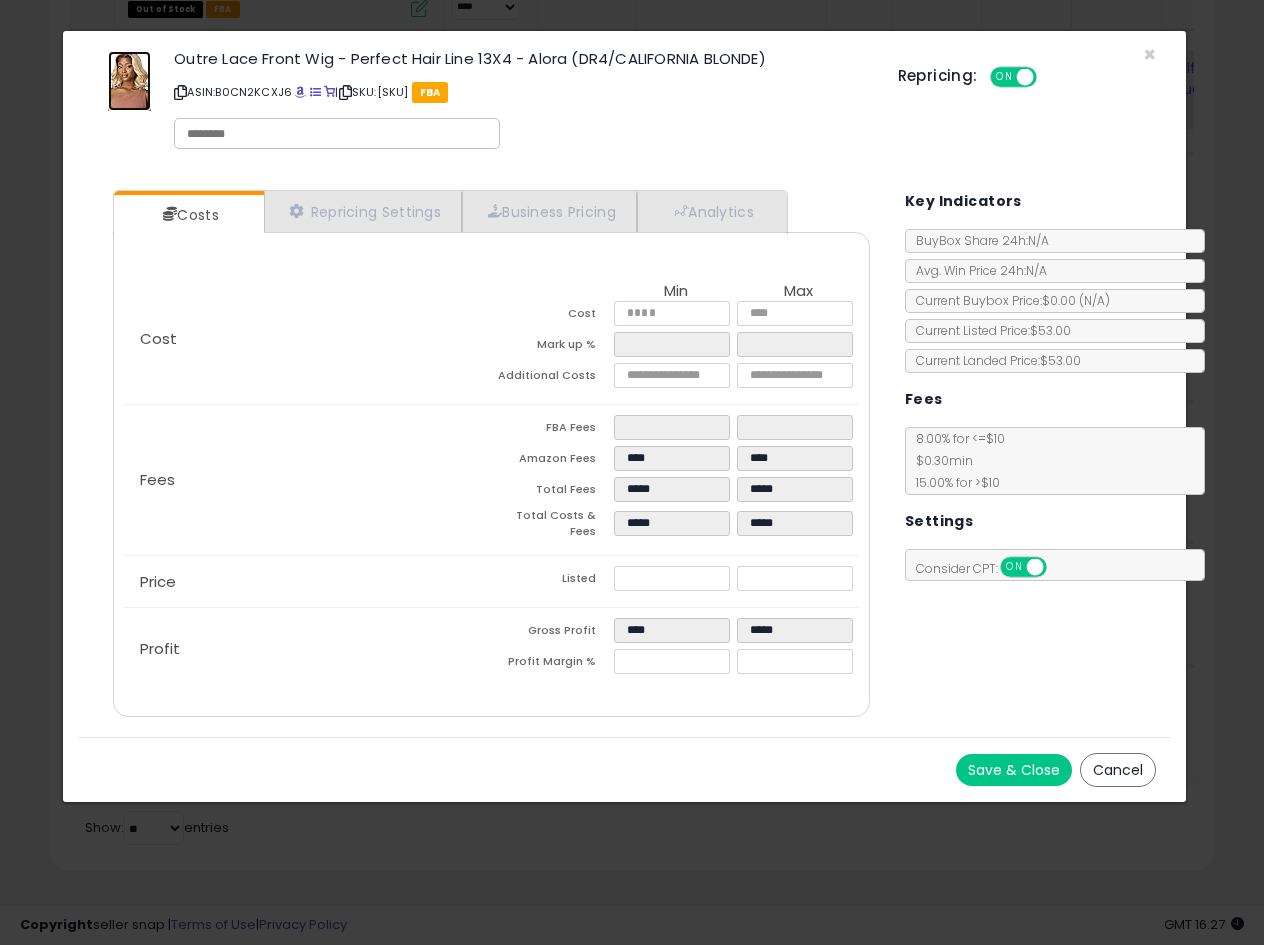 click at bounding box center [129, 81] 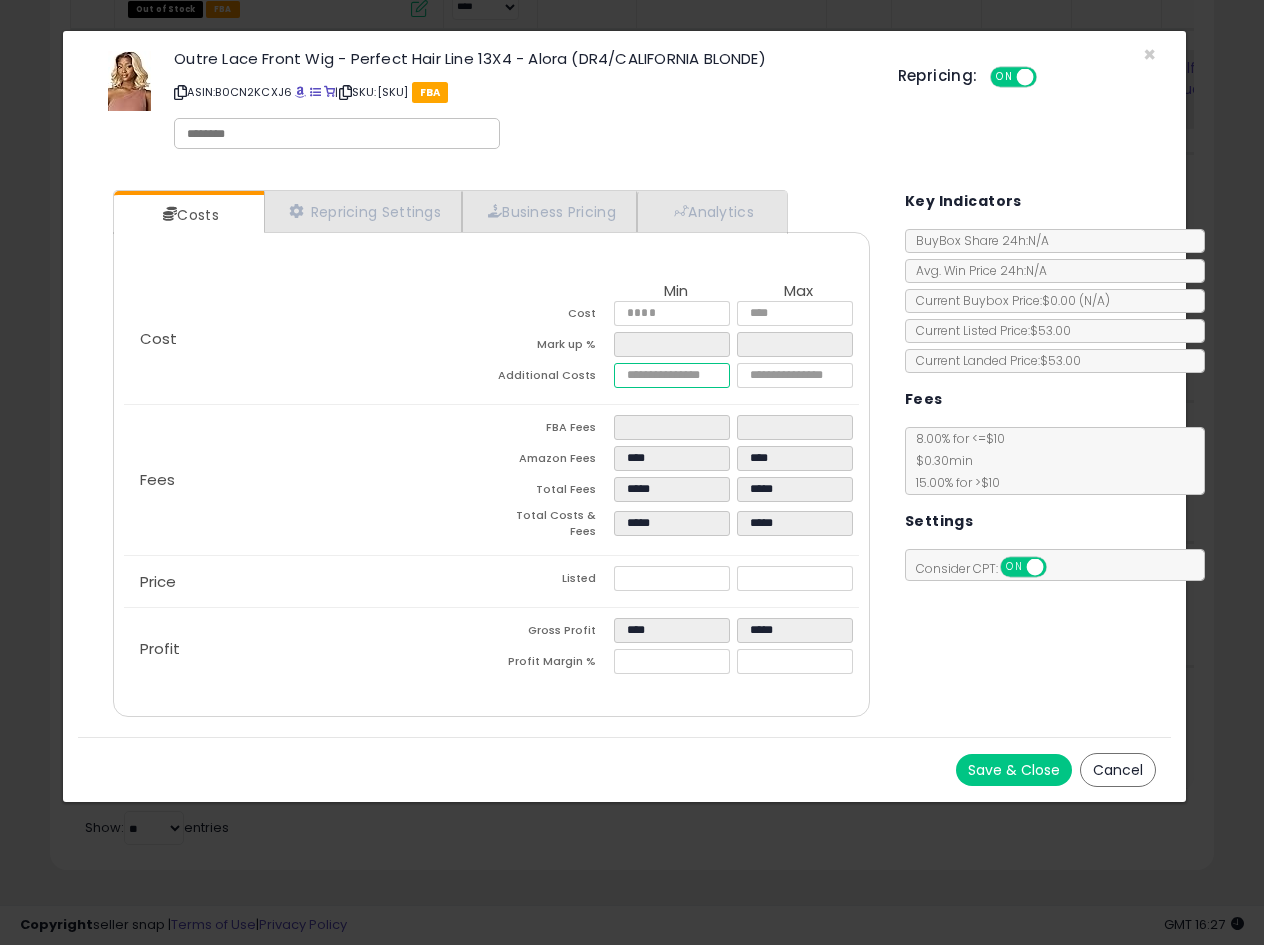 click at bounding box center (672, 375) 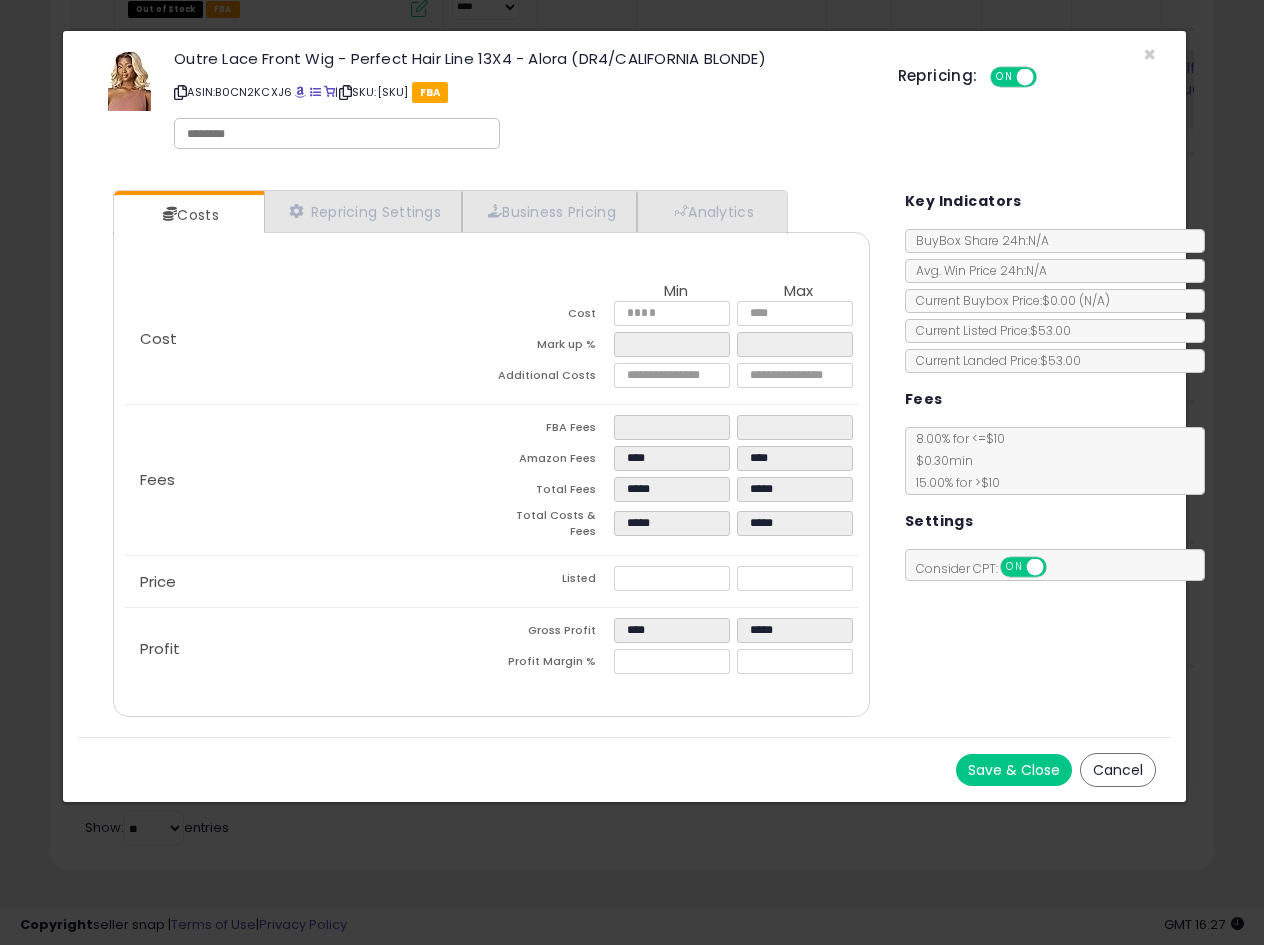 type on "****" 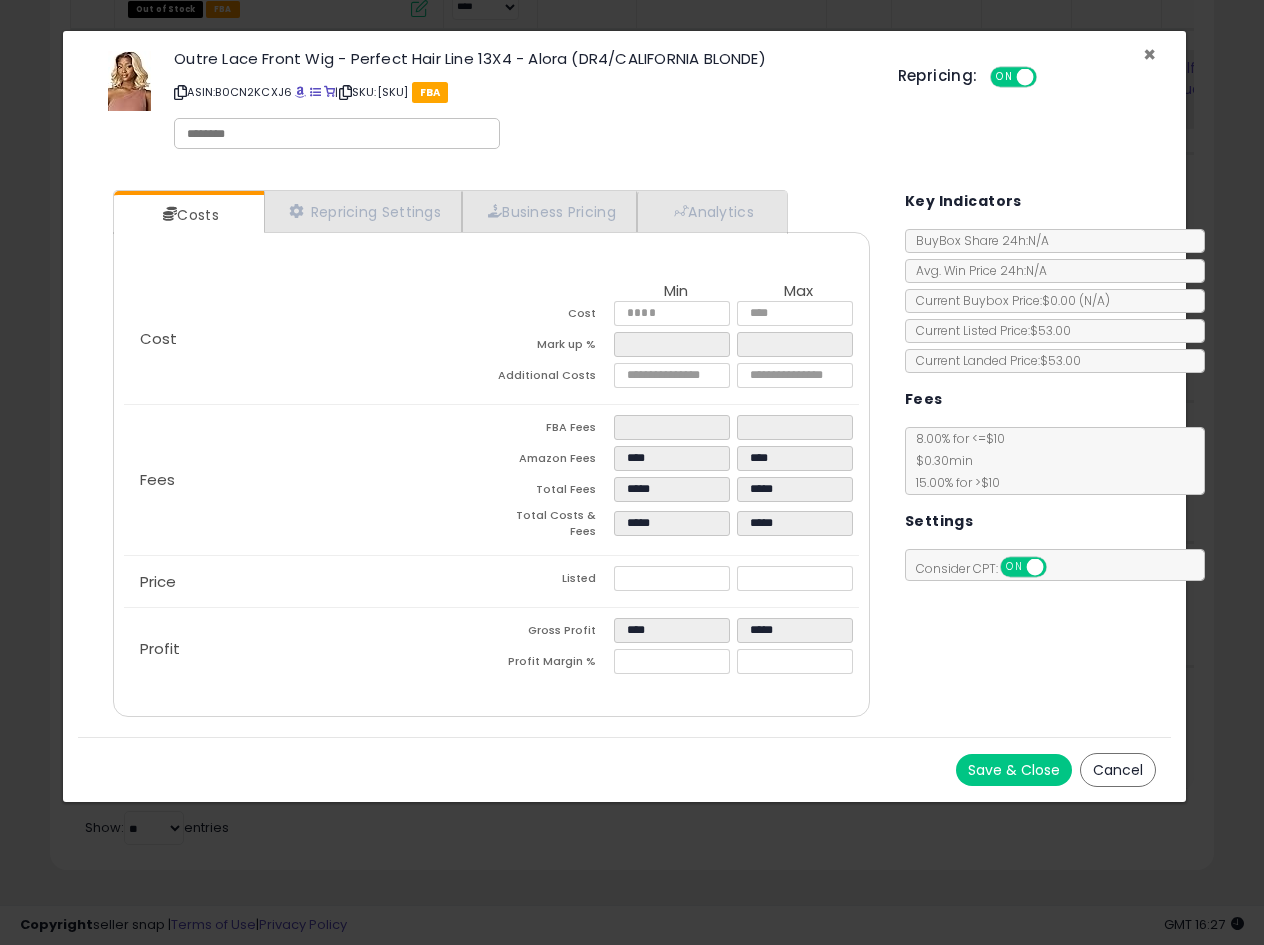 click on "×" at bounding box center (1149, 54) 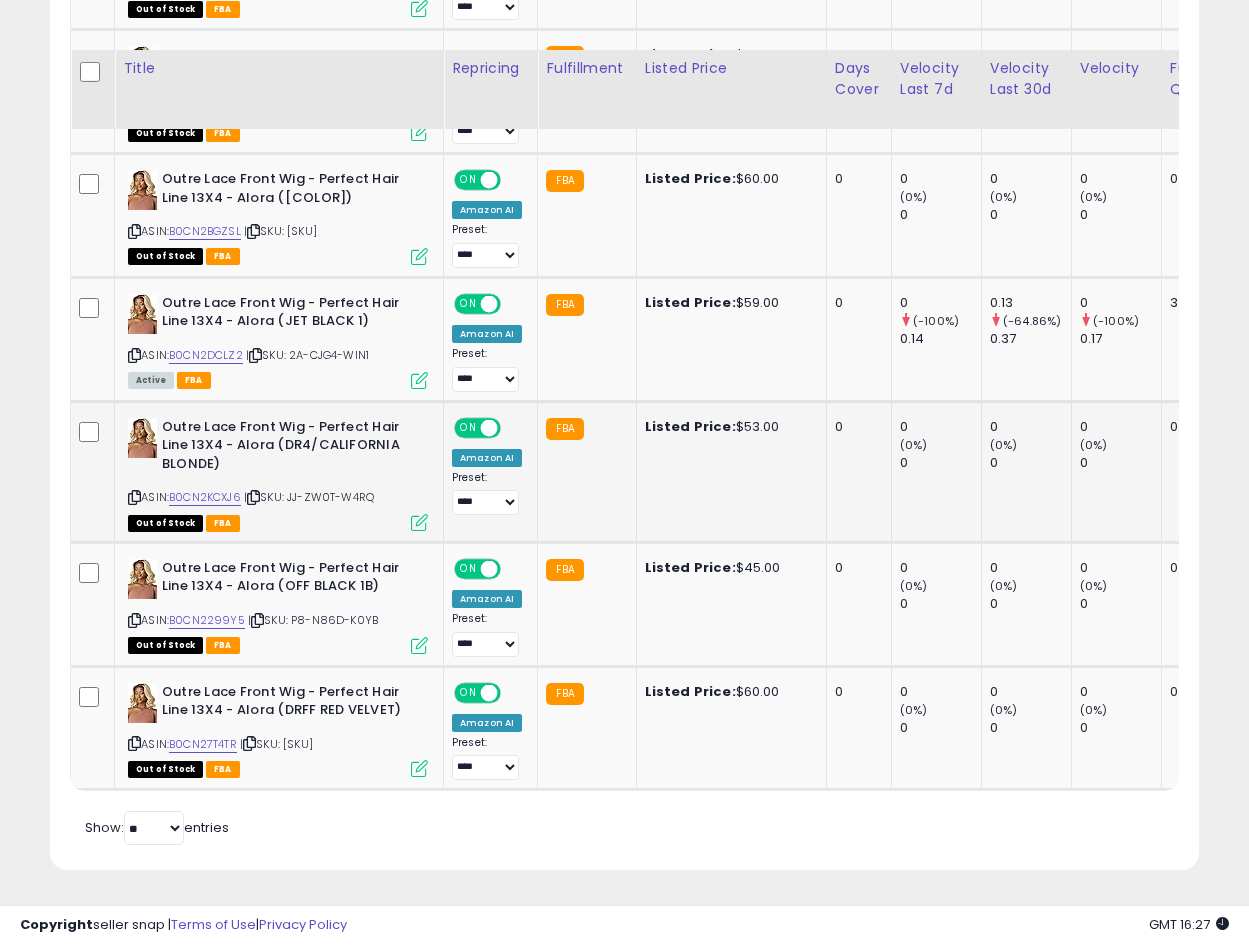 click at bounding box center (419, 522) 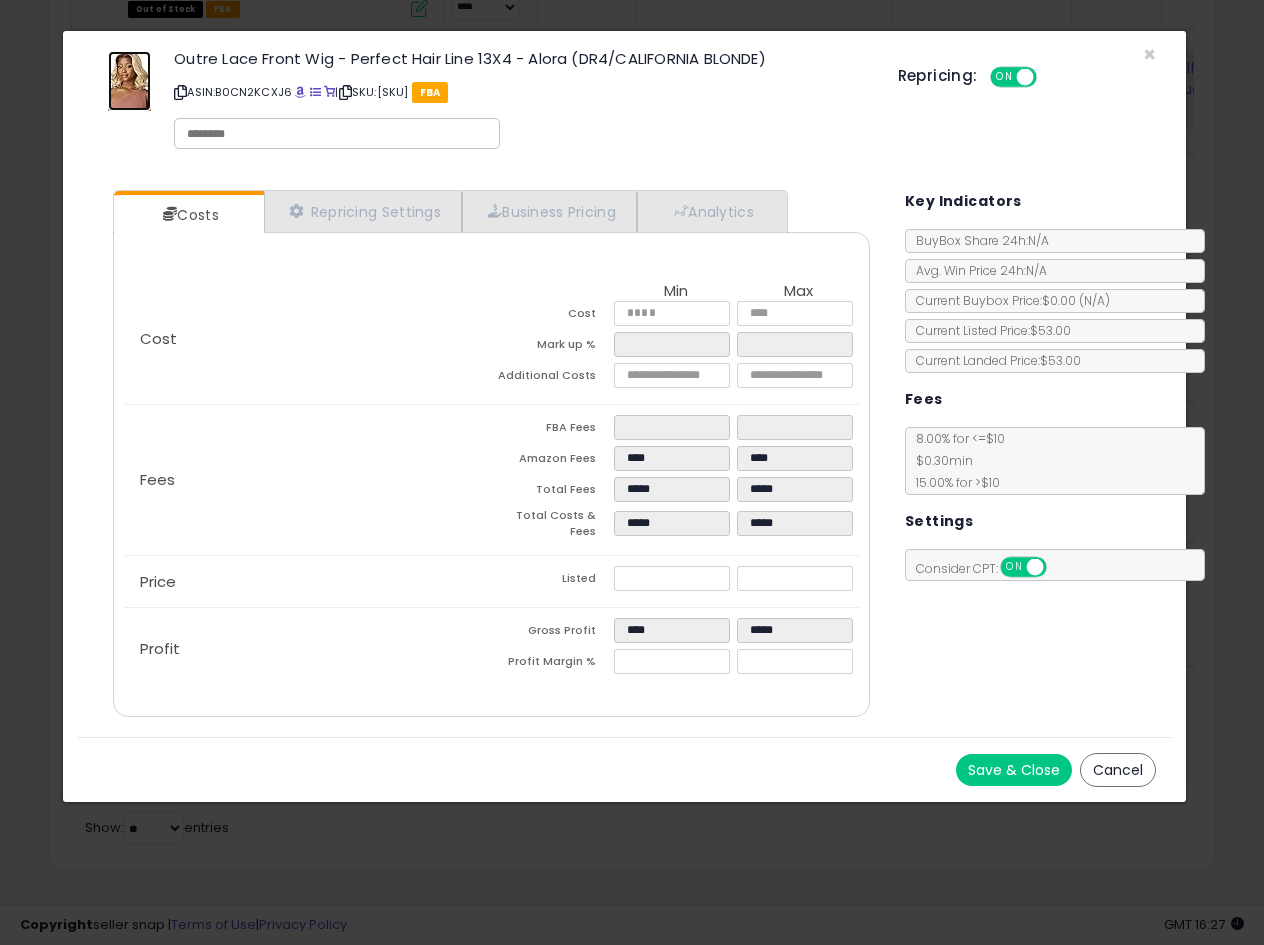 click at bounding box center (129, 81) 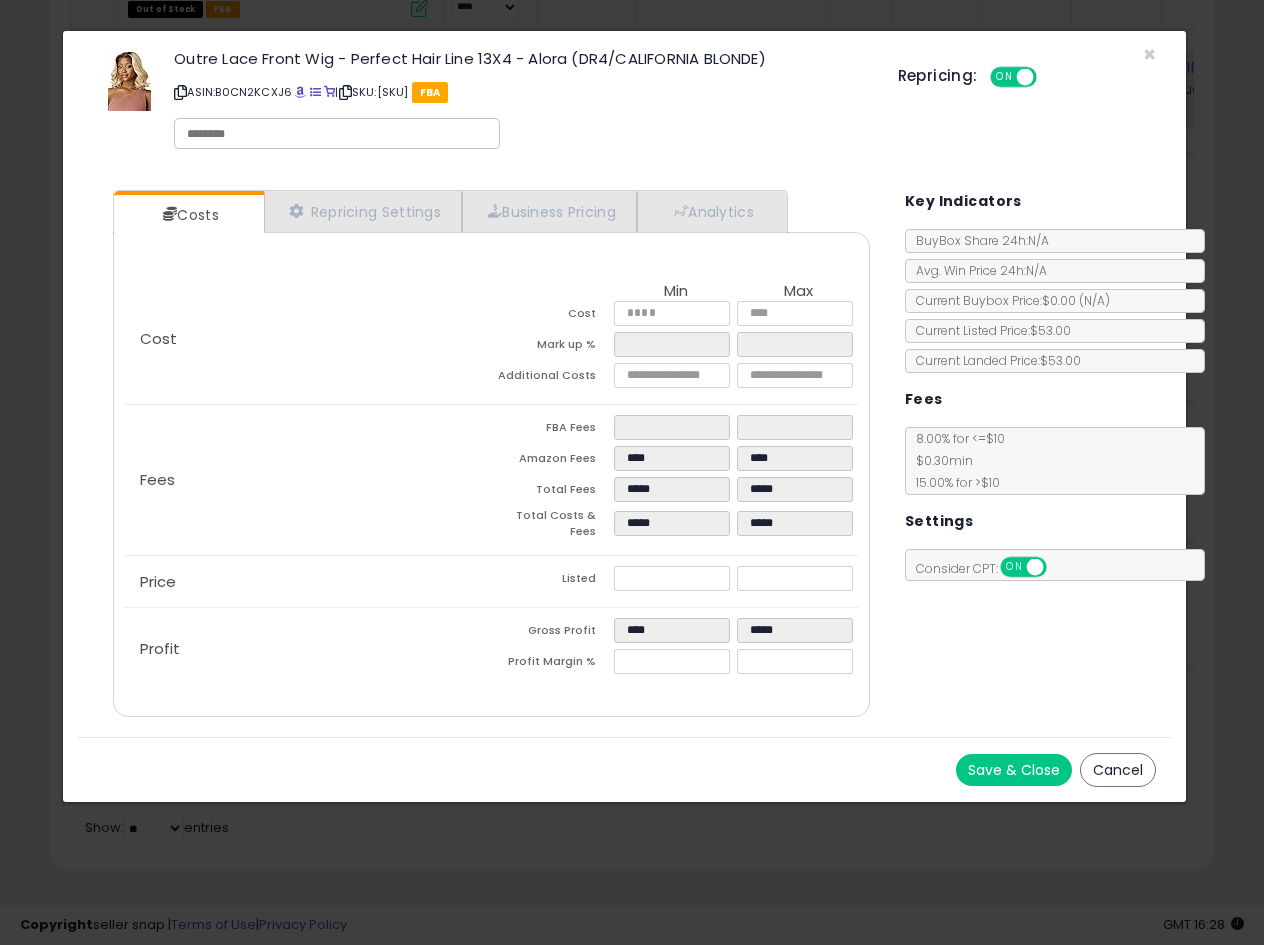 click on "Outre Lace Front Wig - Perfect Hair Line 13X4 - Alora (DR4/CALIFORNIA BLONDE)" at bounding box center (520, 58) 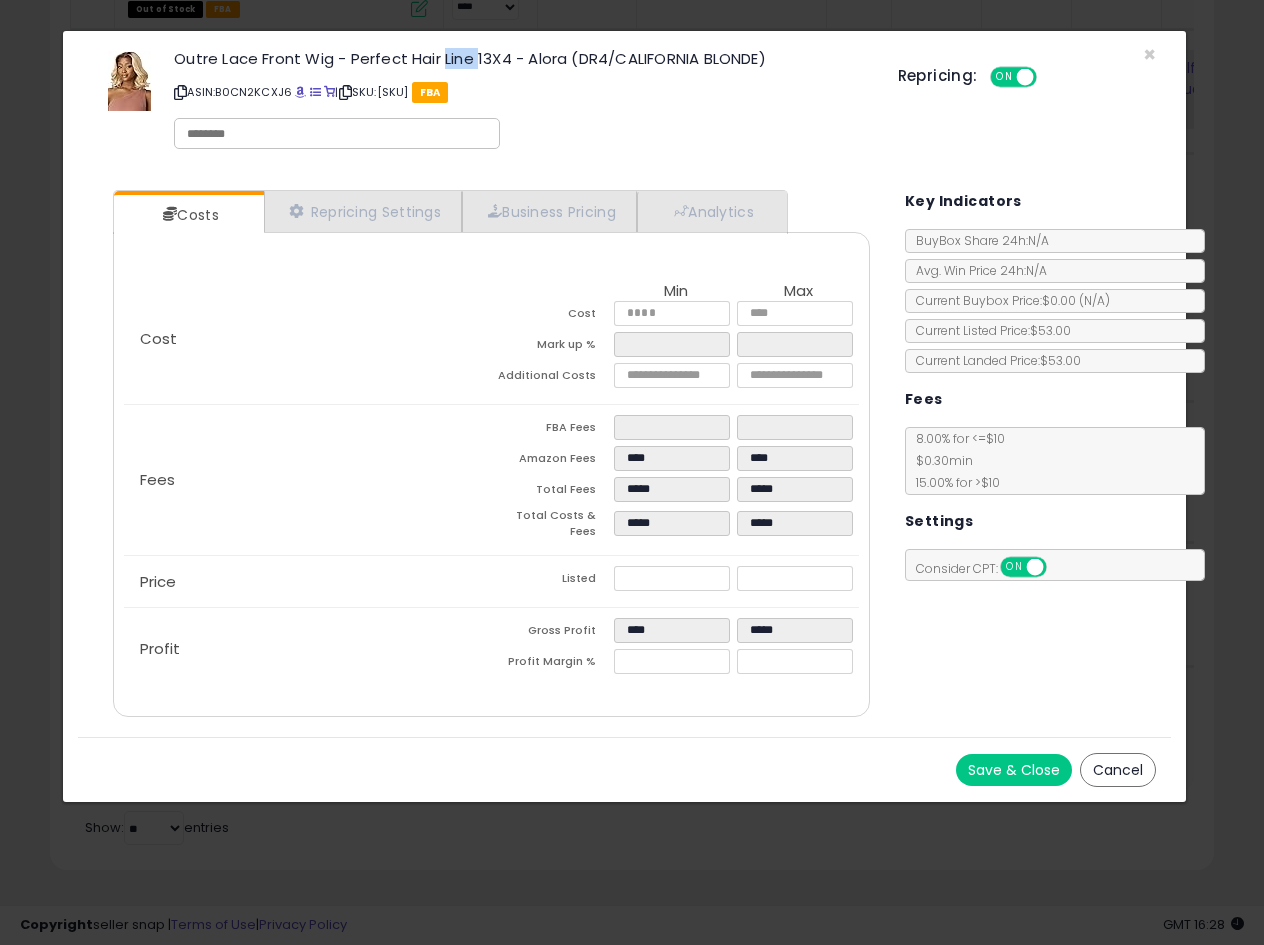 click on "Outre Lace Front Wig - Perfect Hair Line 13X4 - Alora (DR4/CALIFORNIA BLONDE)" at bounding box center [520, 58] 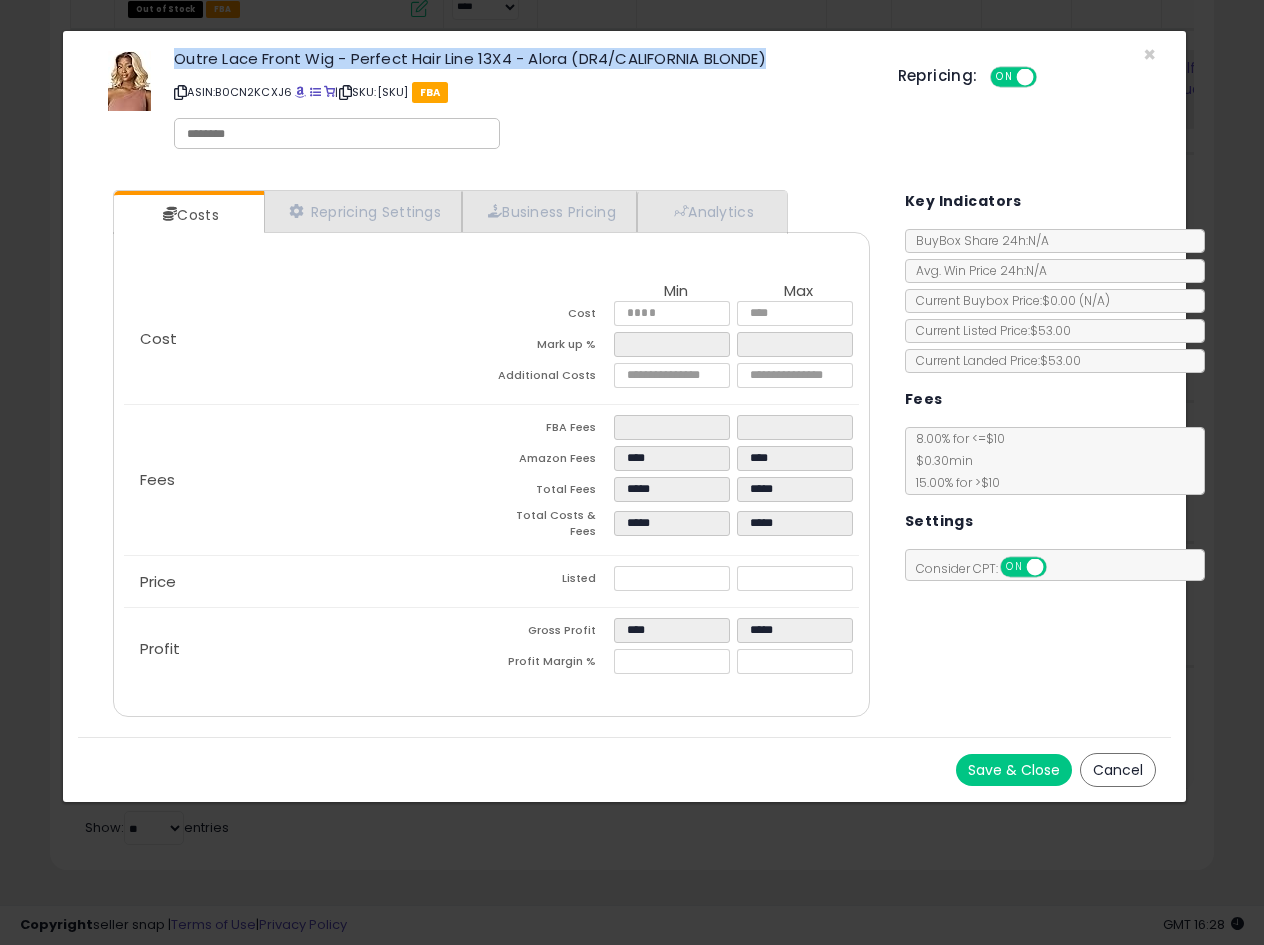 click on "Outre Lace Front Wig - Perfect Hair Line 13X4 - Alora (DR4/CALIFORNIA BLONDE)" at bounding box center [520, 58] 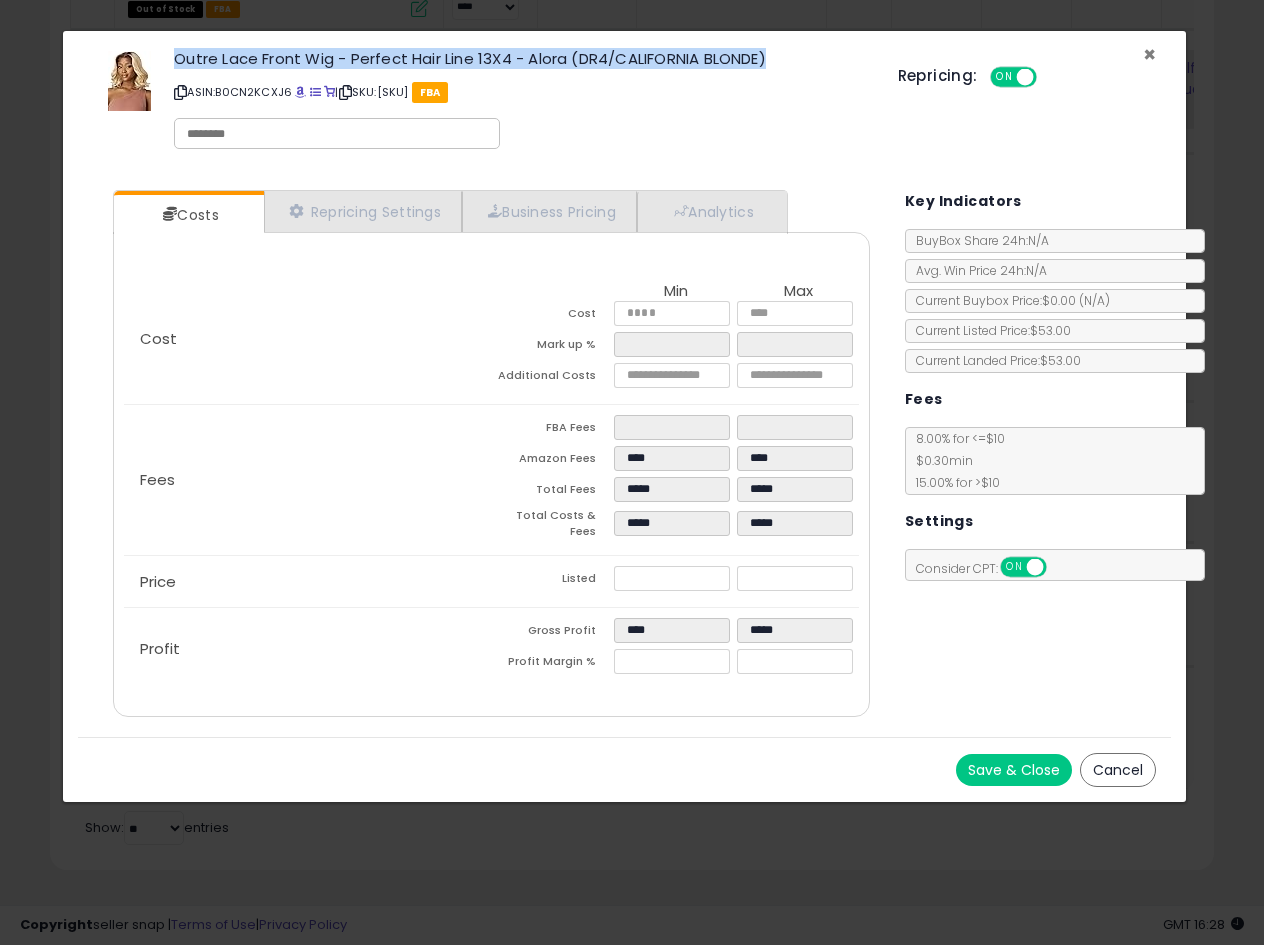 click on "×" at bounding box center [1149, 54] 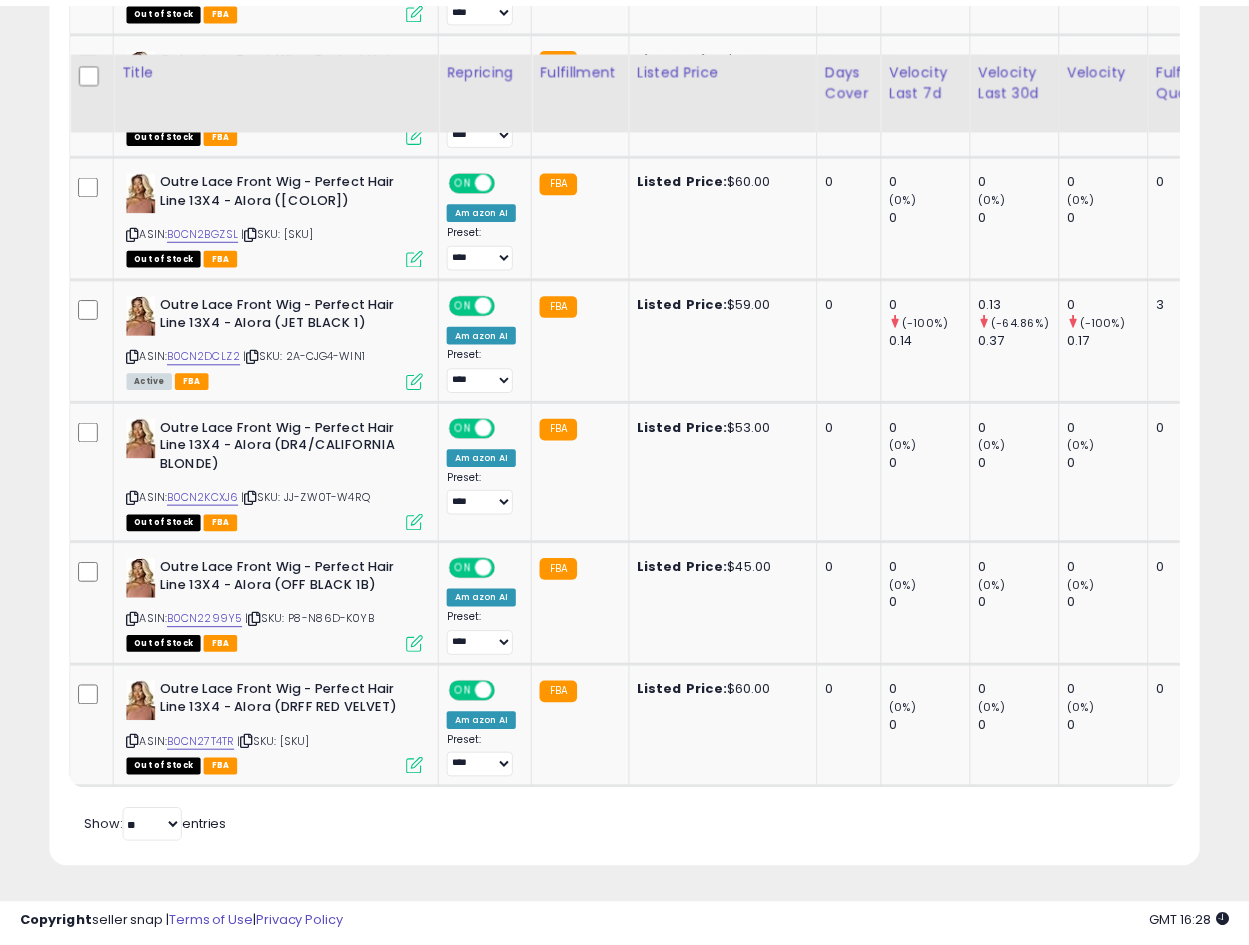 scroll, scrollTop: 410, scrollLeft: 665, axis: both 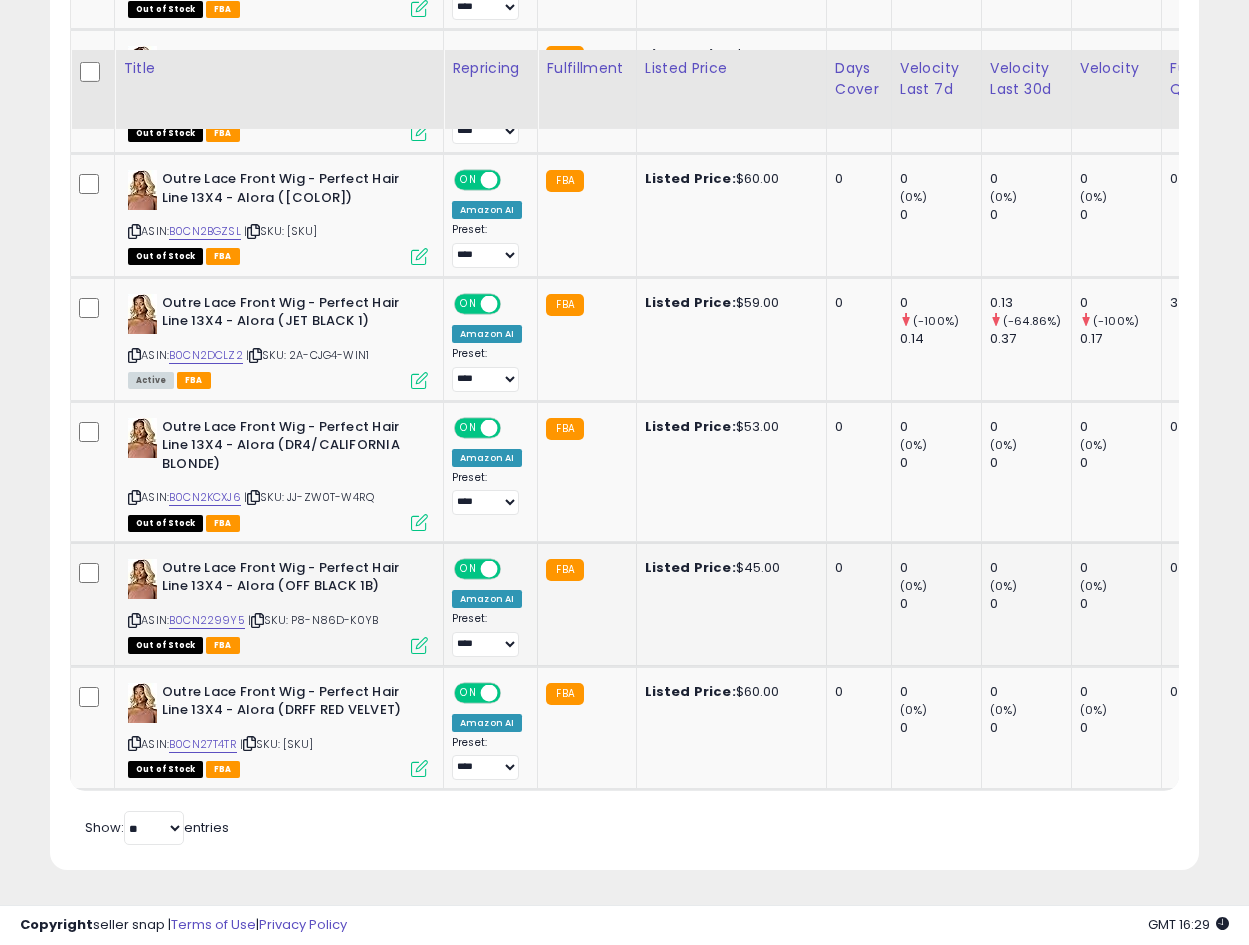 click on "Outre Lace Front Wig - Perfect Hair Line 13X4 - Alora (OFF BLACK 1B)" at bounding box center (283, 580) 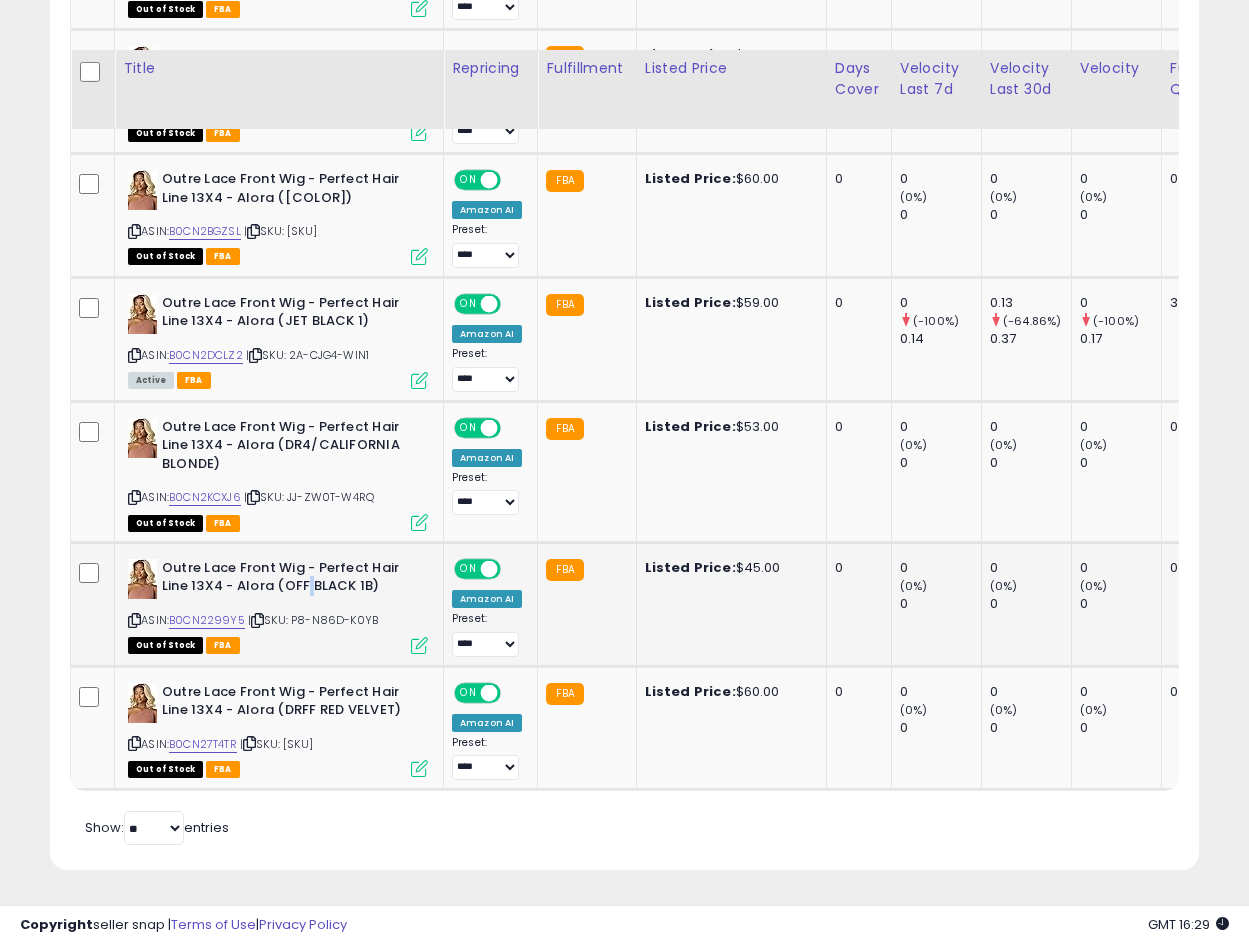 click on "Outre Lace Front Wig - Perfect Hair Line 13X4 - Alora (OFF BLACK 1B)" at bounding box center [283, 580] 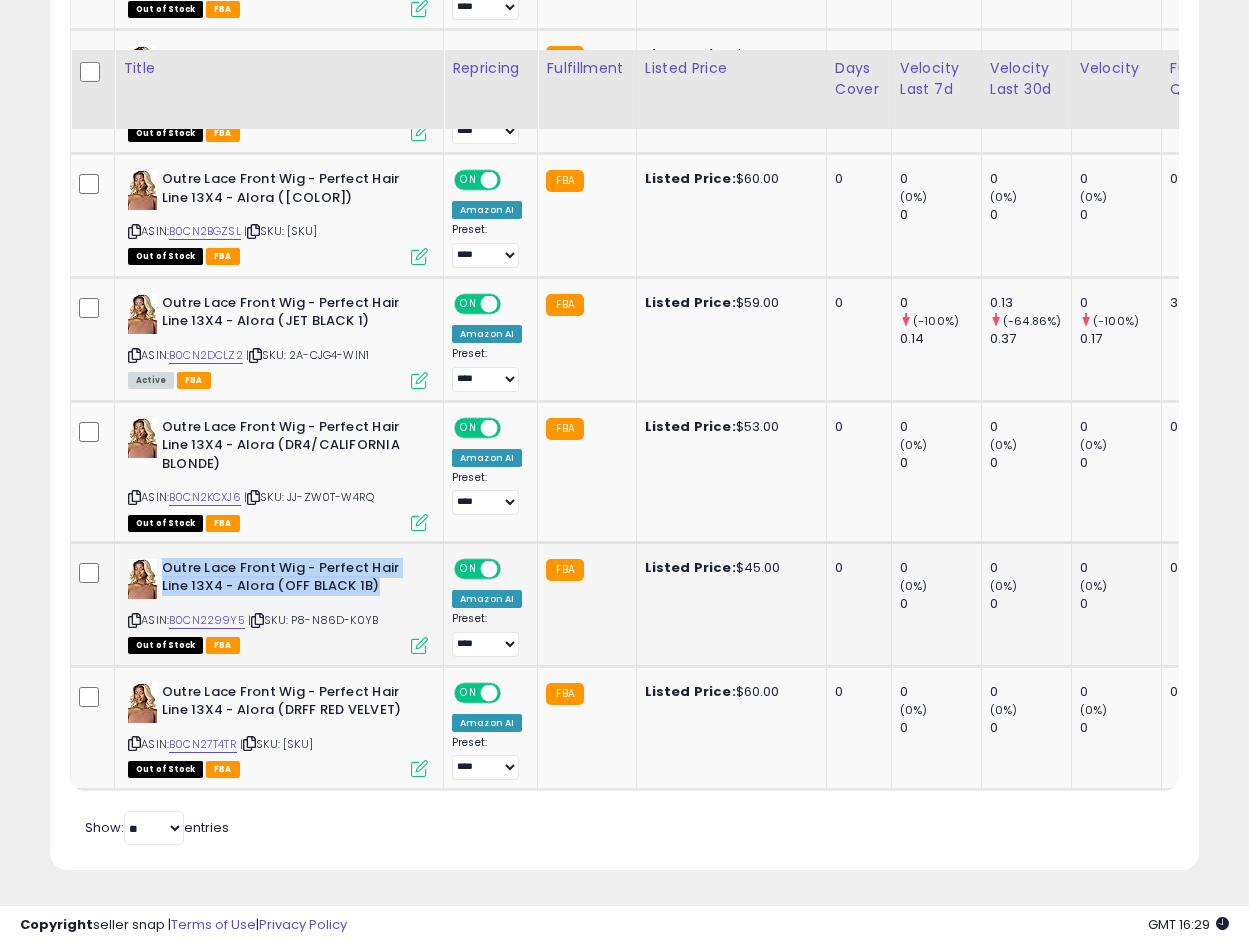 click on "Outre Lace Front Wig - Perfect Hair Line 13X4 - Alora (OFF BLACK 1B)" at bounding box center [283, 580] 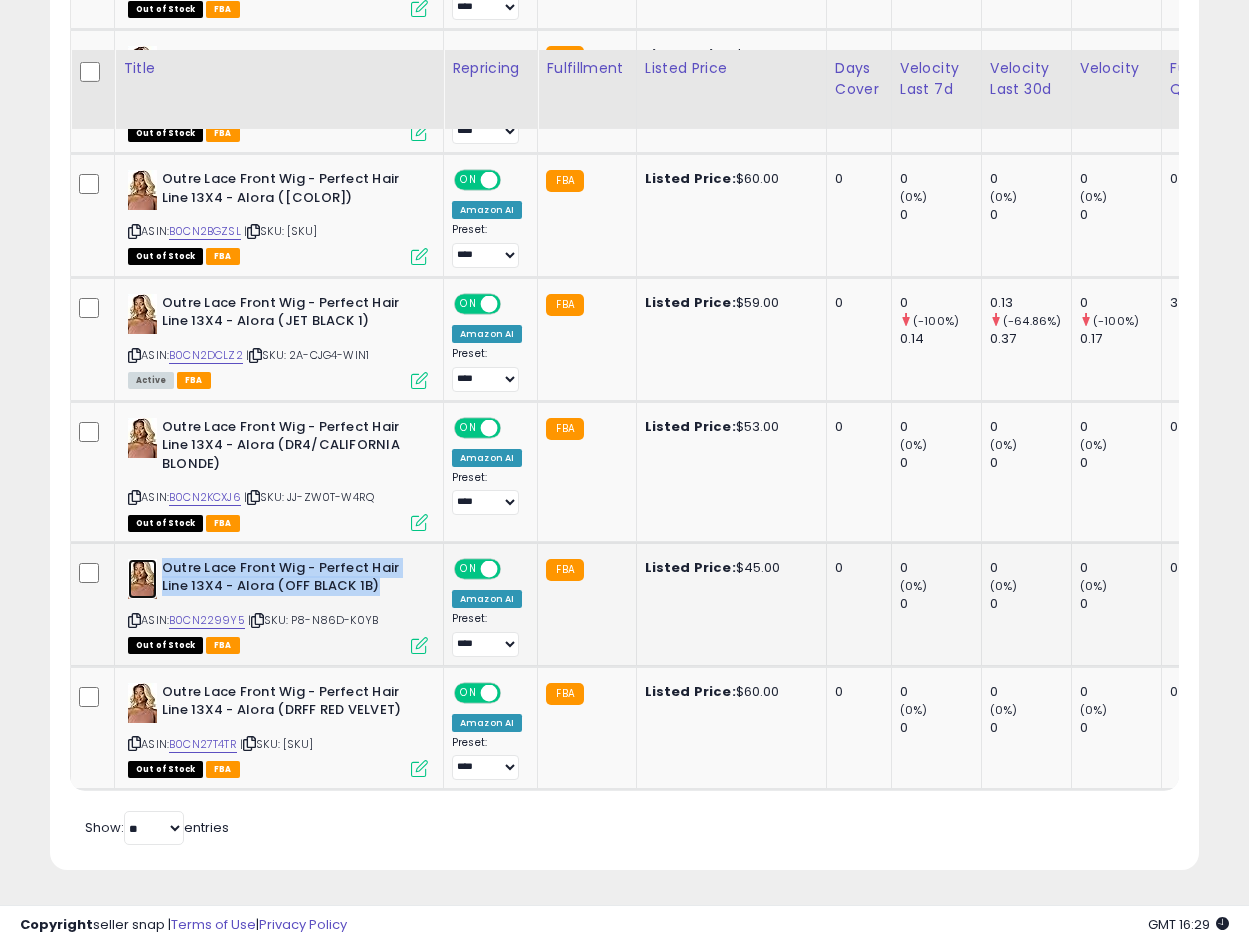 click at bounding box center (142, 579) 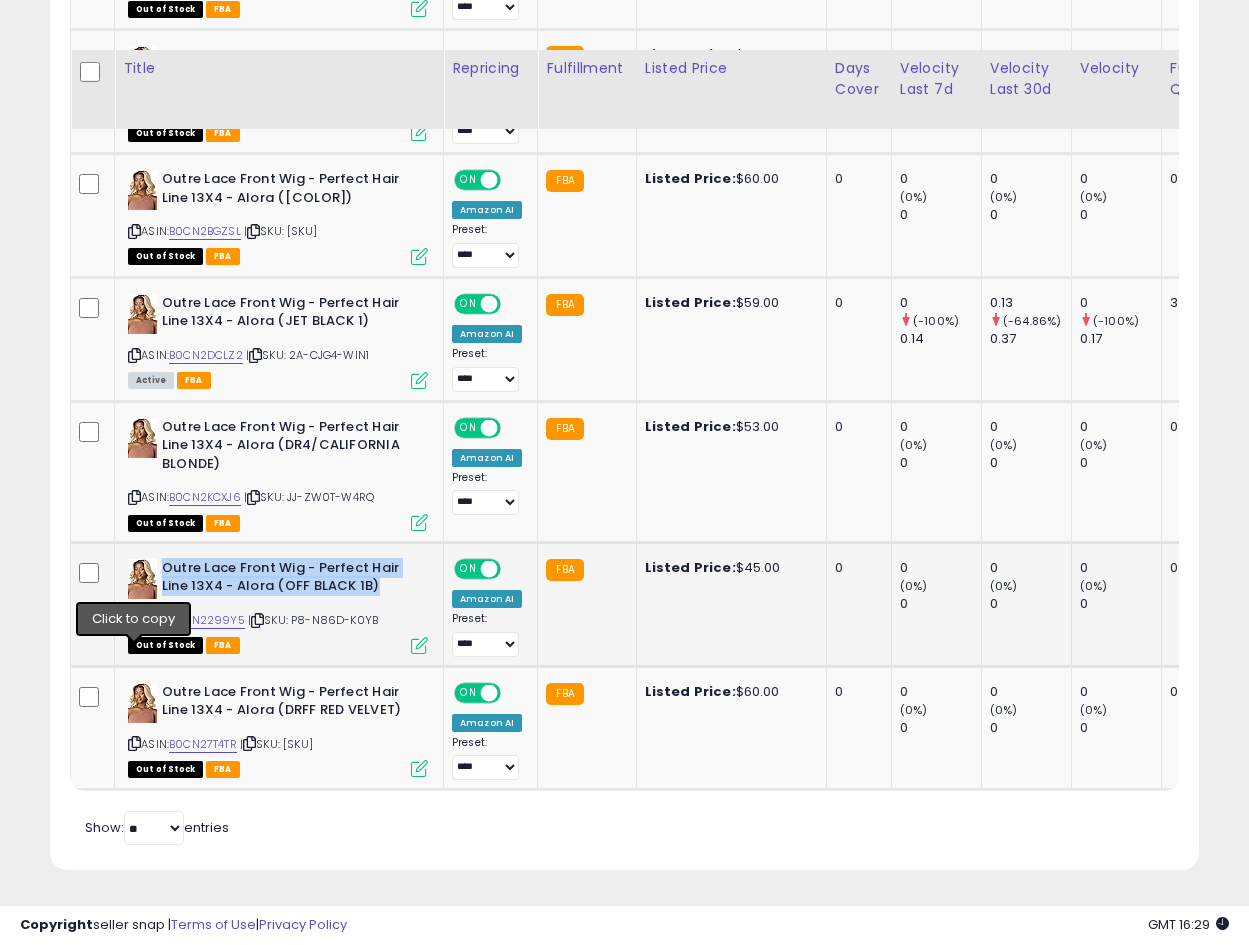 click at bounding box center [134, 620] 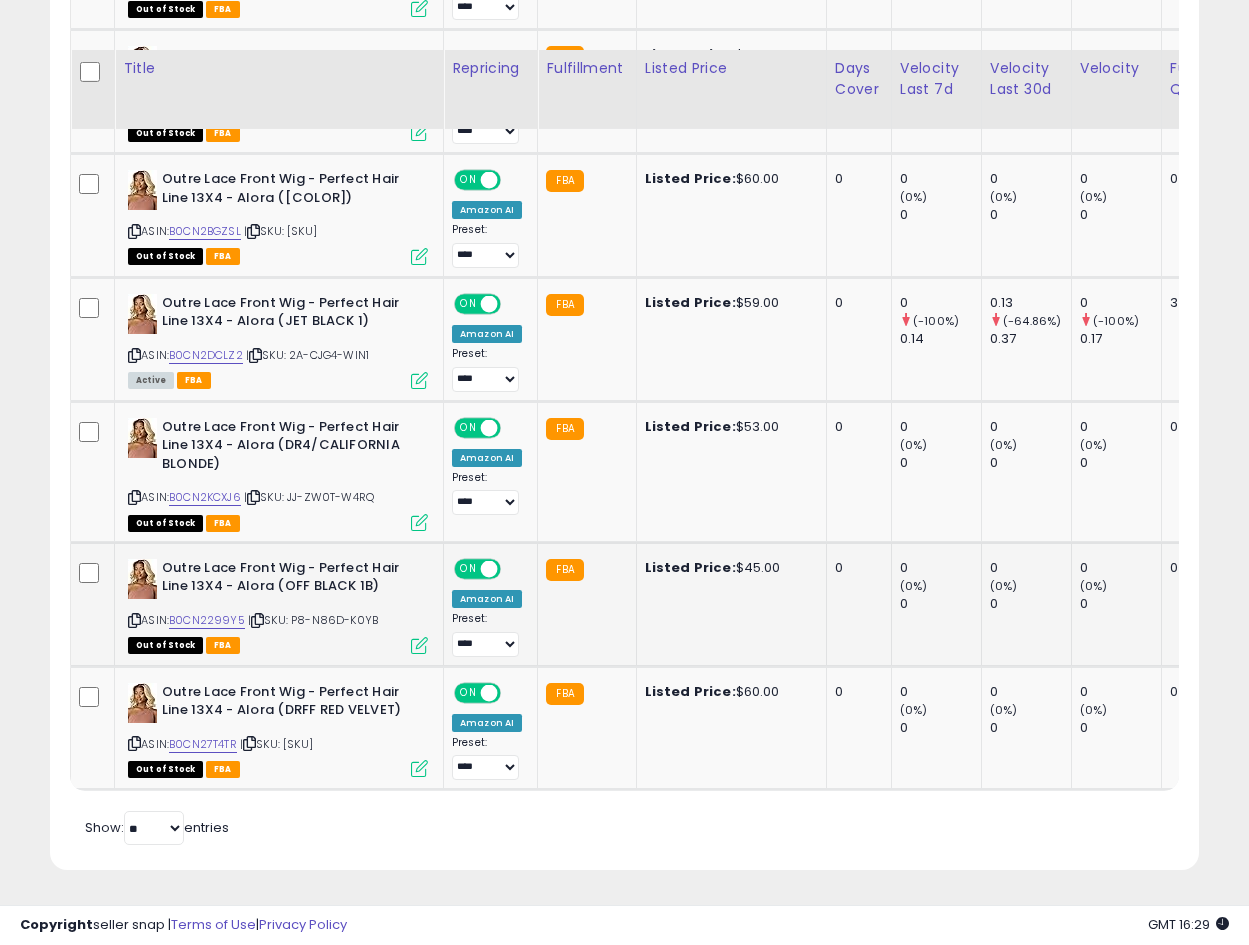 click at bounding box center (134, 620) 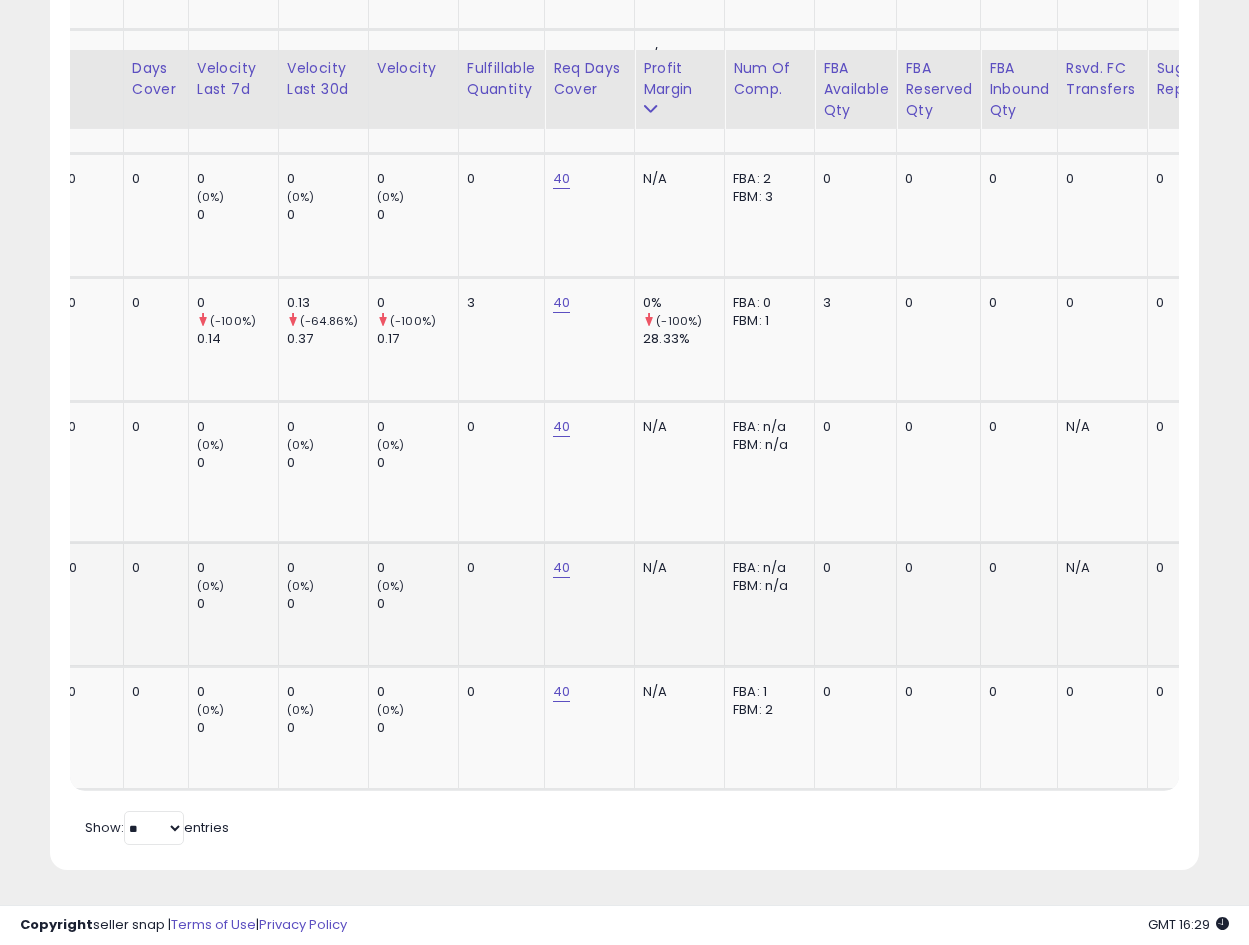 scroll, scrollTop: 0, scrollLeft: 760, axis: horizontal 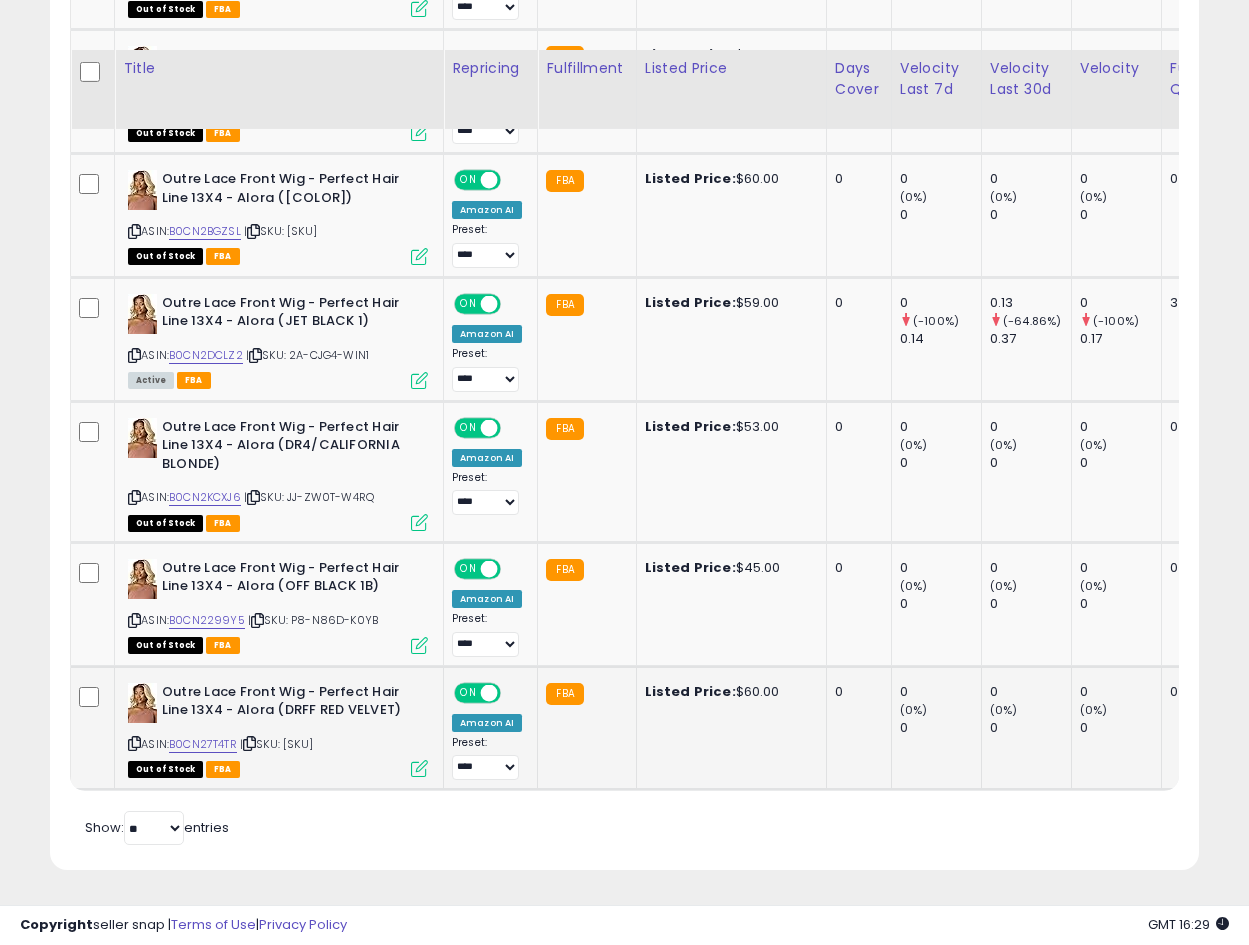 click at bounding box center (419, 768) 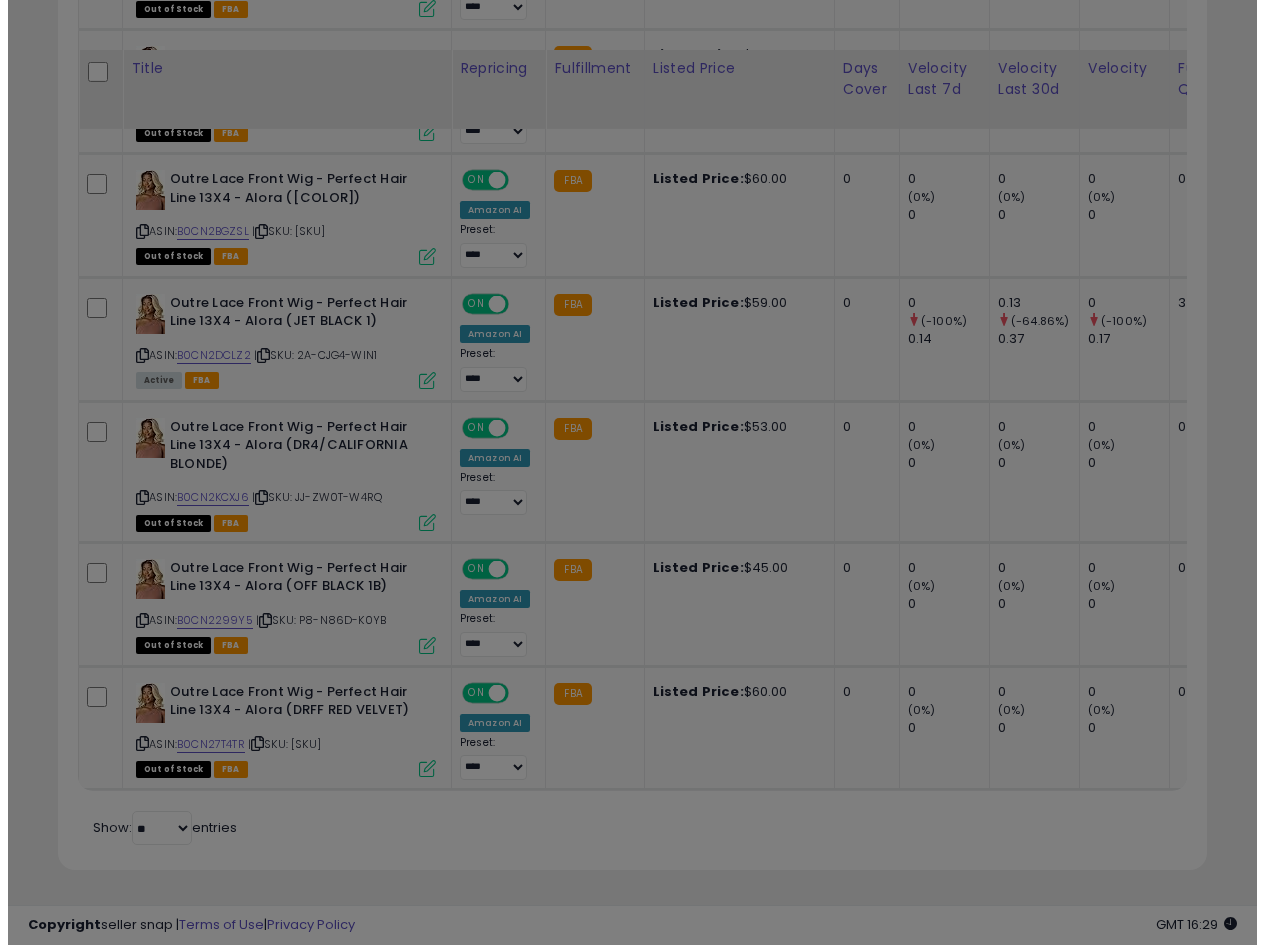 scroll, scrollTop: 999590, scrollLeft: 999327, axis: both 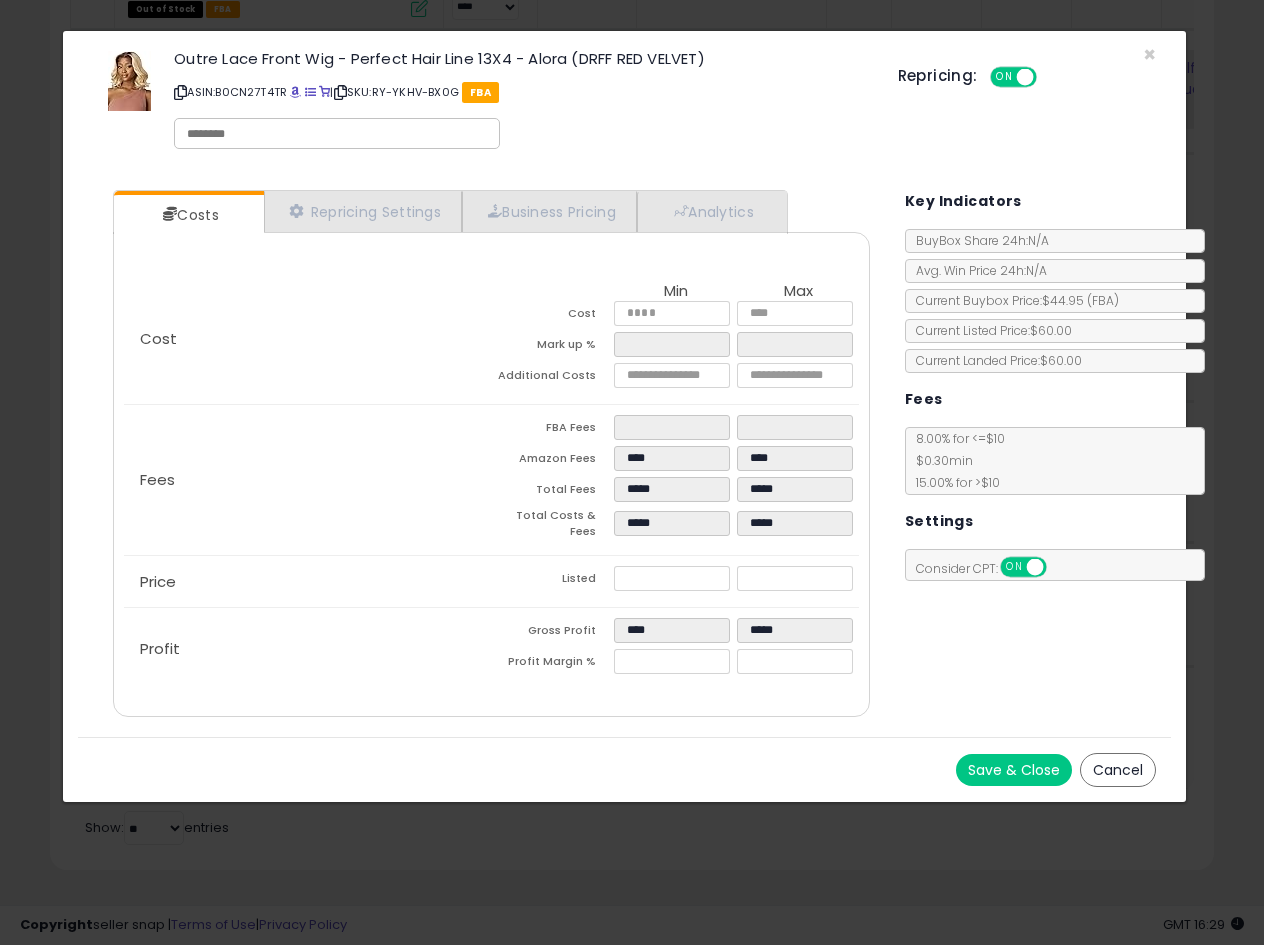 click on "Outre Lace Front Wig - Perfect Hair Line 13X4 - Alora (DRFF RED VELVET) ASIN: B0CN27T4TR SKU: RY-YKHV-BX0G FBA" at bounding box center (487, 103) 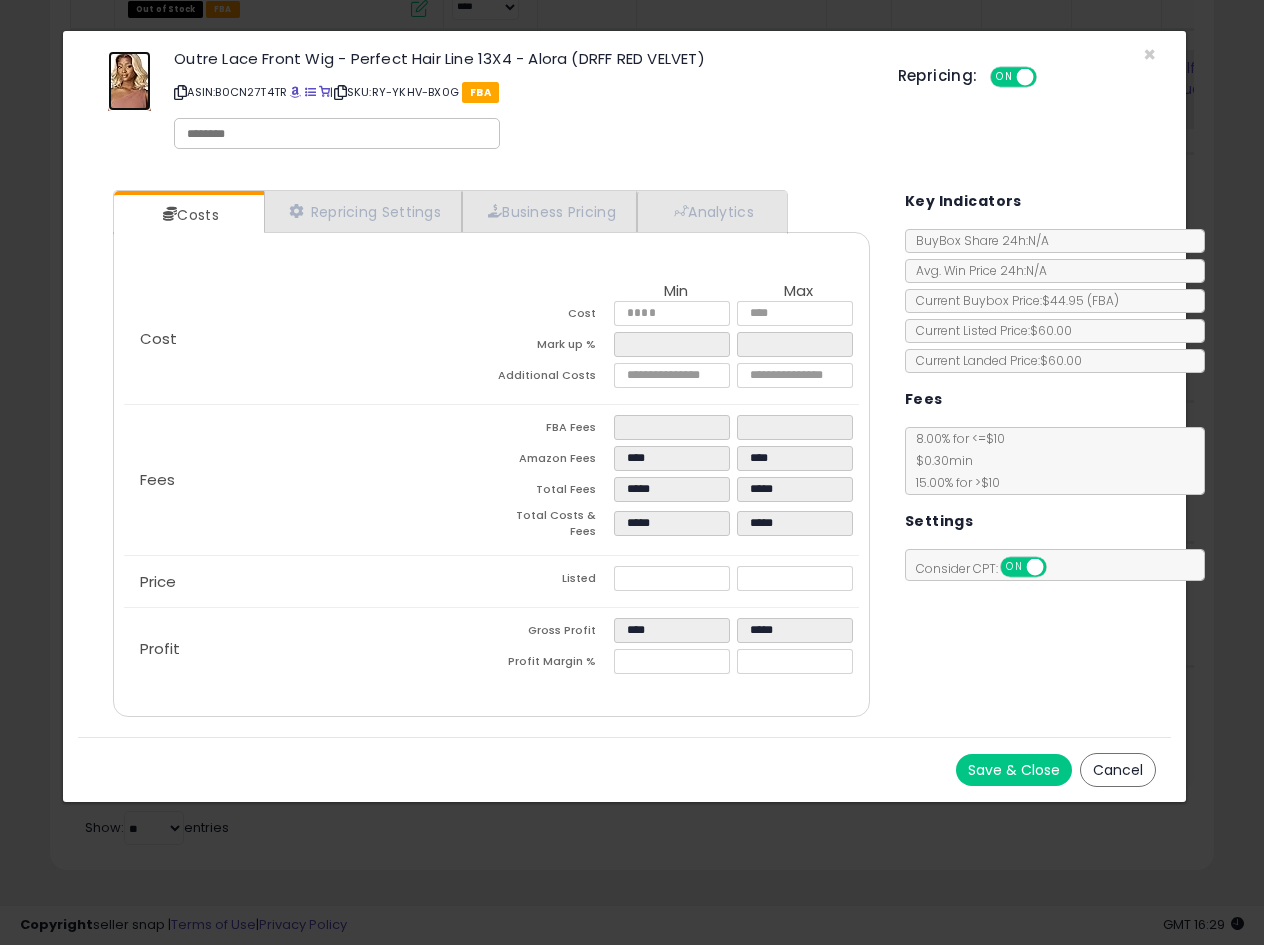 click at bounding box center (129, 81) 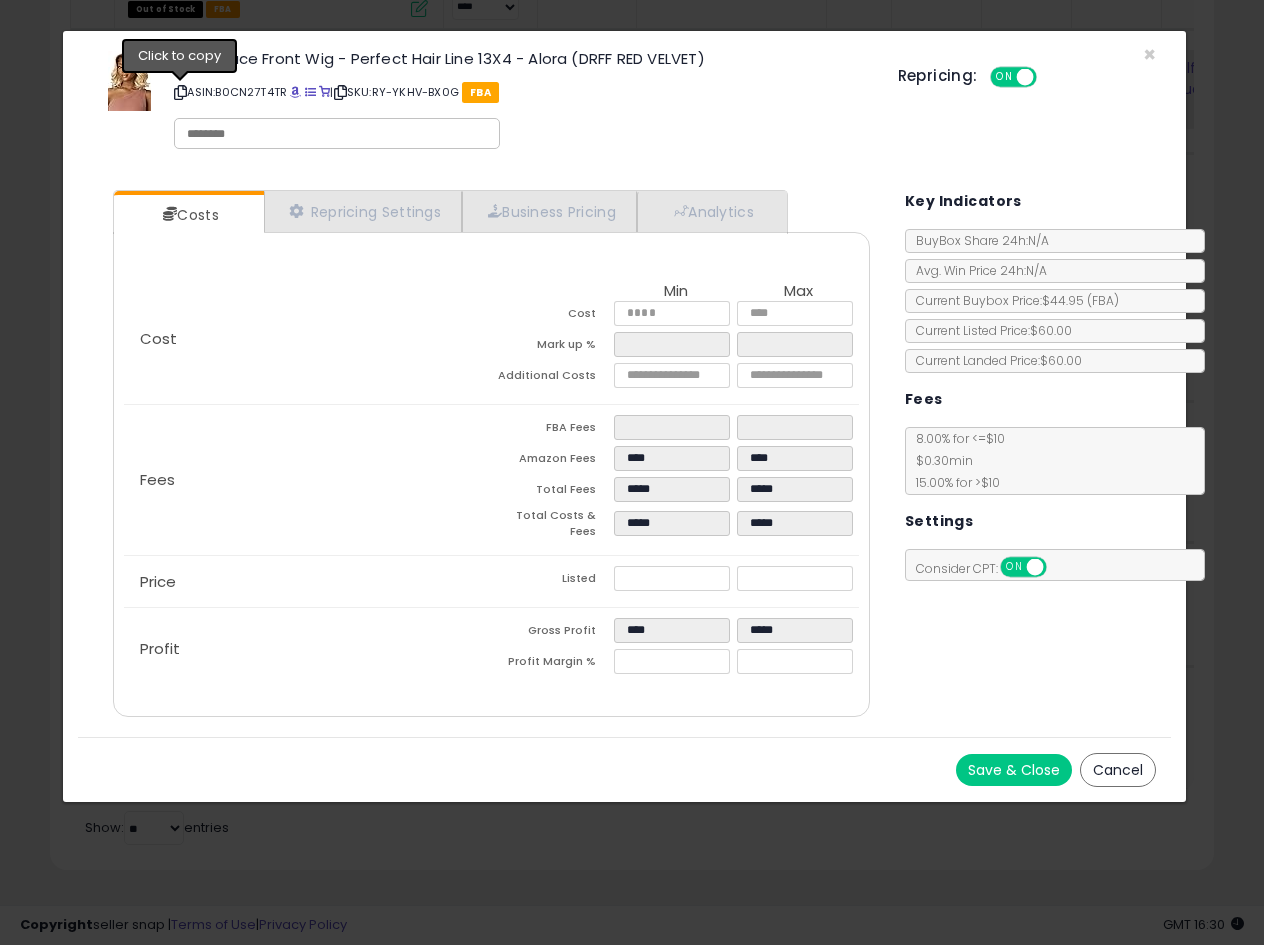 click at bounding box center (180, 92) 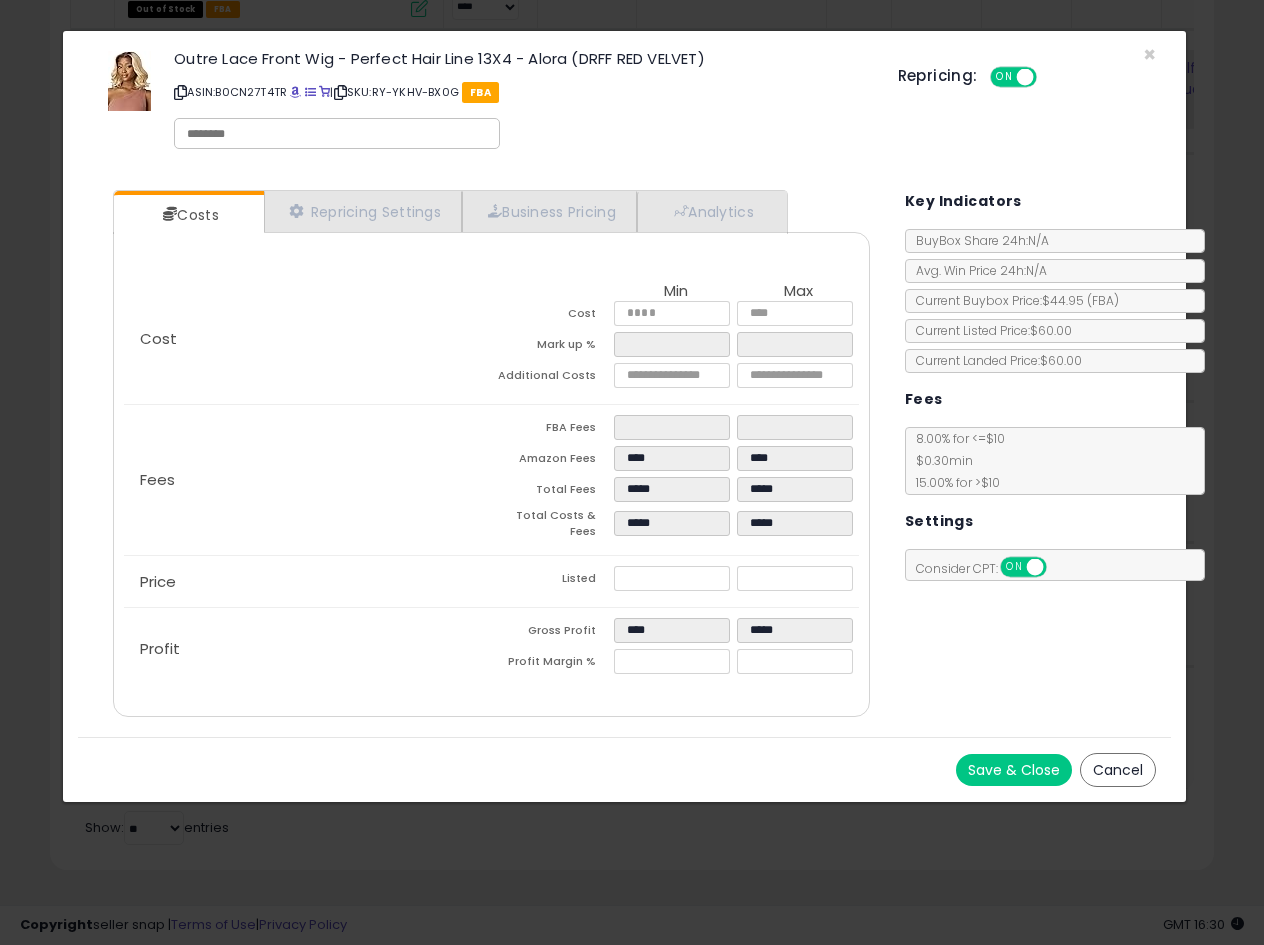 click at bounding box center [180, 92] 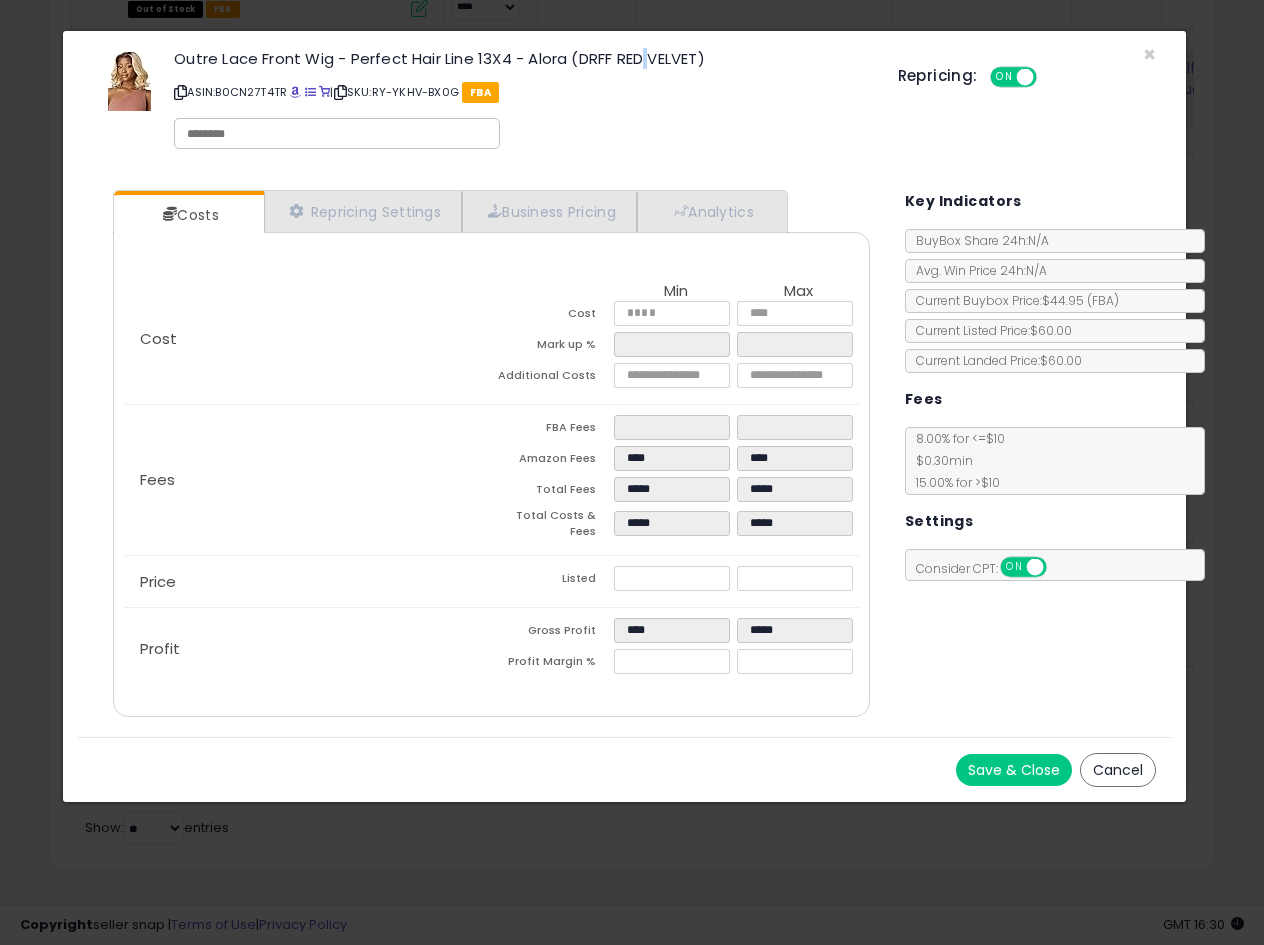 click on "Outre Lace Front Wig - Perfect Hair Line 13X4 - Alora (DRFF RED VELVET)" at bounding box center (520, 58) 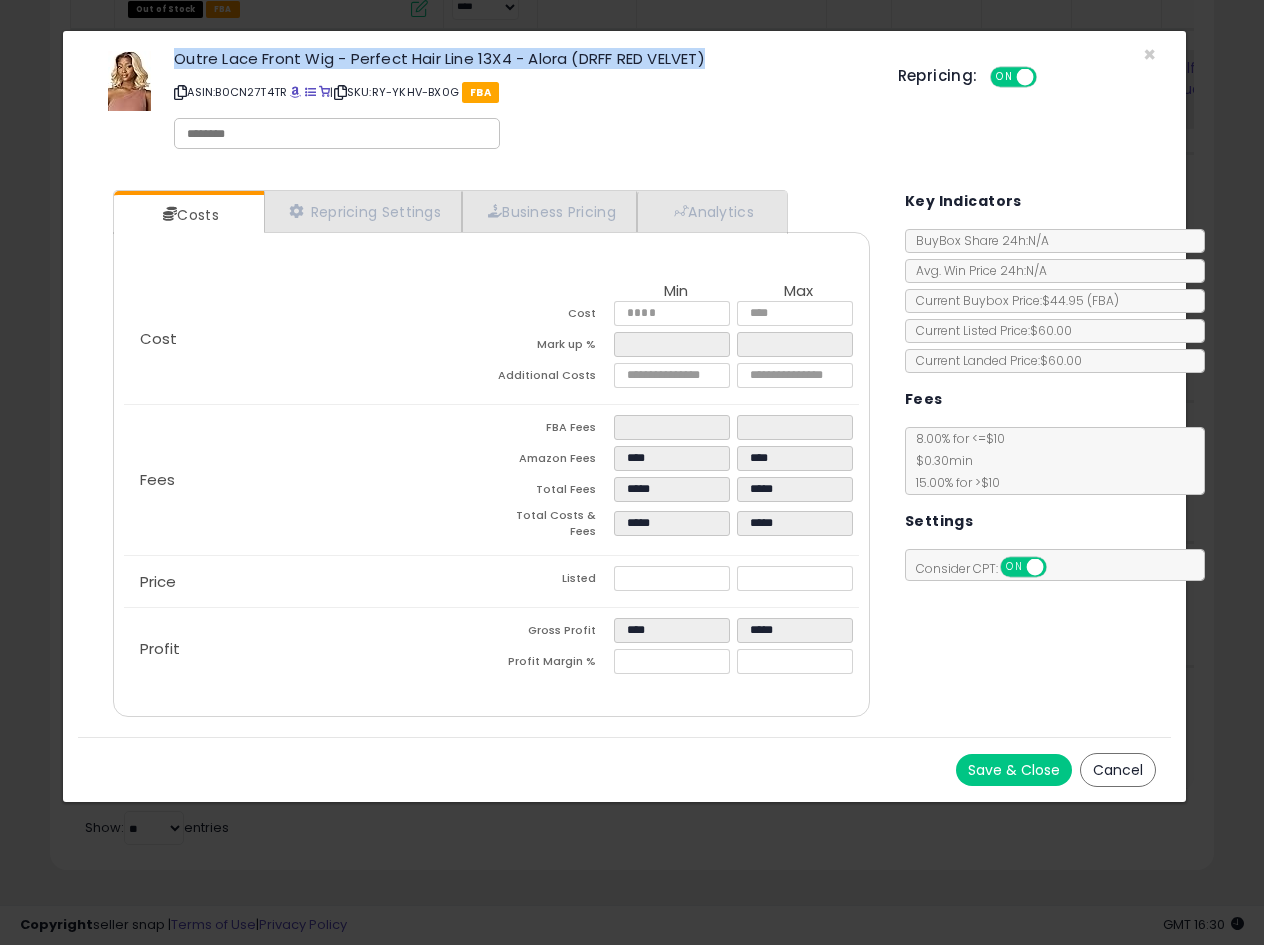 click on "Outre Lace Front Wig - Perfect Hair Line 13X4 - Alora (DRFF RED VELVET)" at bounding box center [520, 58] 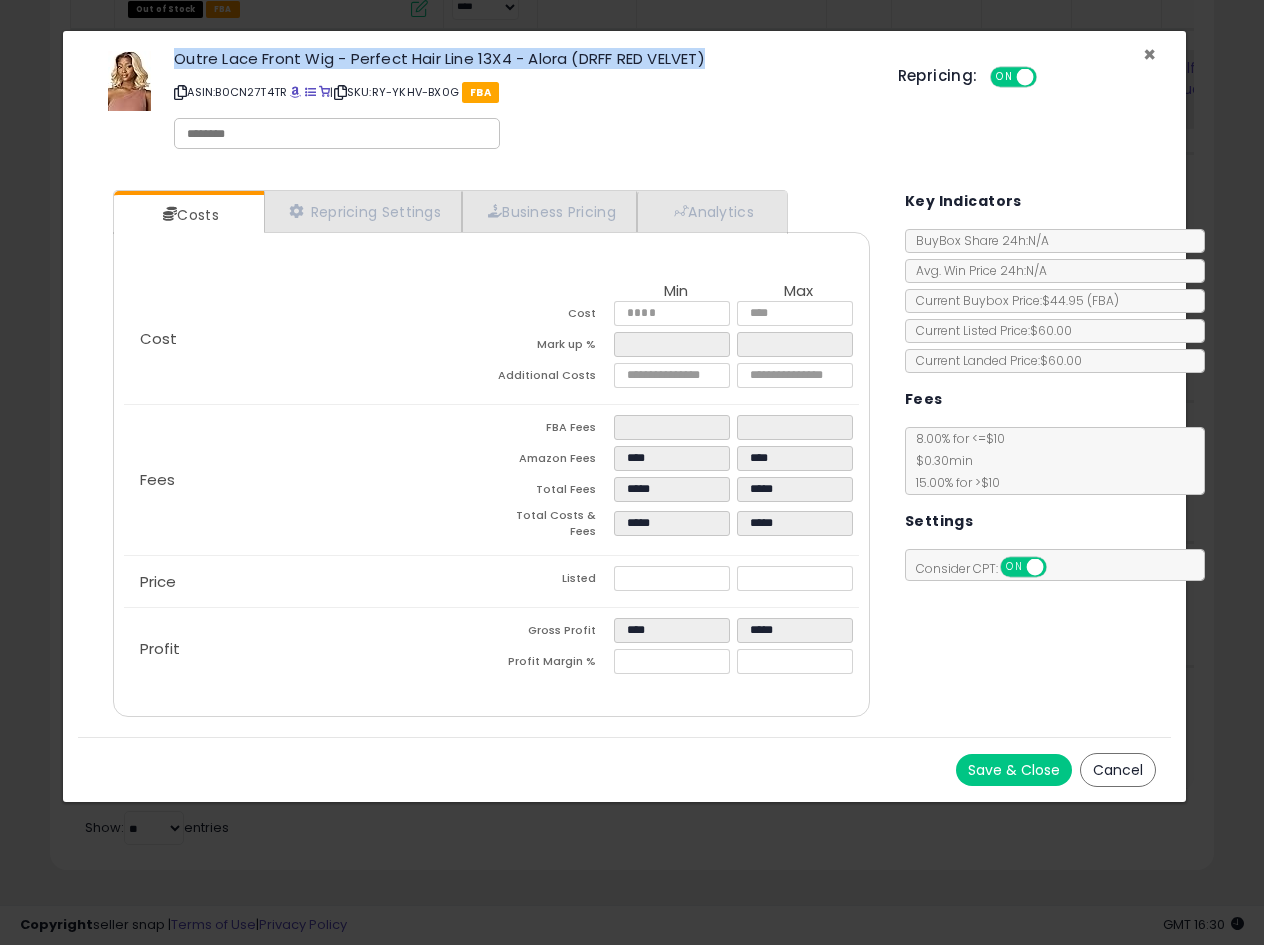 click on "×" at bounding box center (1149, 54) 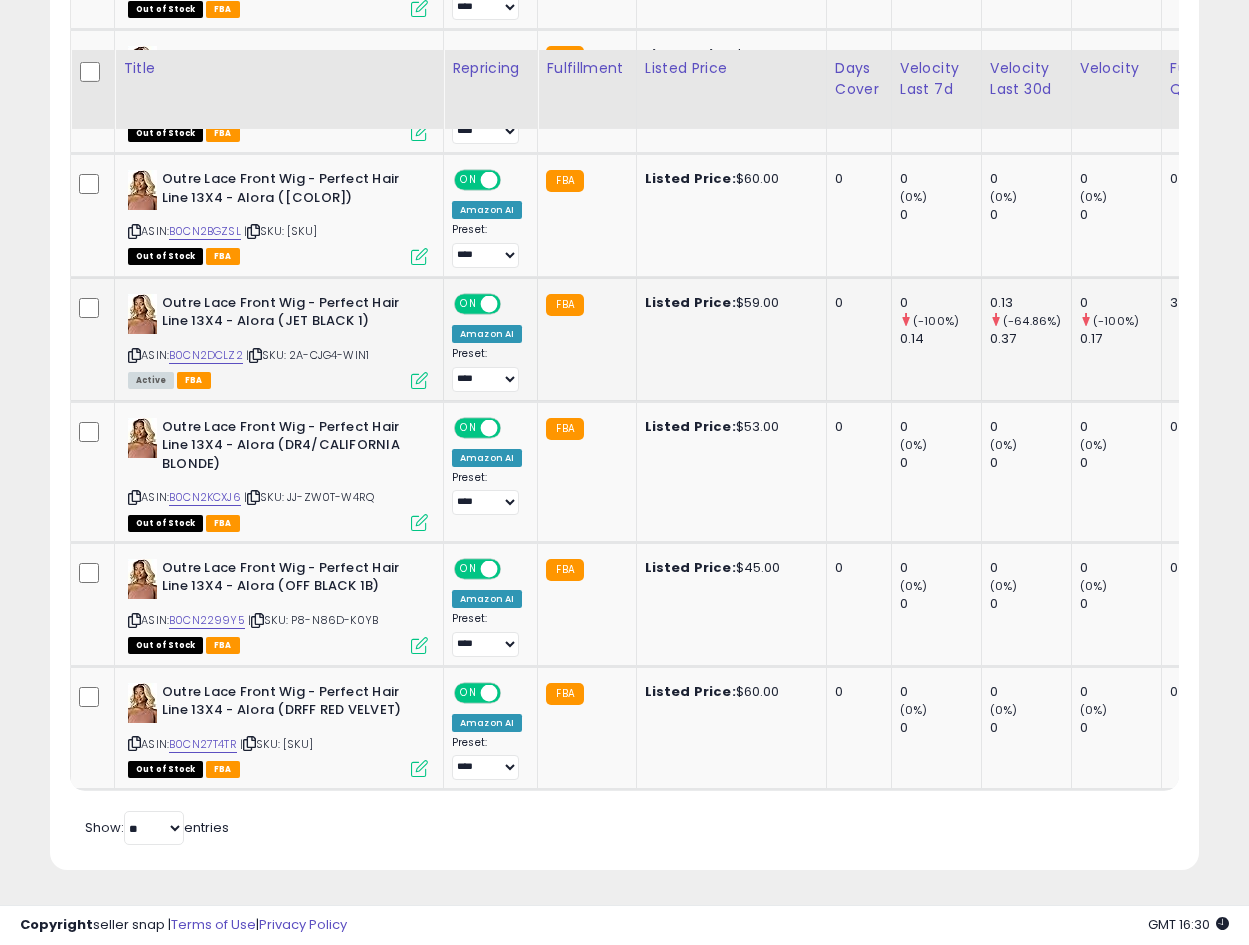 scroll, scrollTop: 410, scrollLeft: 665, axis: both 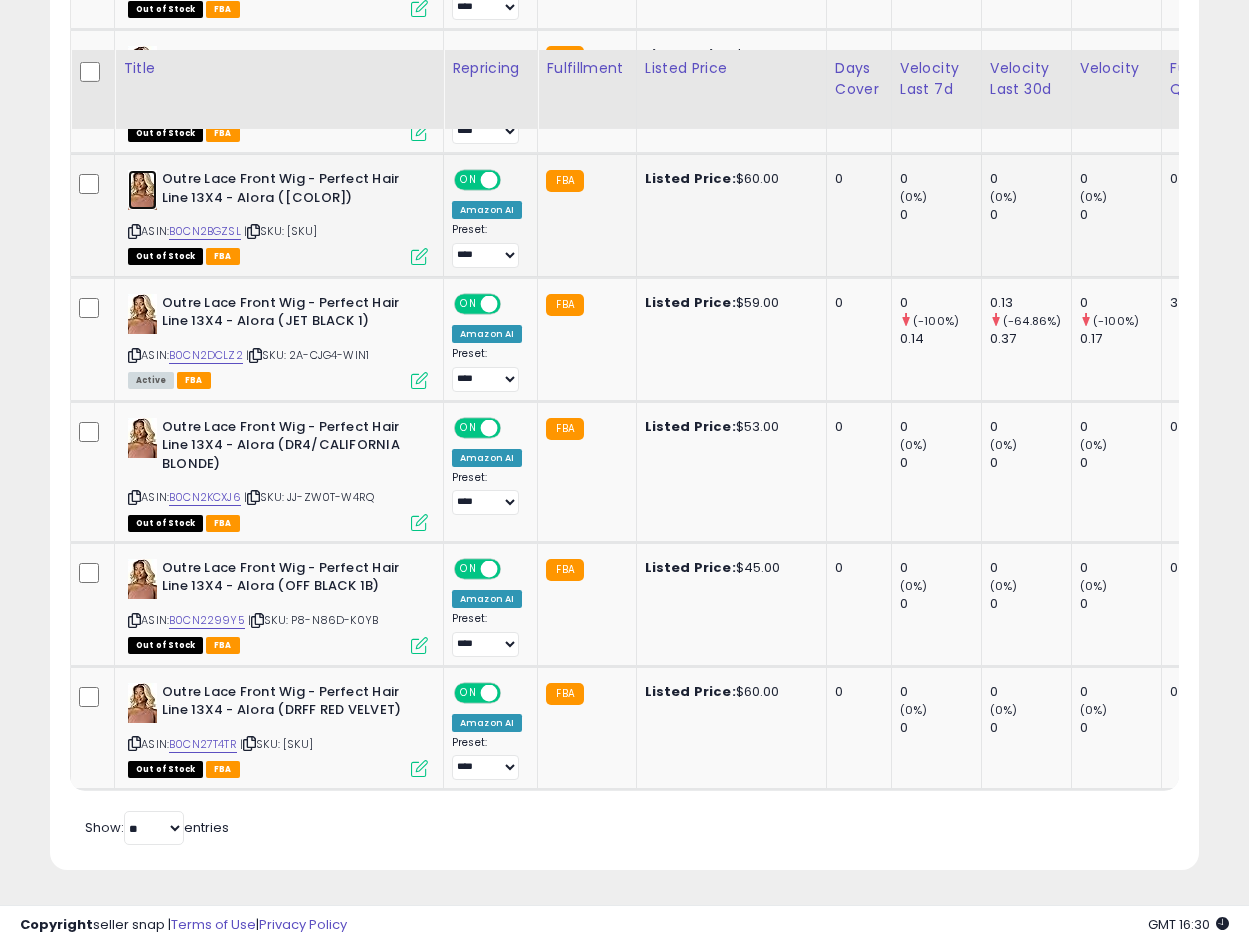 click at bounding box center (142, 190) 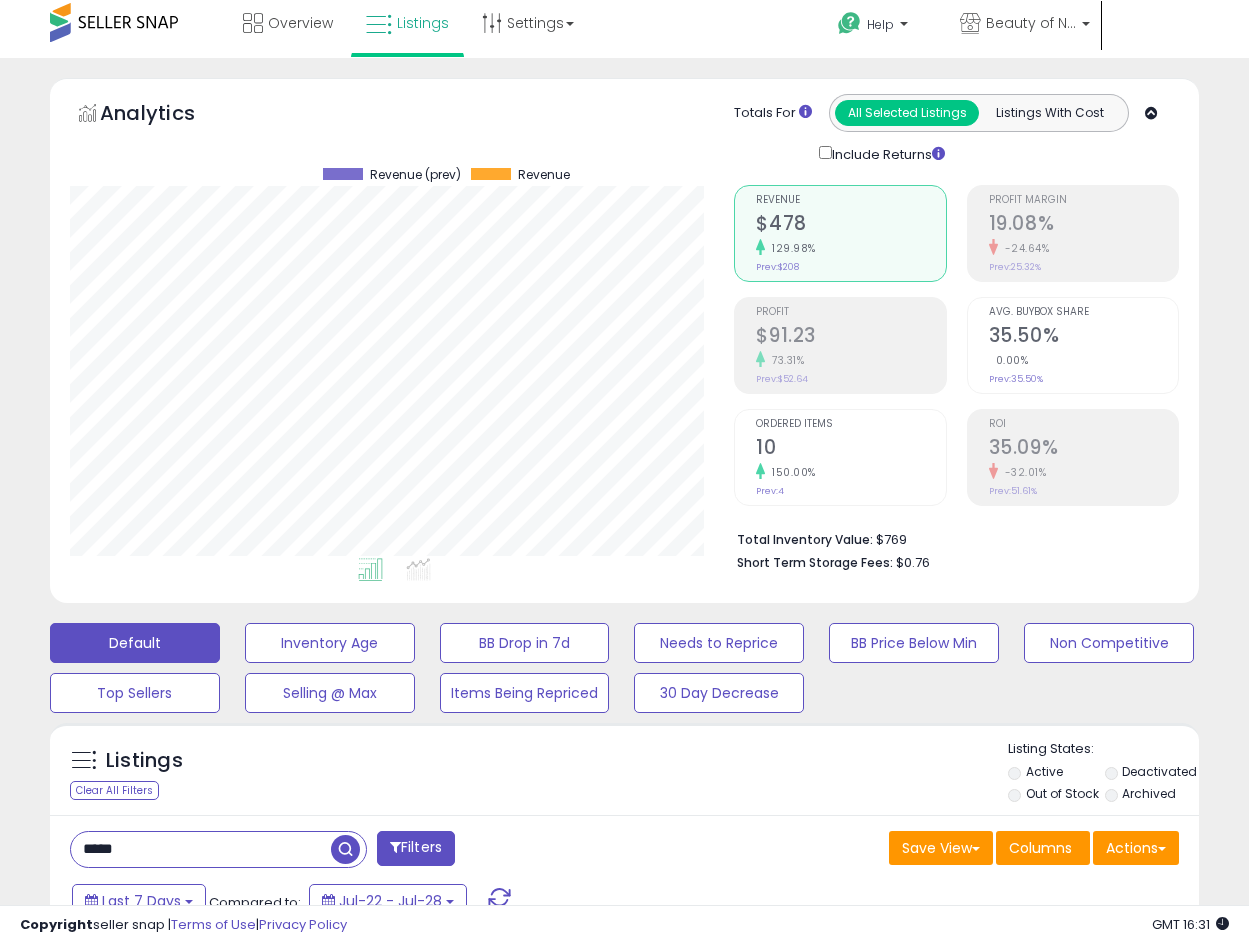 scroll, scrollTop: 0, scrollLeft: 0, axis: both 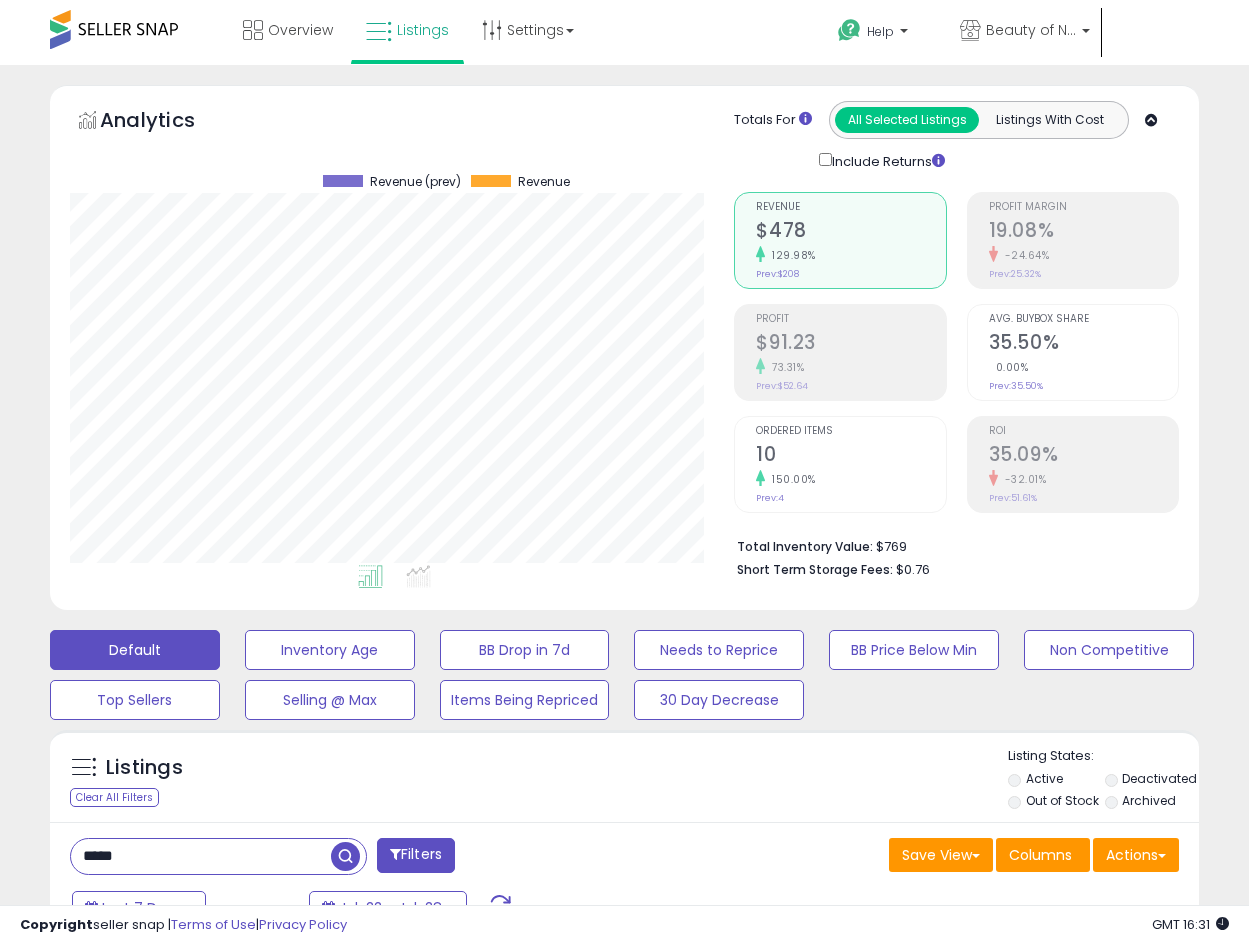 click on "*****" at bounding box center (201, 856) 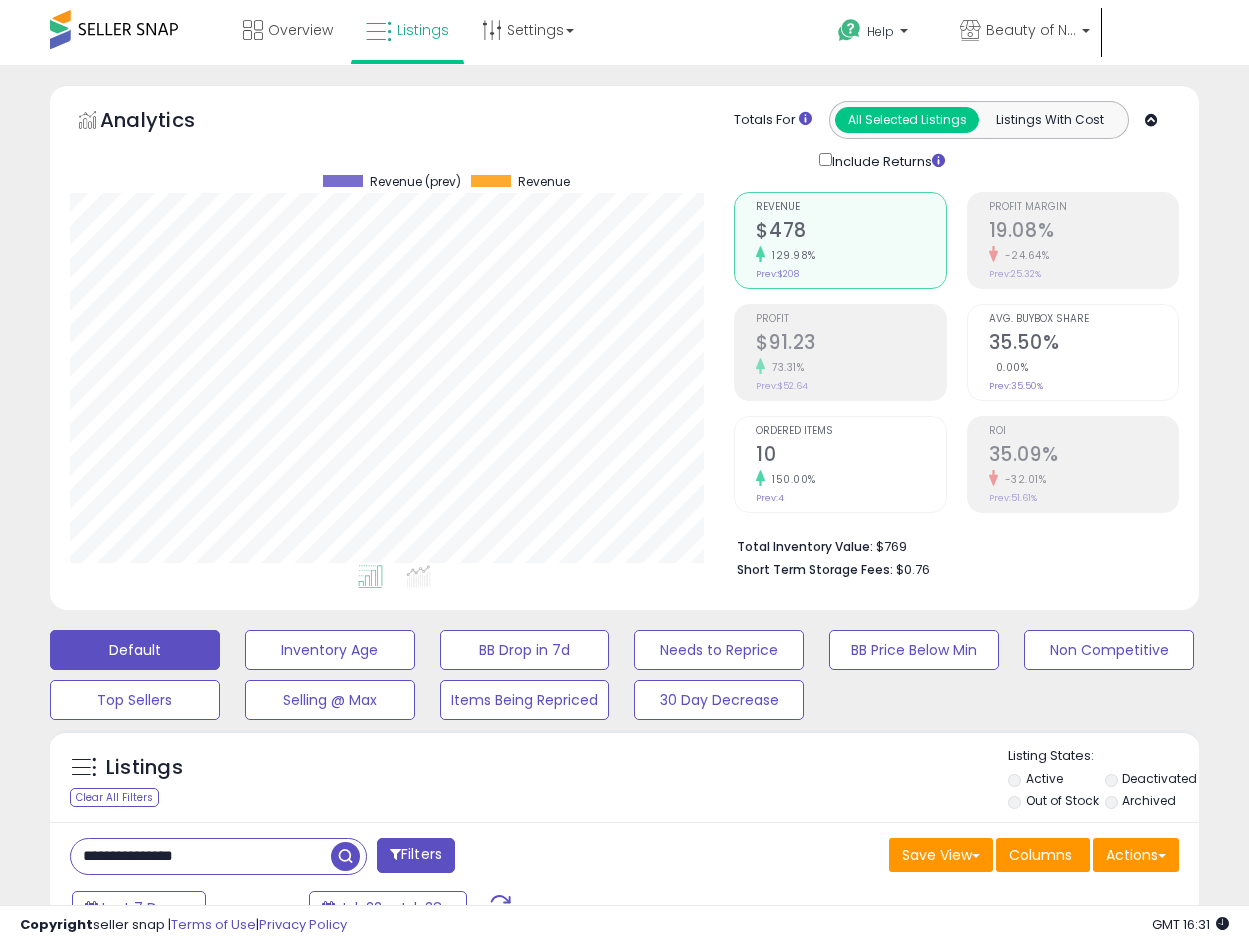 type on "**********" 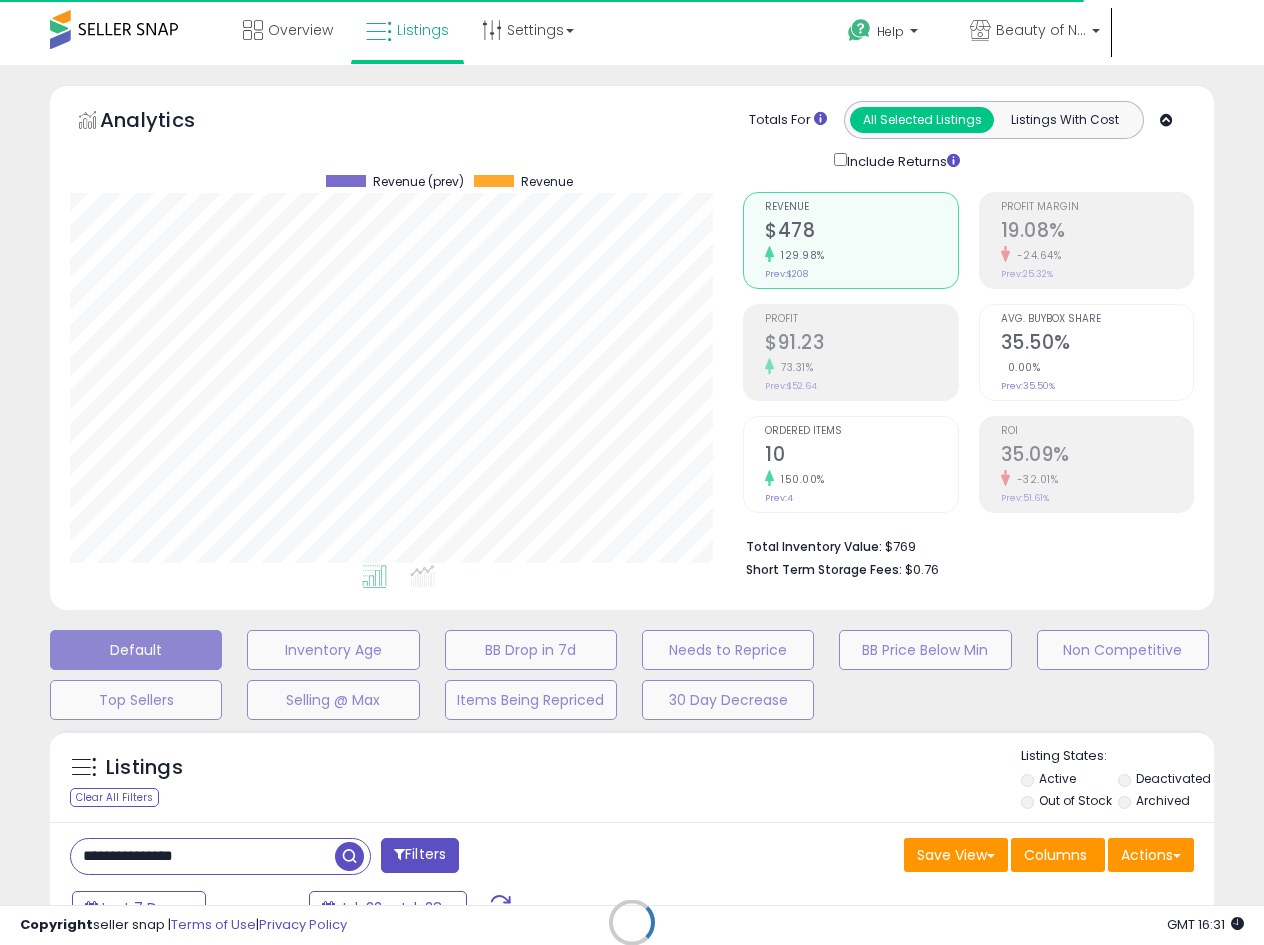 click on "Retrieving listings data.." at bounding box center [632, 937] 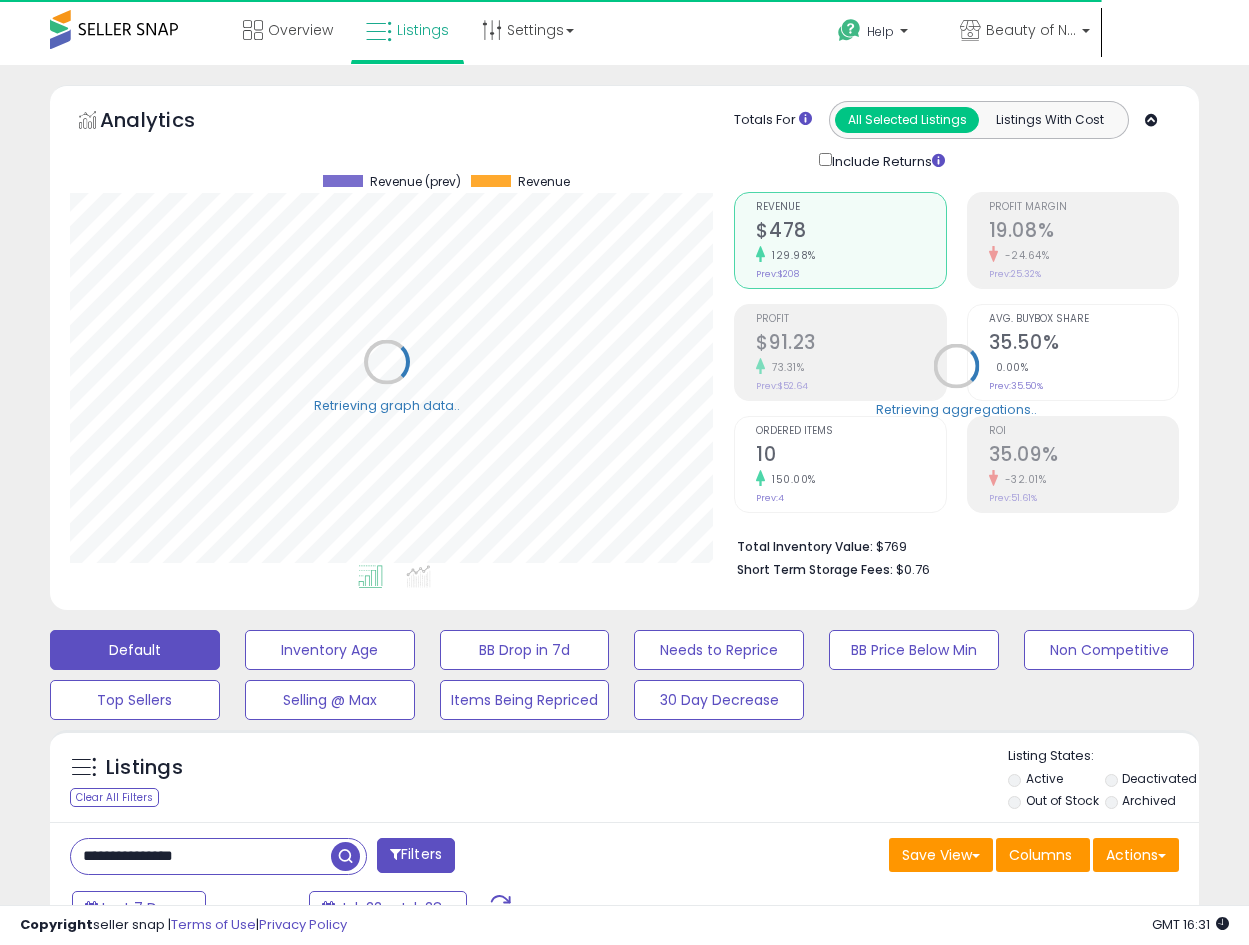scroll, scrollTop: 410, scrollLeft: 665, axis: both 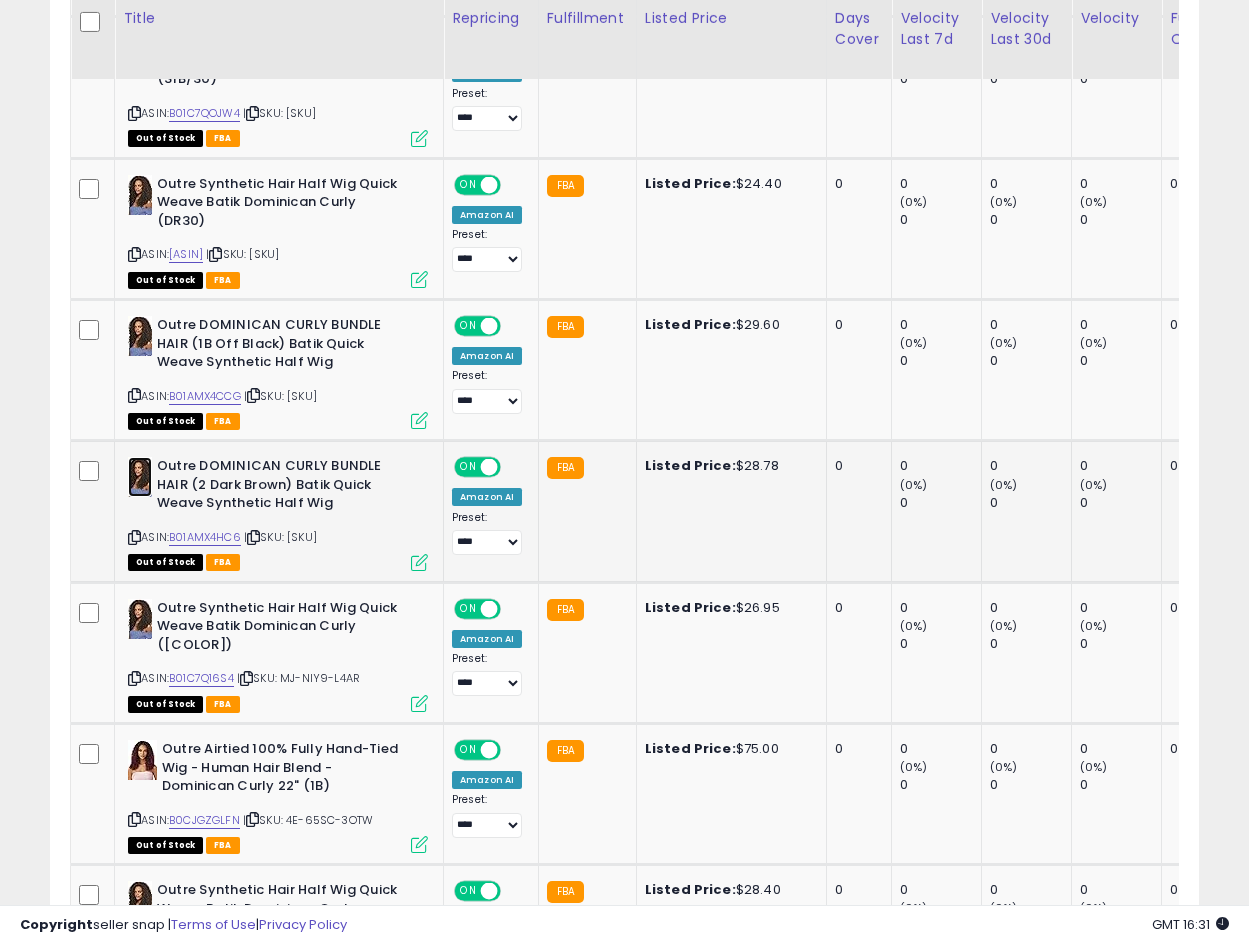 click at bounding box center (140, 477) 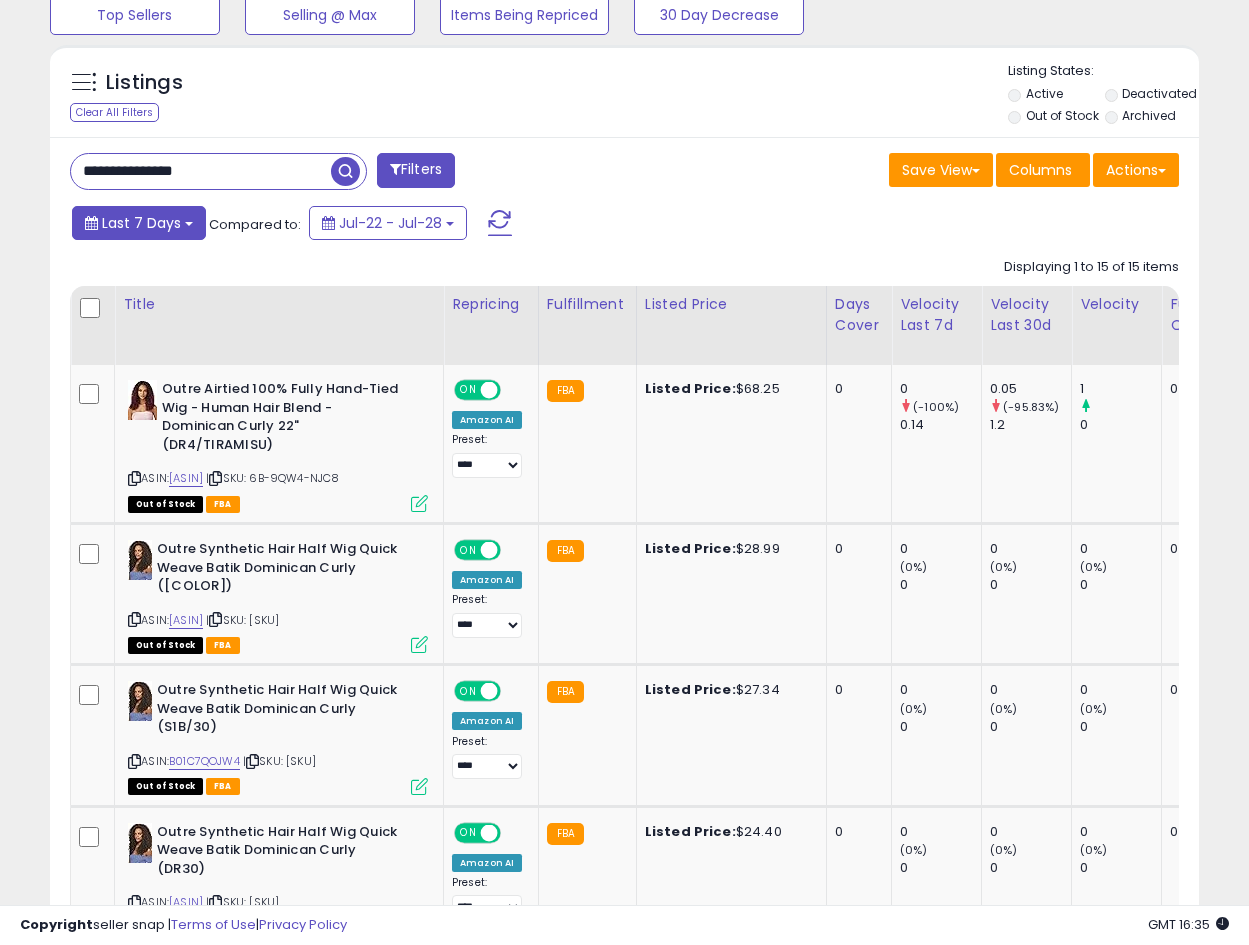 scroll, scrollTop: 887, scrollLeft: 0, axis: vertical 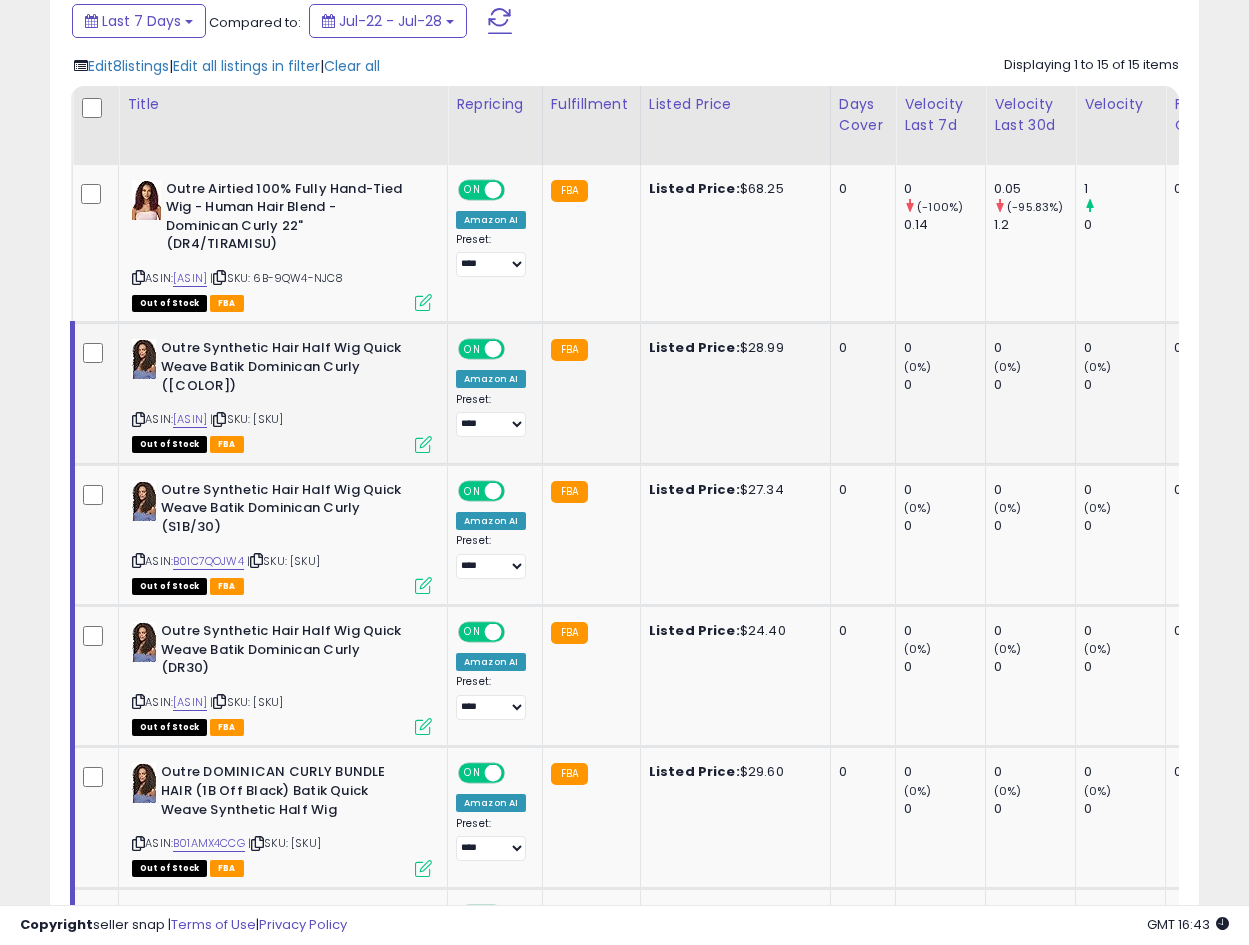 click on "Outre Synthetic Hair Half Wig Quick Weave Batik Dominican Curly ([COLOR])" at bounding box center [282, 369] 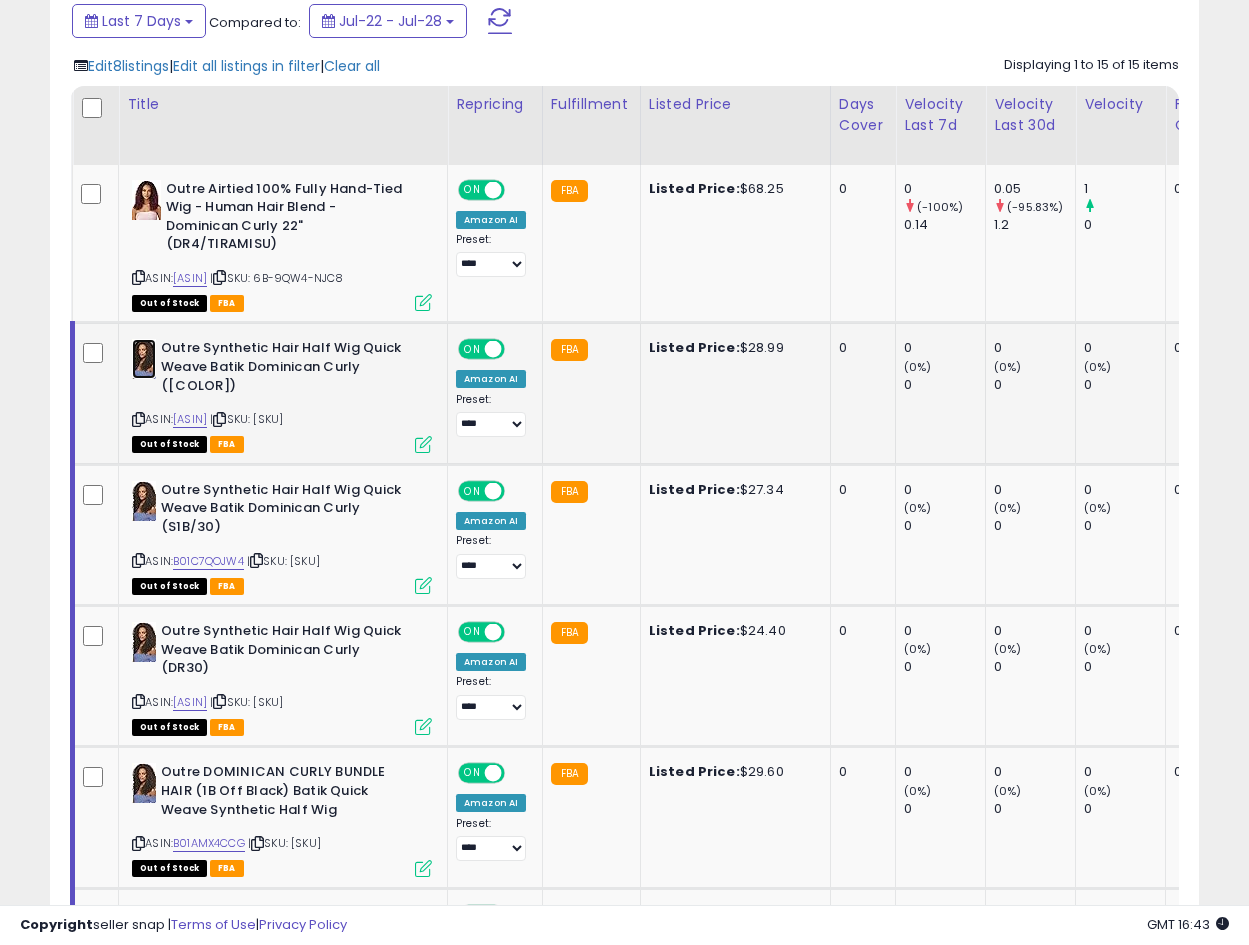click at bounding box center [144, 359] 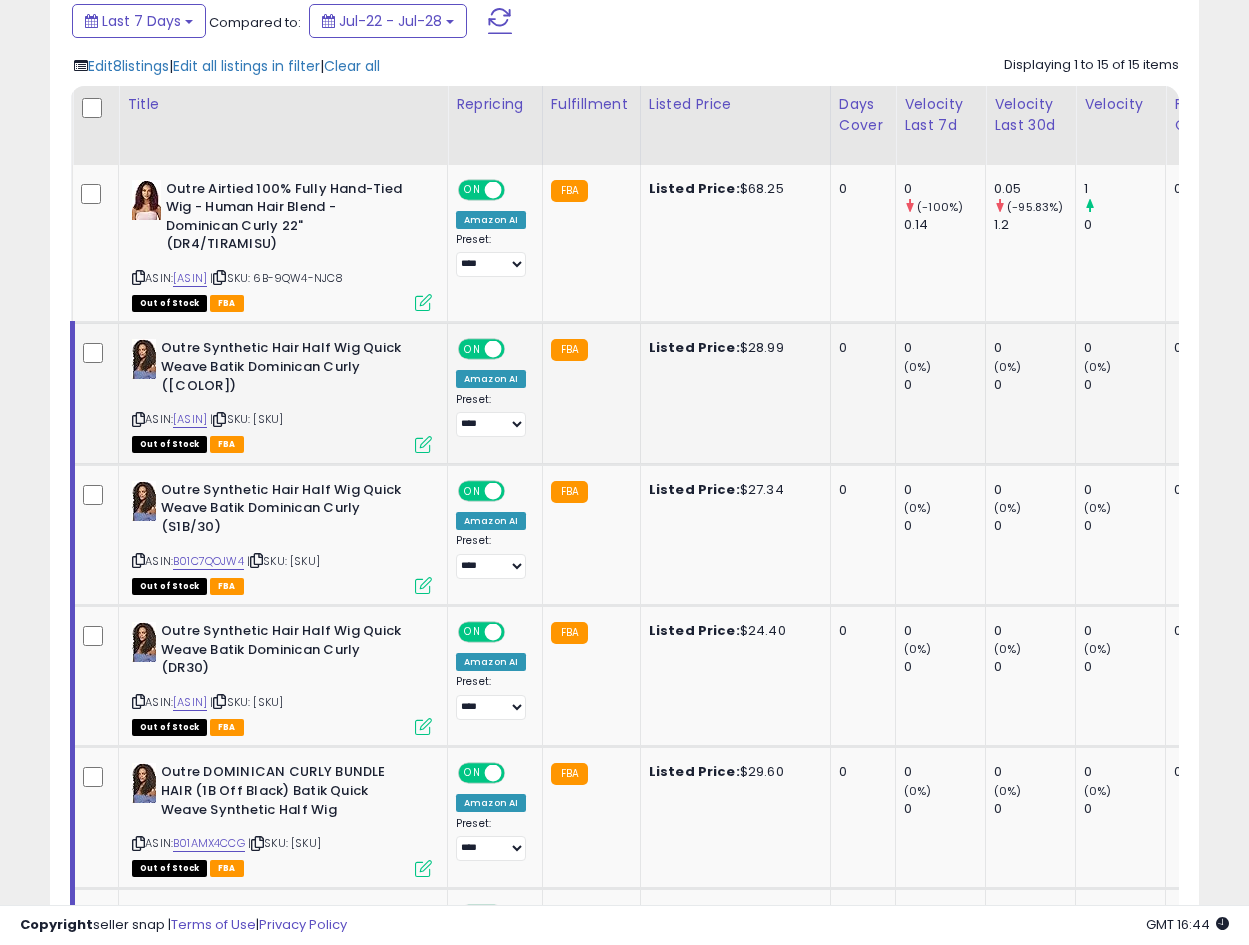 click at bounding box center (423, 444) 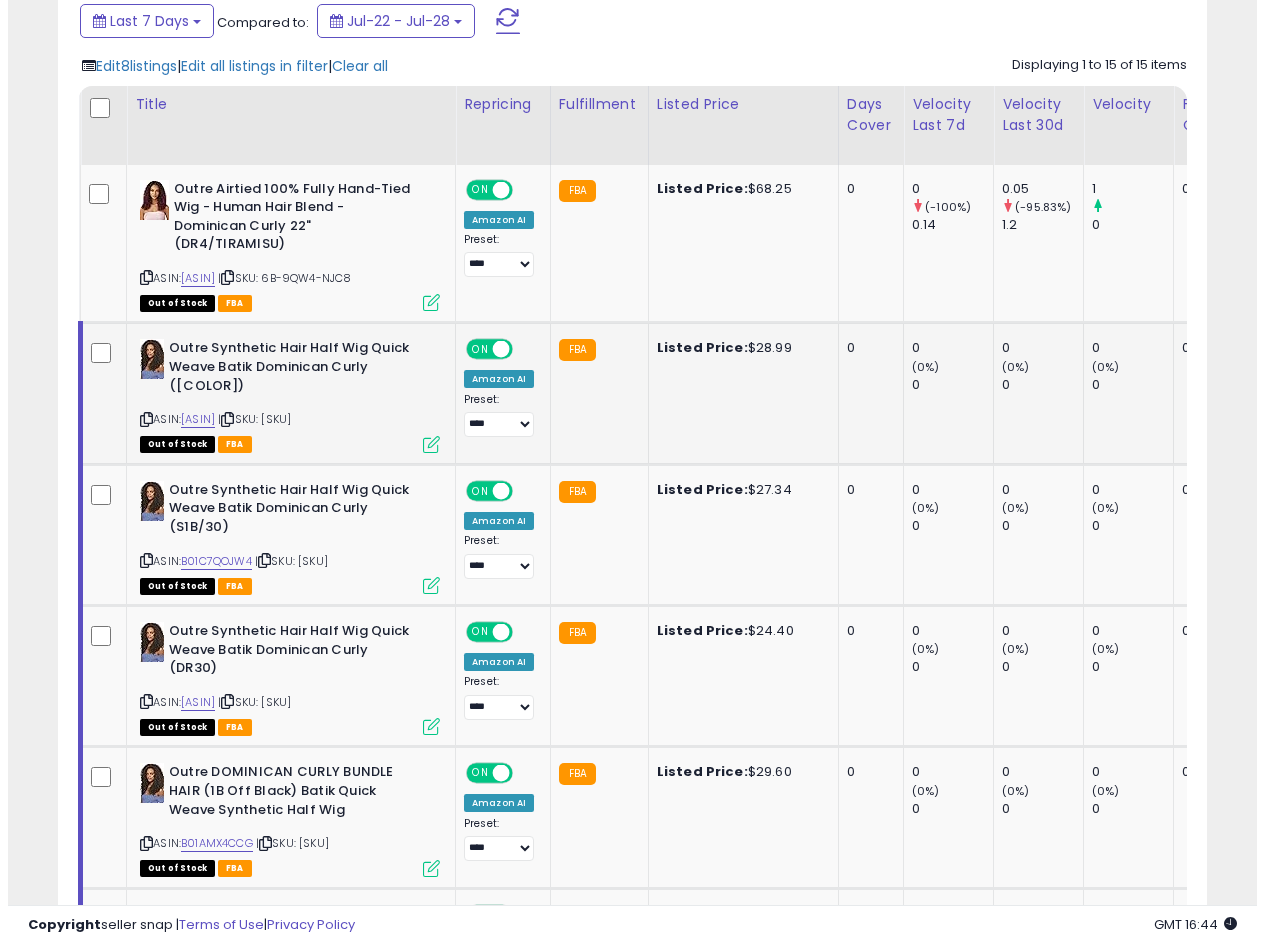scroll, scrollTop: 999590, scrollLeft: 999327, axis: both 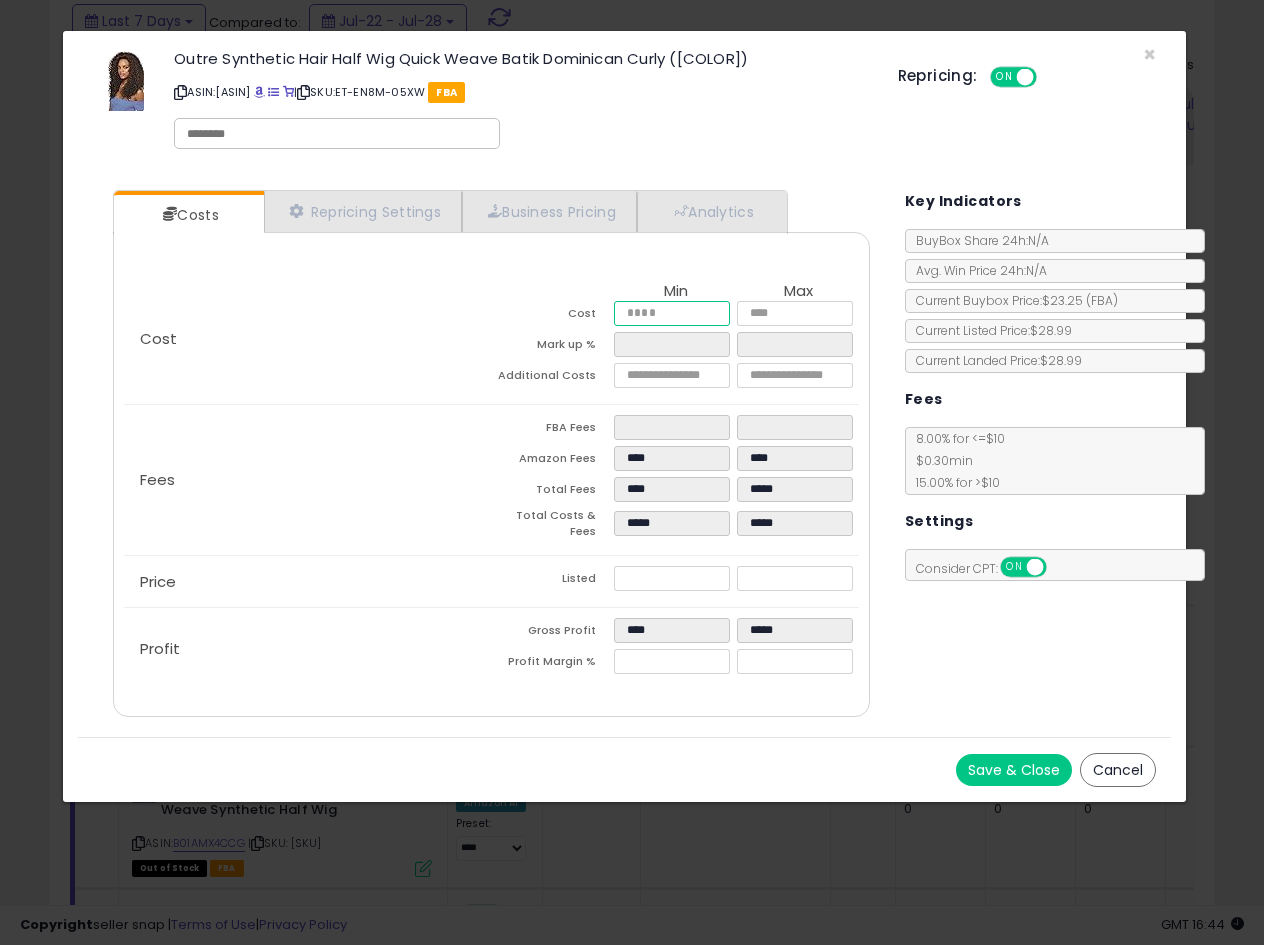 click on "*****" at bounding box center (672, 313) 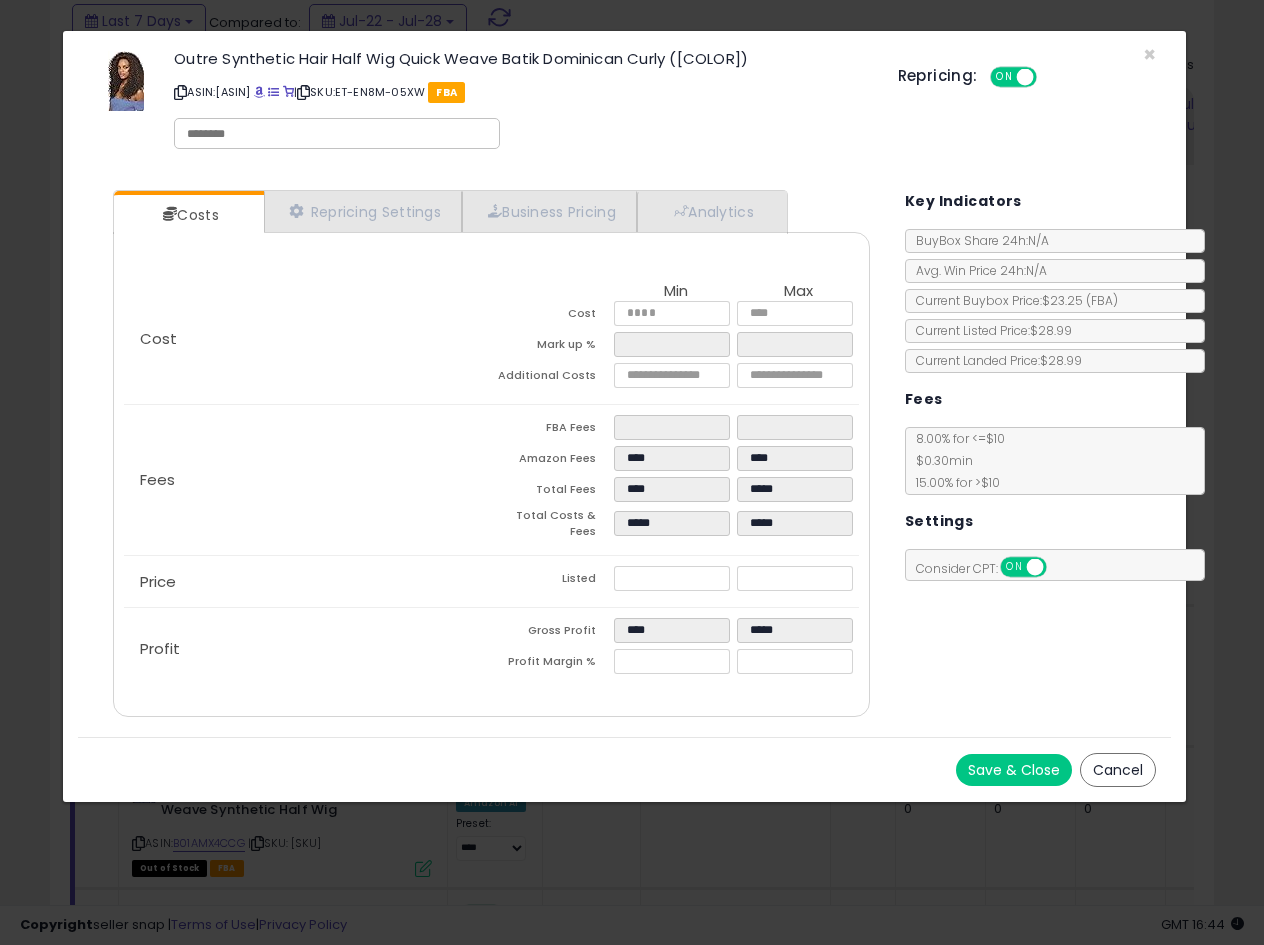 type on "*****" 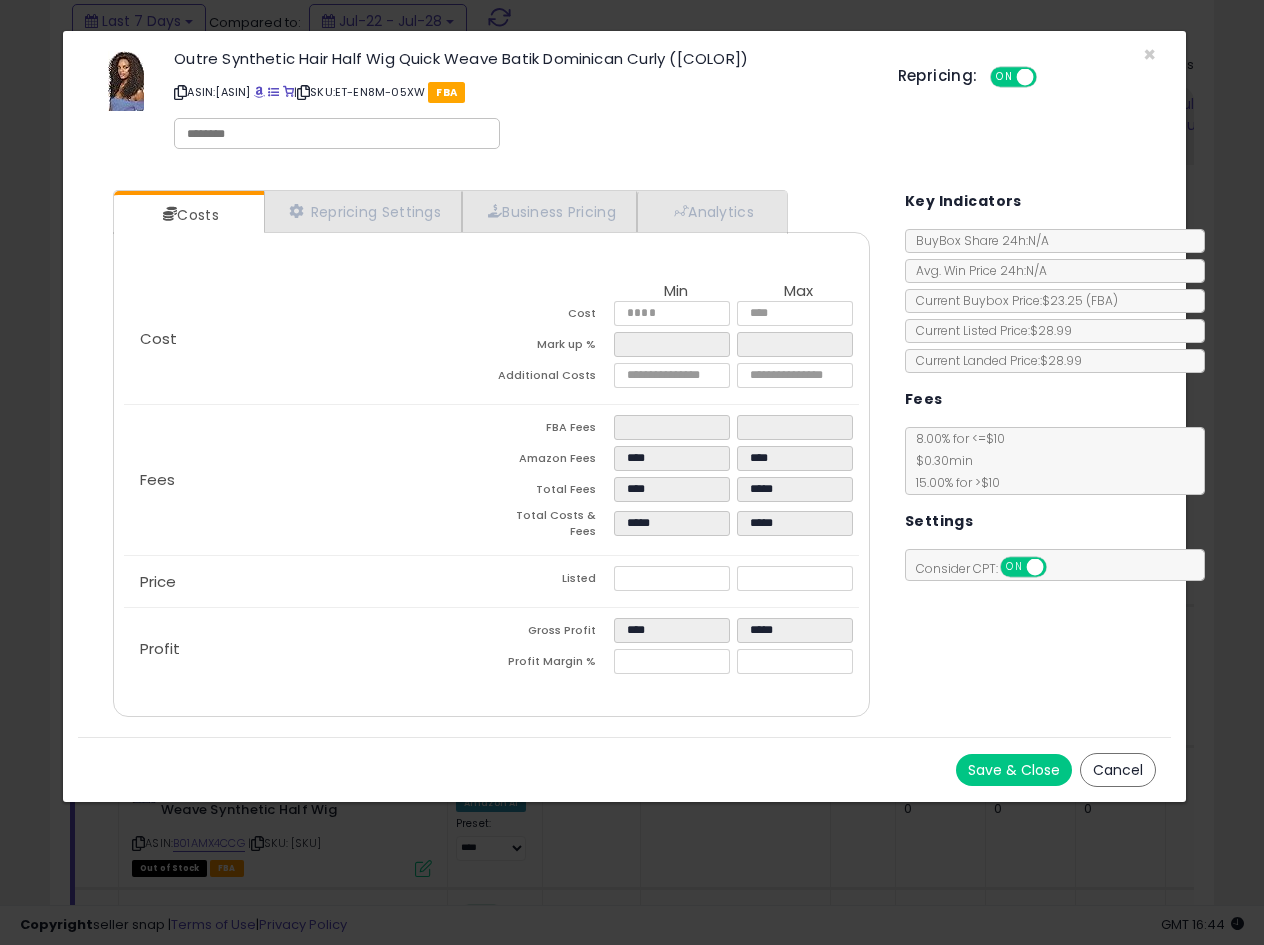 type on "*****" 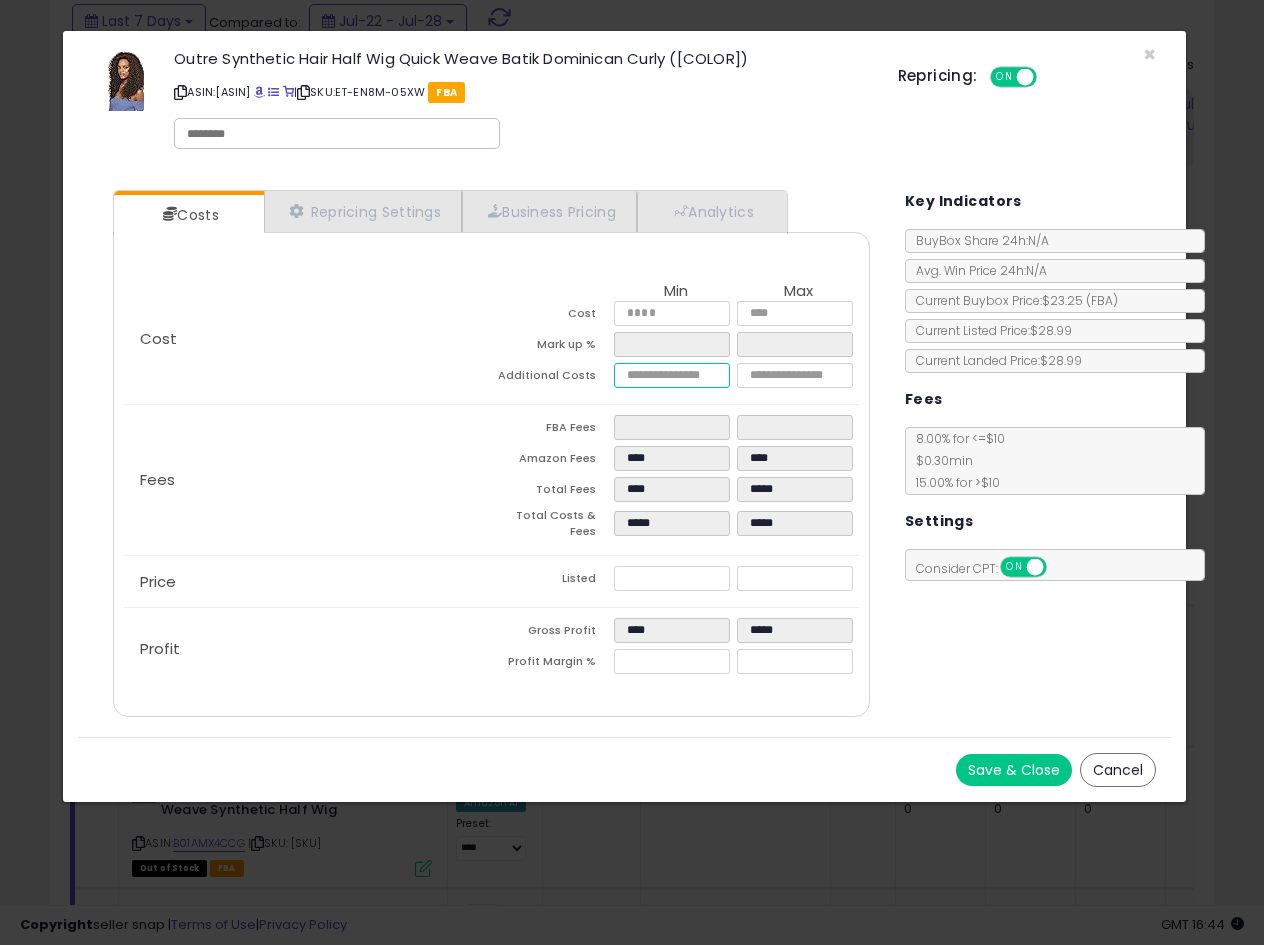 click at bounding box center [672, 375] 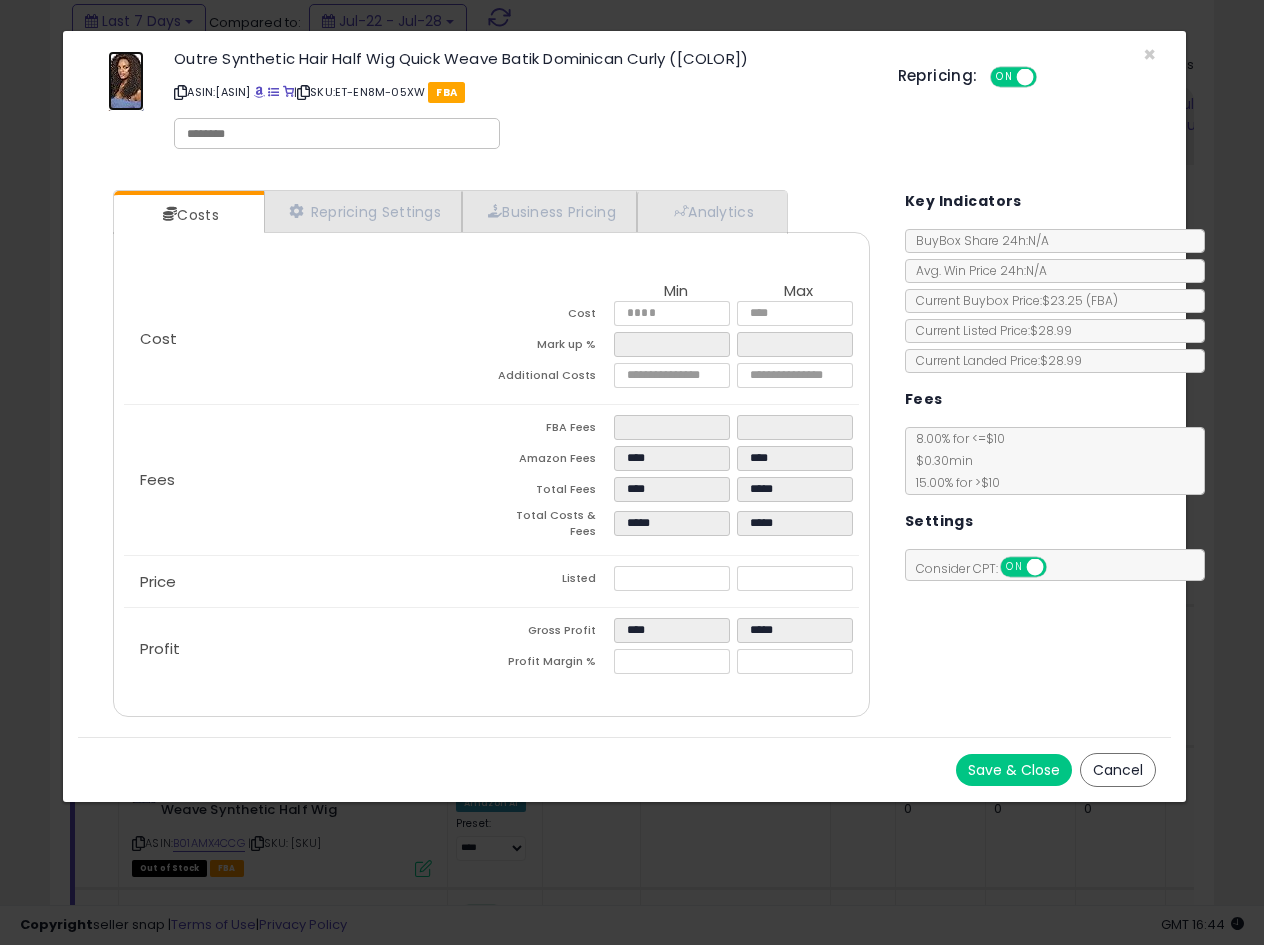 click at bounding box center (126, 81) 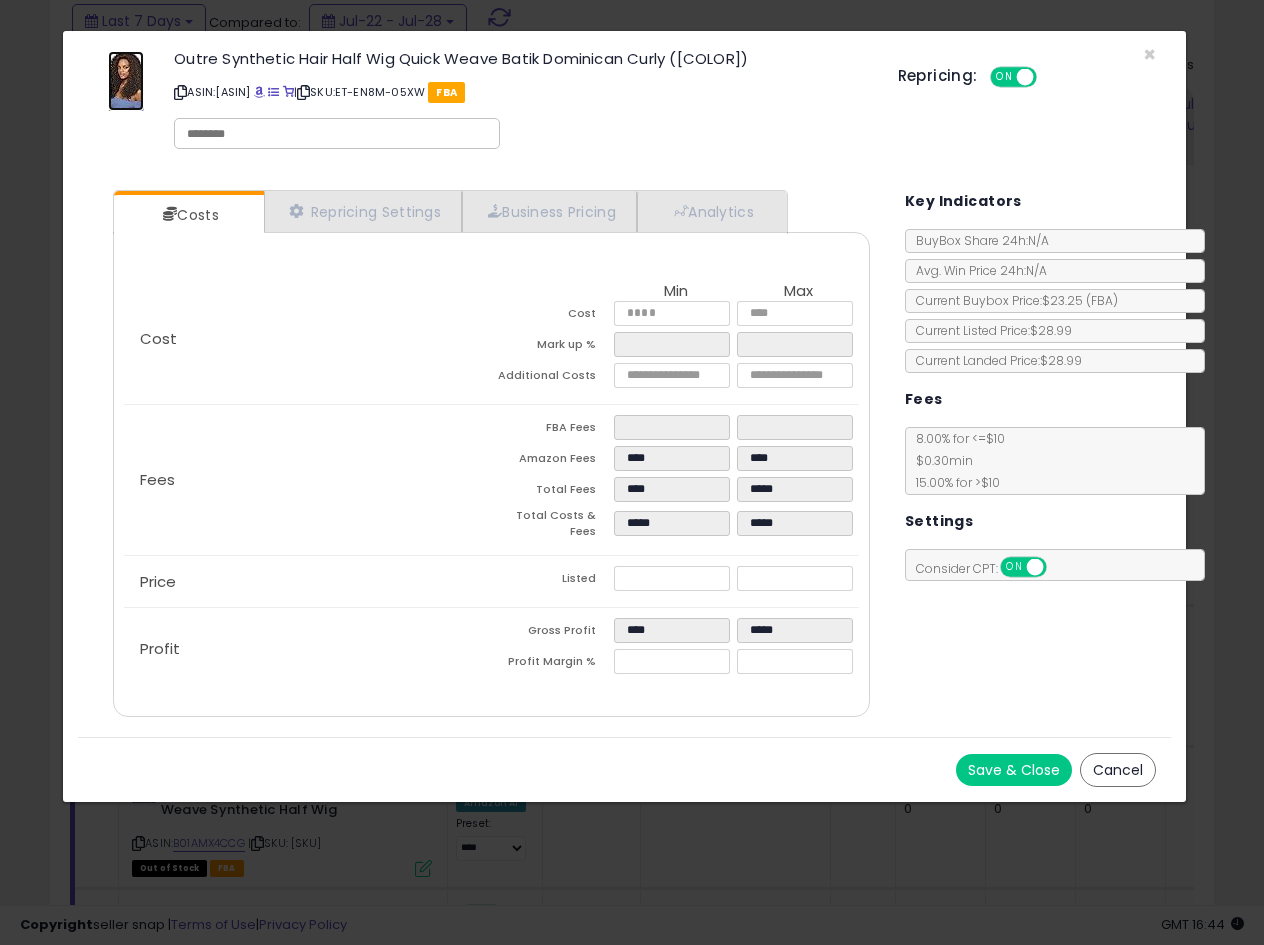 click at bounding box center [126, 81] 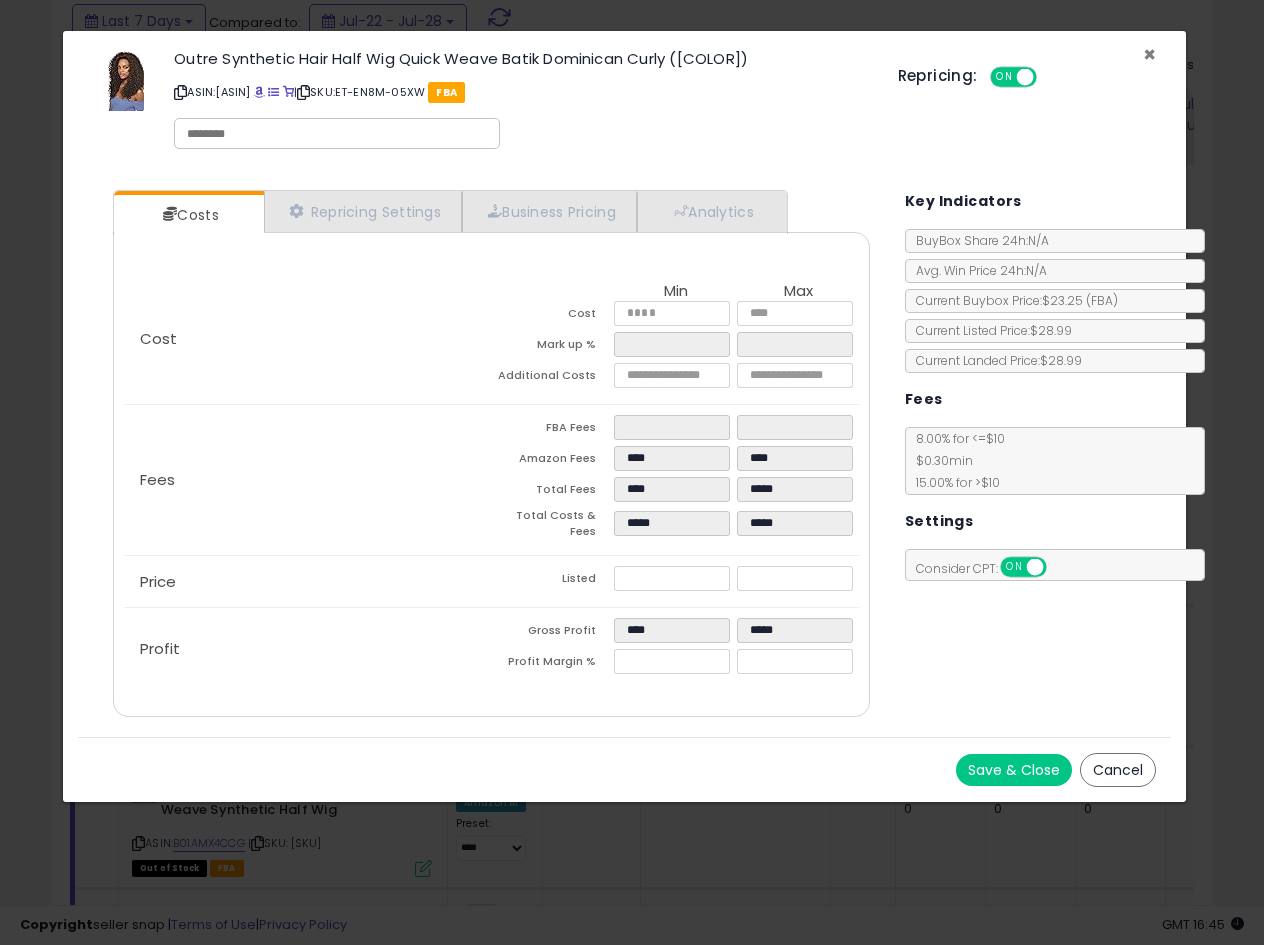 click on "×" at bounding box center (1149, 54) 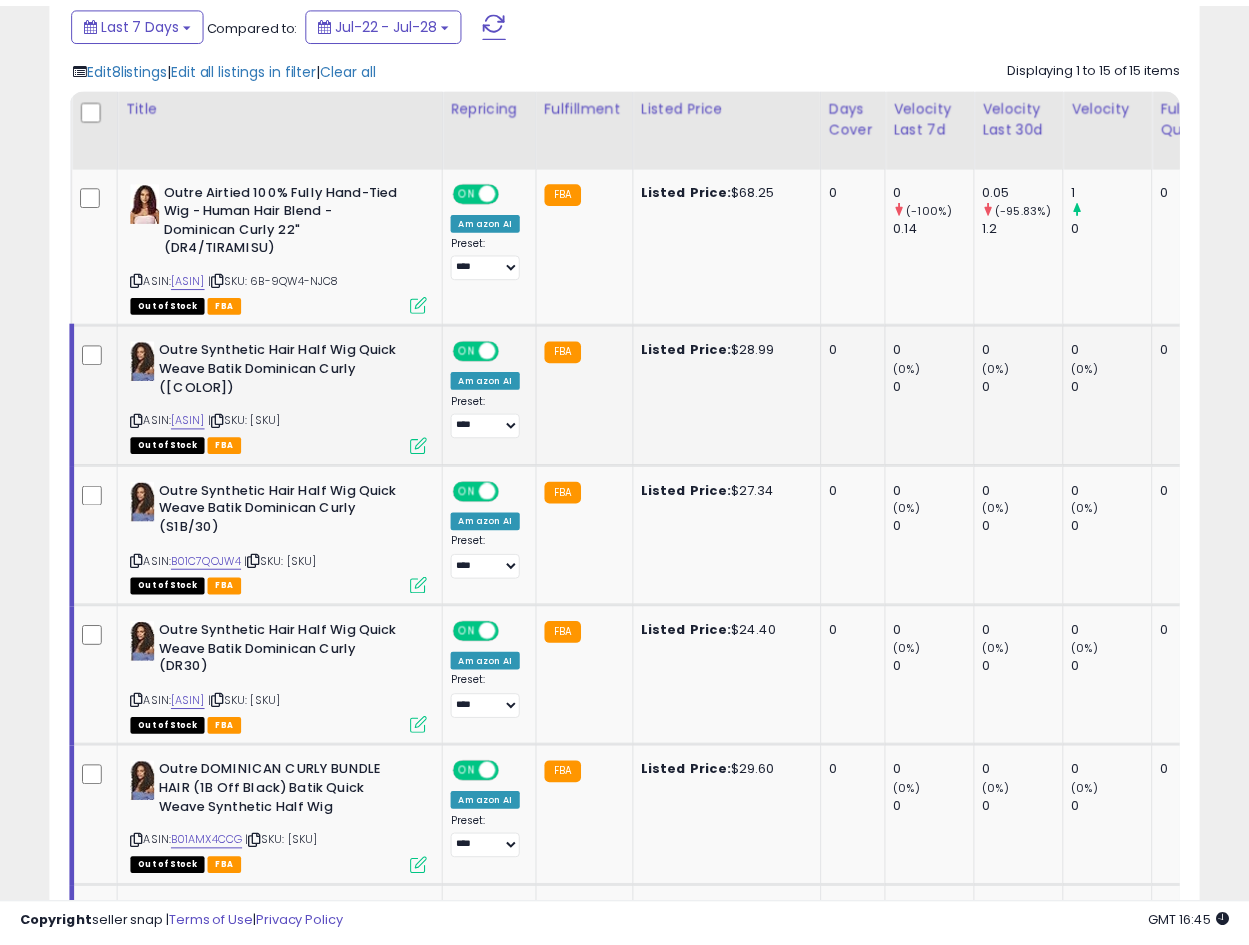 scroll, scrollTop: 410, scrollLeft: 665, axis: both 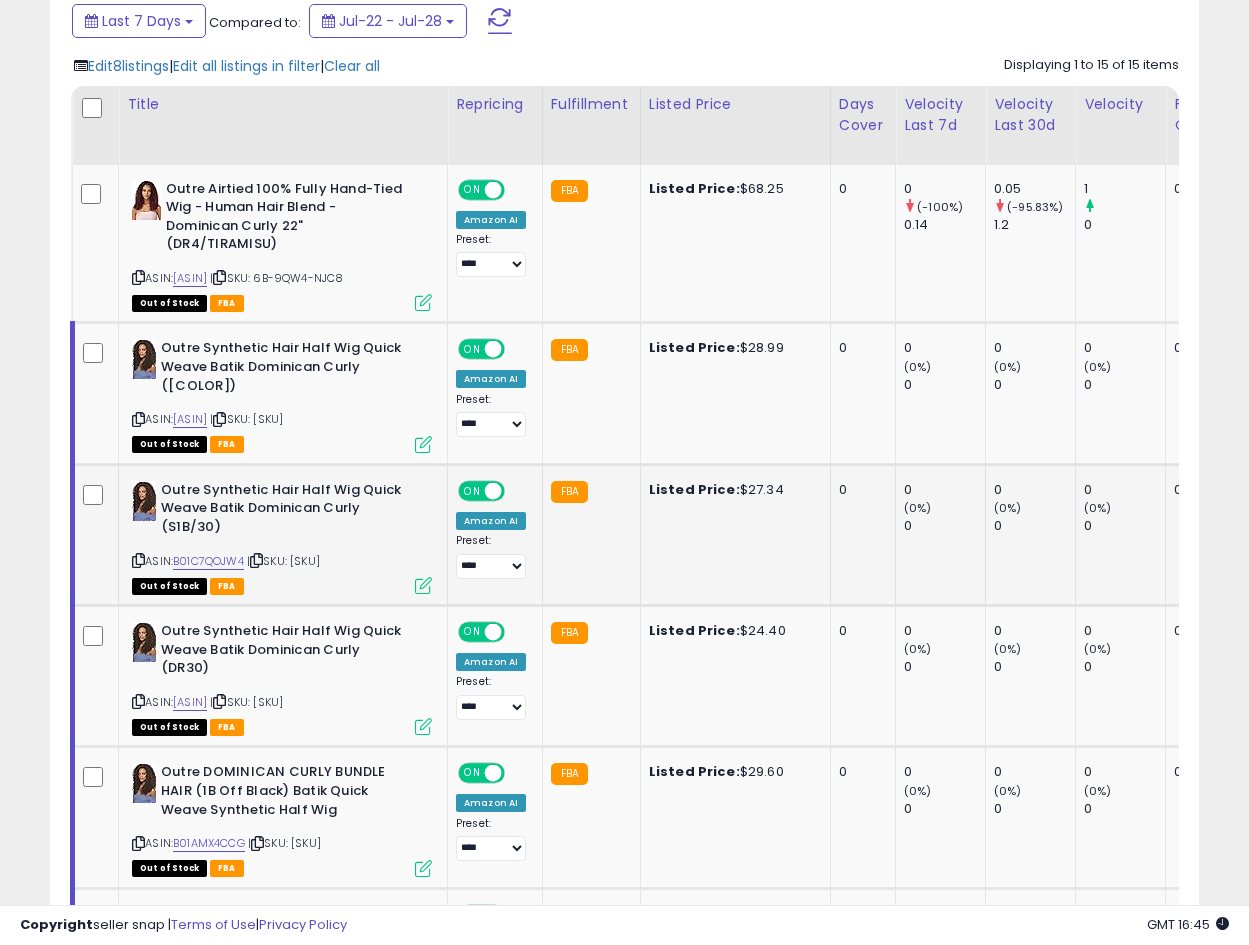 click at bounding box center [423, 585] 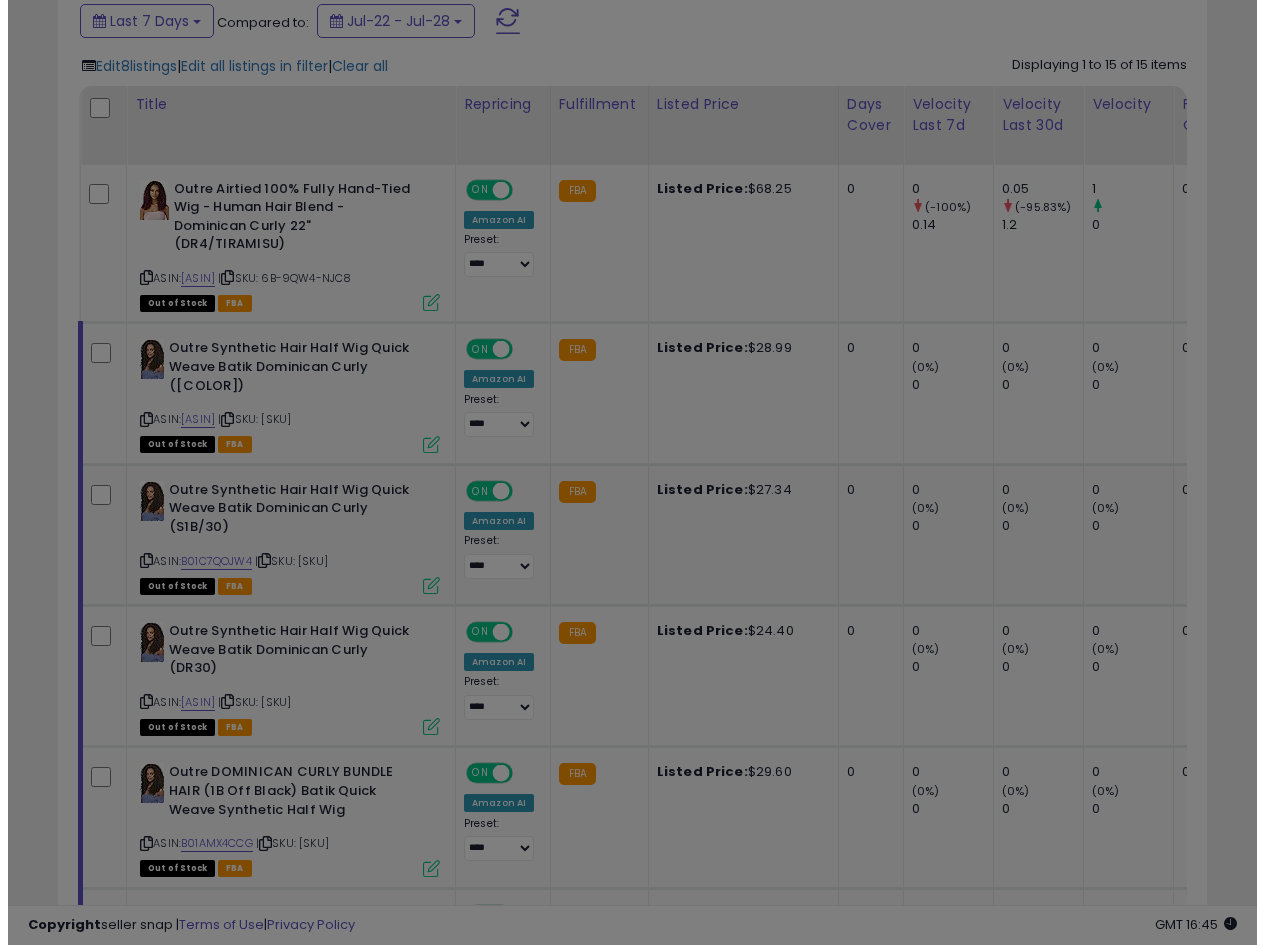scroll, scrollTop: 999590, scrollLeft: 999327, axis: both 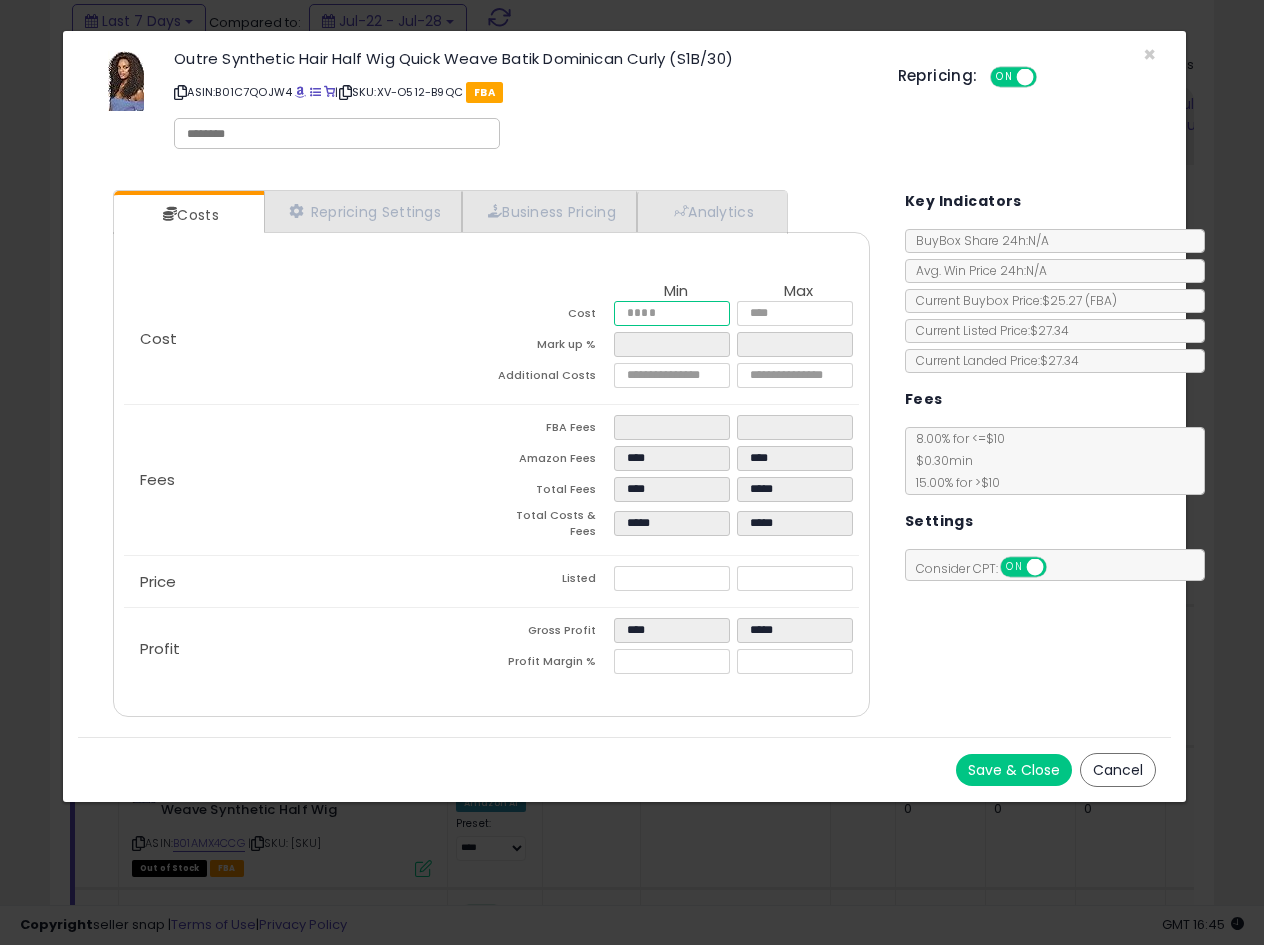 drag, startPoint x: 680, startPoint y: 309, endPoint x: 511, endPoint y: 313, distance: 169.04733 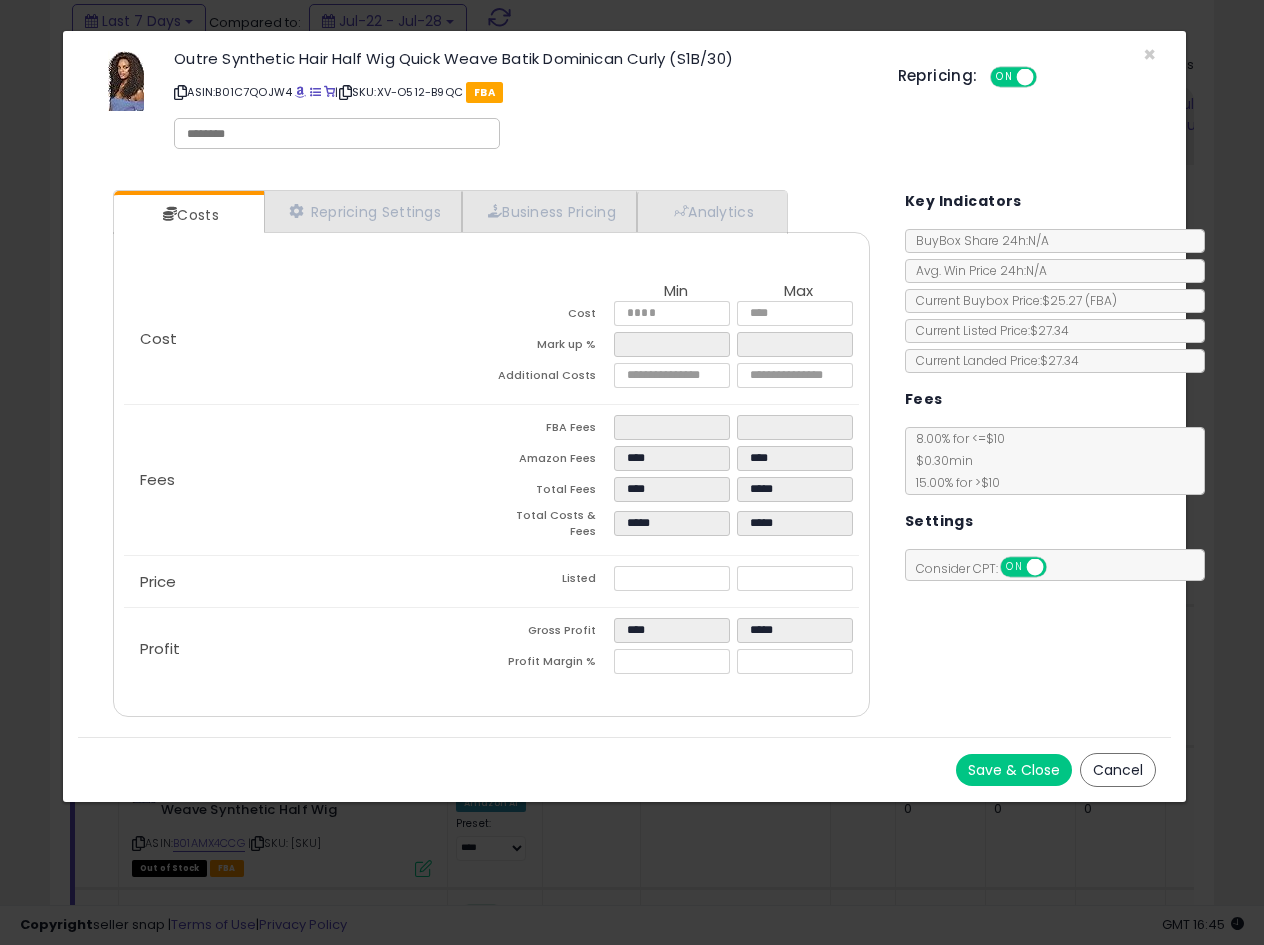 type on "*****" 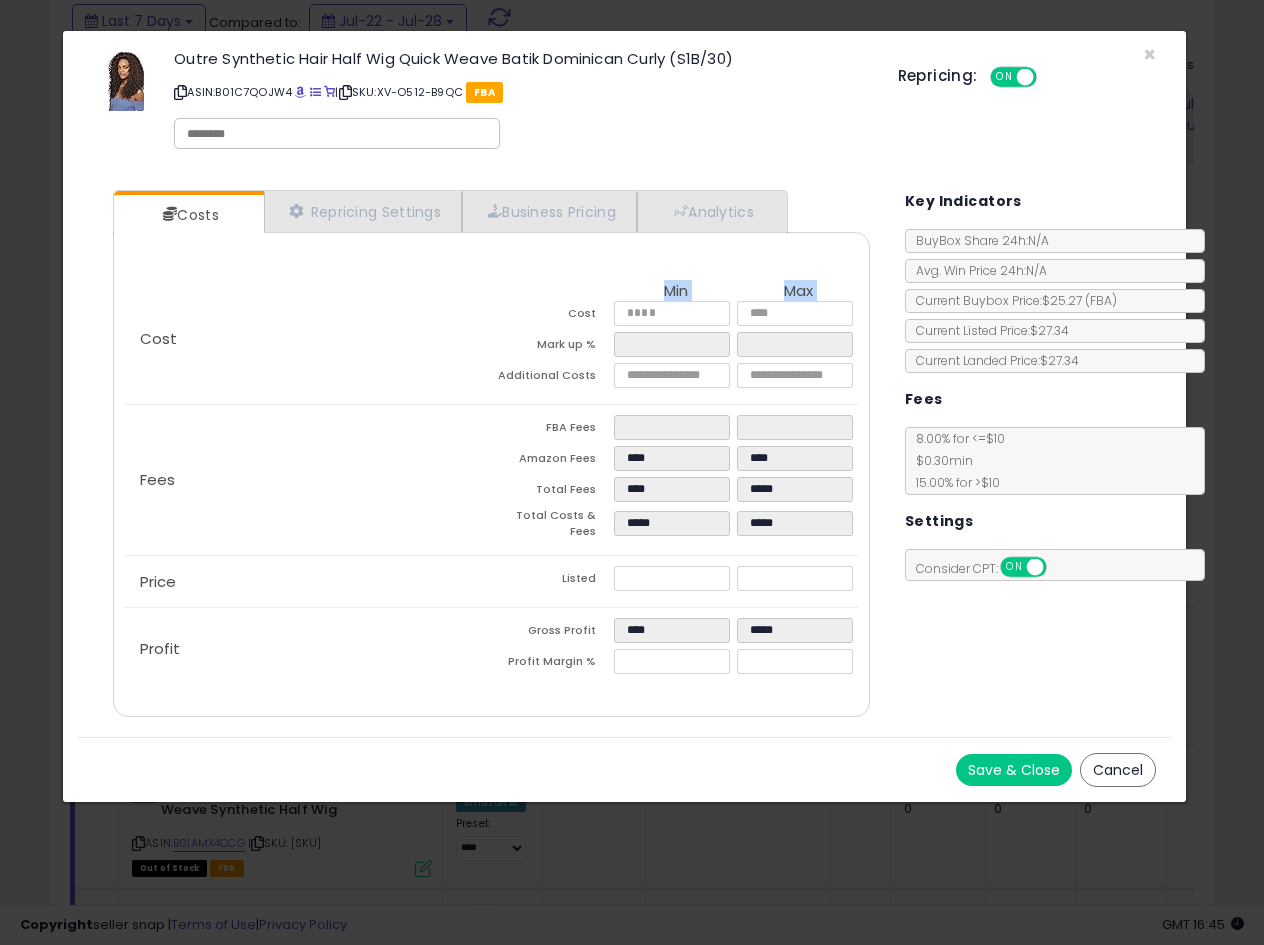 drag, startPoint x: 510, startPoint y: 313, endPoint x: 481, endPoint y: 314, distance: 29.017237 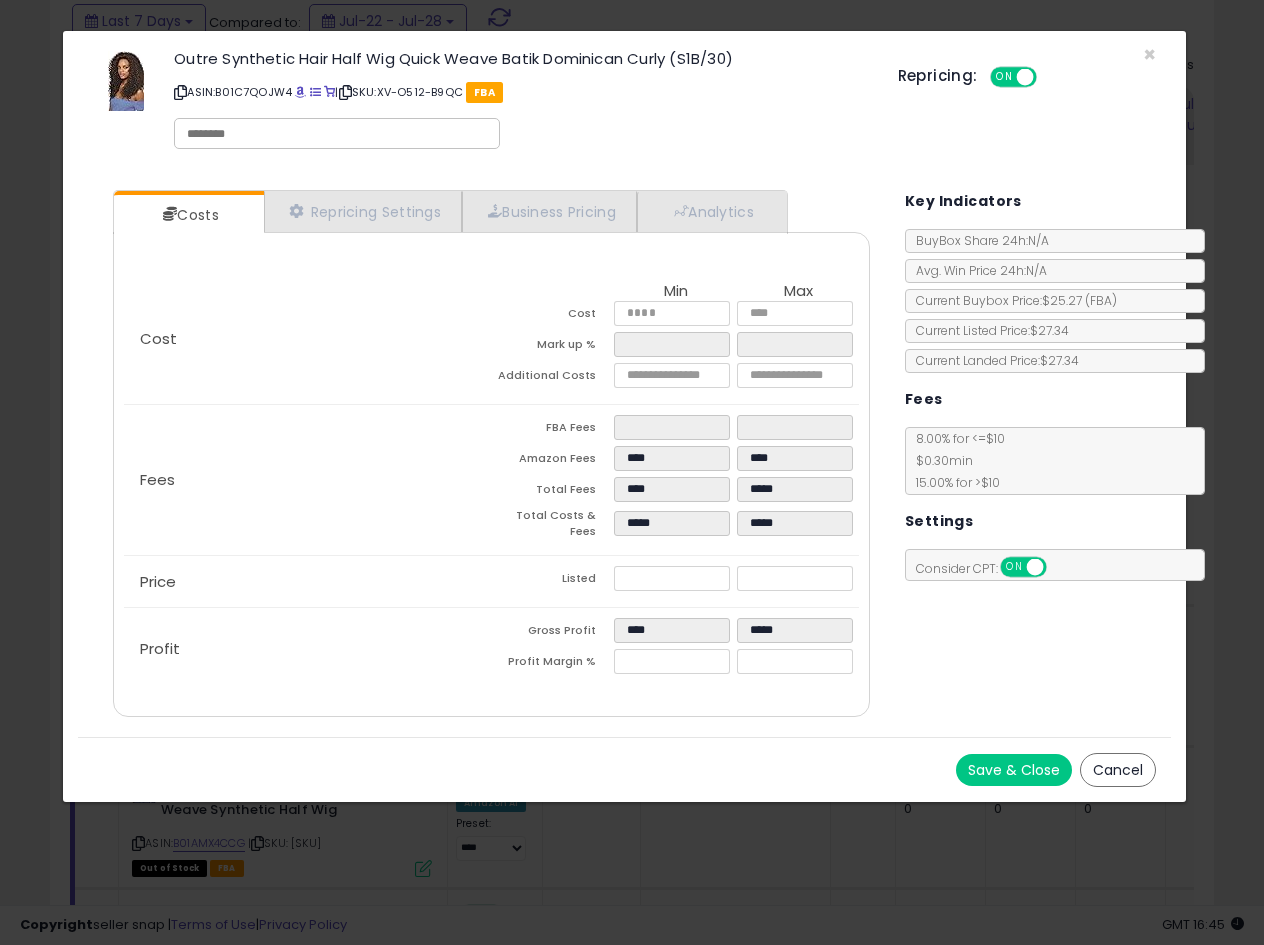 click on "Cost
Min
Max
Cost
*****
*****
Mark up %
*****
*****
Additional Costs" at bounding box center [491, 338] 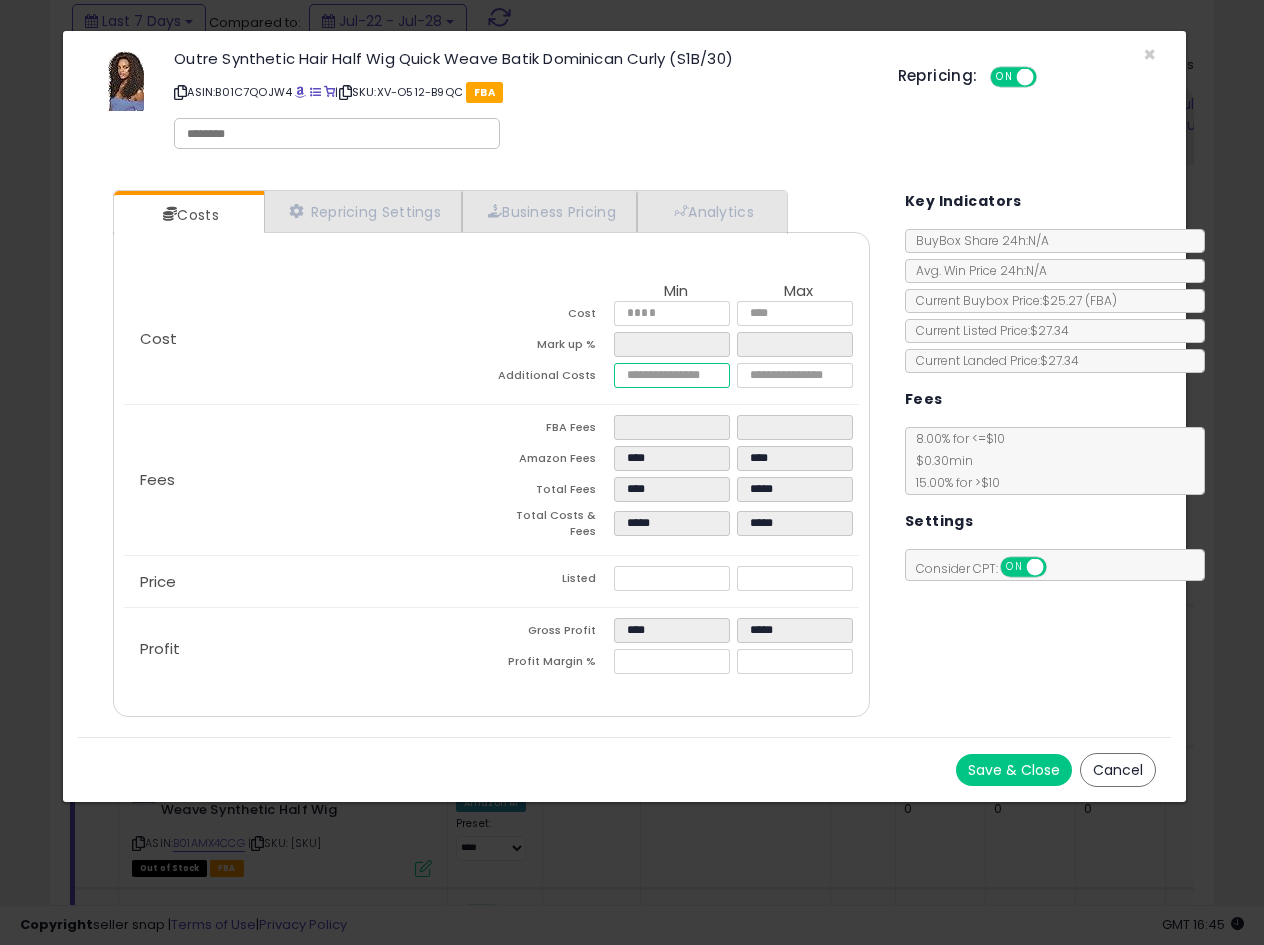 click at bounding box center (672, 375) 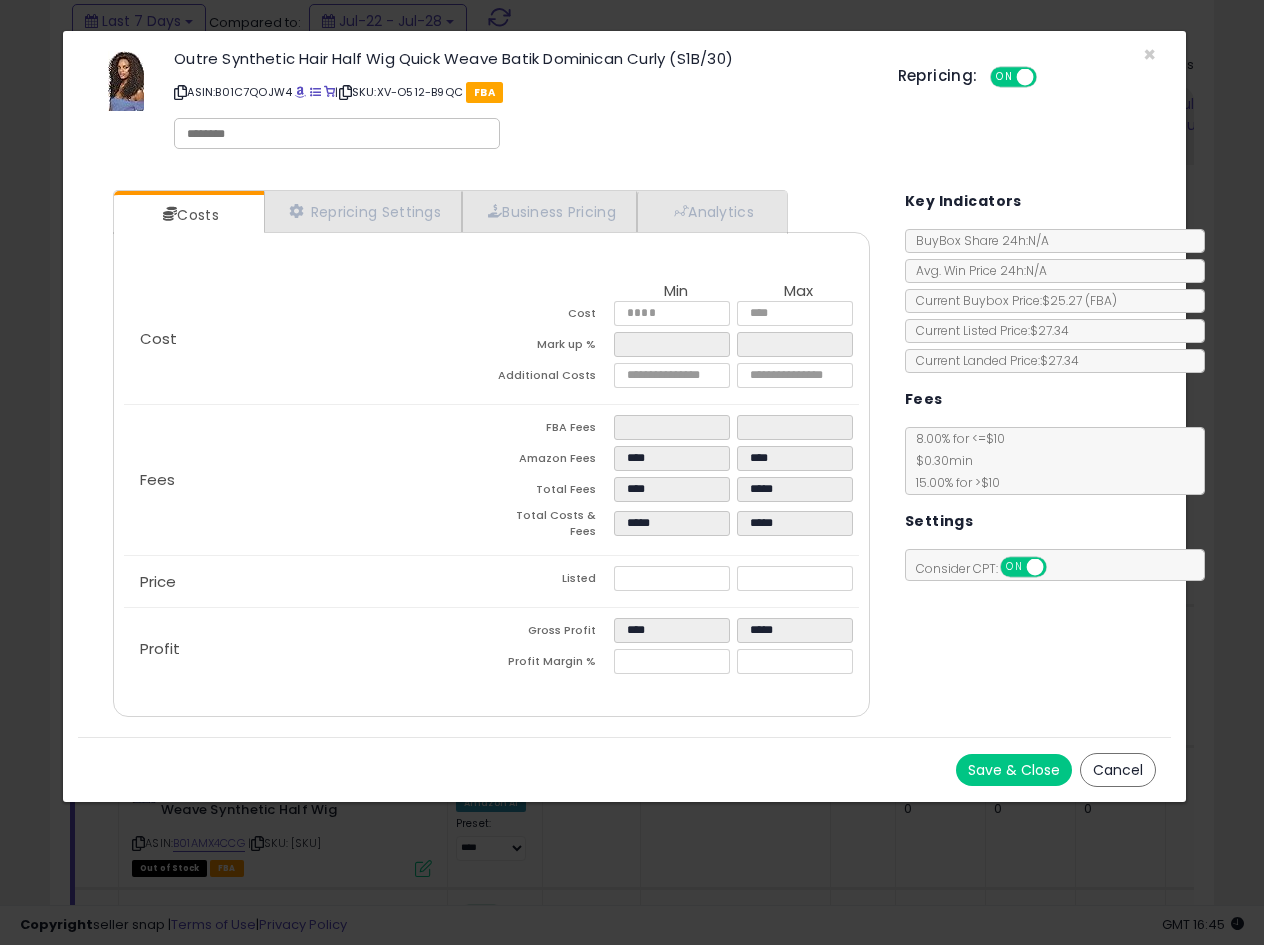 type on "*****" 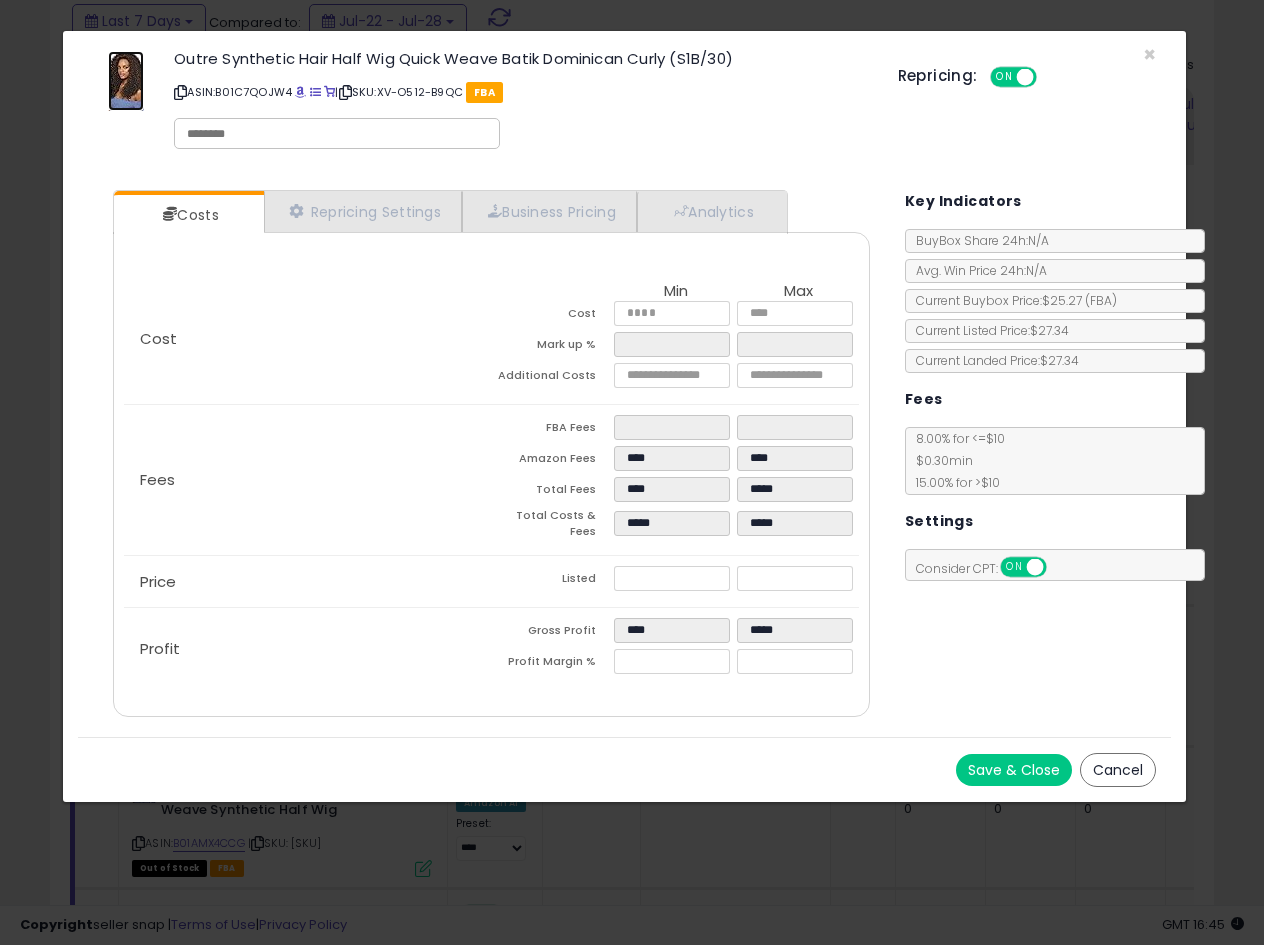 click at bounding box center (126, 81) 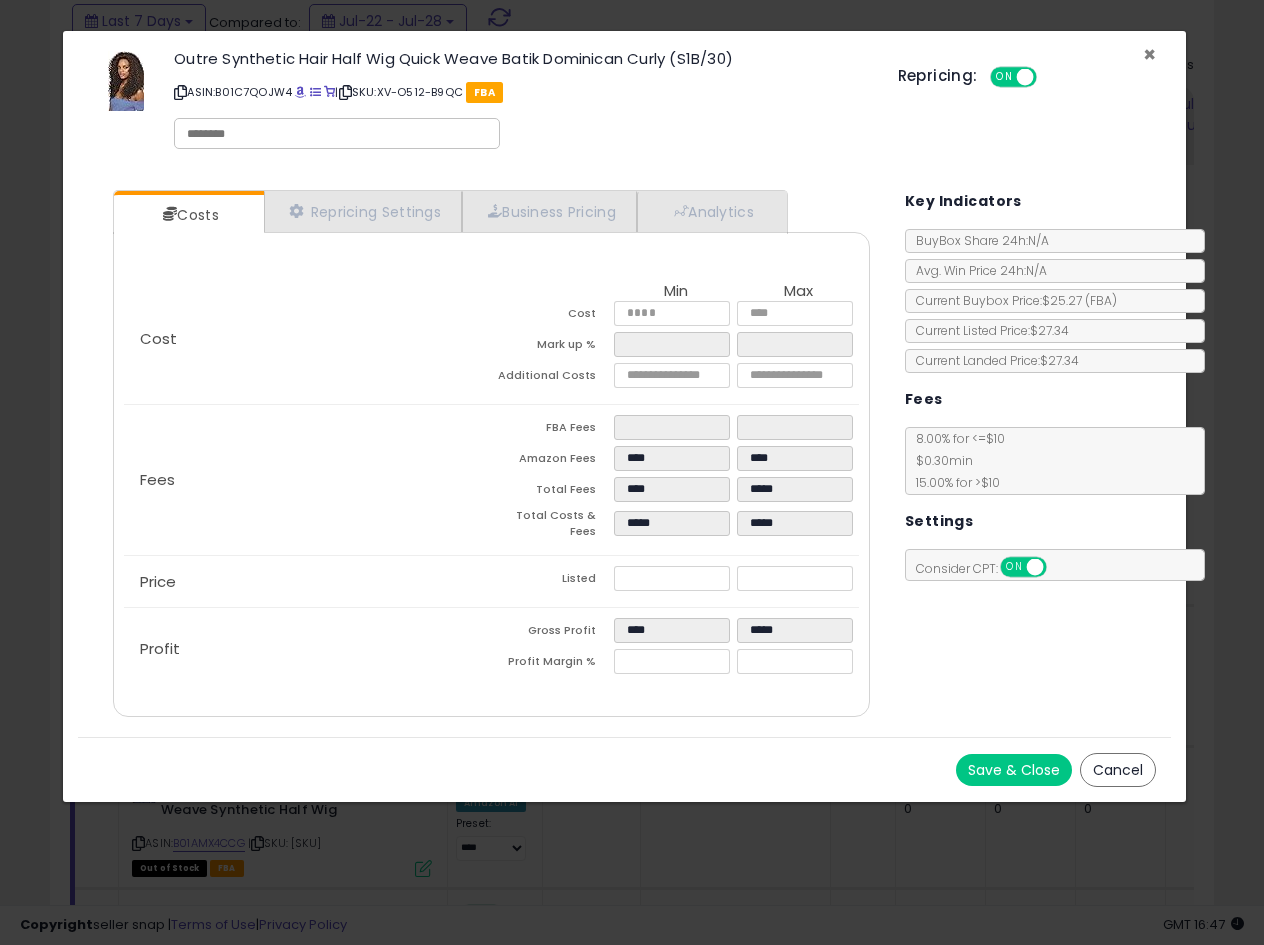 click on "×" at bounding box center [1149, 54] 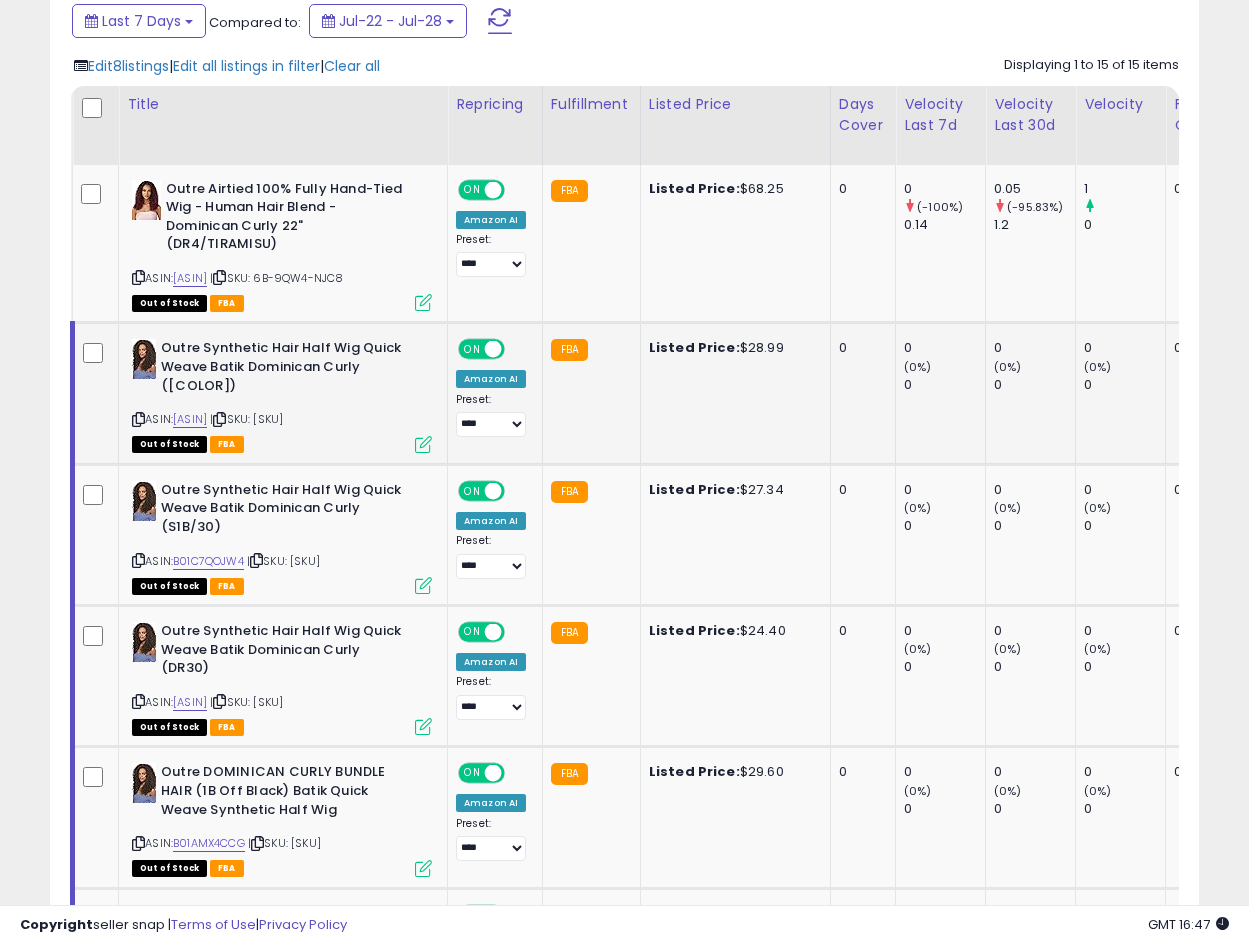 scroll, scrollTop: 410, scrollLeft: 665, axis: both 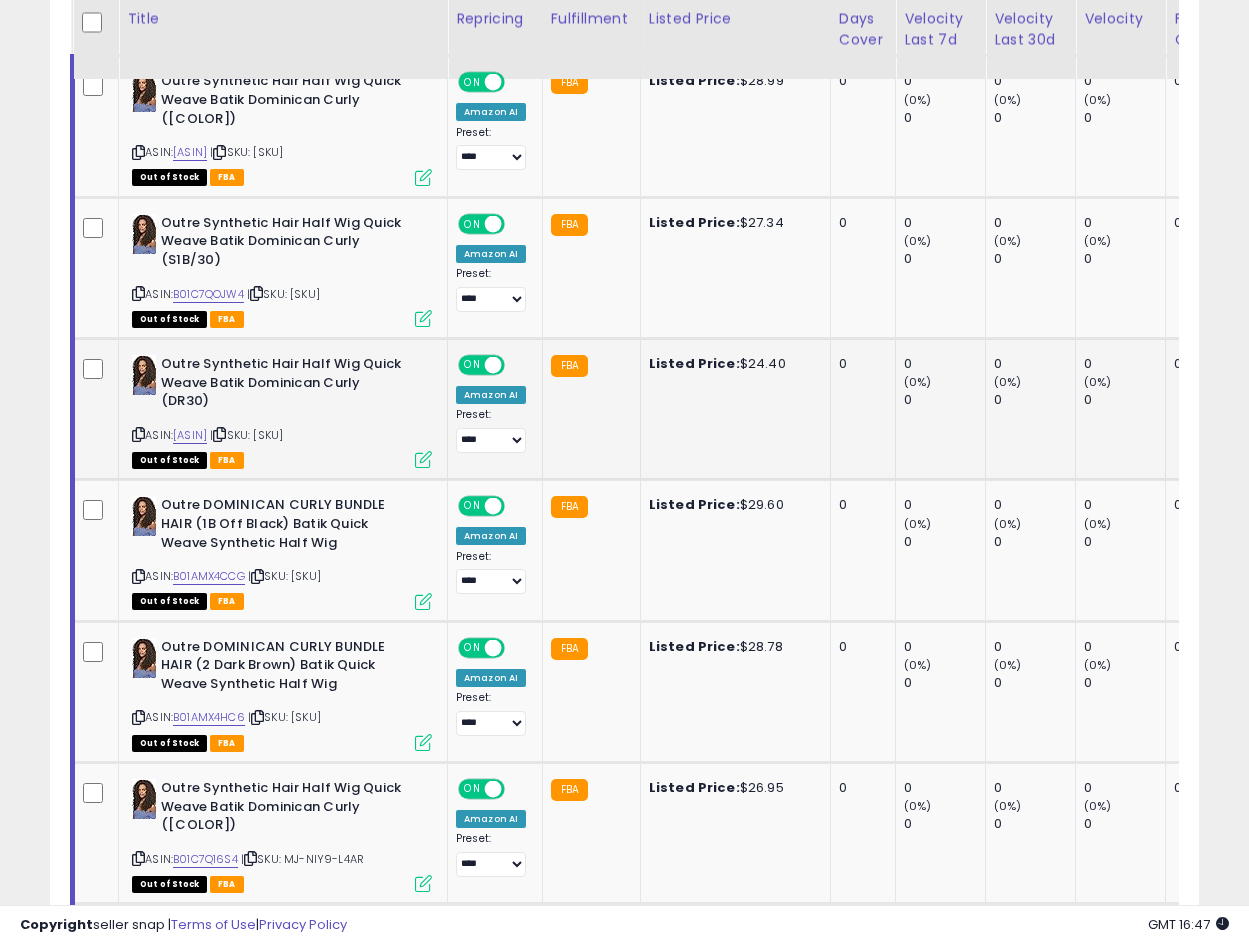 click at bounding box center (423, 459) 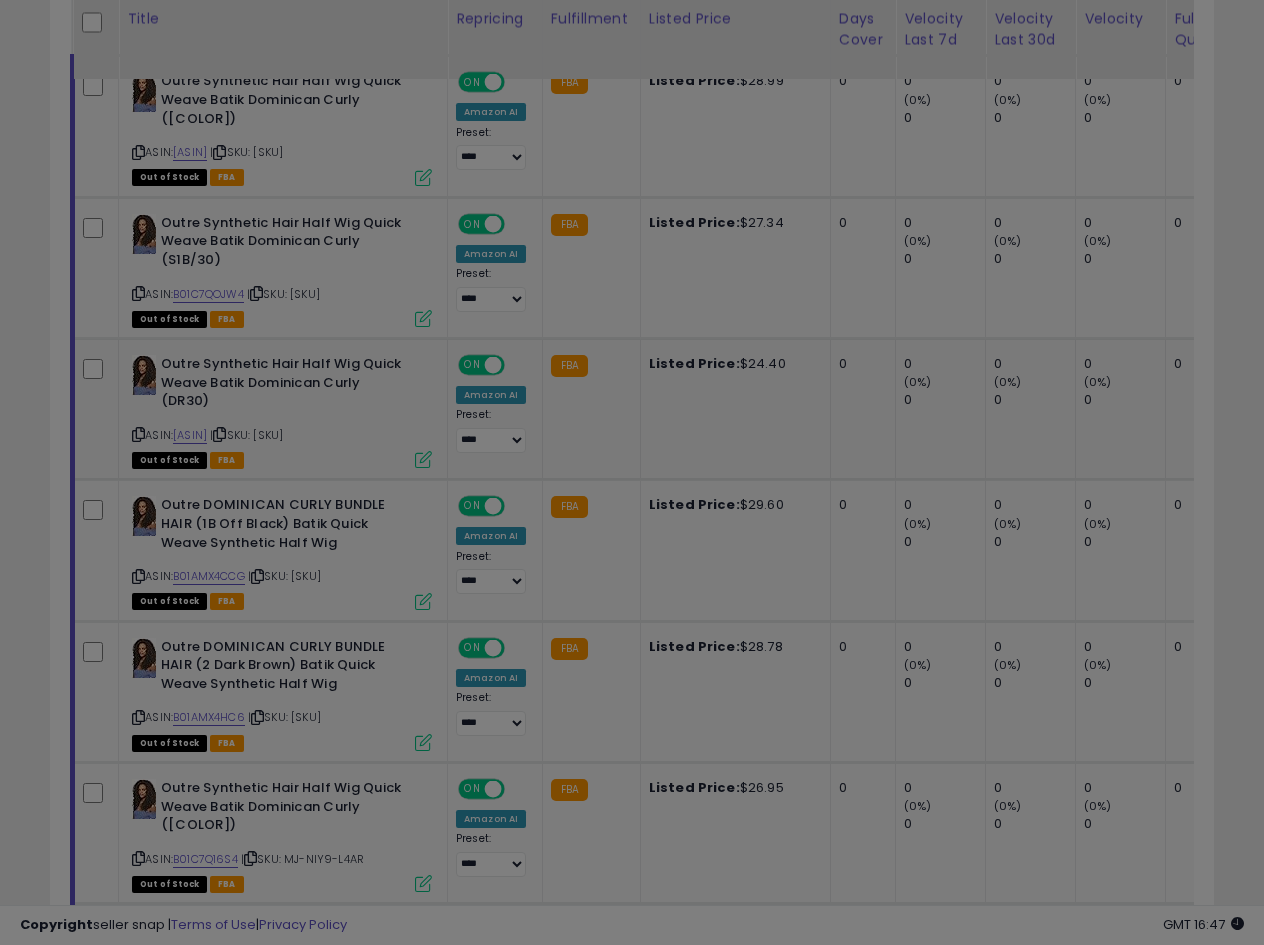 scroll, scrollTop: 999590, scrollLeft: 999327, axis: both 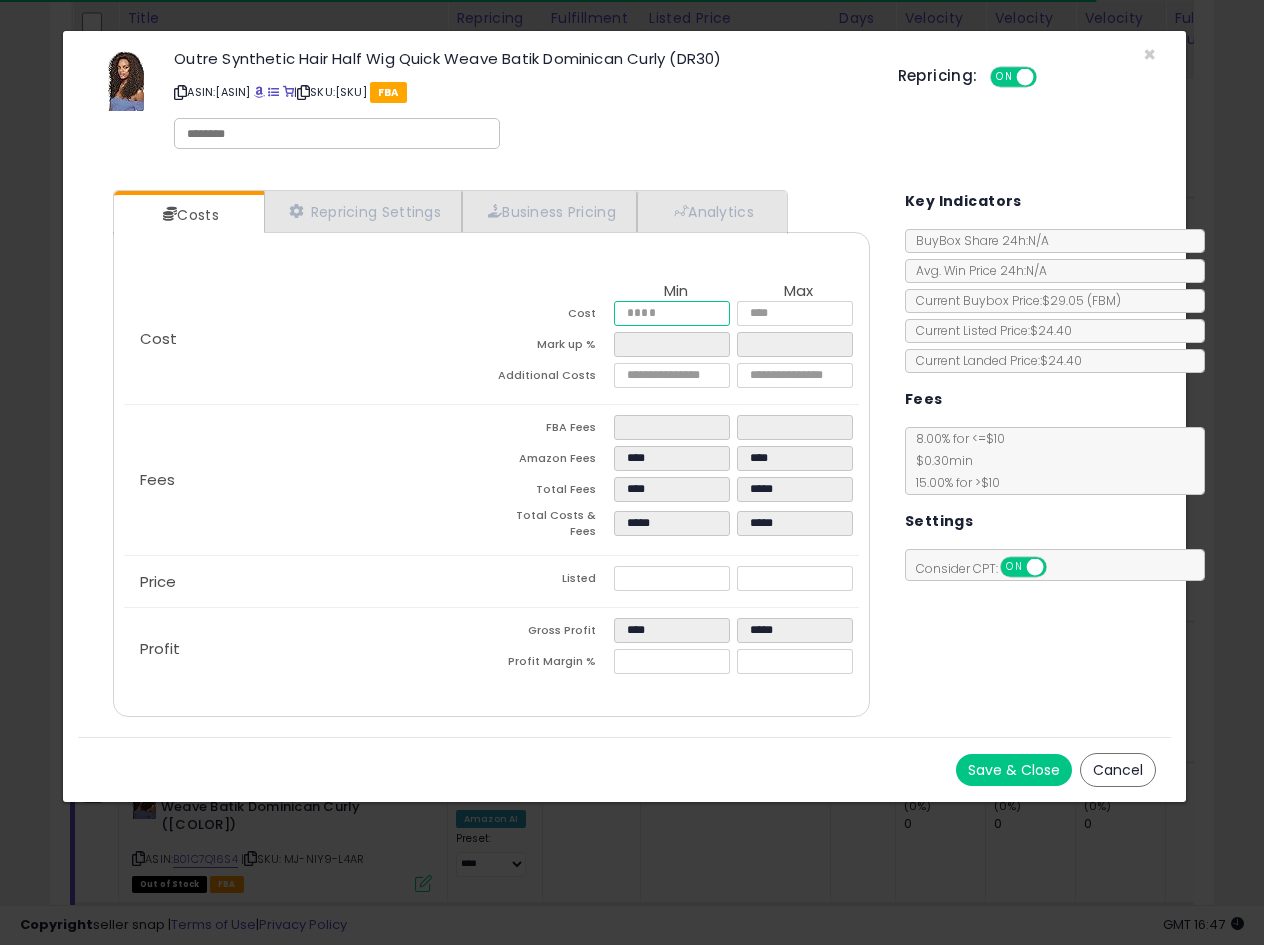 click on "*****" at bounding box center (672, 313) 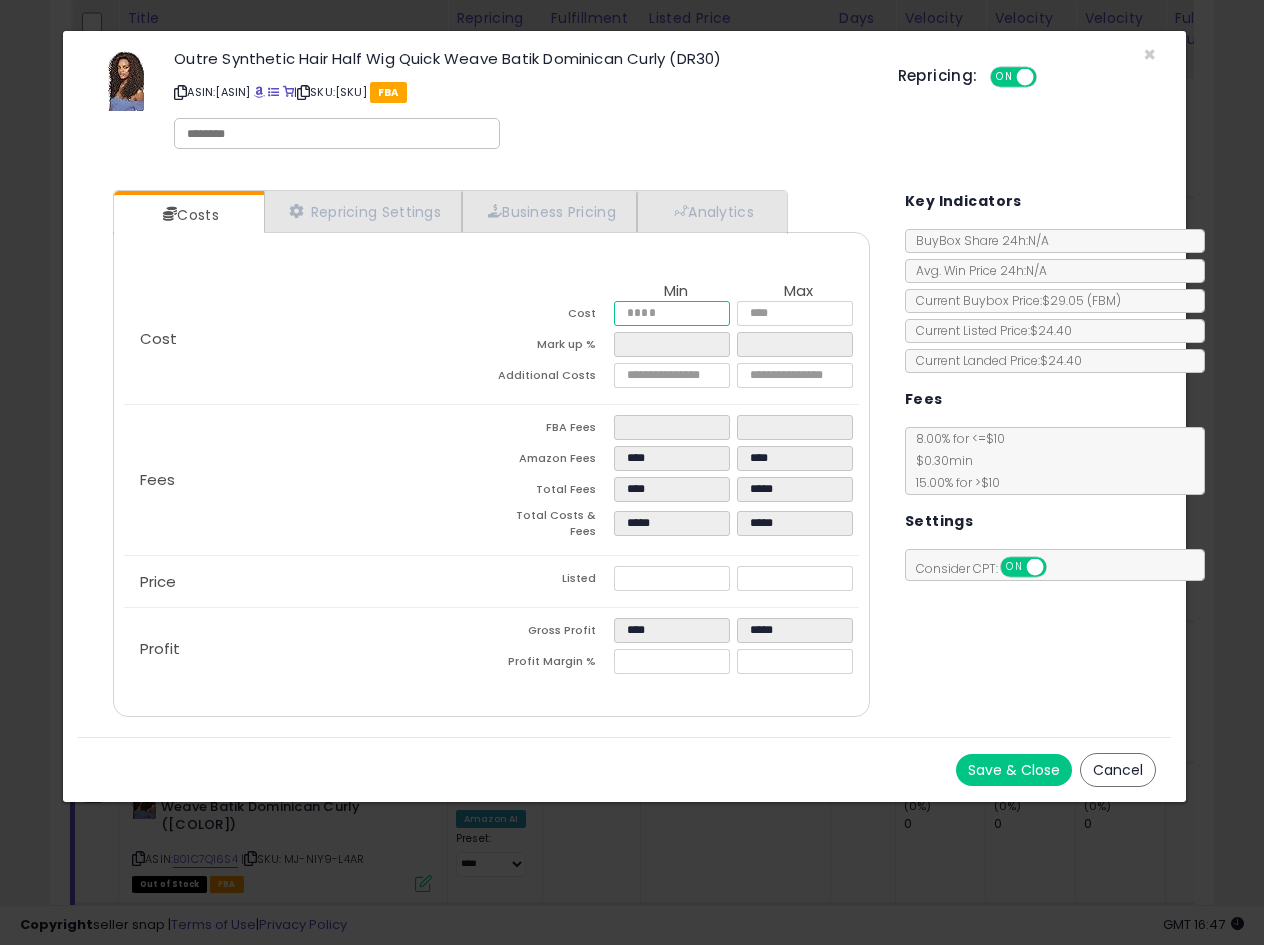 type on "******" 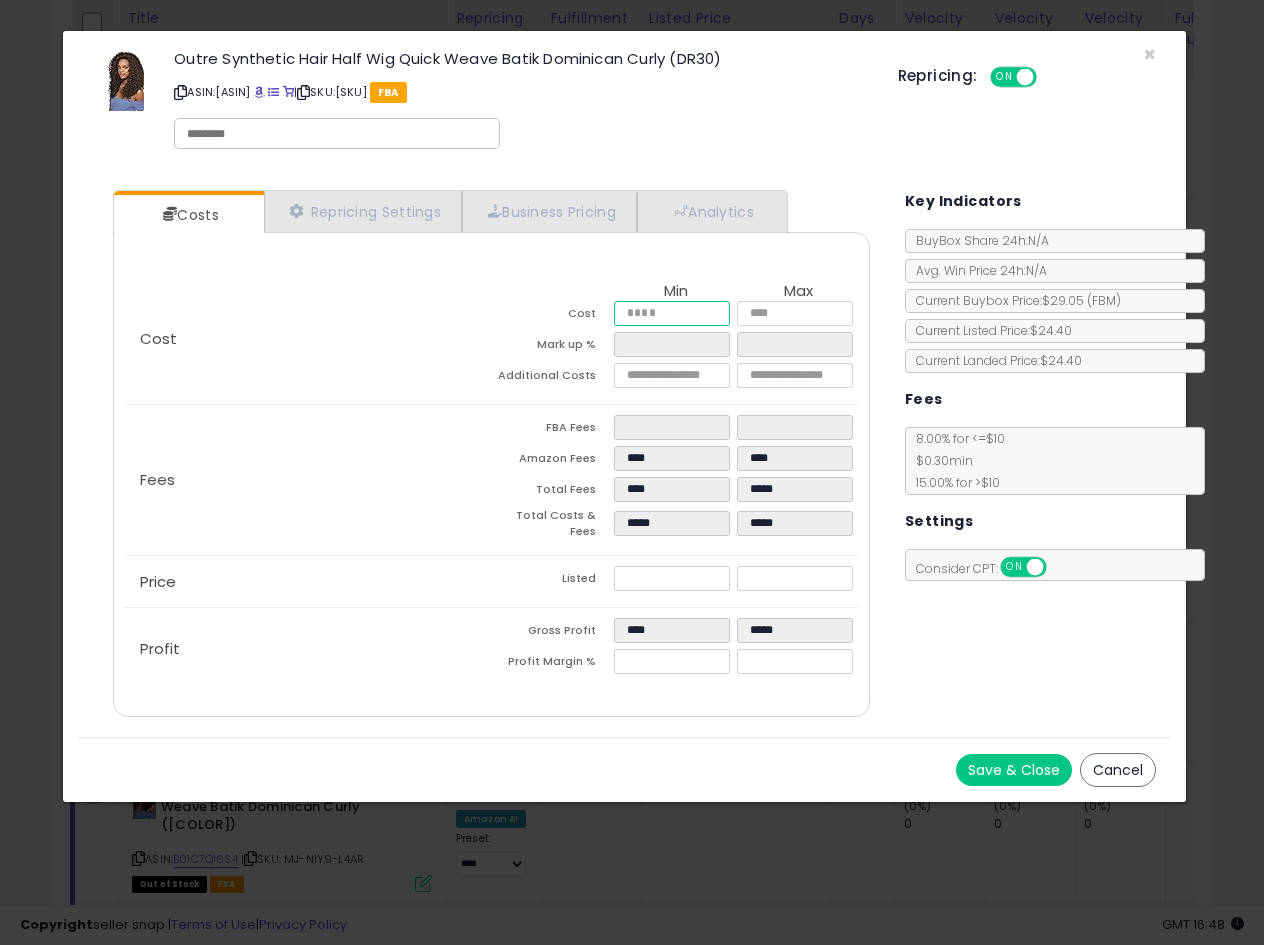 type on "*****" 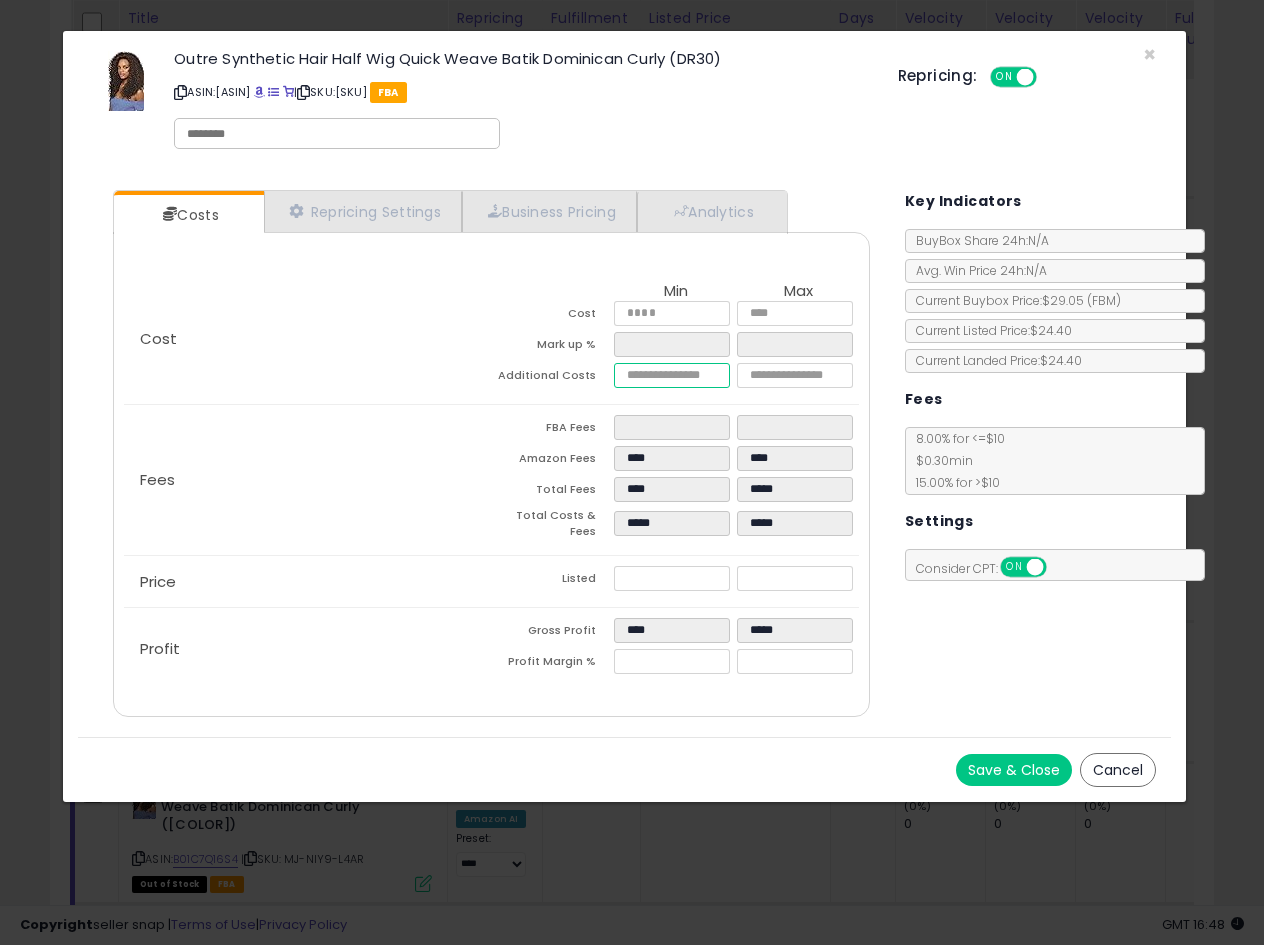 type on "*****" 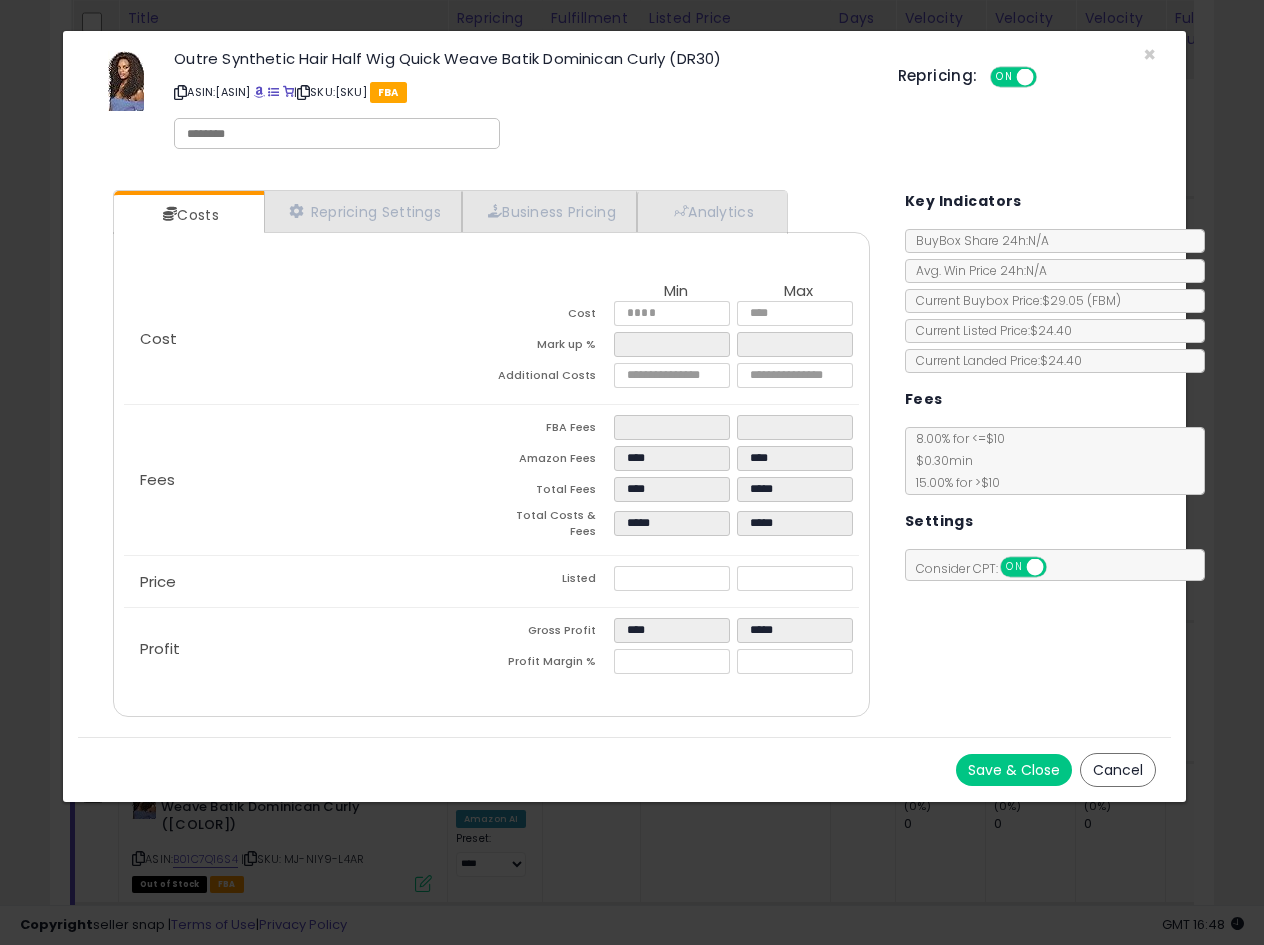 type on "****" 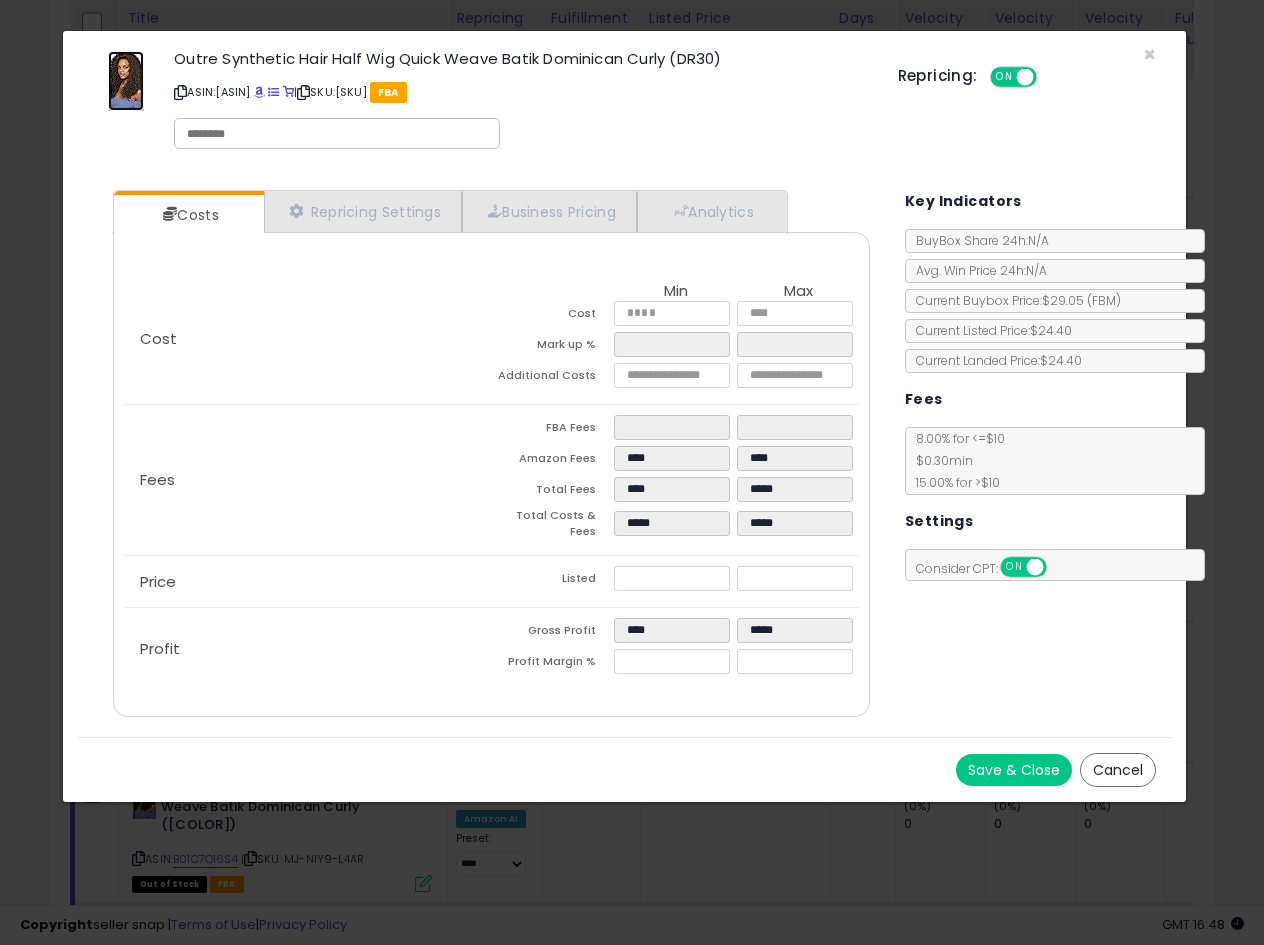 click at bounding box center (126, 81) 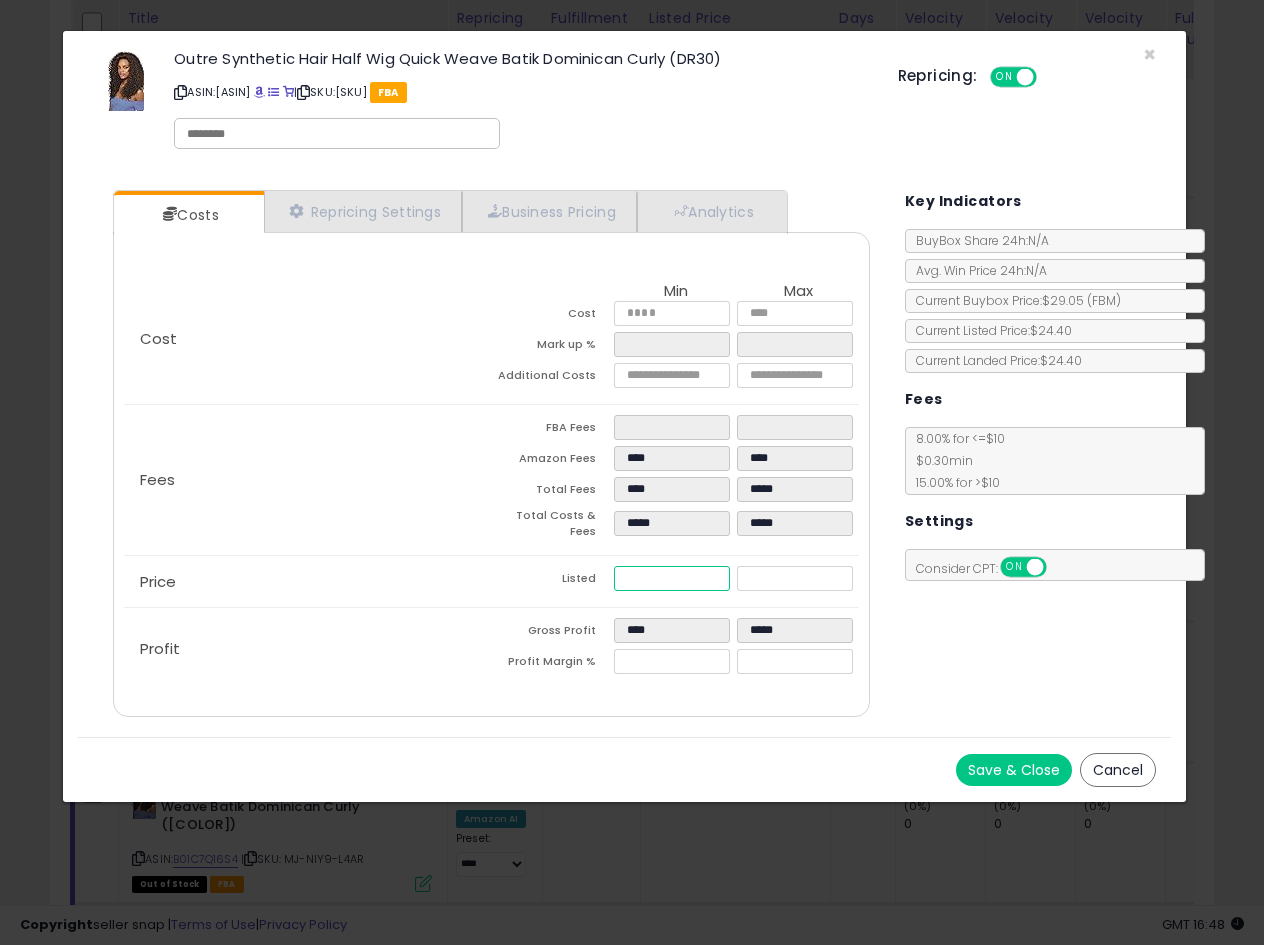 drag, startPoint x: 690, startPoint y: 565, endPoint x: 507, endPoint y: 589, distance: 184.56706 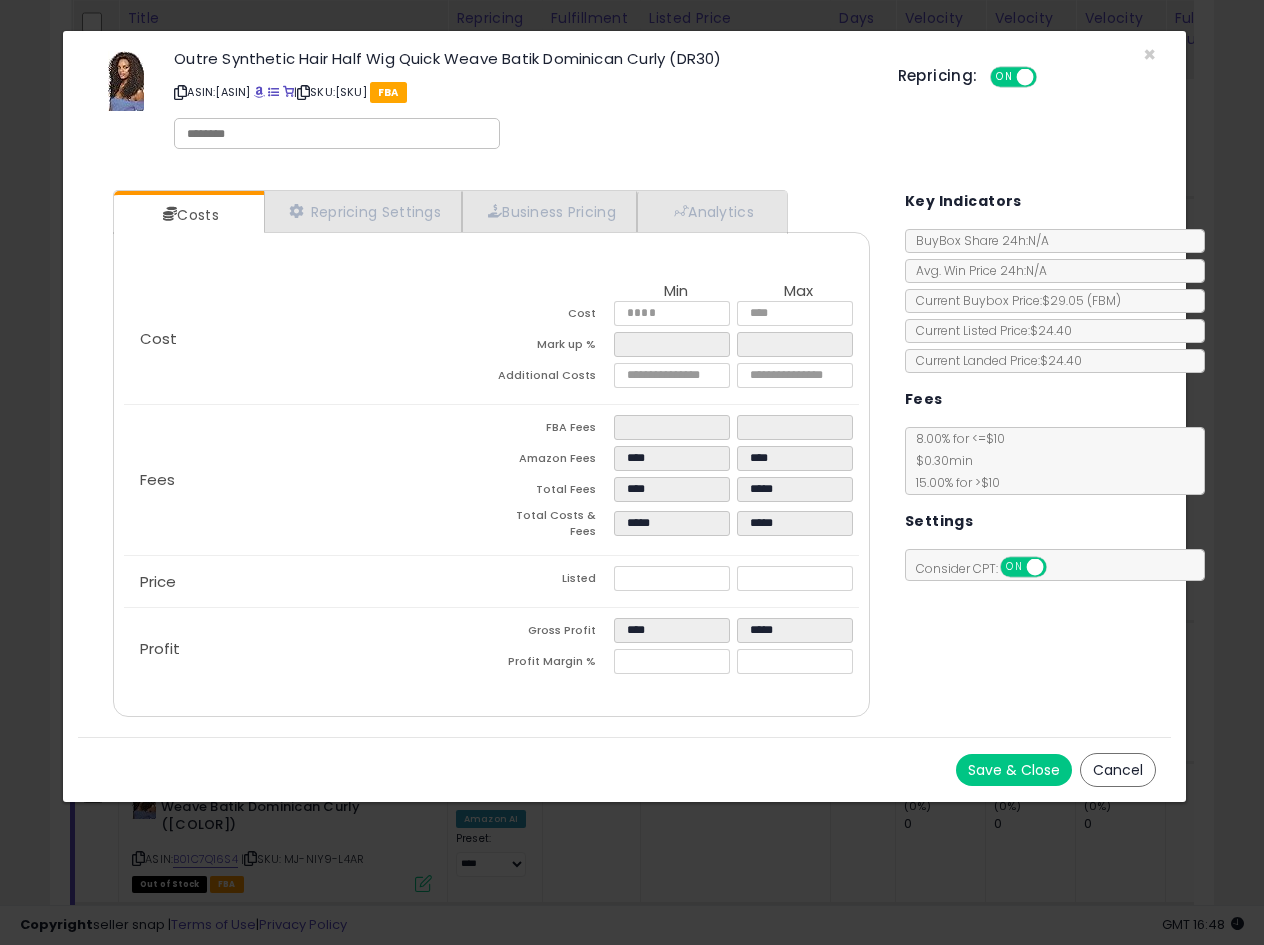 type on "*****" 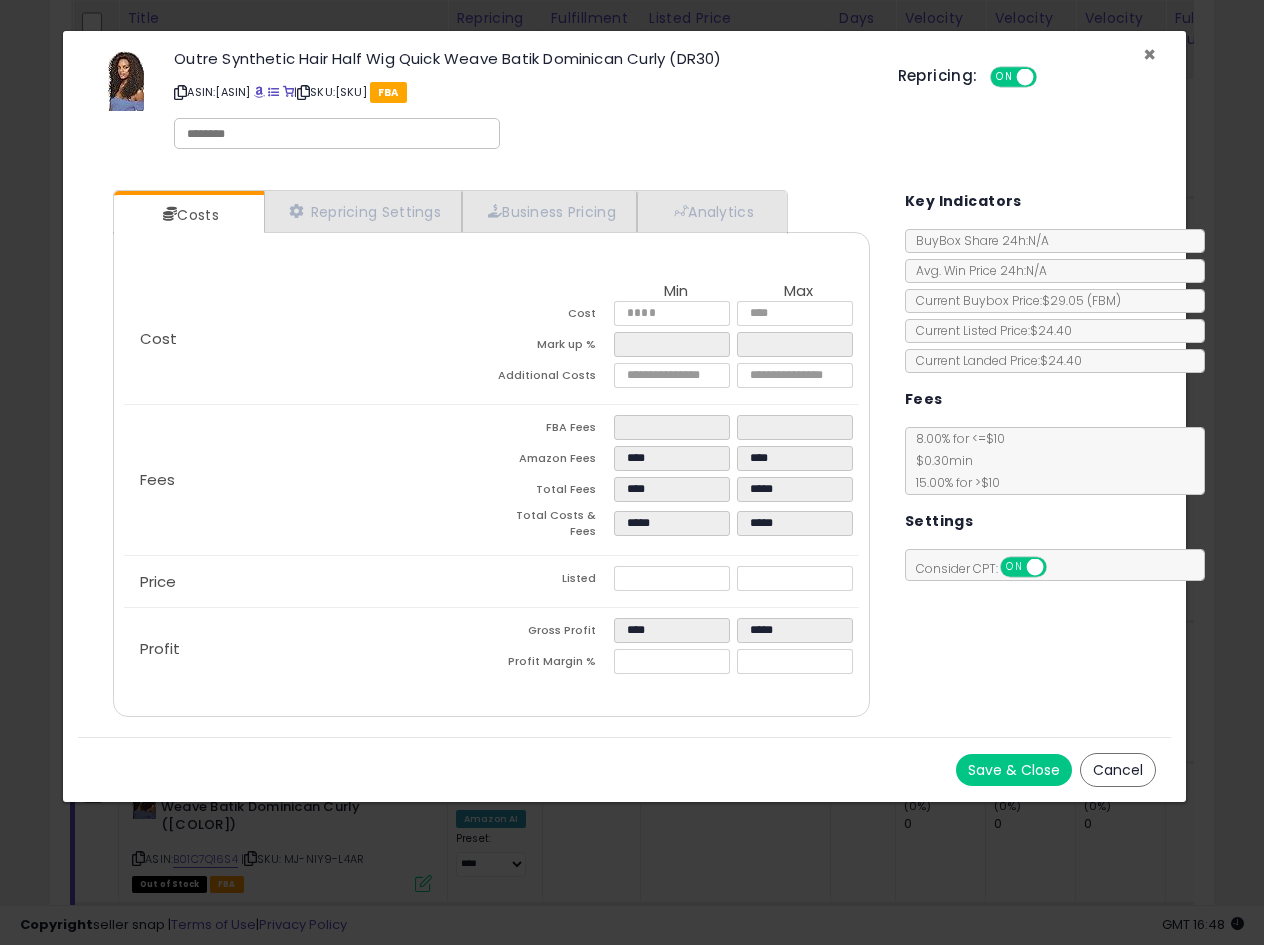 click on "×" at bounding box center (1149, 54) 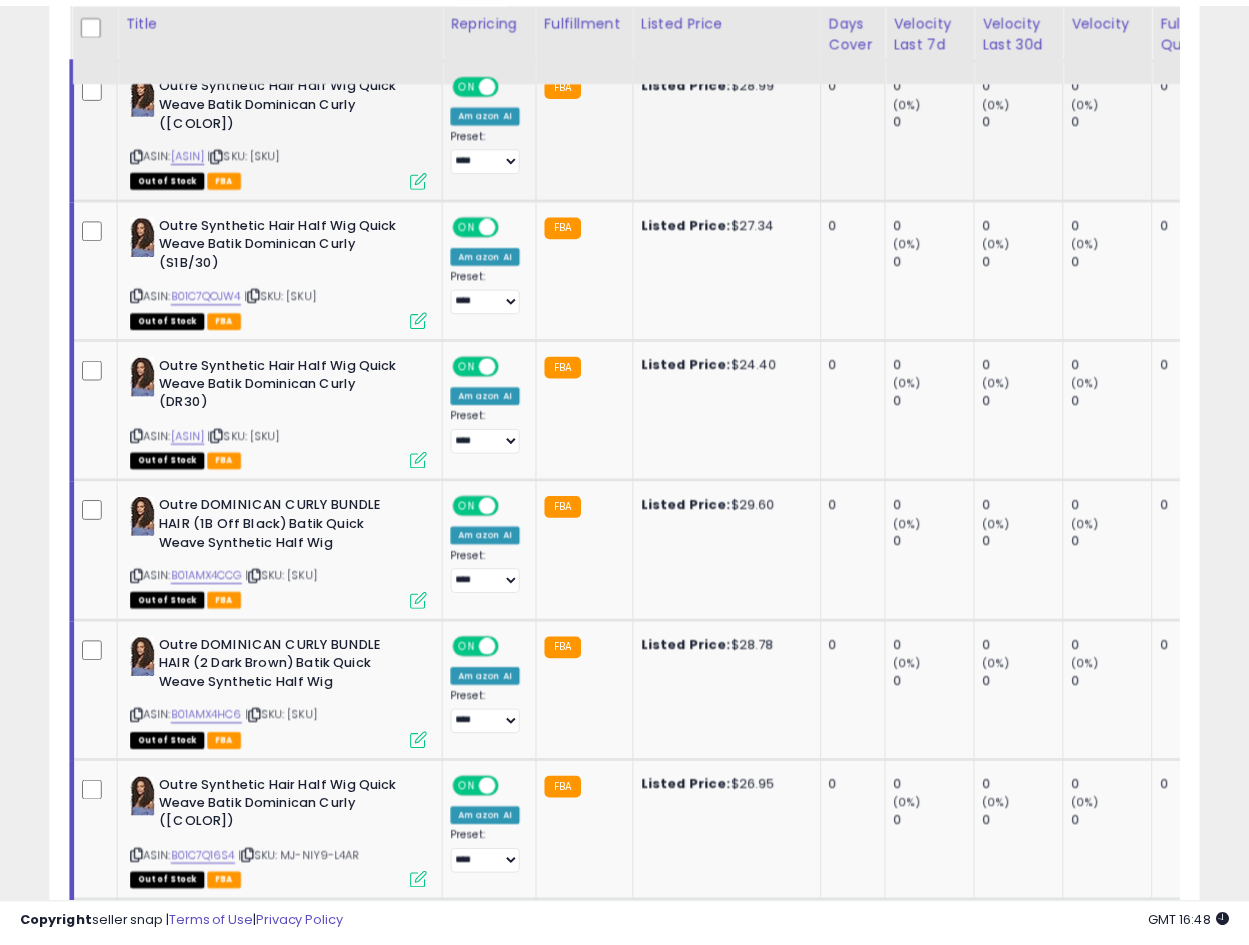 scroll, scrollTop: 410, scrollLeft: 665, axis: both 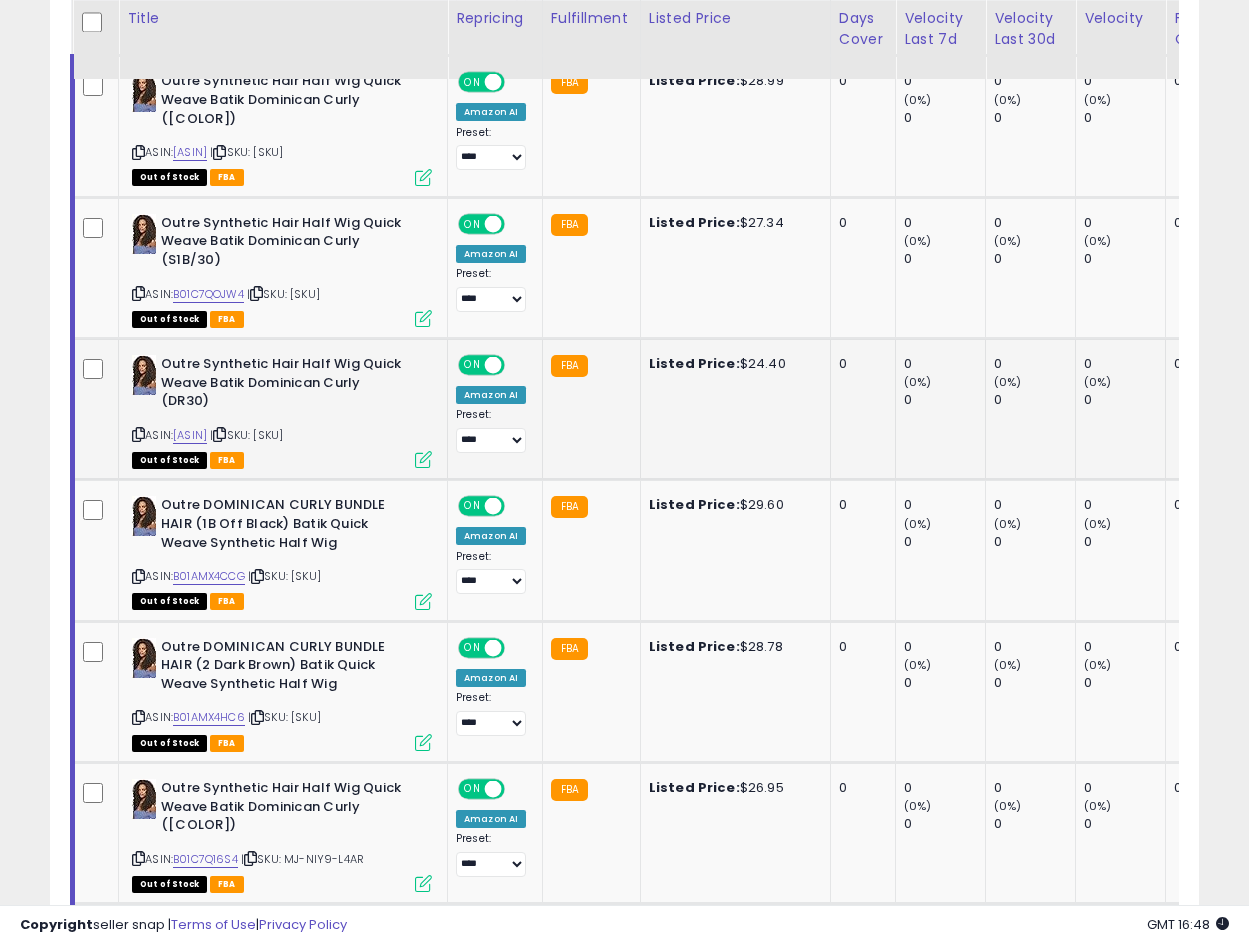 click on "Outre Synthetic Hair Half Wig Quick Weave Batik Dominican Curly (DR30)" at bounding box center [282, 385] 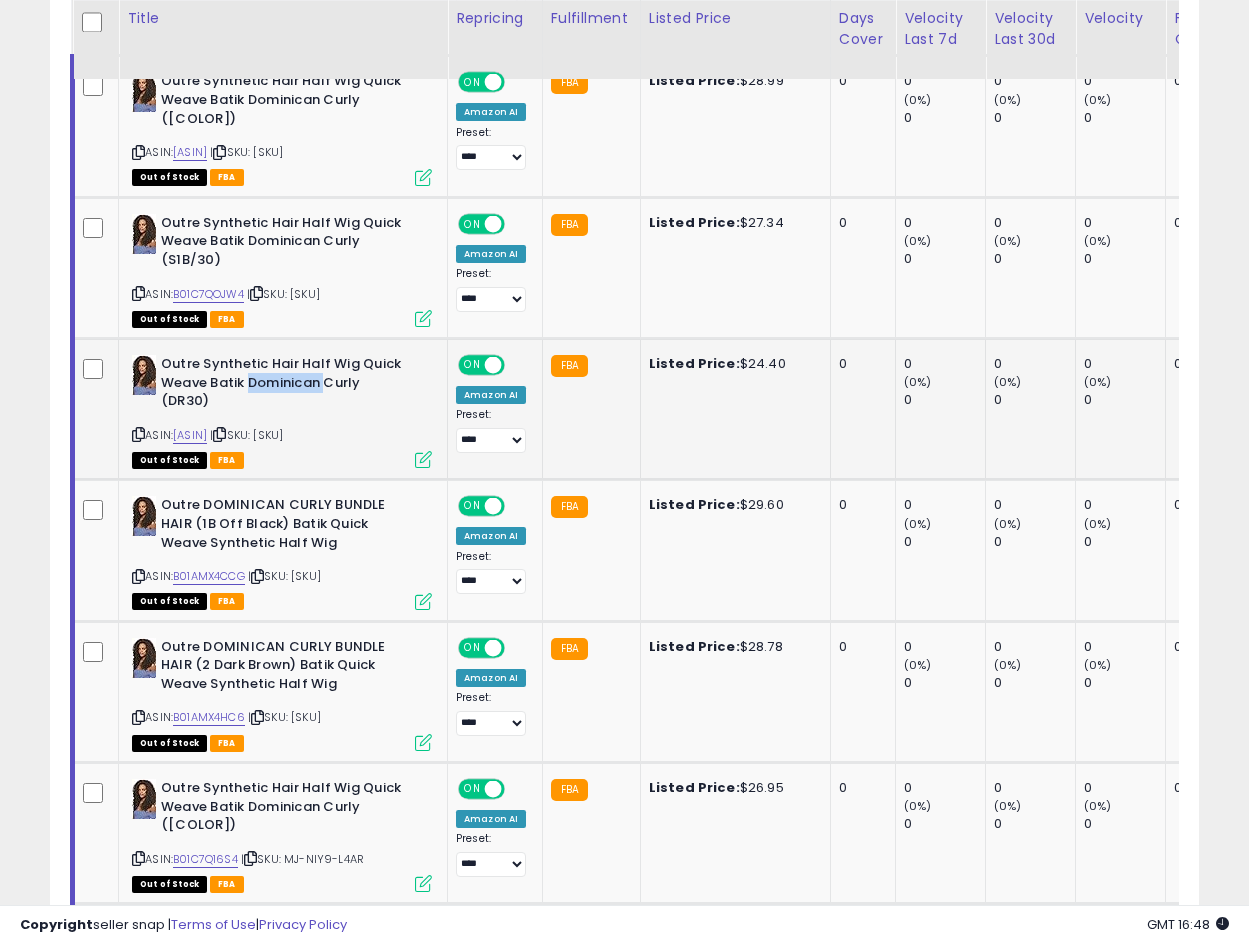 click on "Outre Synthetic Hair Half Wig Quick Weave Batik Dominican Curly (DR30)" at bounding box center [282, 385] 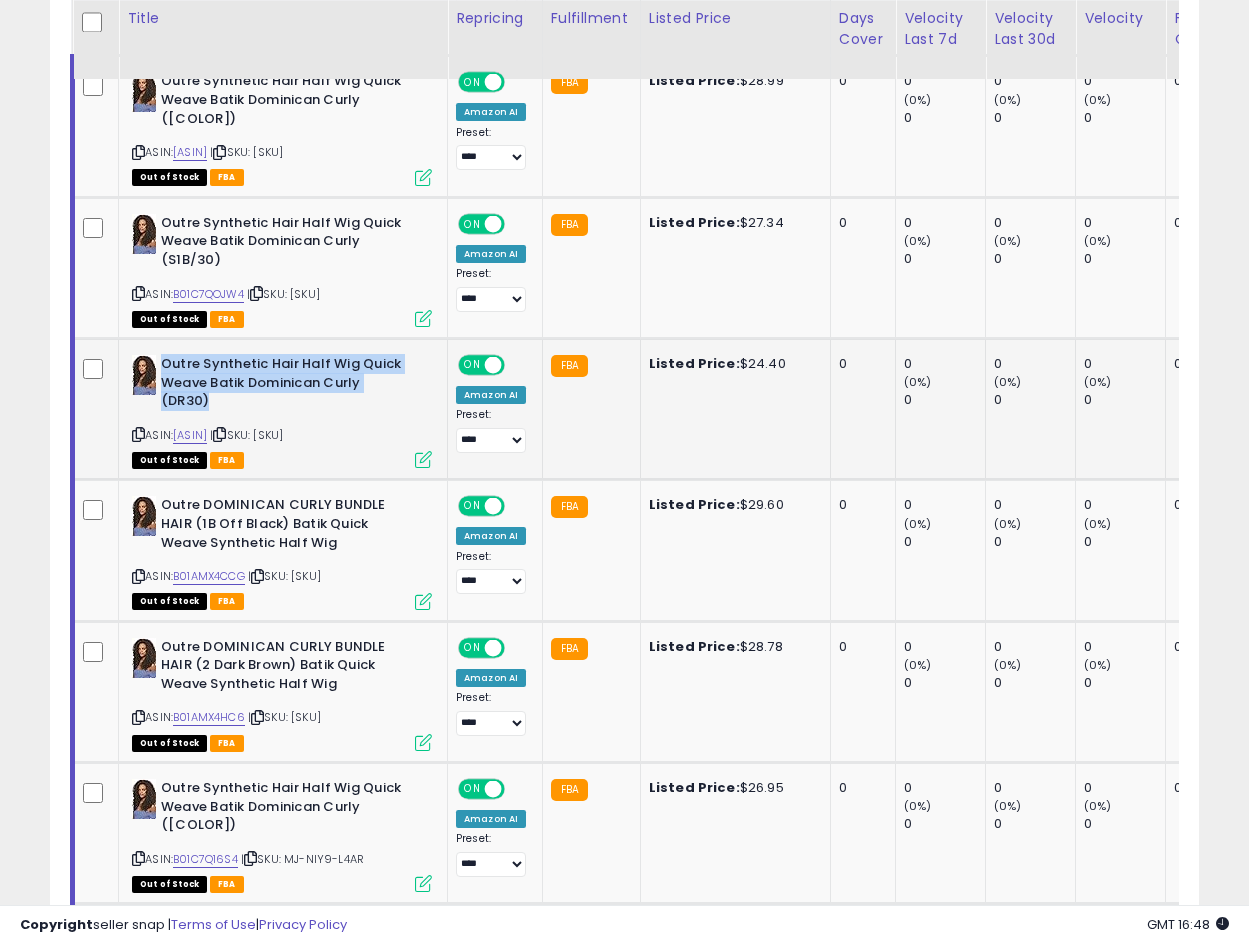 click on "Outre Synthetic Hair Half Wig Quick Weave Batik Dominican Curly (DR30)" at bounding box center [282, 385] 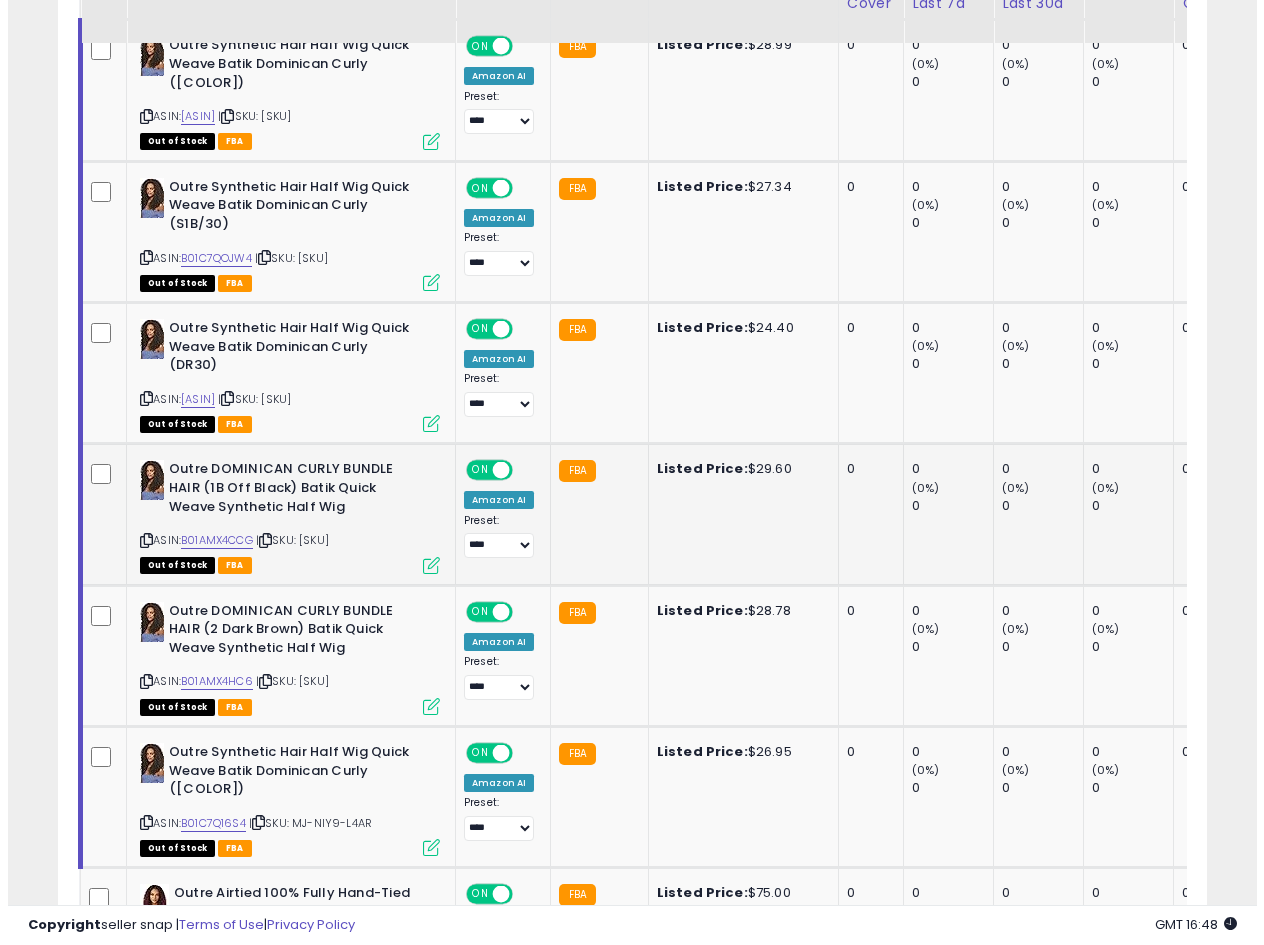 scroll, scrollTop: 1420, scrollLeft: 0, axis: vertical 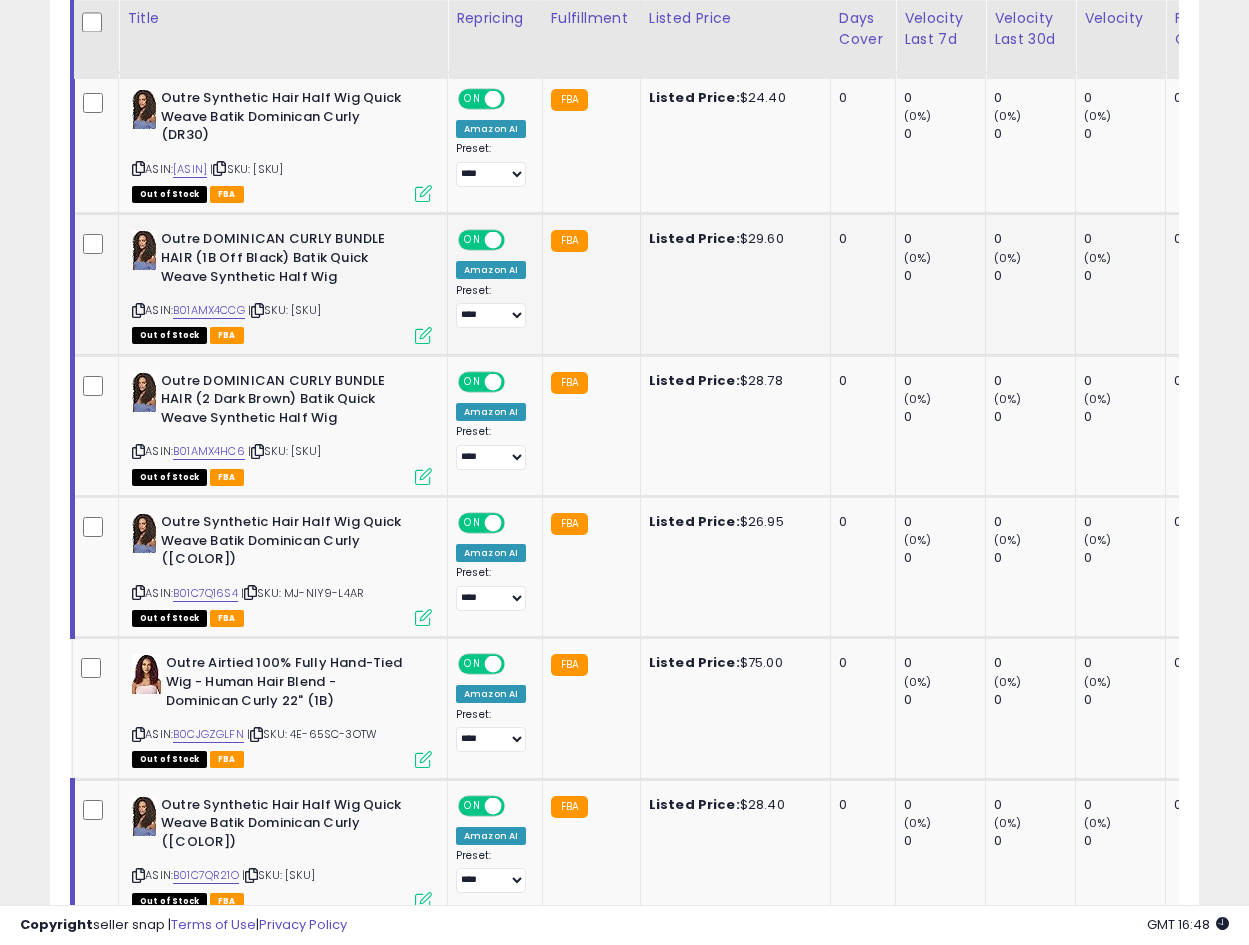 click on "Outre DOMINICAN CURLY BUNDLE HAIR (1B Off Black) Batik Quick Weave Synthetic Half Wig" at bounding box center [282, 260] 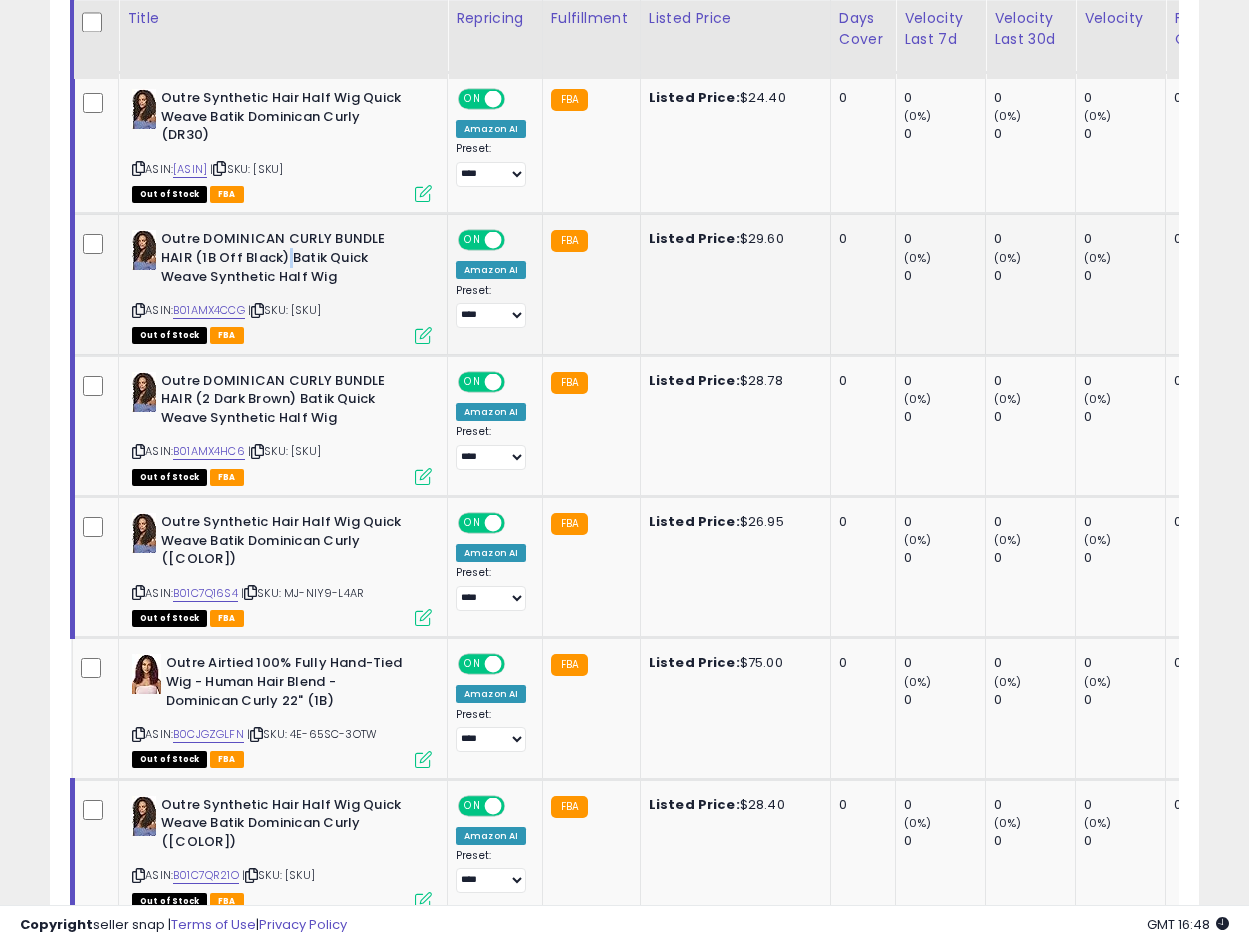 click on "Outre DOMINICAN CURLY BUNDLE HAIR (1B Off Black) Batik Quick Weave Synthetic Half Wig" at bounding box center (282, 260) 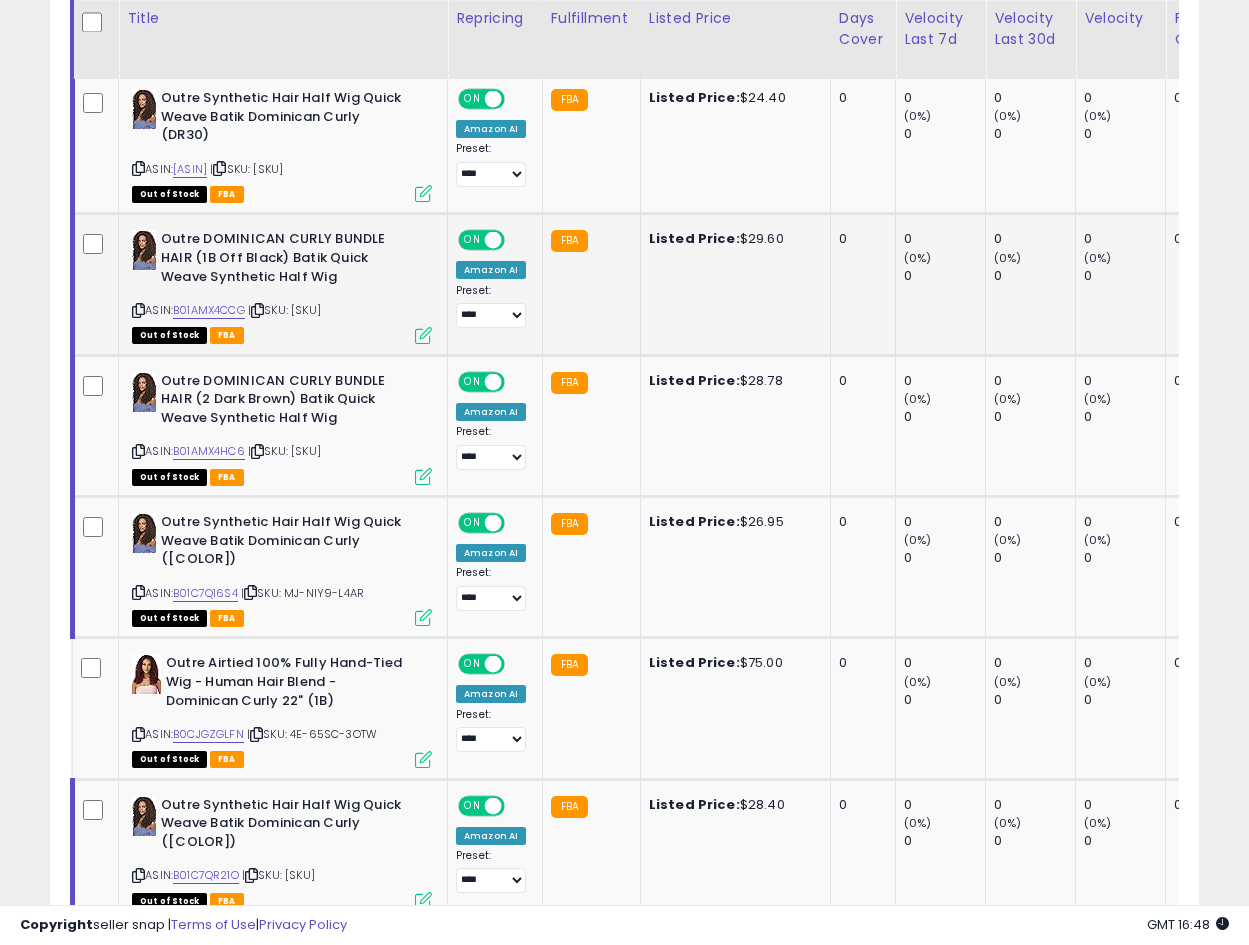 click at bounding box center (423, 335) 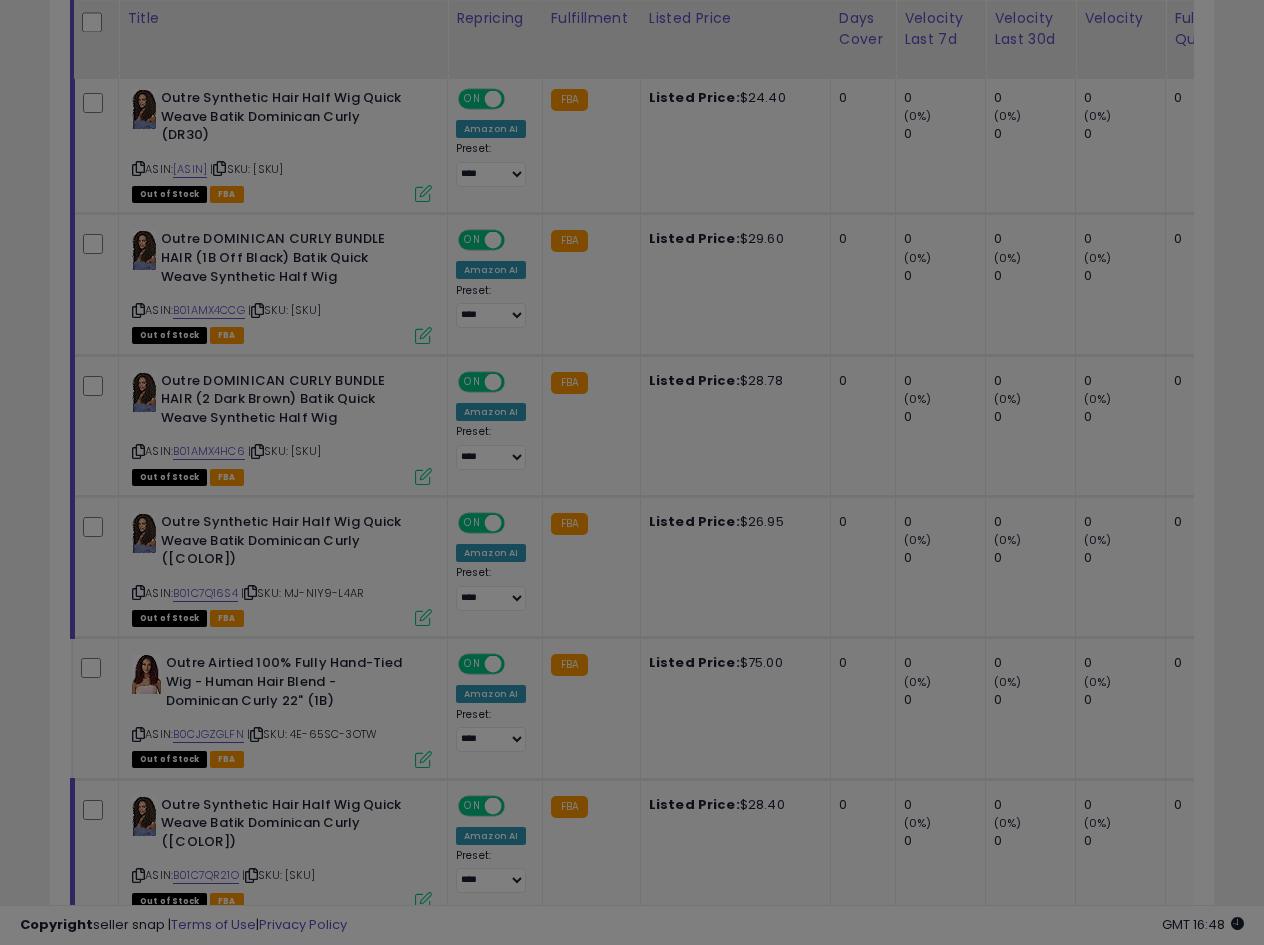 scroll, scrollTop: 999590, scrollLeft: 999327, axis: both 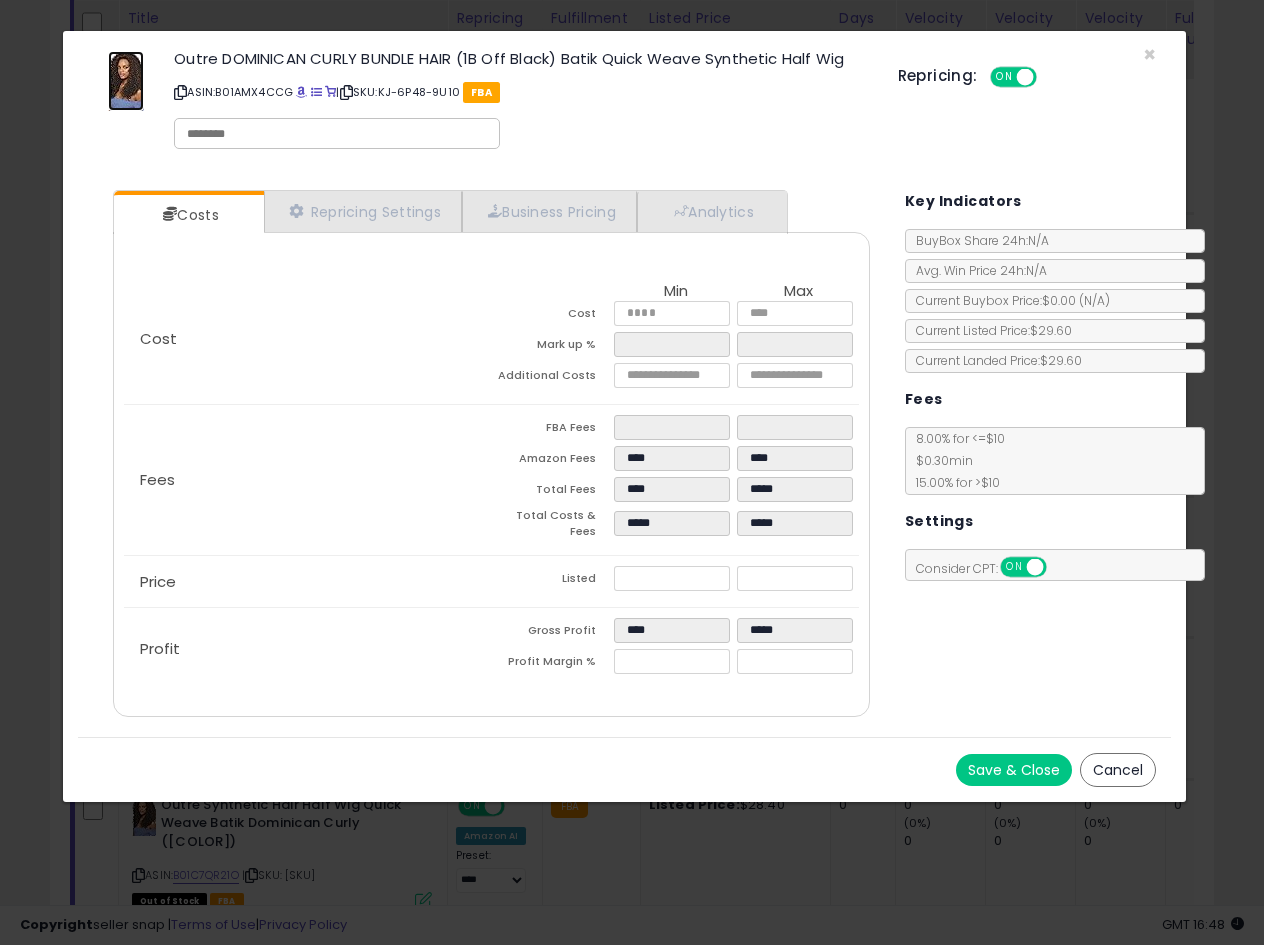 click at bounding box center [126, 81] 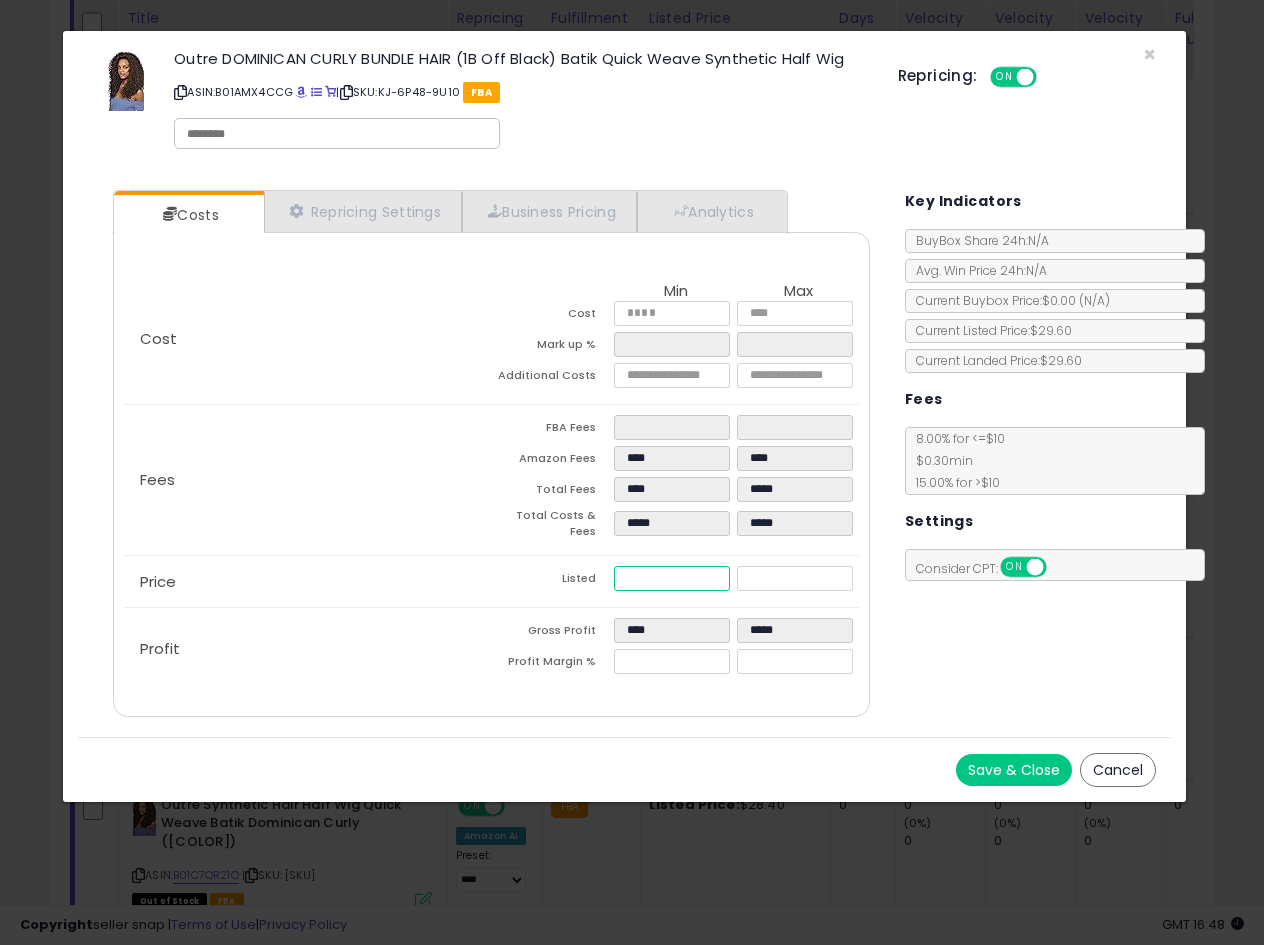 drag, startPoint x: 679, startPoint y: 570, endPoint x: 498, endPoint y: 572, distance: 181.01105 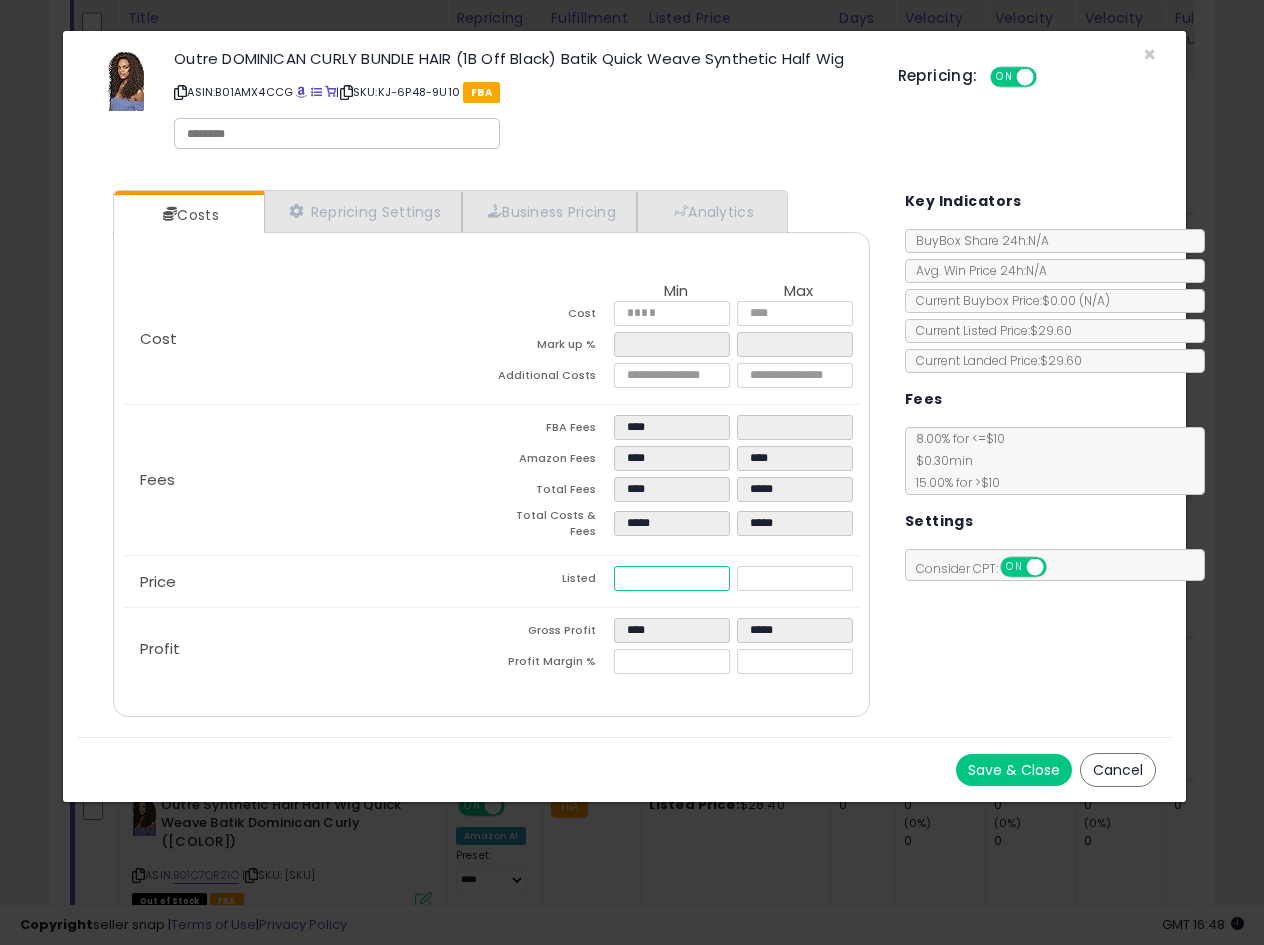 type on "****" 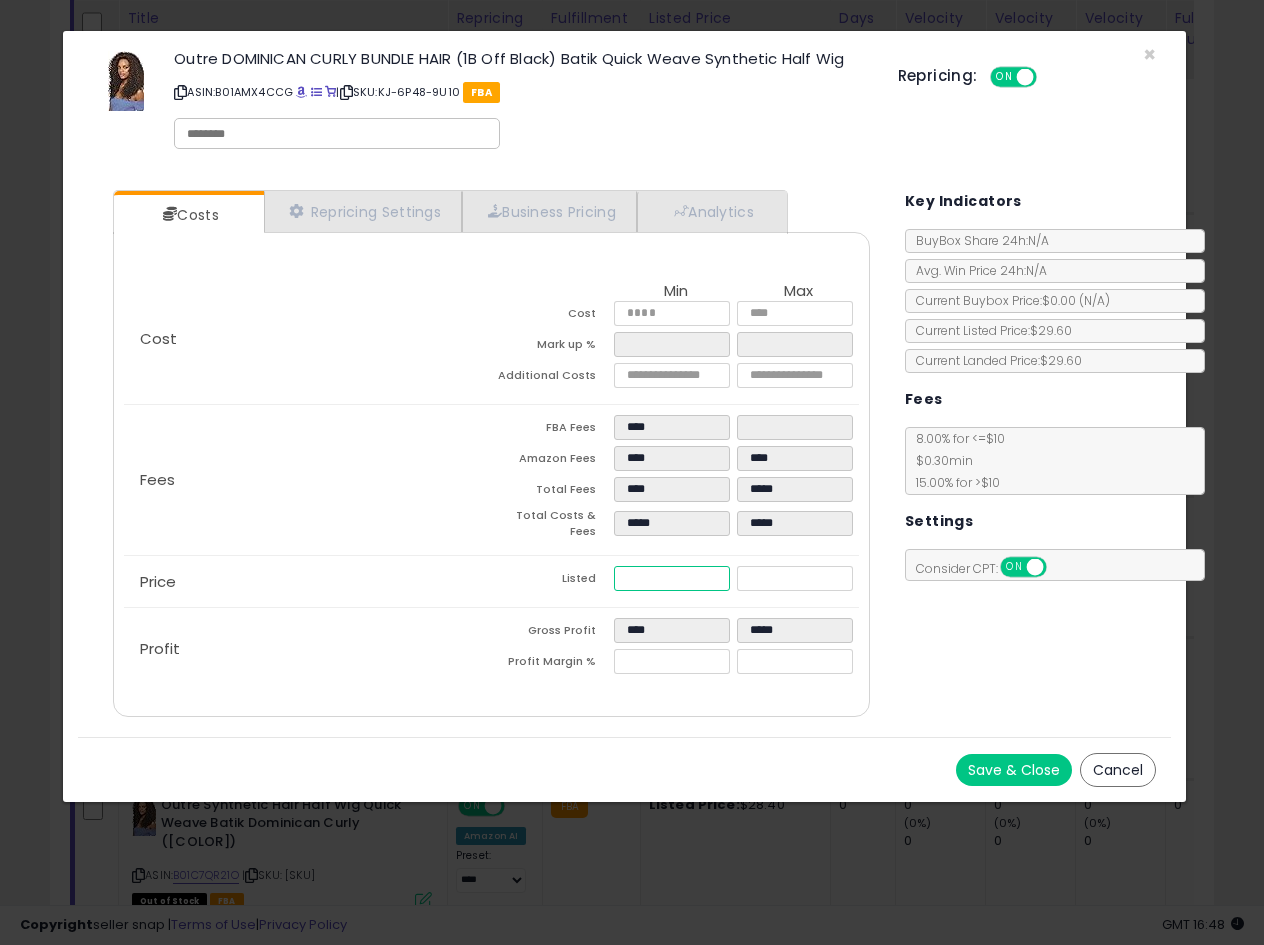 type on "****" 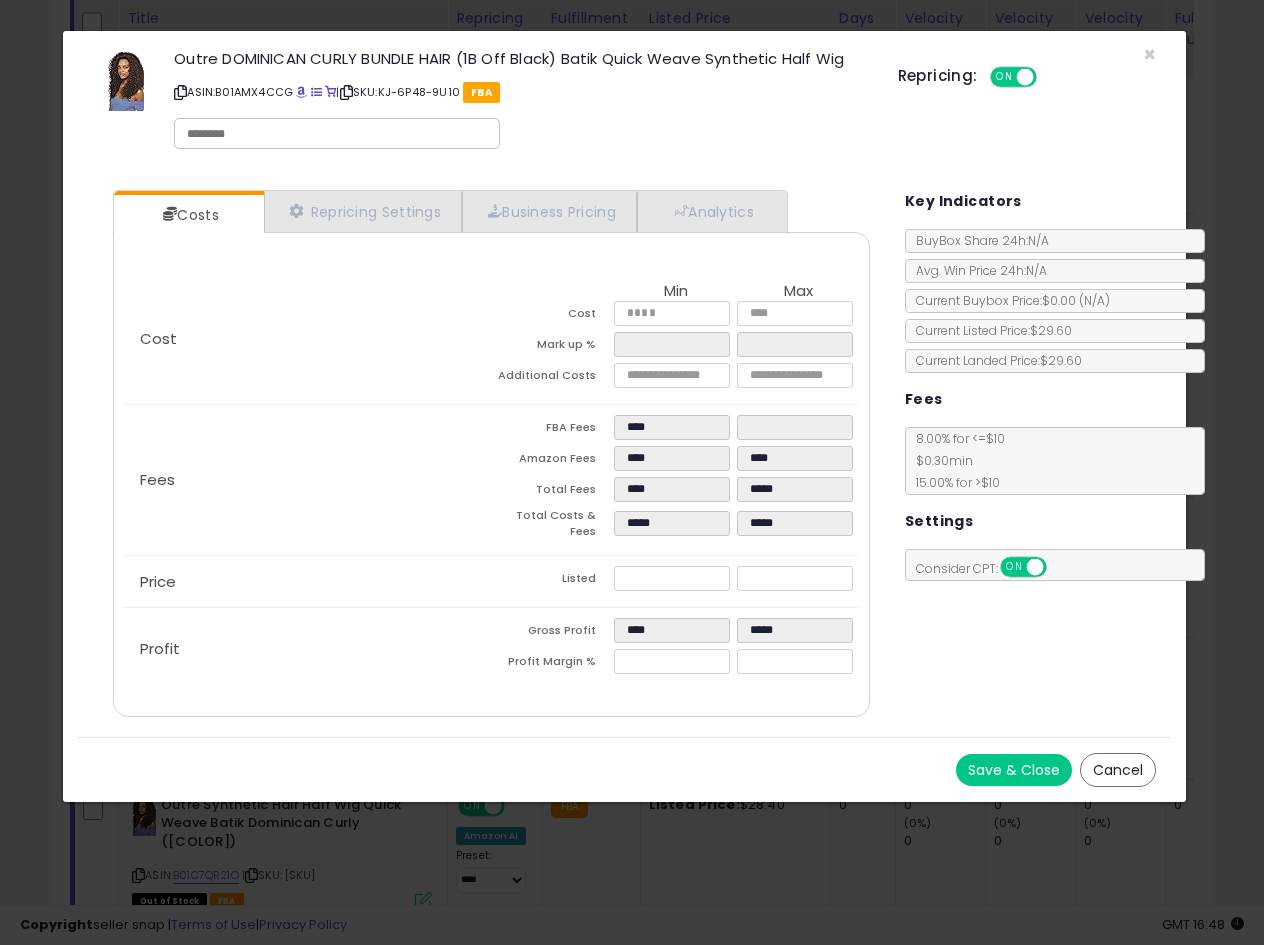type on "*****" 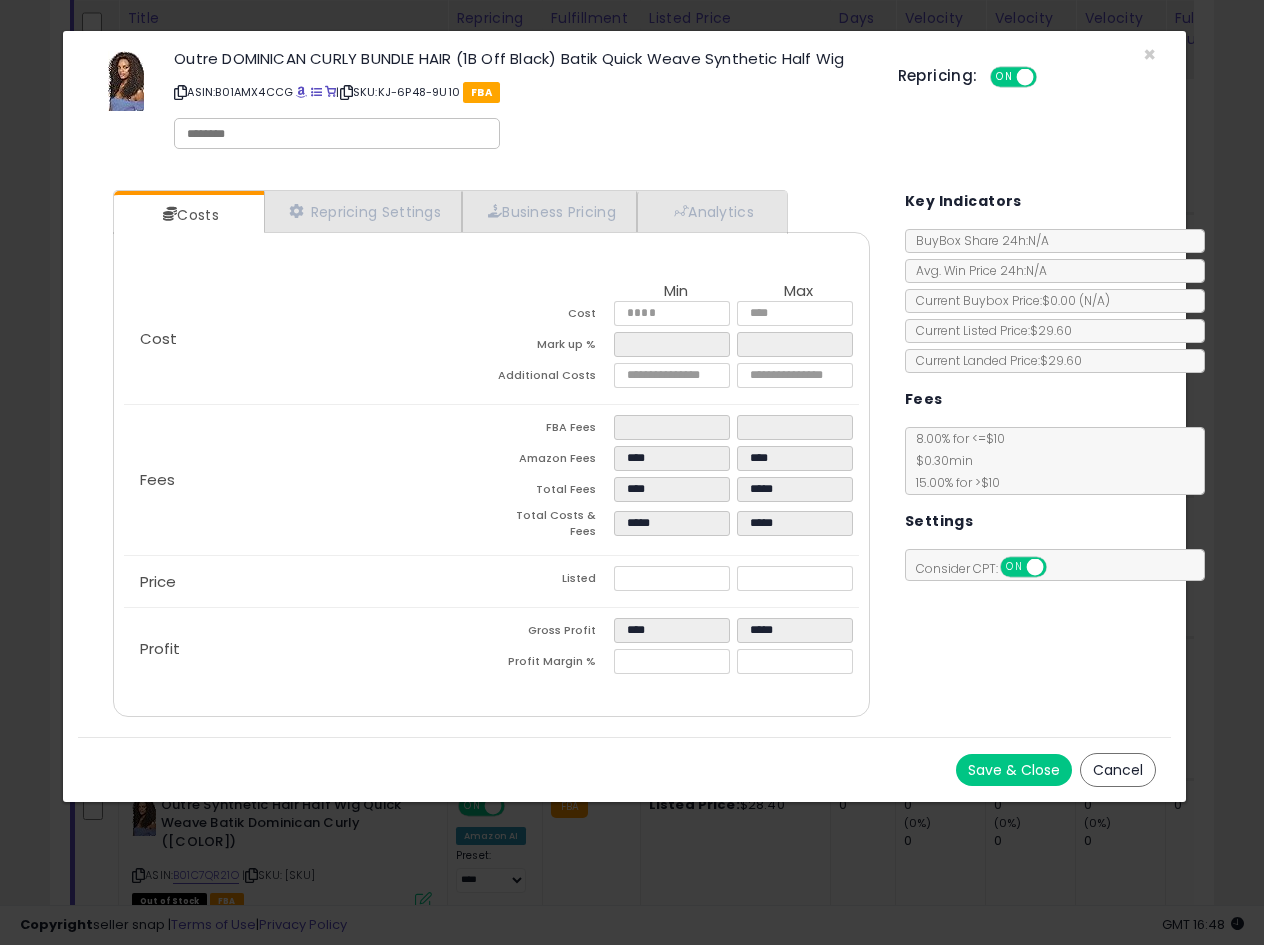 click on "Price
Listed
*****
*****" 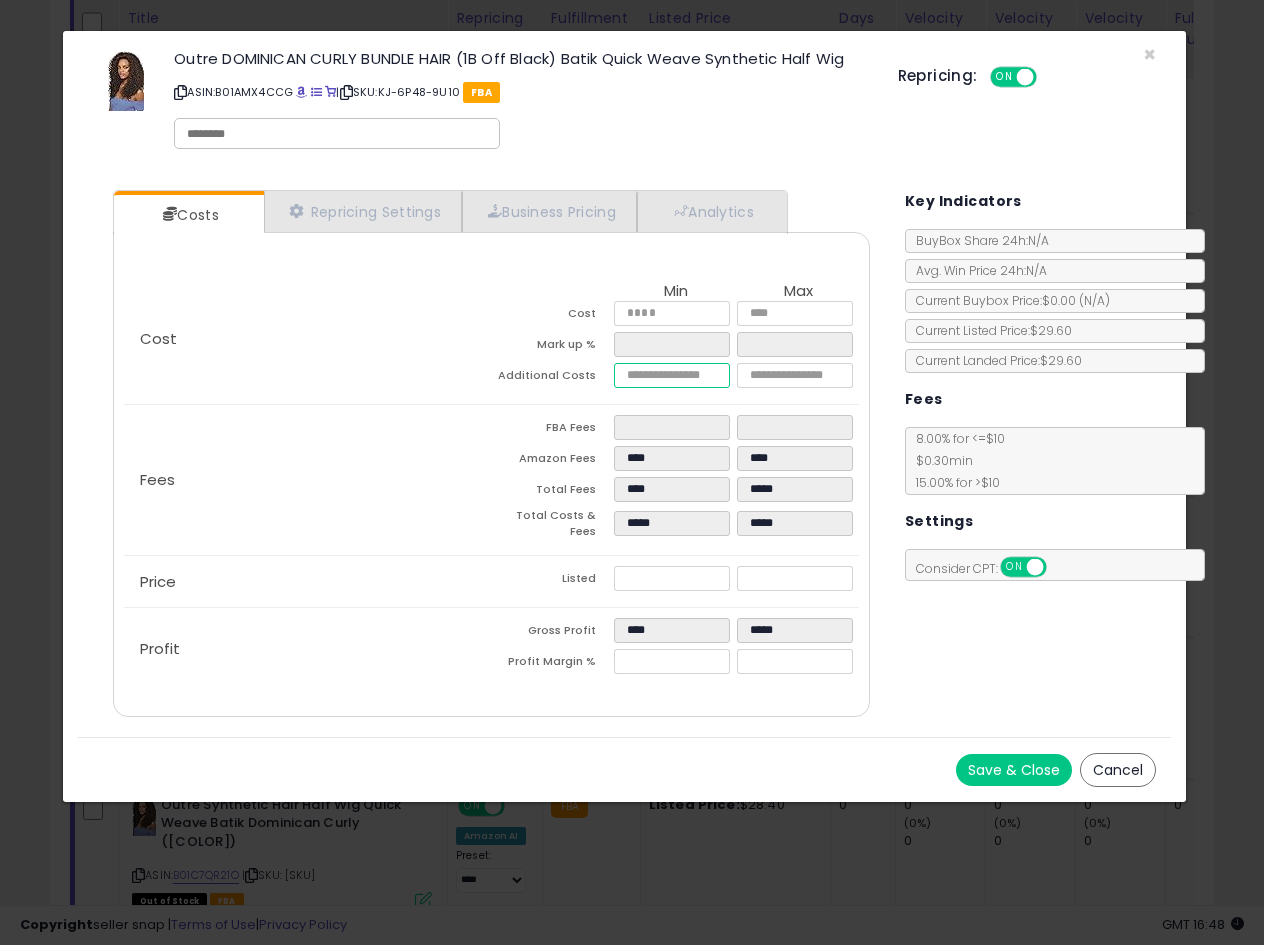 click at bounding box center (672, 375) 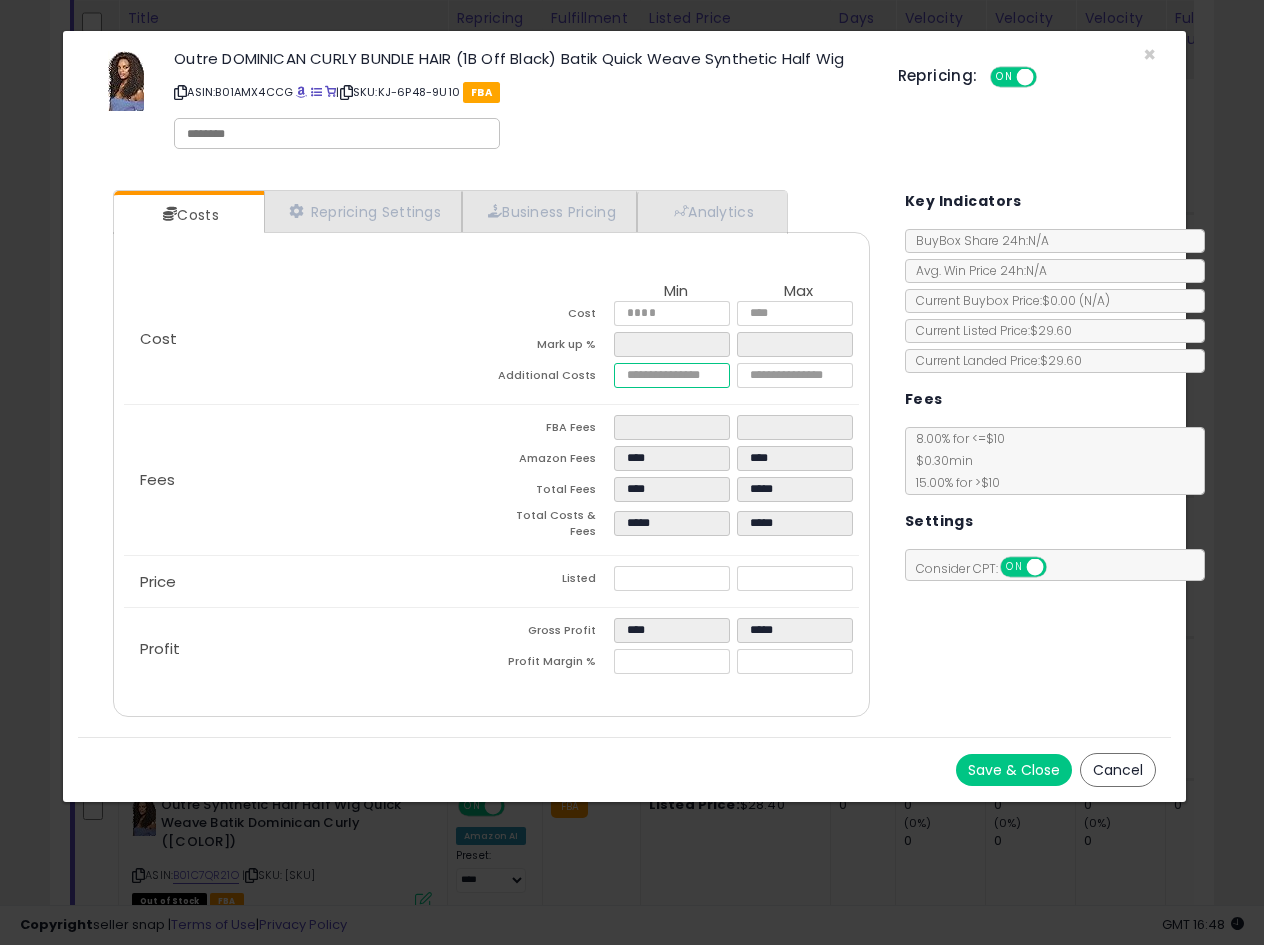 type on "*****" 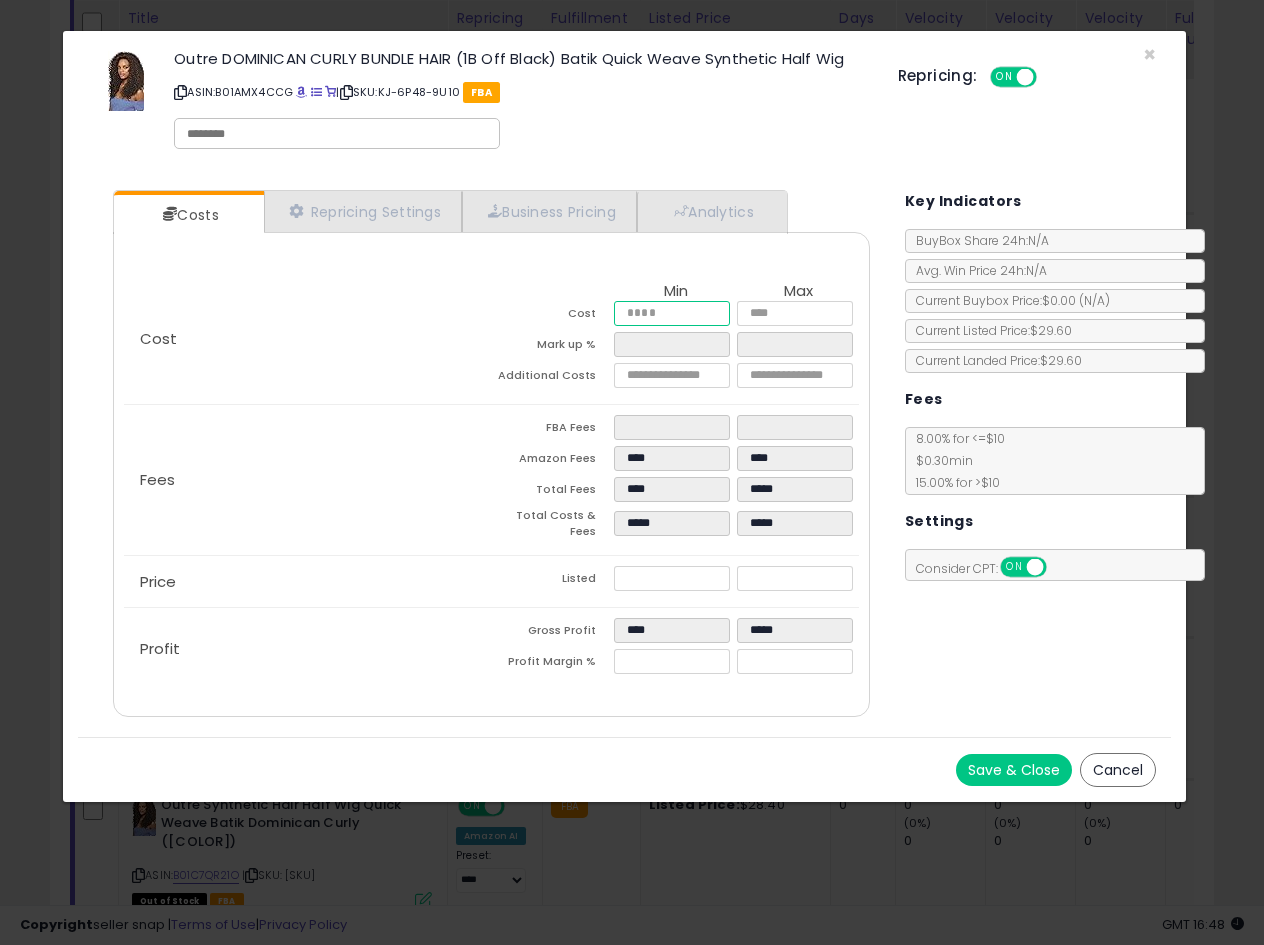 type on "*****" 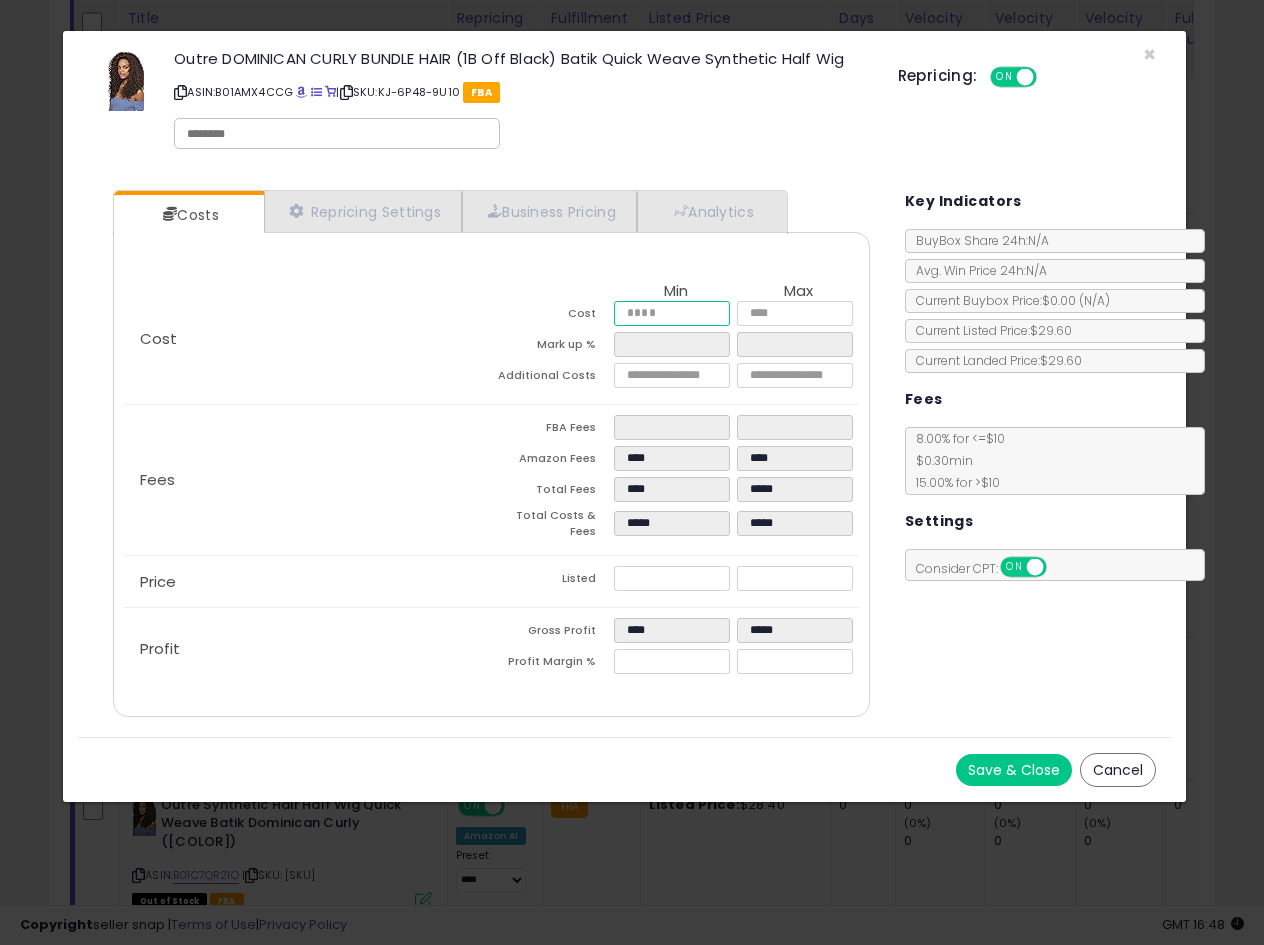 type on "******" 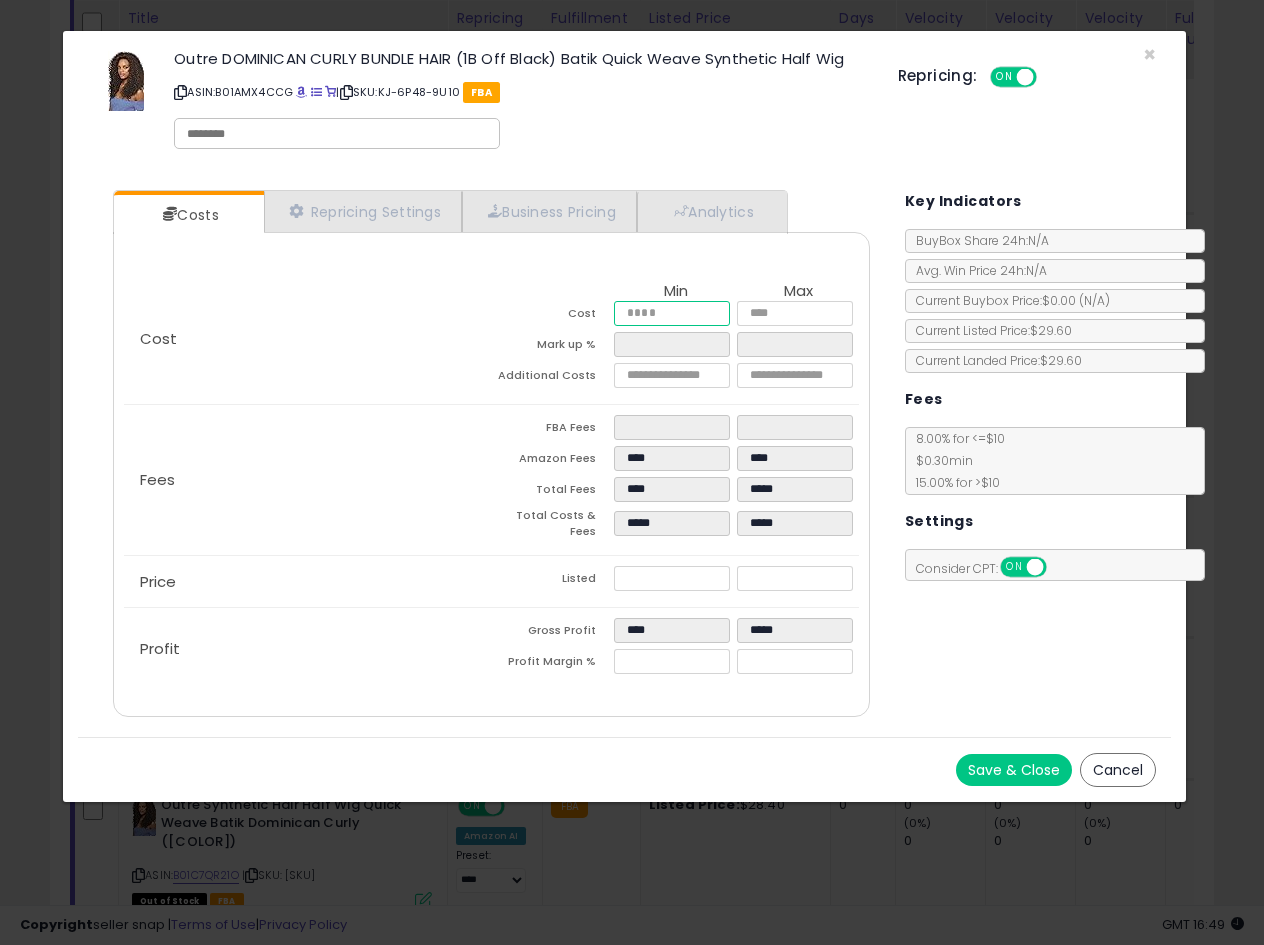 type on "****" 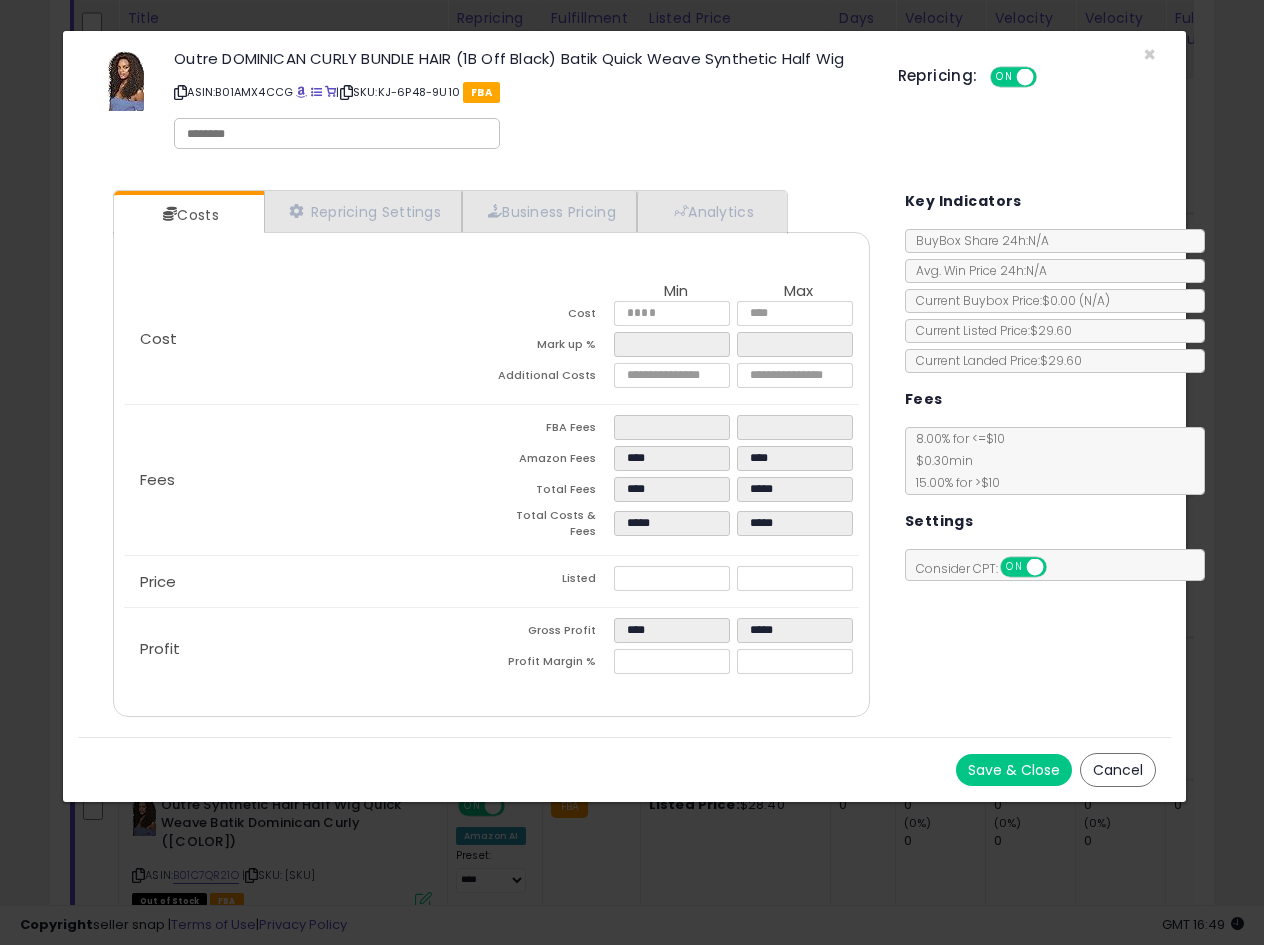 type on "*****" 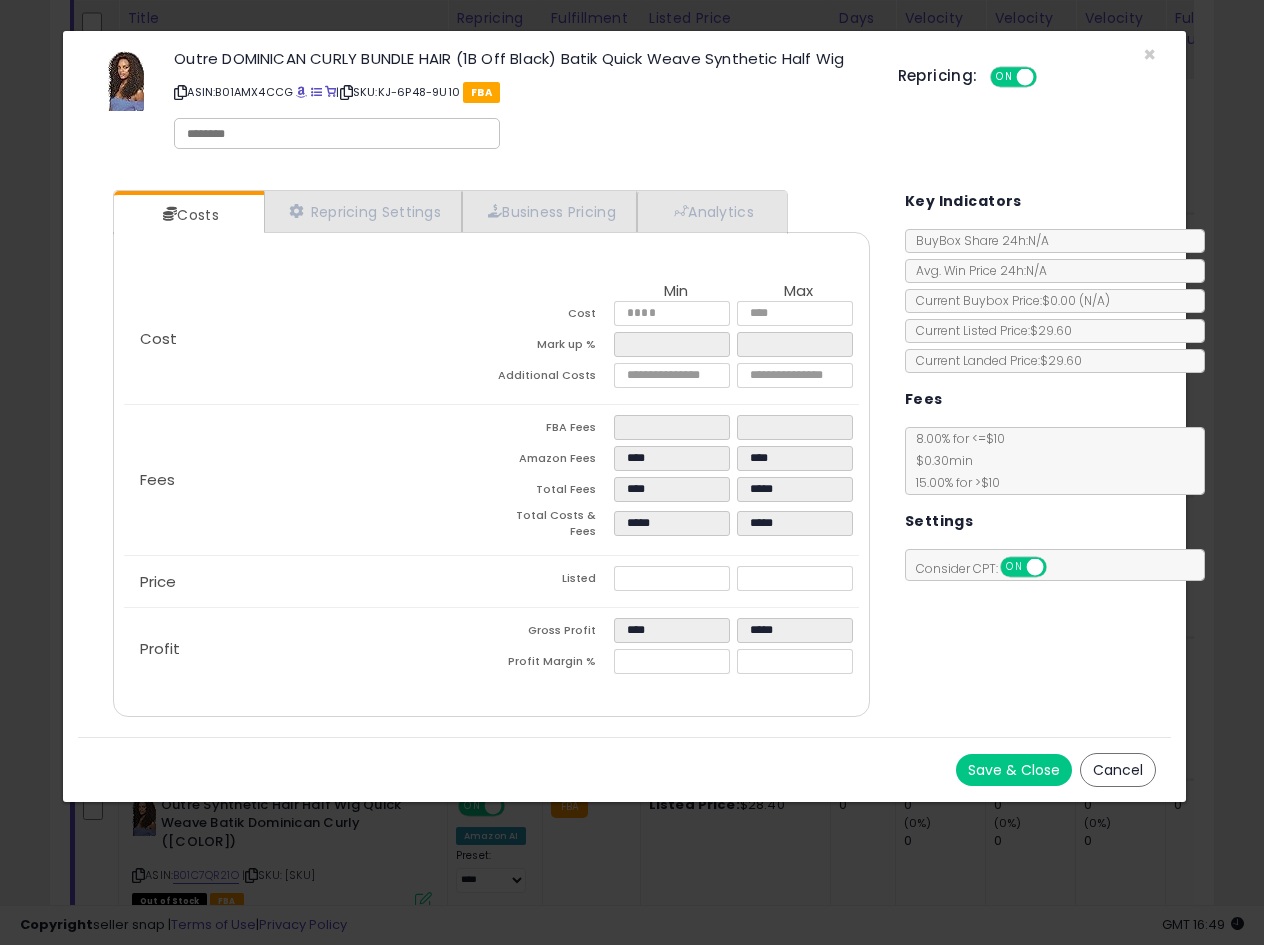 type on "****" 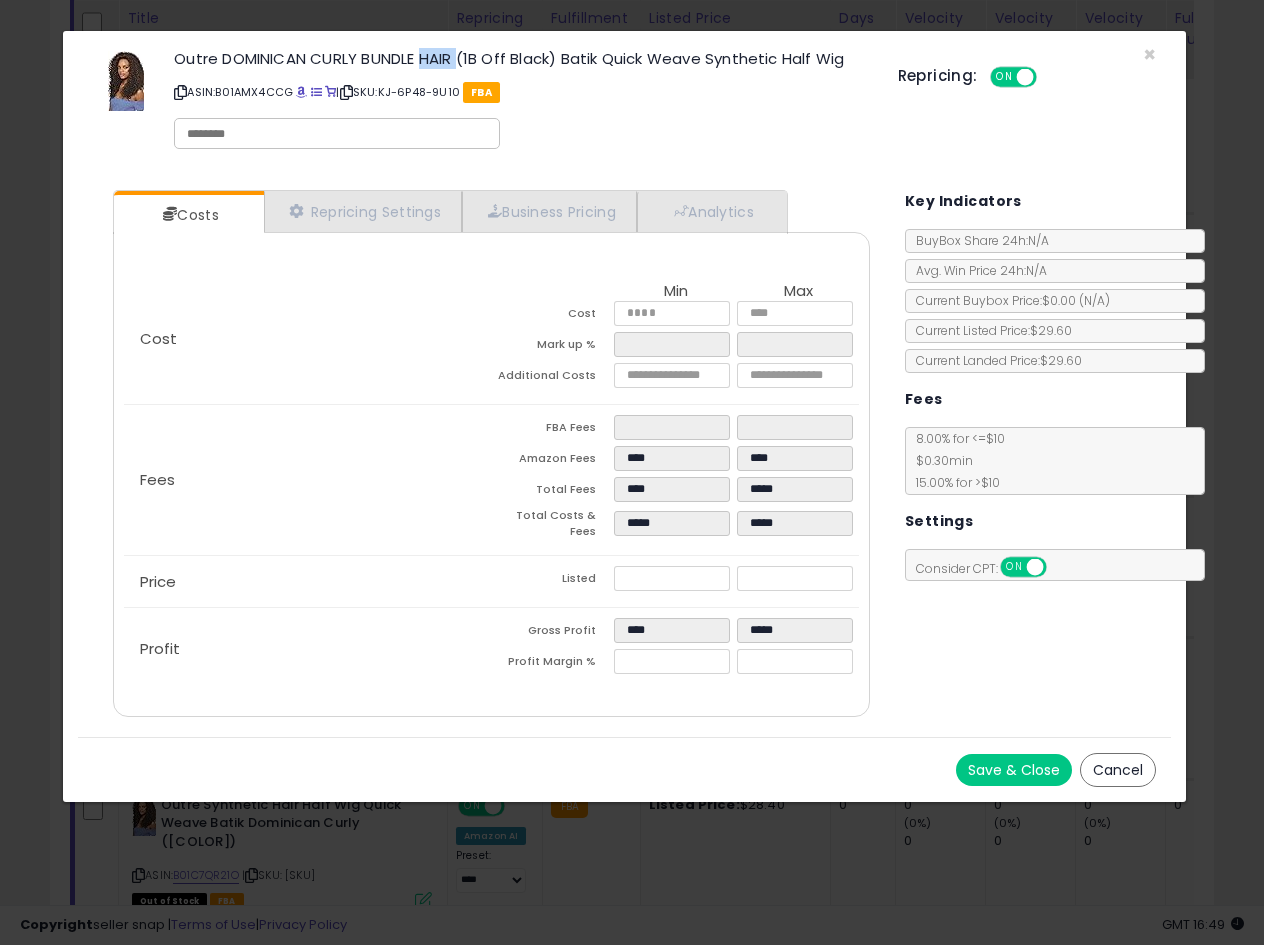 click on "Outre DOMINICAN CURLY BUNDLE HAIR (1B Off Black) Batik Quick Weave Synthetic Half Wig" at bounding box center [520, 58] 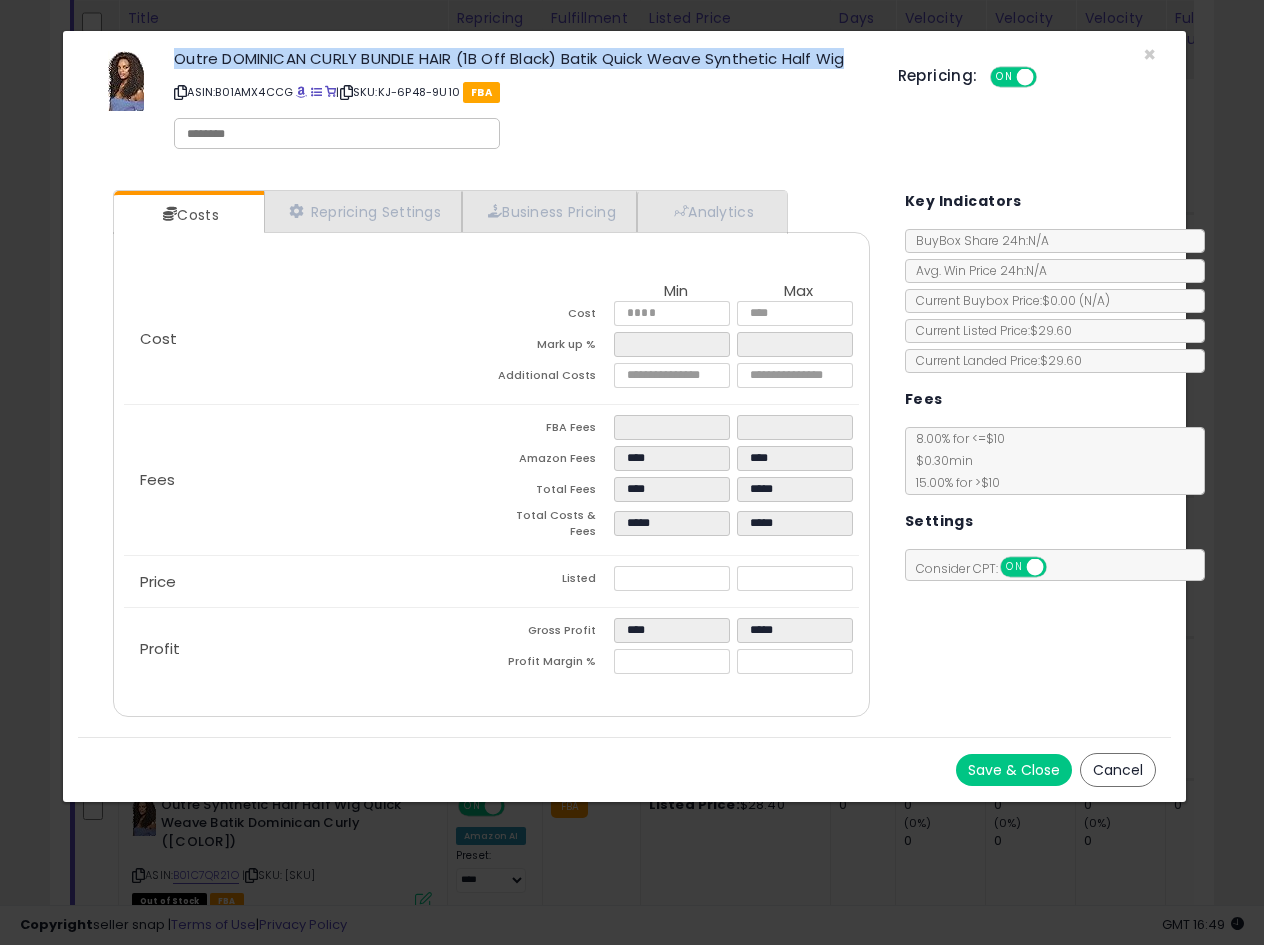 click on "Outre DOMINICAN CURLY BUNDLE HAIR (1B Off Black) Batik Quick Weave Synthetic Half Wig" at bounding box center (520, 58) 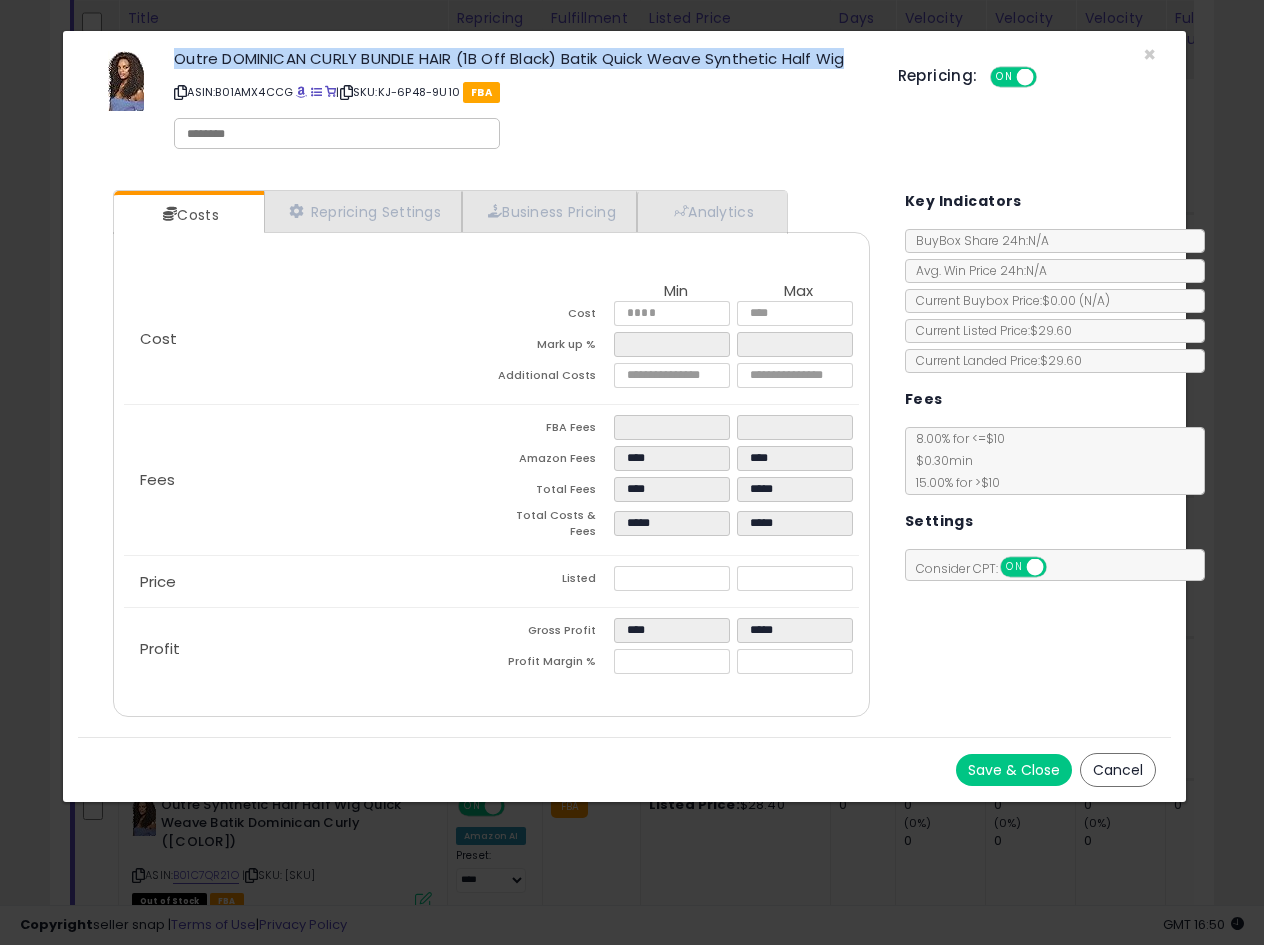 click on "Outre DOMINICAN CURLY BUNDLE HAIR (1B Off Black) Batik Quick Weave Synthetic Half Wig" at bounding box center (520, 58) 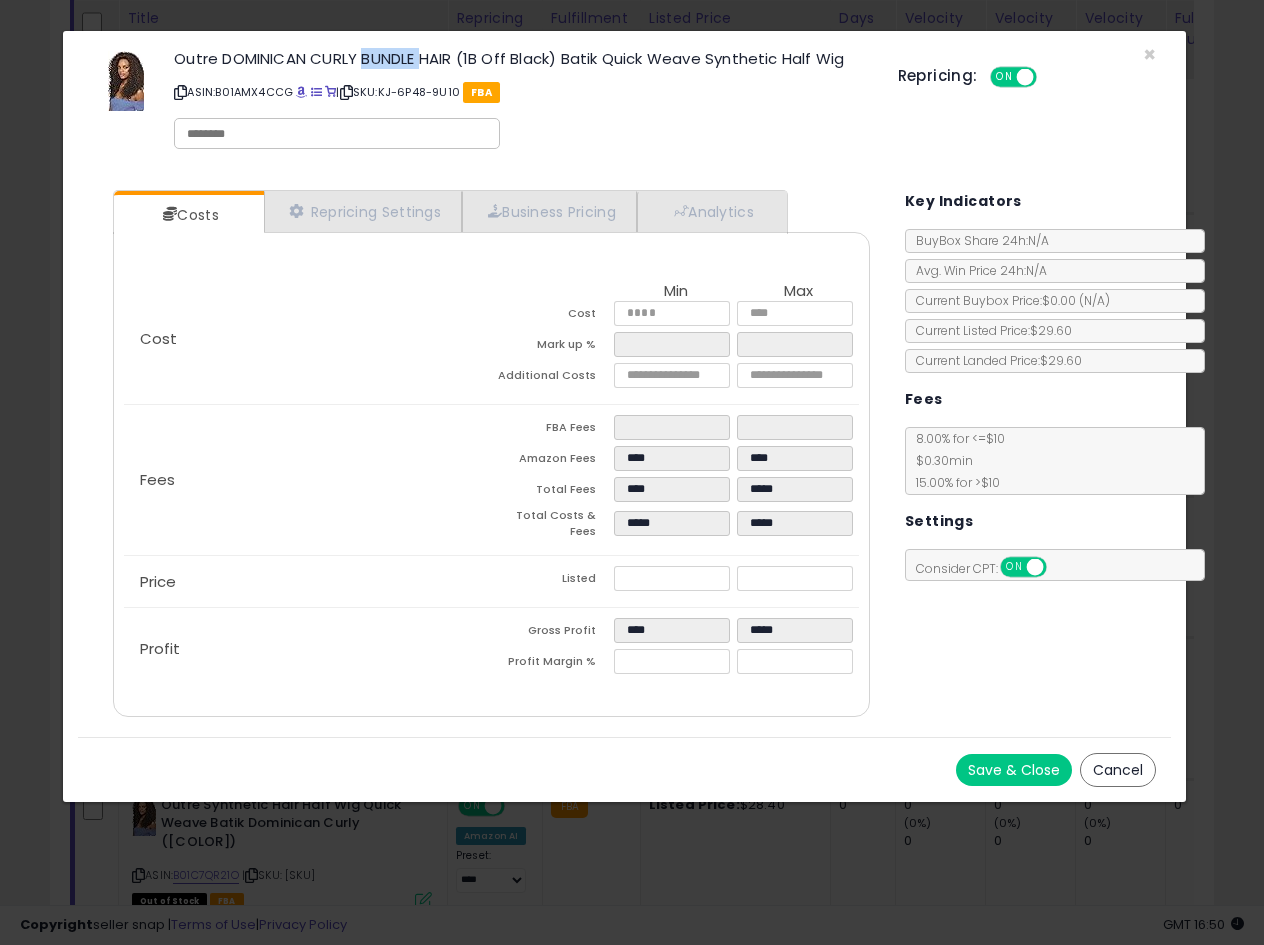 click on "Outre DOMINICAN CURLY BUNDLE HAIR (1B Off Black) Batik Quick Weave Synthetic Half Wig" at bounding box center (520, 58) 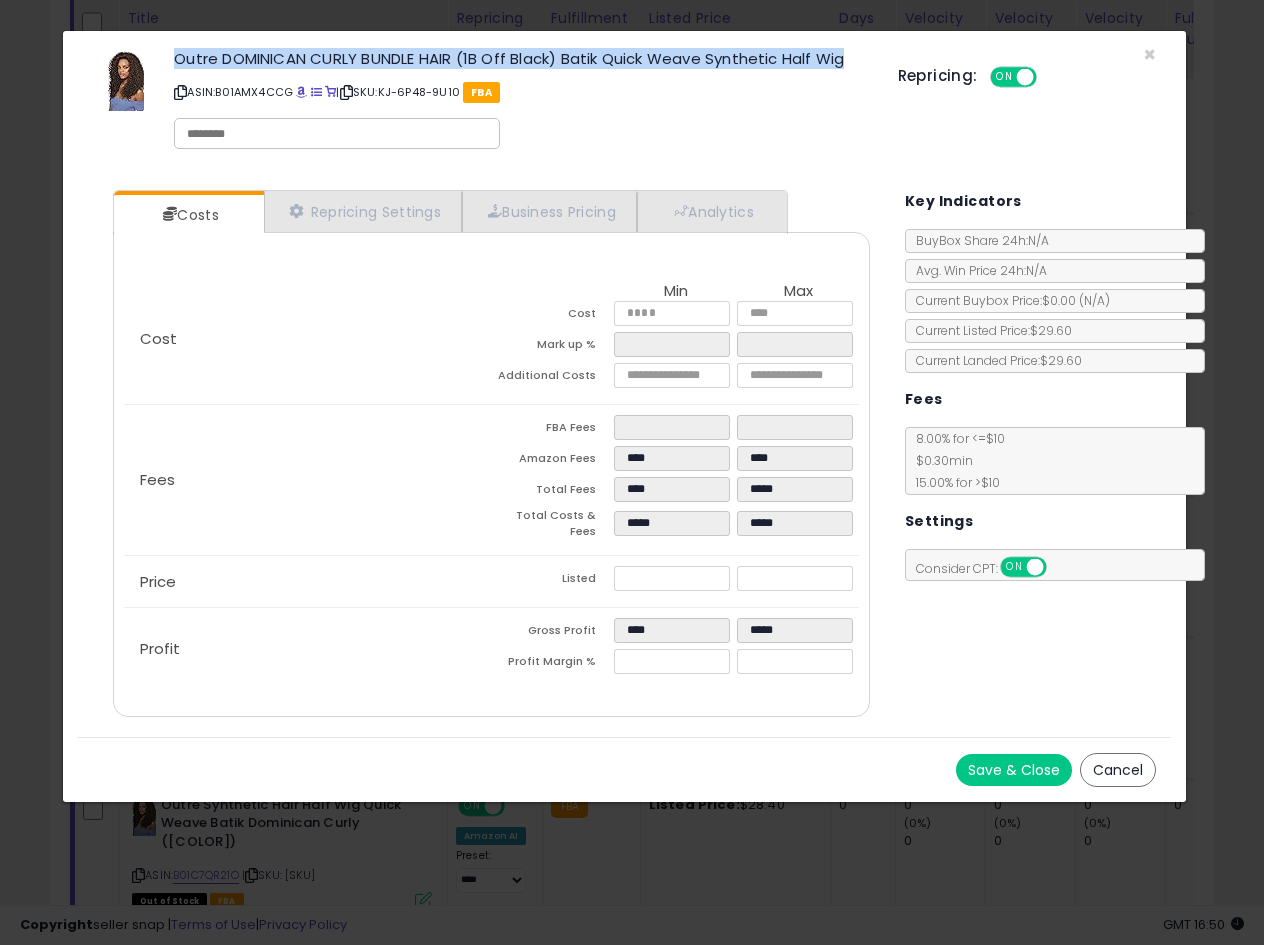 click on "Outre DOMINICAN CURLY BUNDLE HAIR (1B Off Black) Batik Quick Weave Synthetic Half Wig" at bounding box center [520, 58] 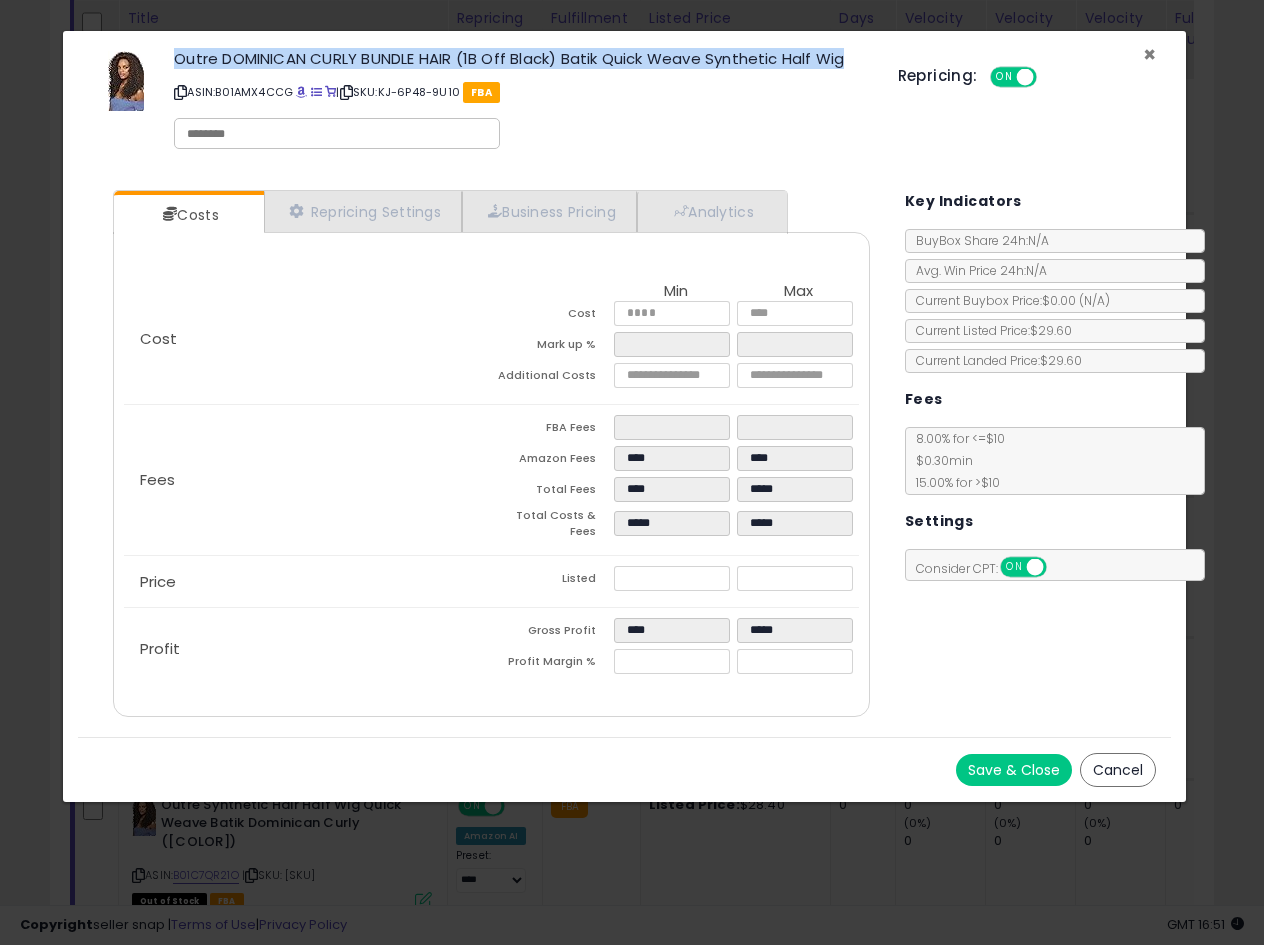 click on "×" at bounding box center [1149, 54] 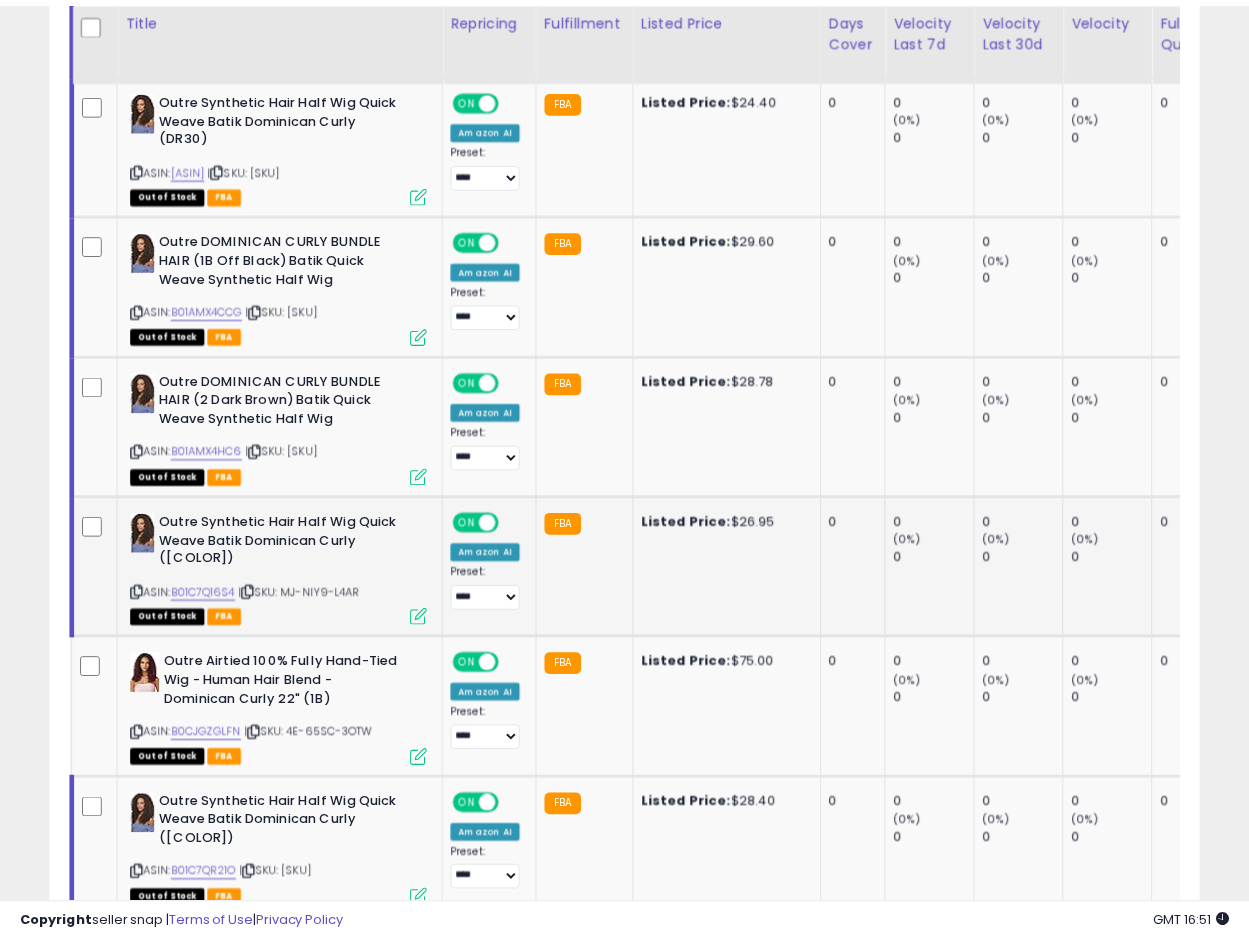 scroll, scrollTop: 410, scrollLeft: 665, axis: both 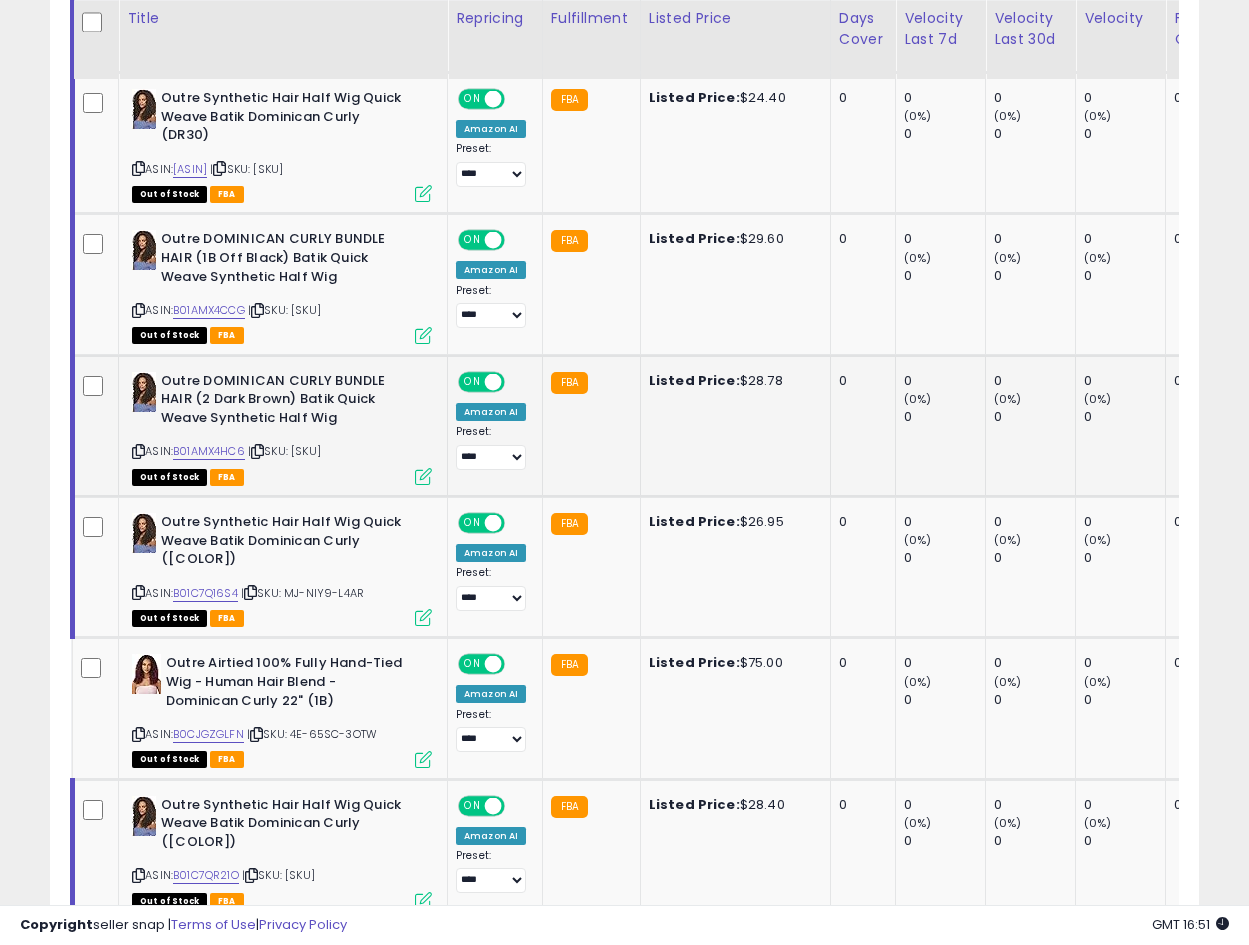 click at bounding box center [423, 476] 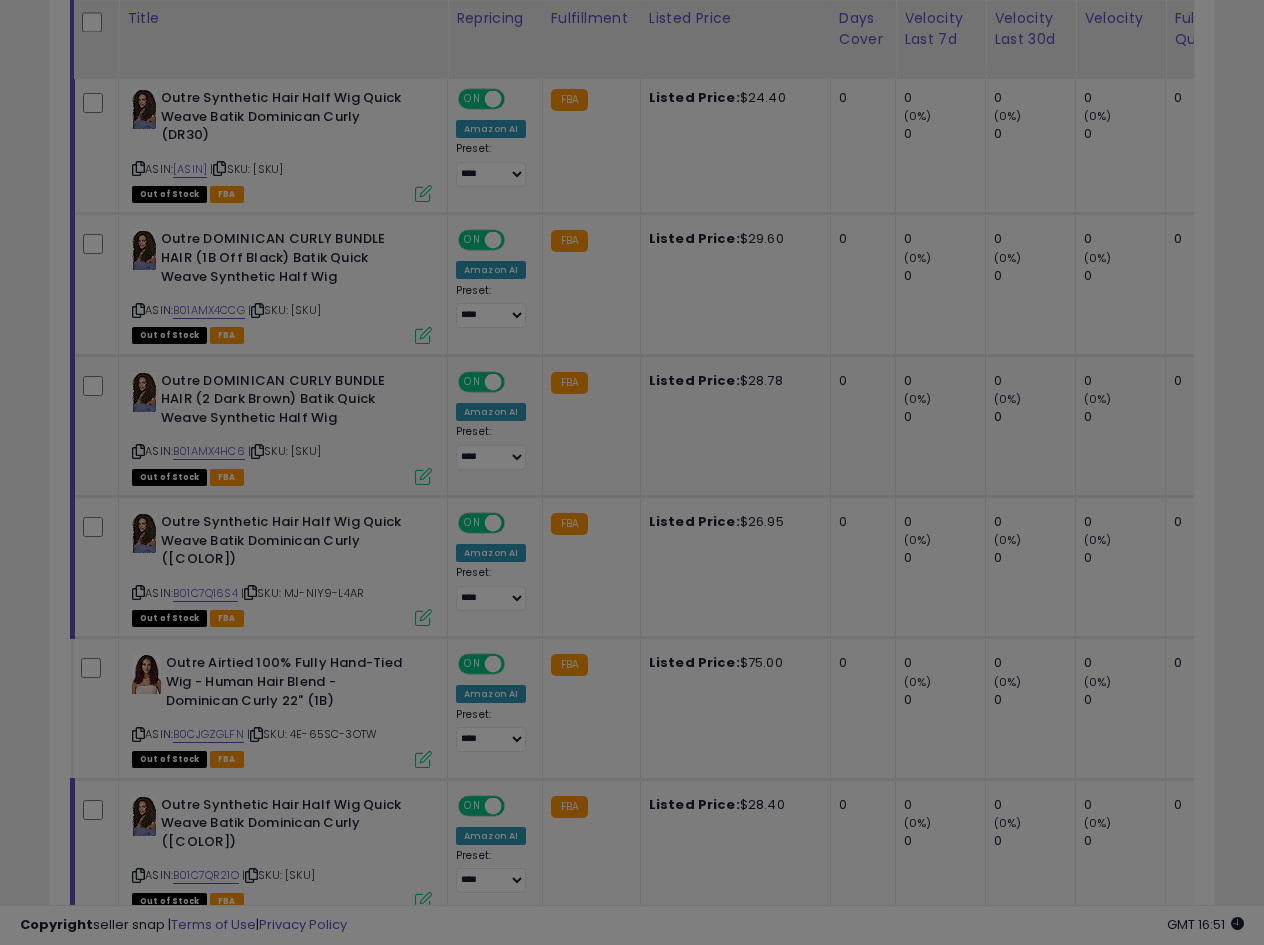 scroll, scrollTop: 999590, scrollLeft: 999327, axis: both 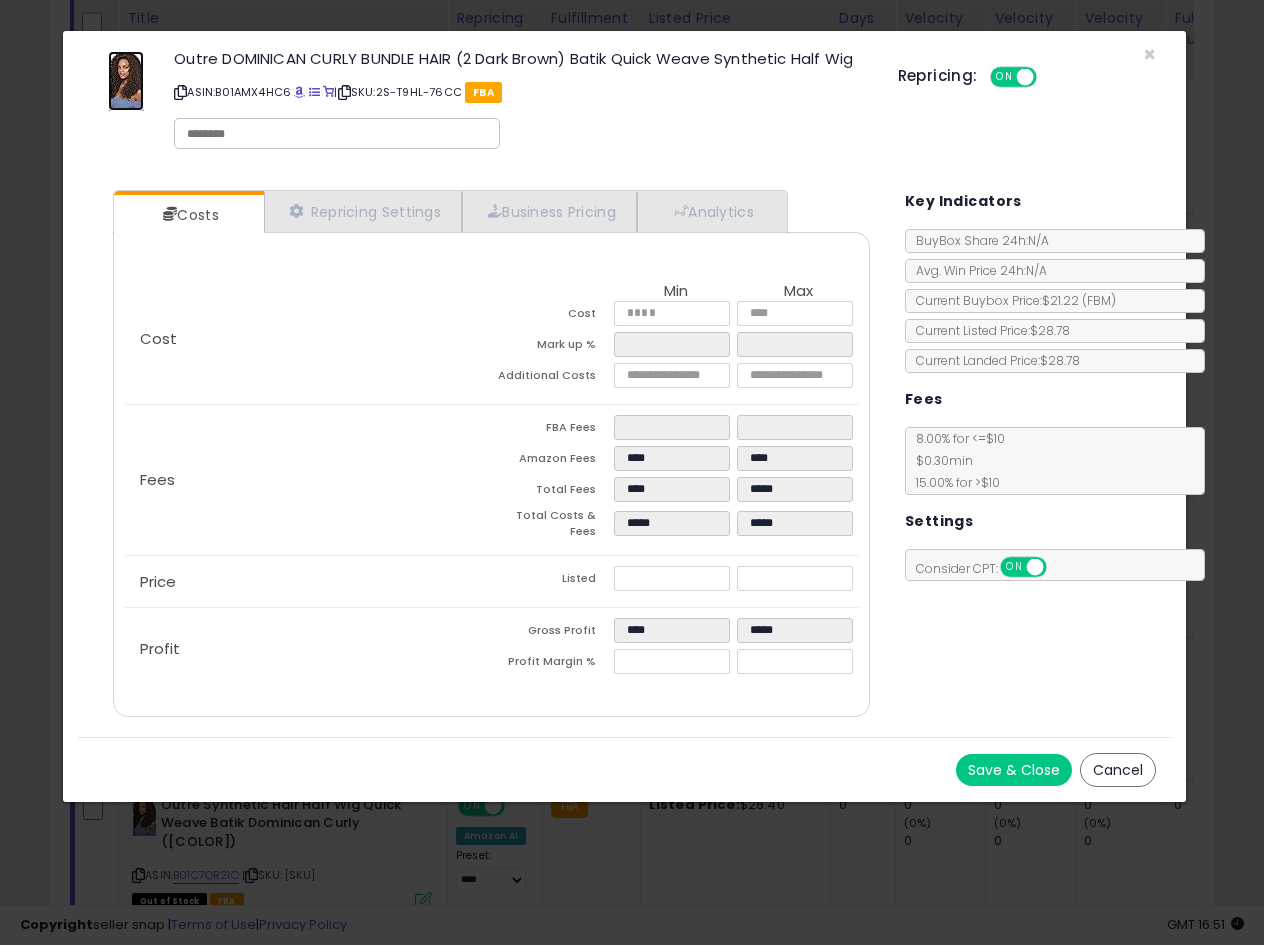 click at bounding box center [126, 81] 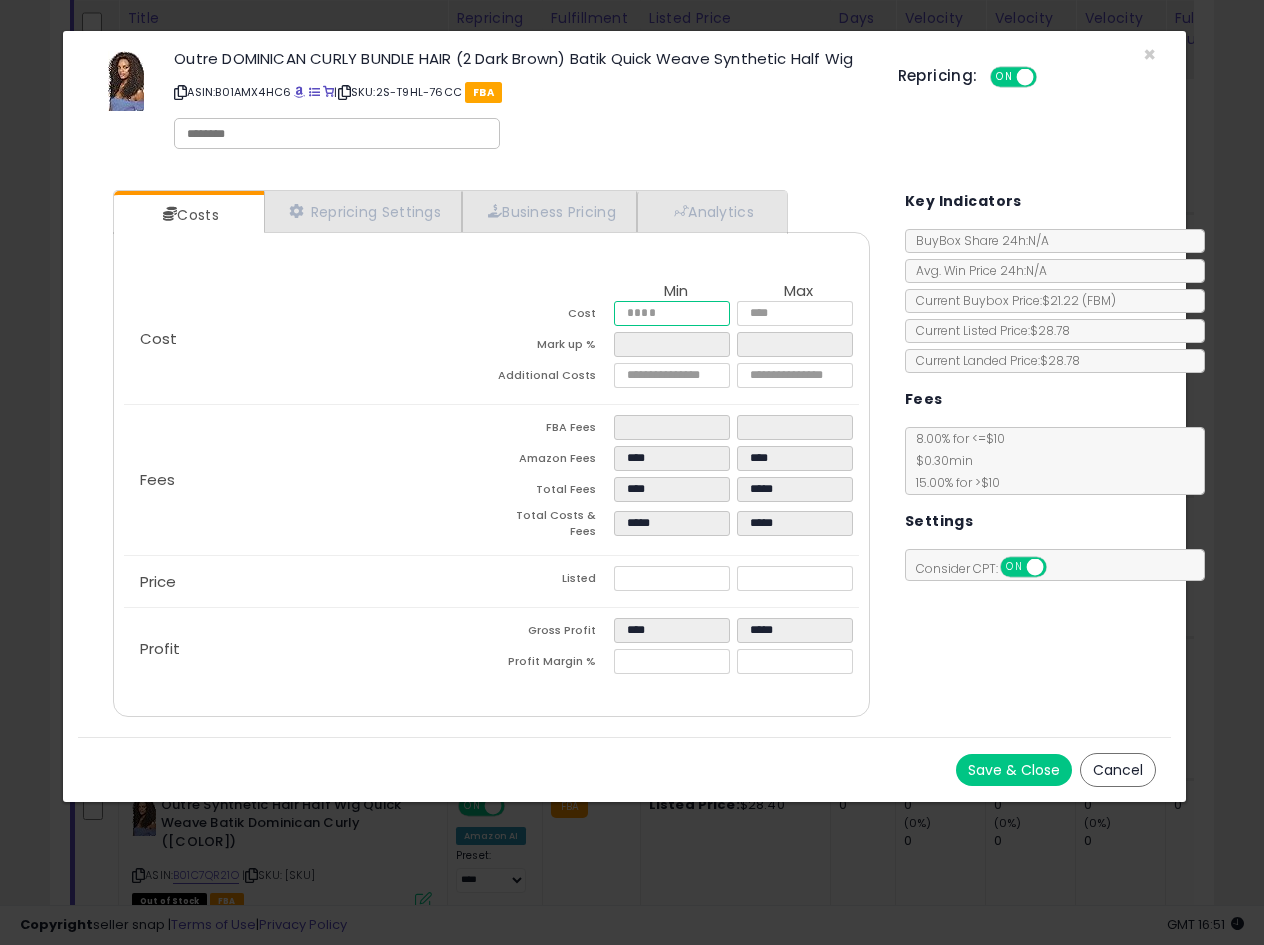 drag, startPoint x: 678, startPoint y: 319, endPoint x: 309, endPoint y: 346, distance: 369.98648 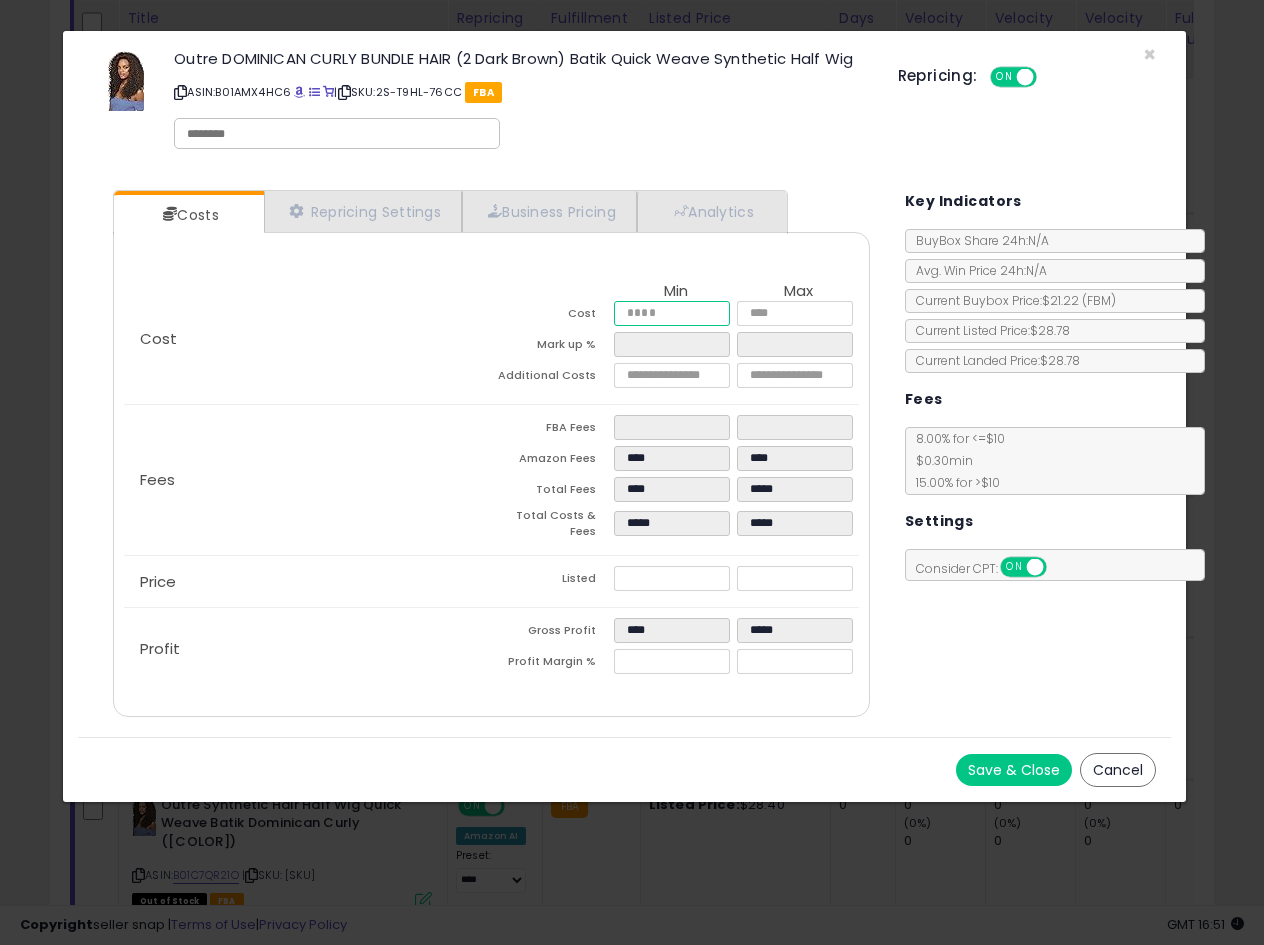 type 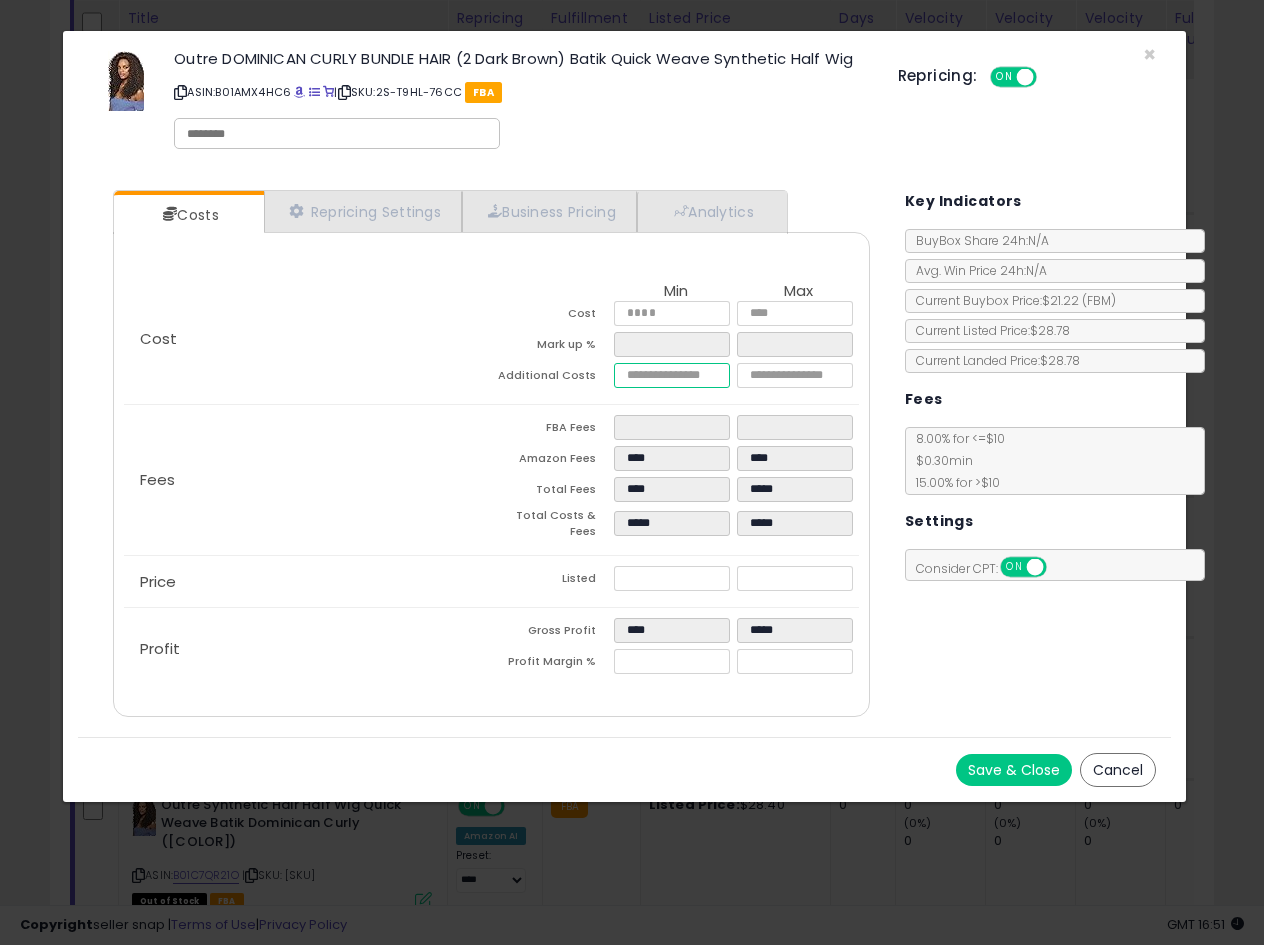 click at bounding box center [672, 375] 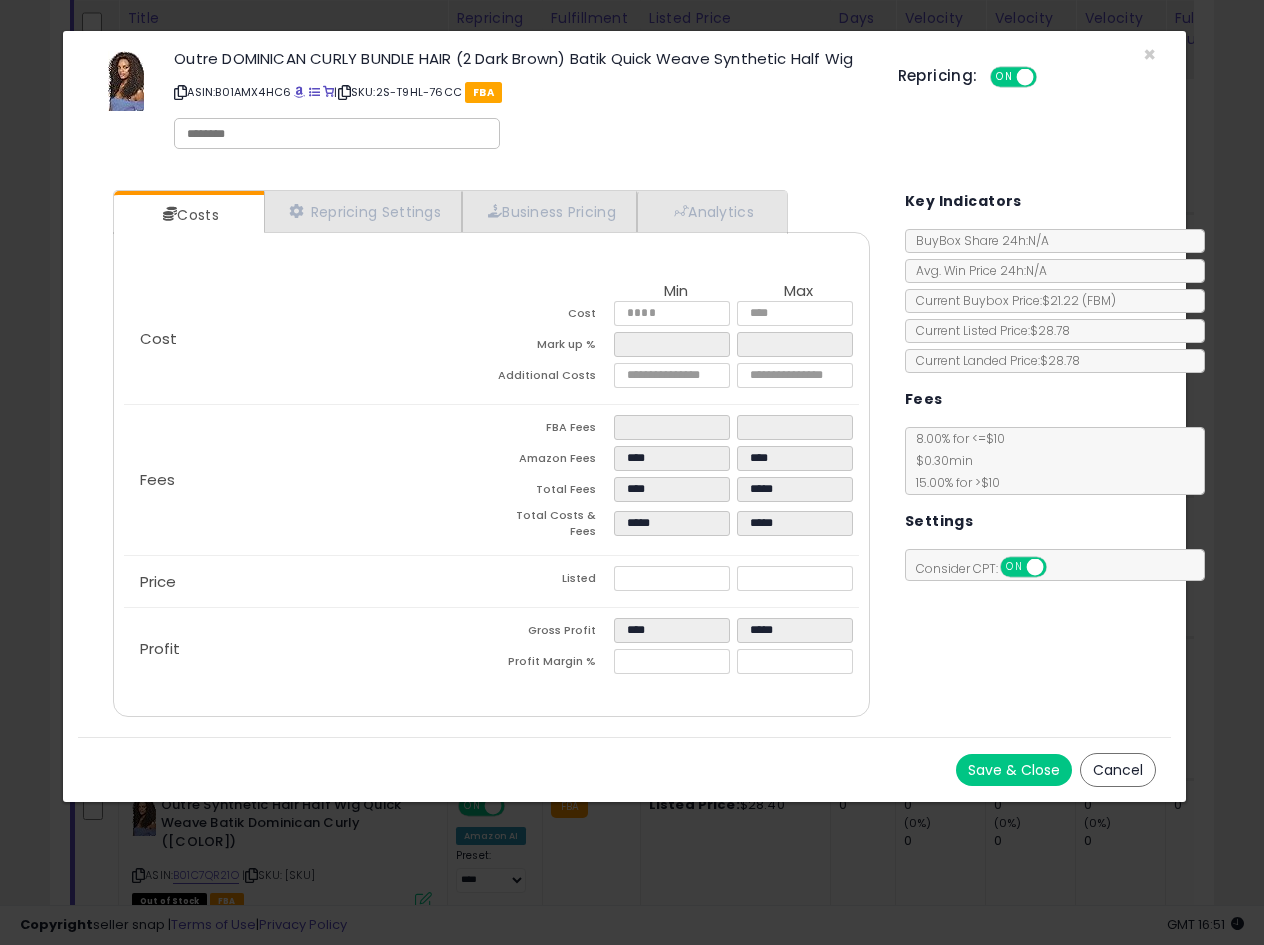 click on "Fees
FBA Fees
****
****
Amazon Fees
****
****
Total Fees
****
*****
Total Costs & Fees
*****
*****" 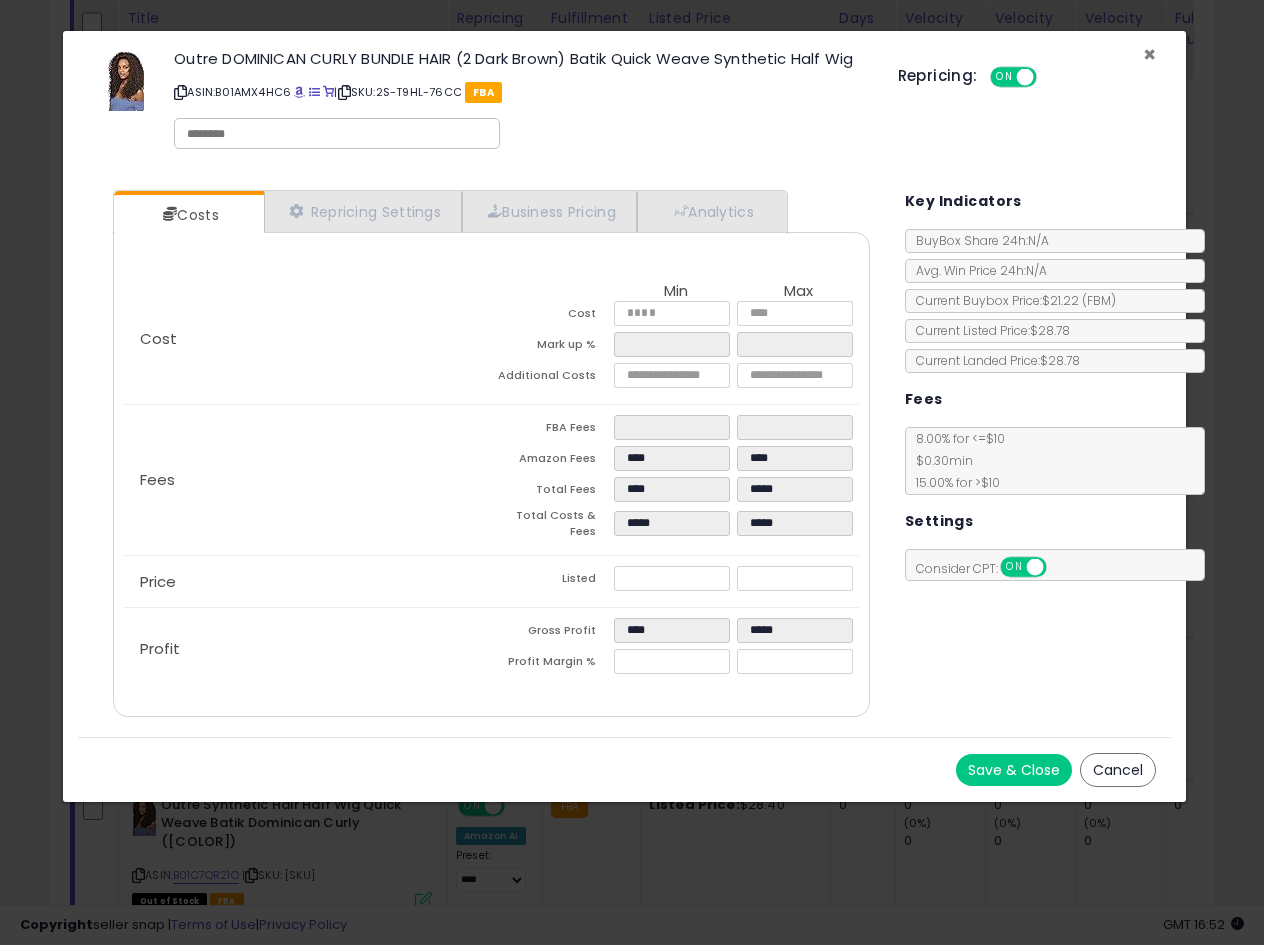 click on "×" at bounding box center (1149, 54) 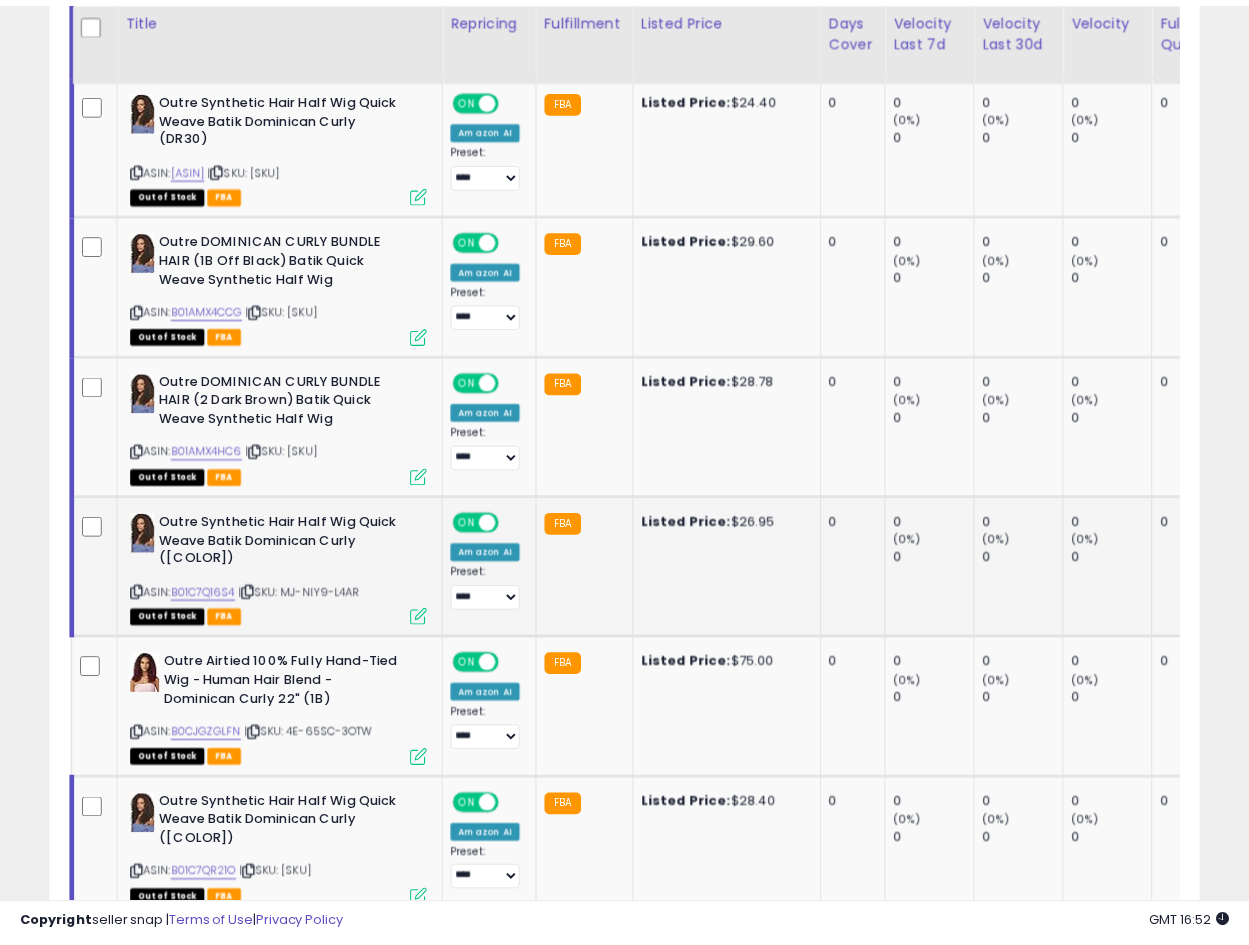 scroll, scrollTop: 410, scrollLeft: 665, axis: both 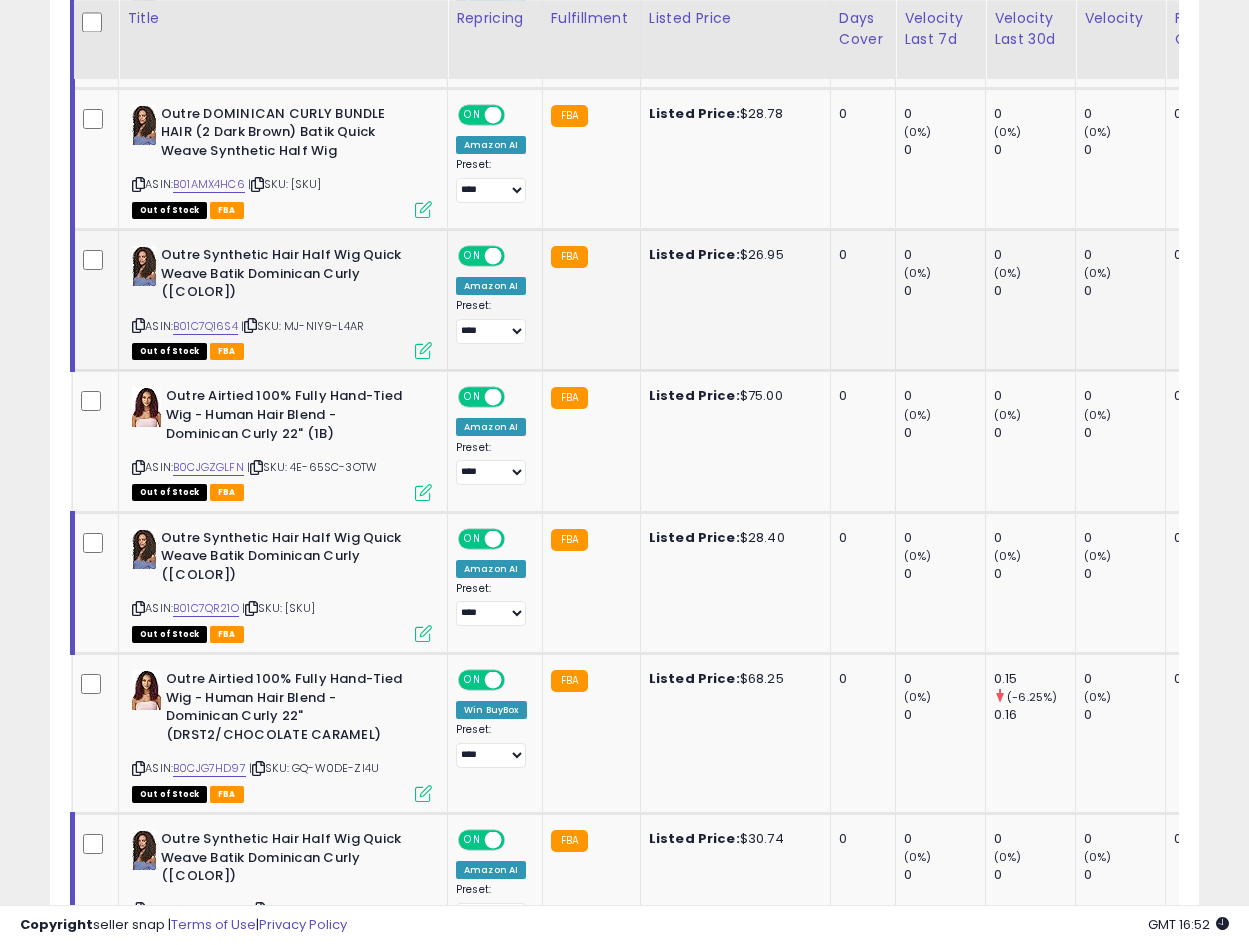 click at bounding box center (423, 350) 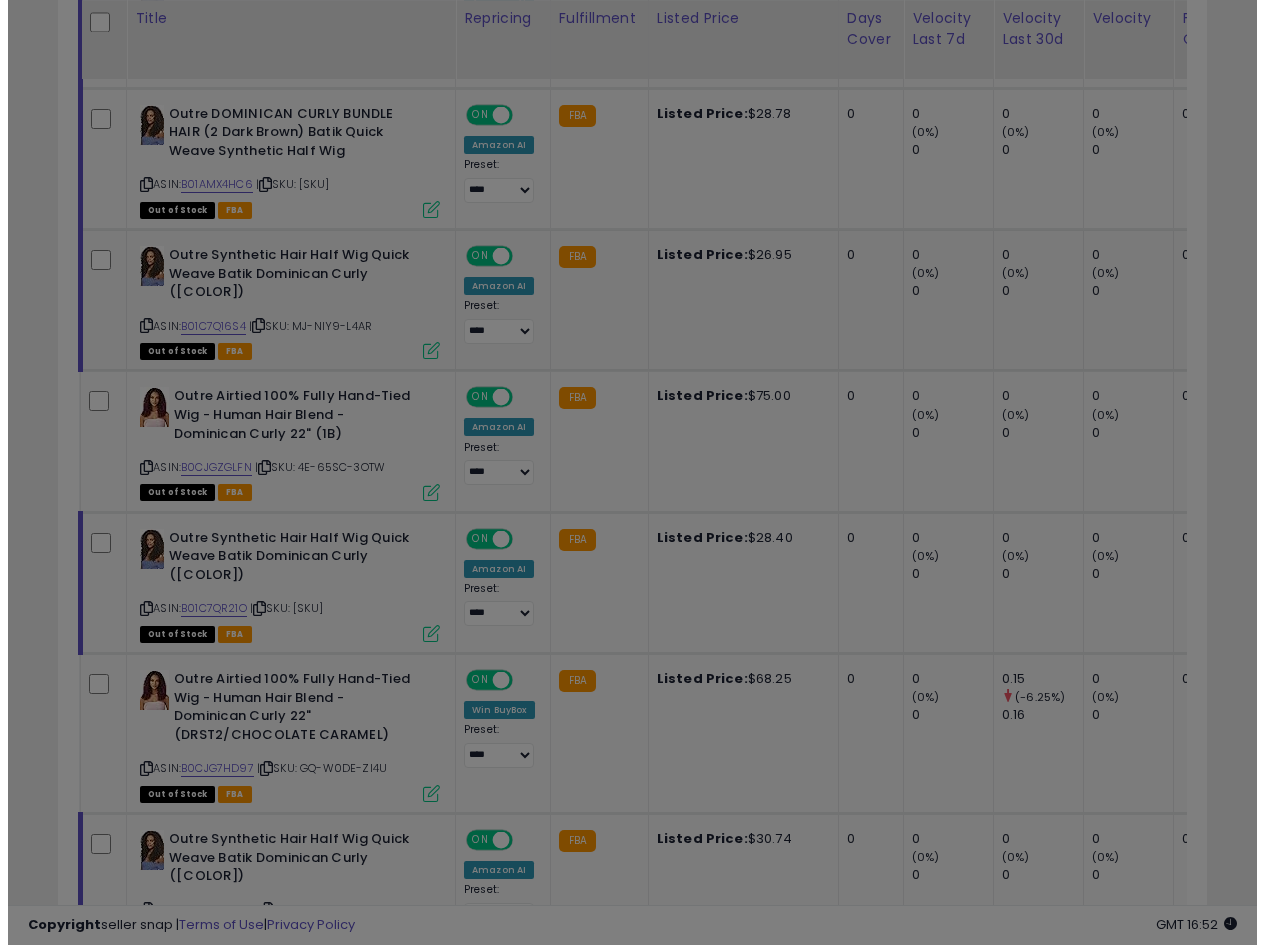 scroll, scrollTop: 999590, scrollLeft: 999327, axis: both 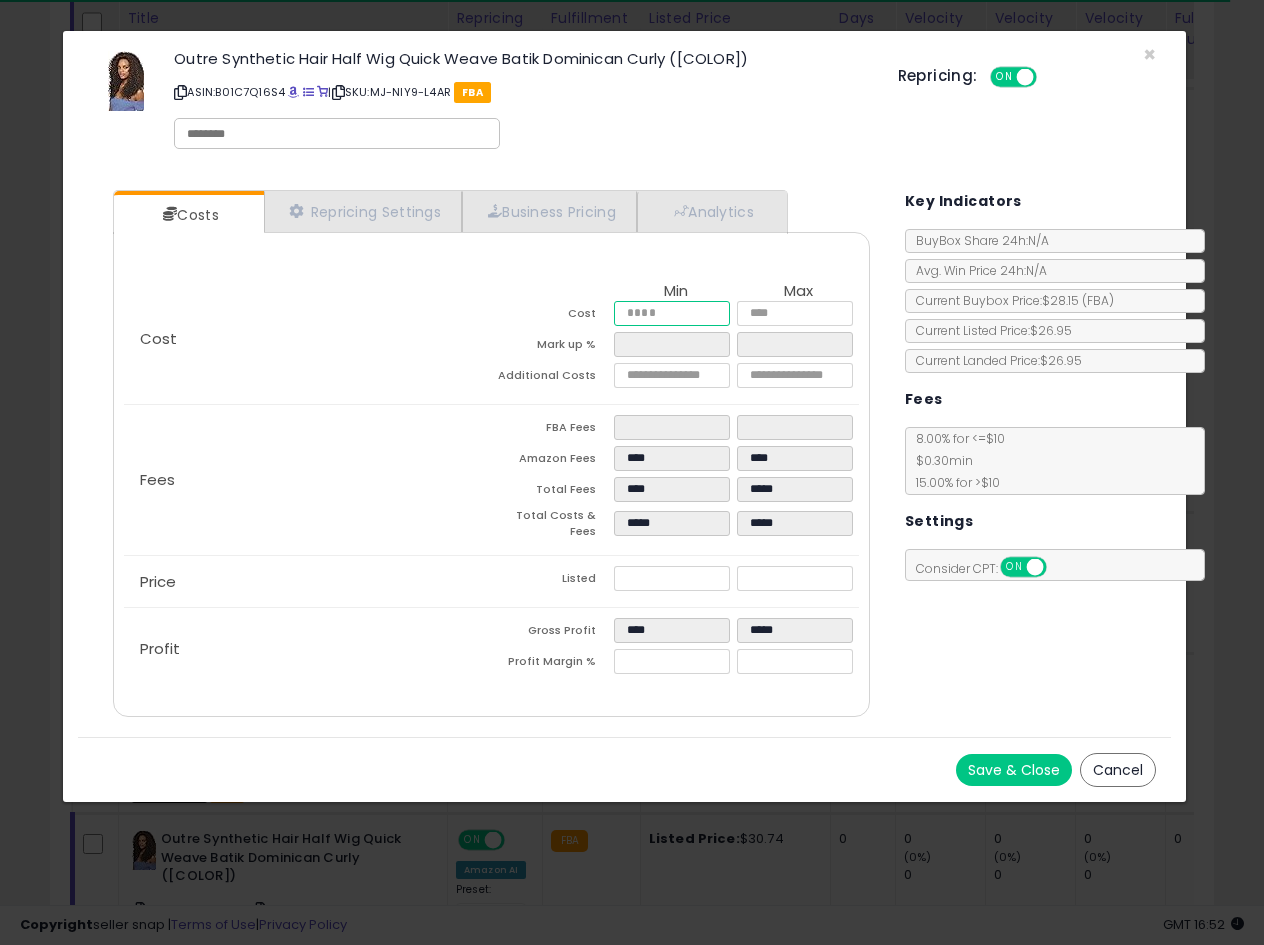 drag, startPoint x: 673, startPoint y: 318, endPoint x: 334, endPoint y: 346, distance: 340.1544 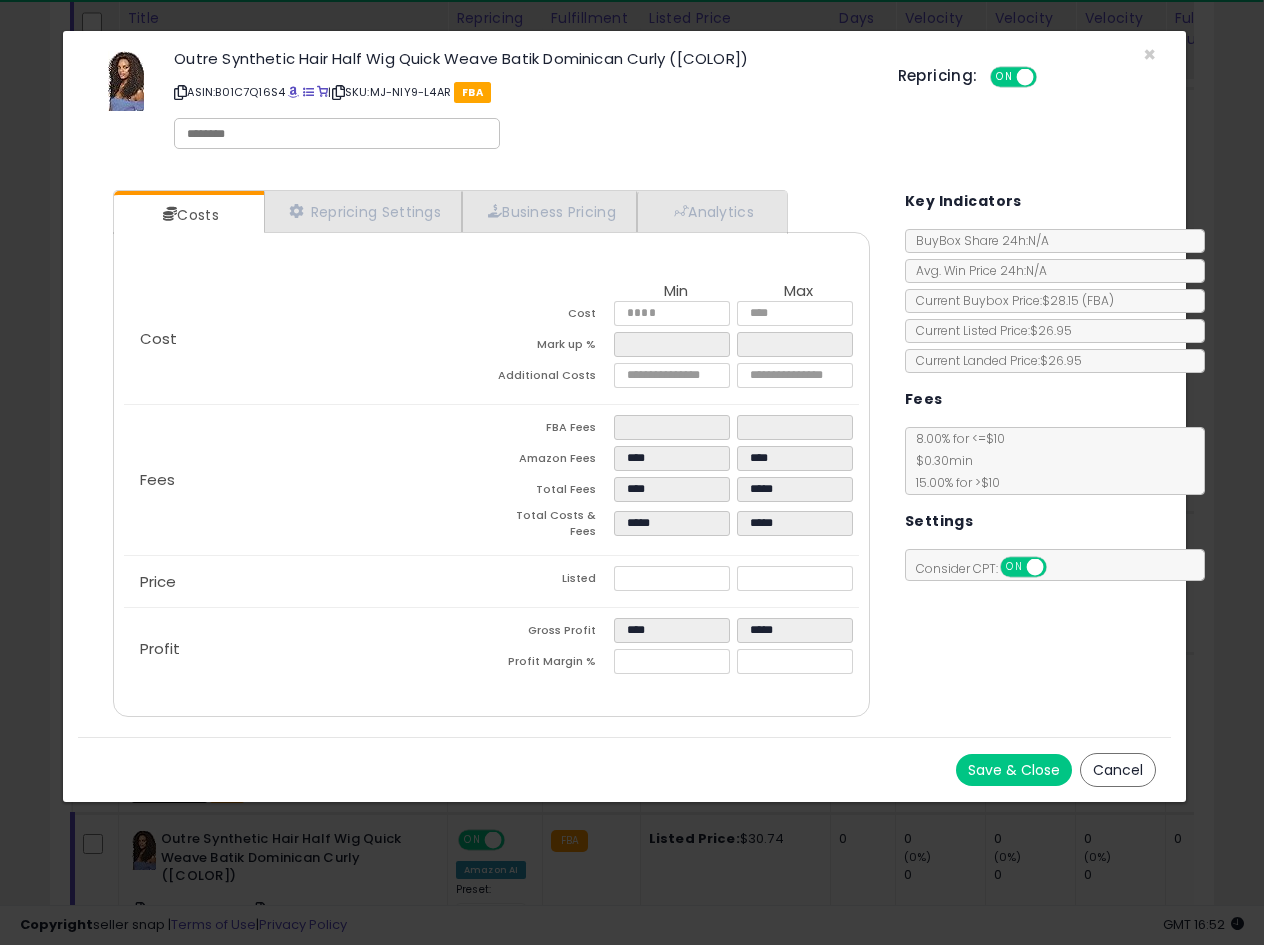 click on "Cost
Min
Max
Cost
*****
*****
Mark up %
*****
*****
Additional Costs" at bounding box center (491, 338) 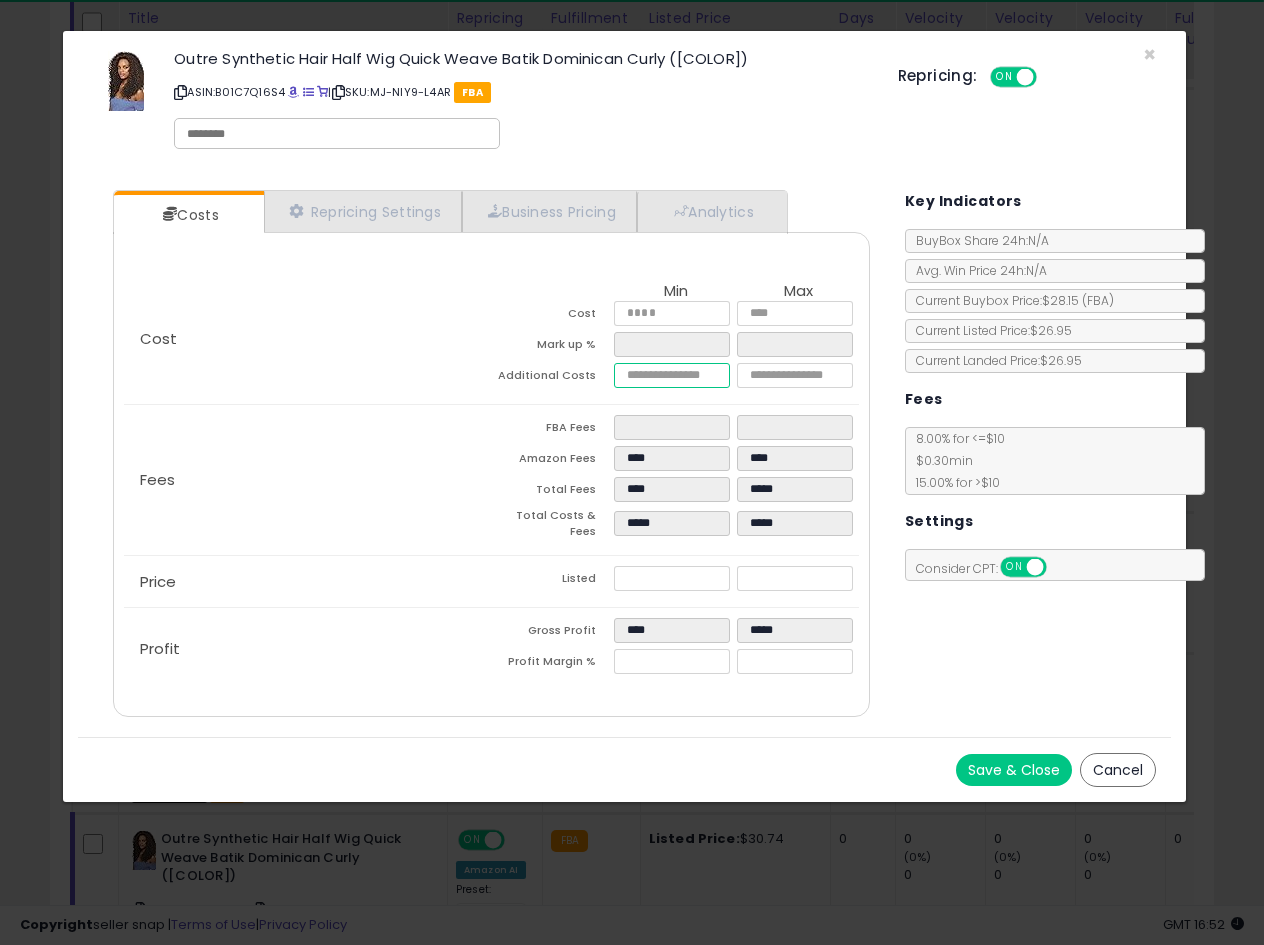 click at bounding box center [672, 375] 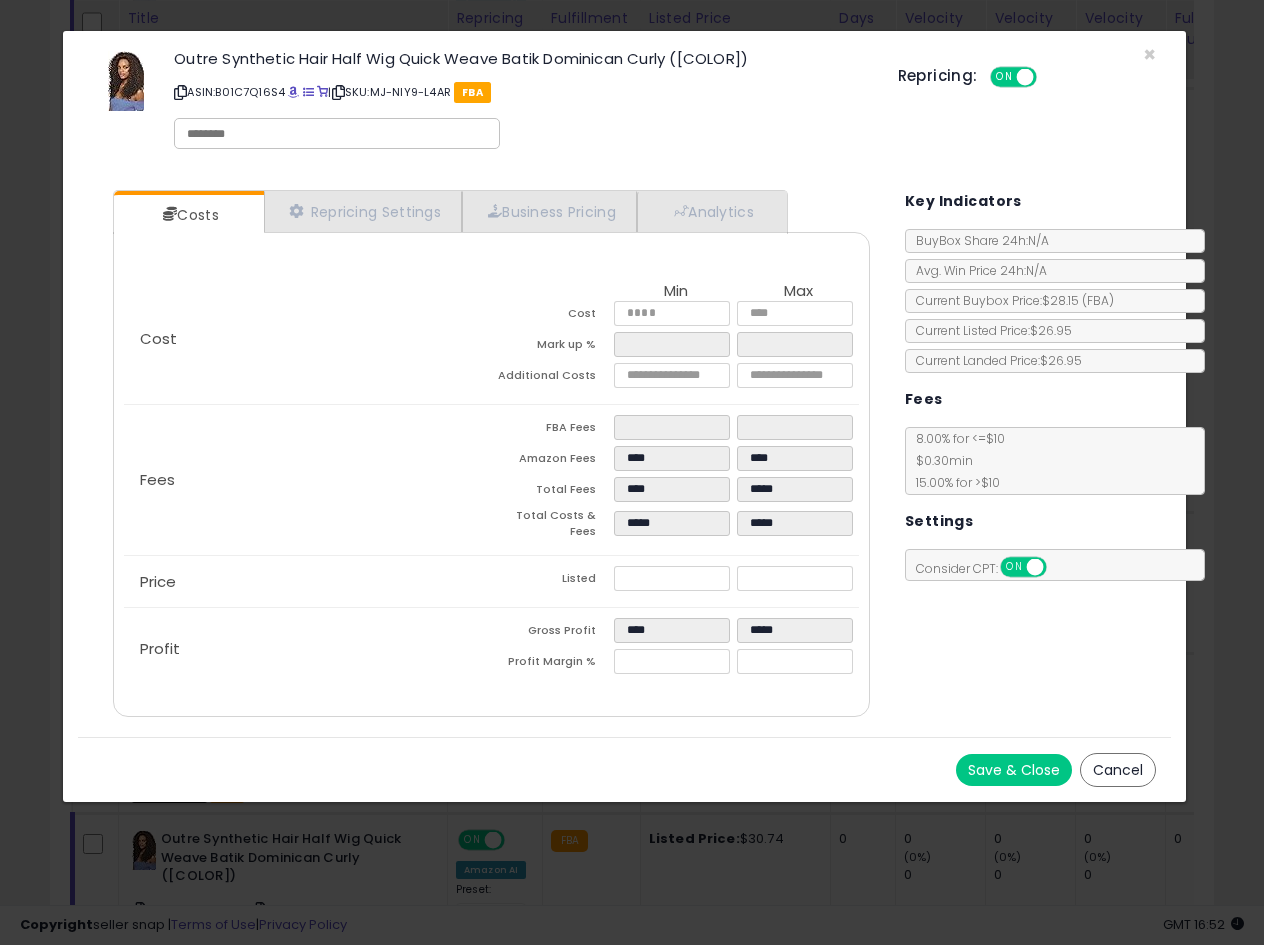 click on "Fees
FBA Fees
****
****
Amazon Fees
****
****
Total Fees
****
*****
Total Costs & Fees
*****
*****" 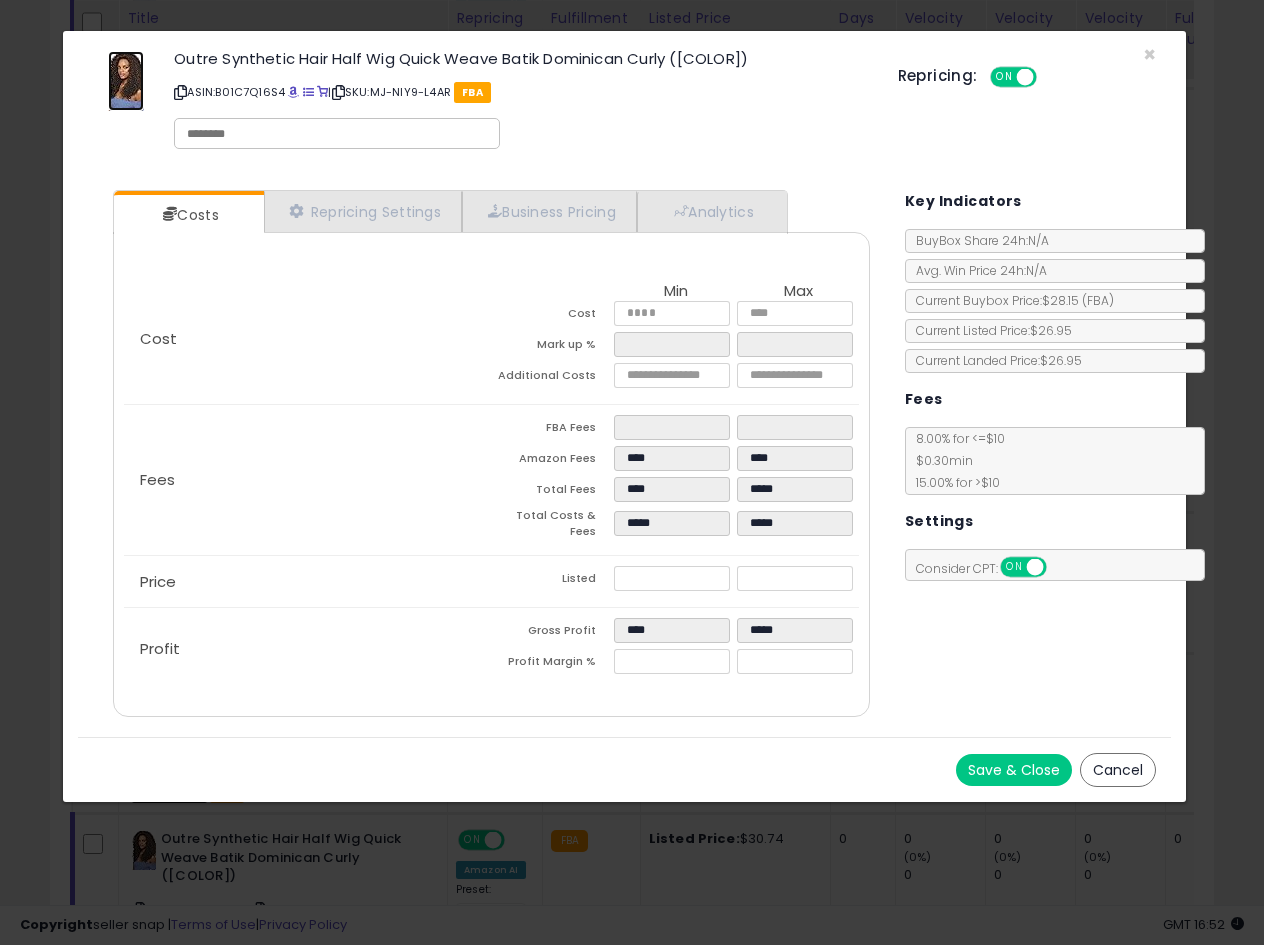 click at bounding box center [126, 81] 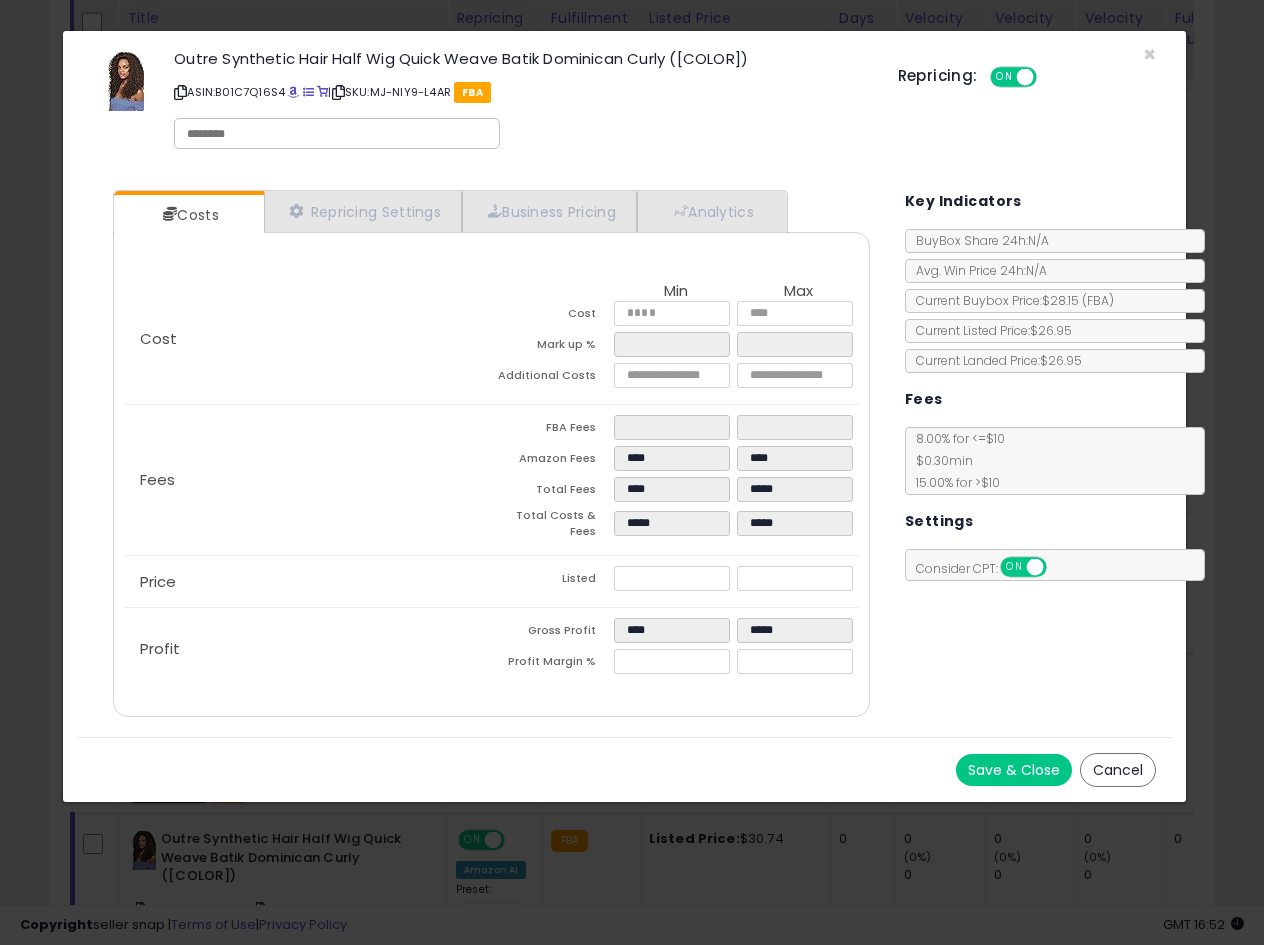 click at bounding box center [180, 92] 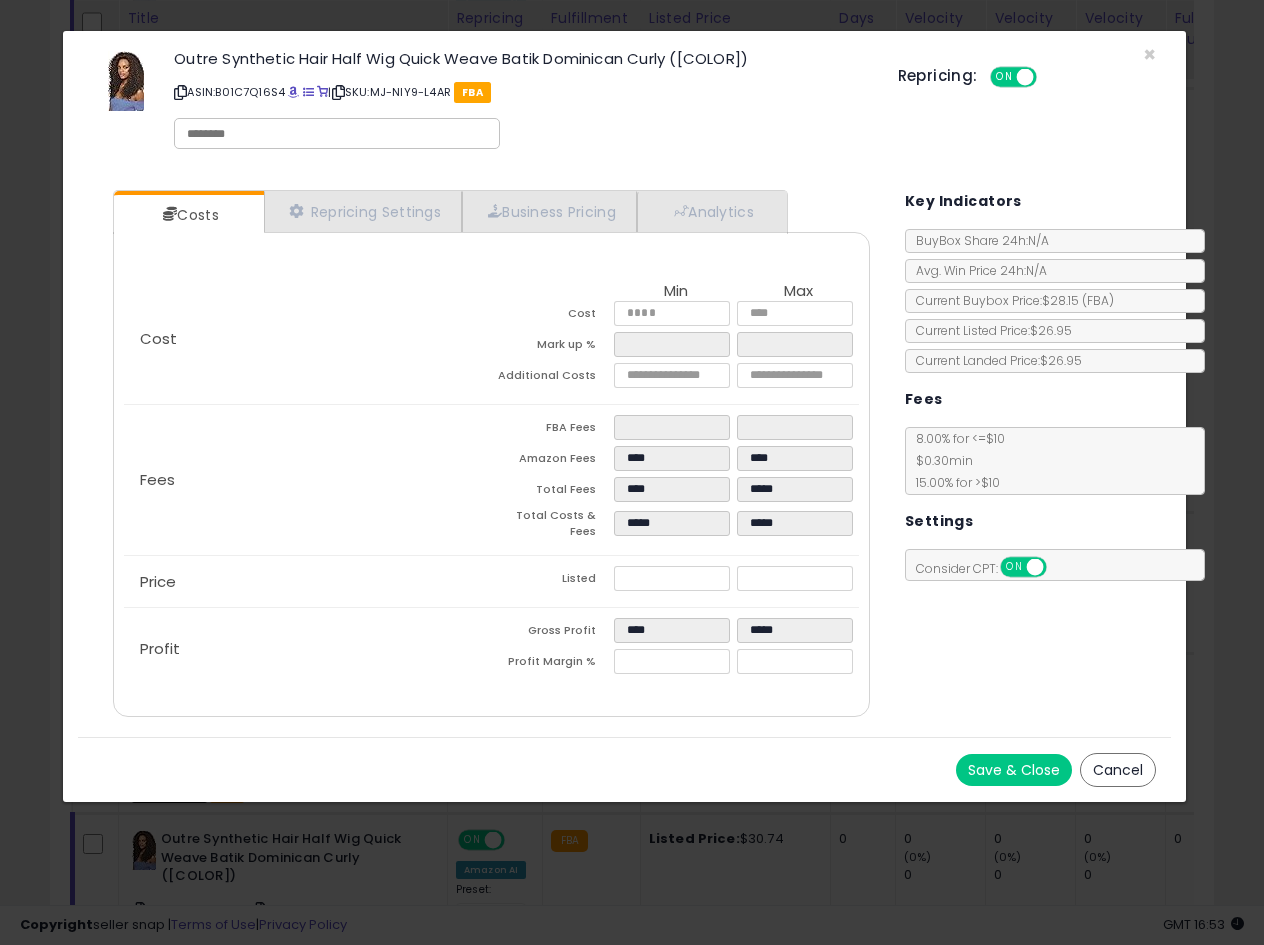 click on "Outre Synthetic Hair Half Wig Quick Weave Batik Dominican Curly ([COLOR])" at bounding box center [520, 58] 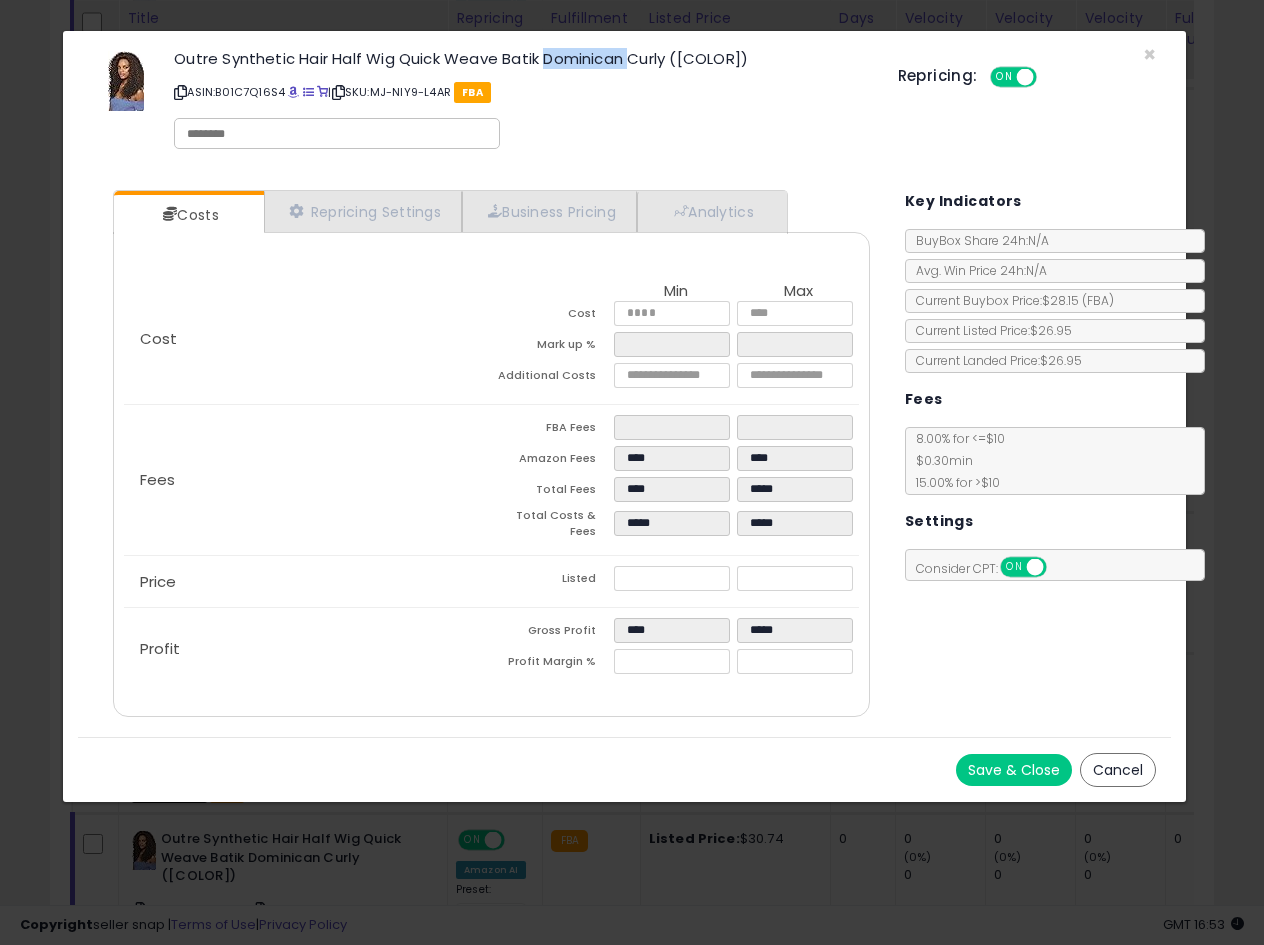 click on "Outre Synthetic Hair Half Wig Quick Weave Batik Dominican Curly ([COLOR])" at bounding box center [520, 58] 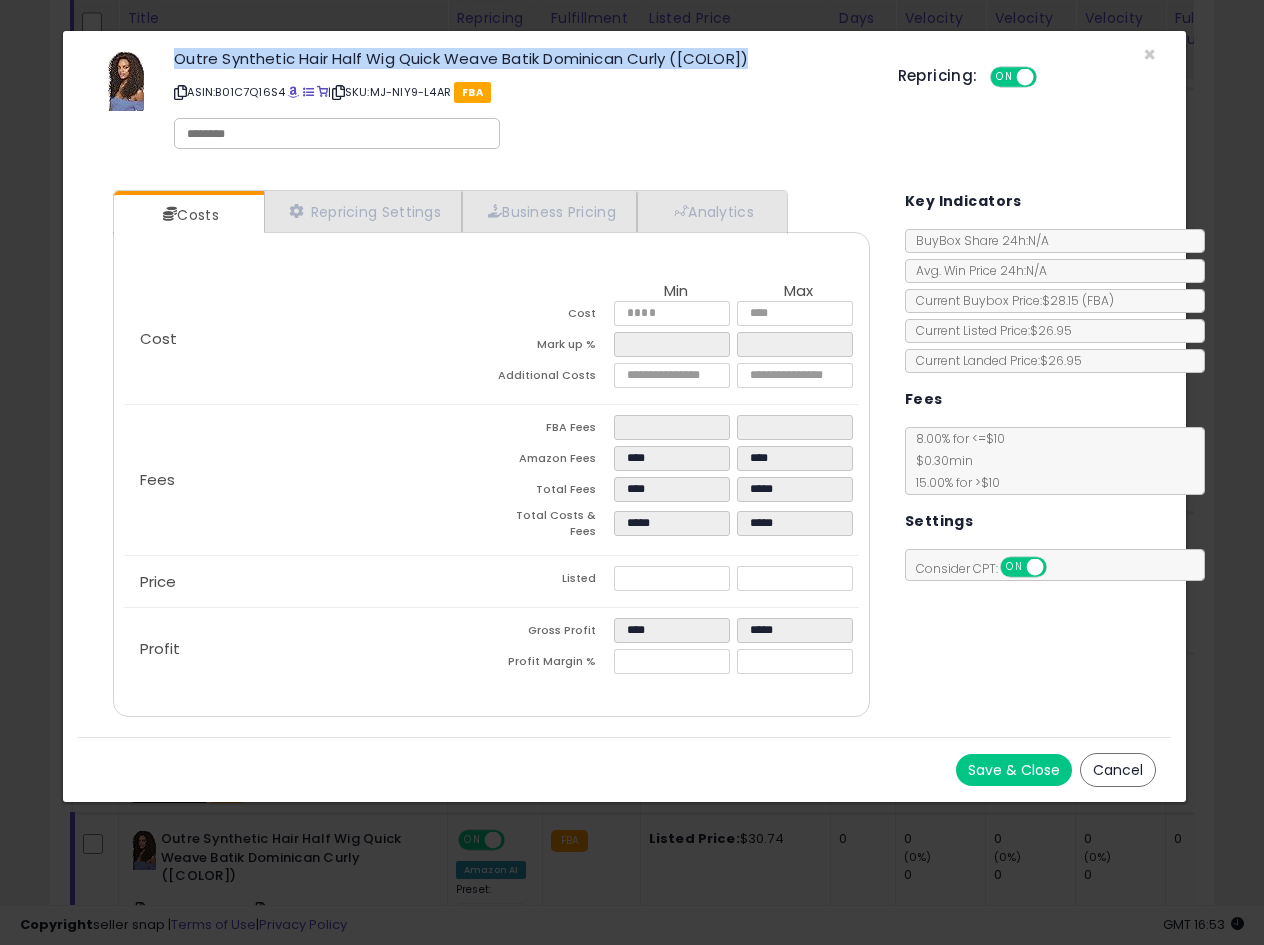 click on "Outre Synthetic Hair Half Wig Quick Weave Batik Dominican Curly ([COLOR])" at bounding box center [520, 58] 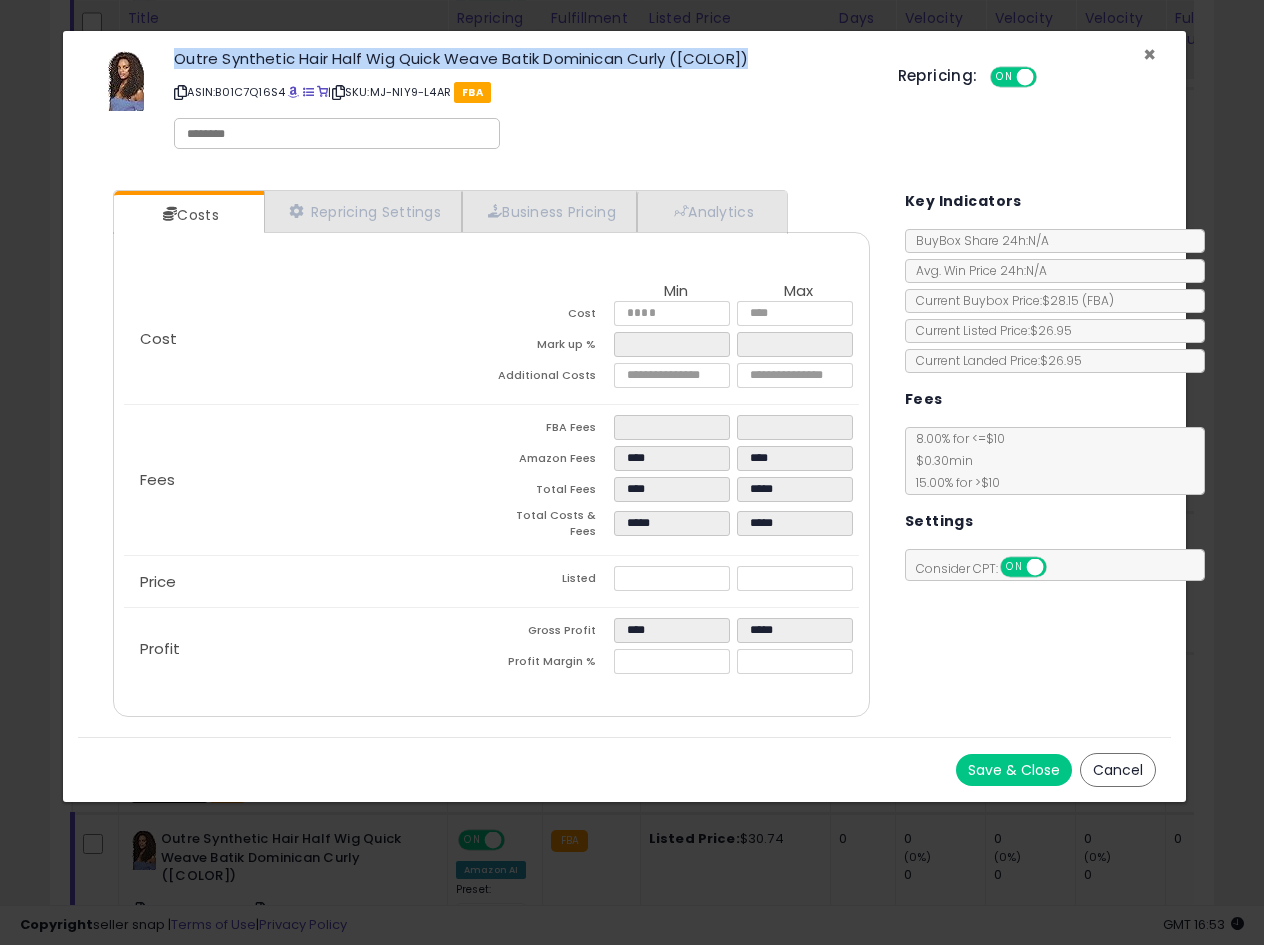 drag, startPoint x: 1150, startPoint y: 56, endPoint x: 1132, endPoint y: 67, distance: 21.095022 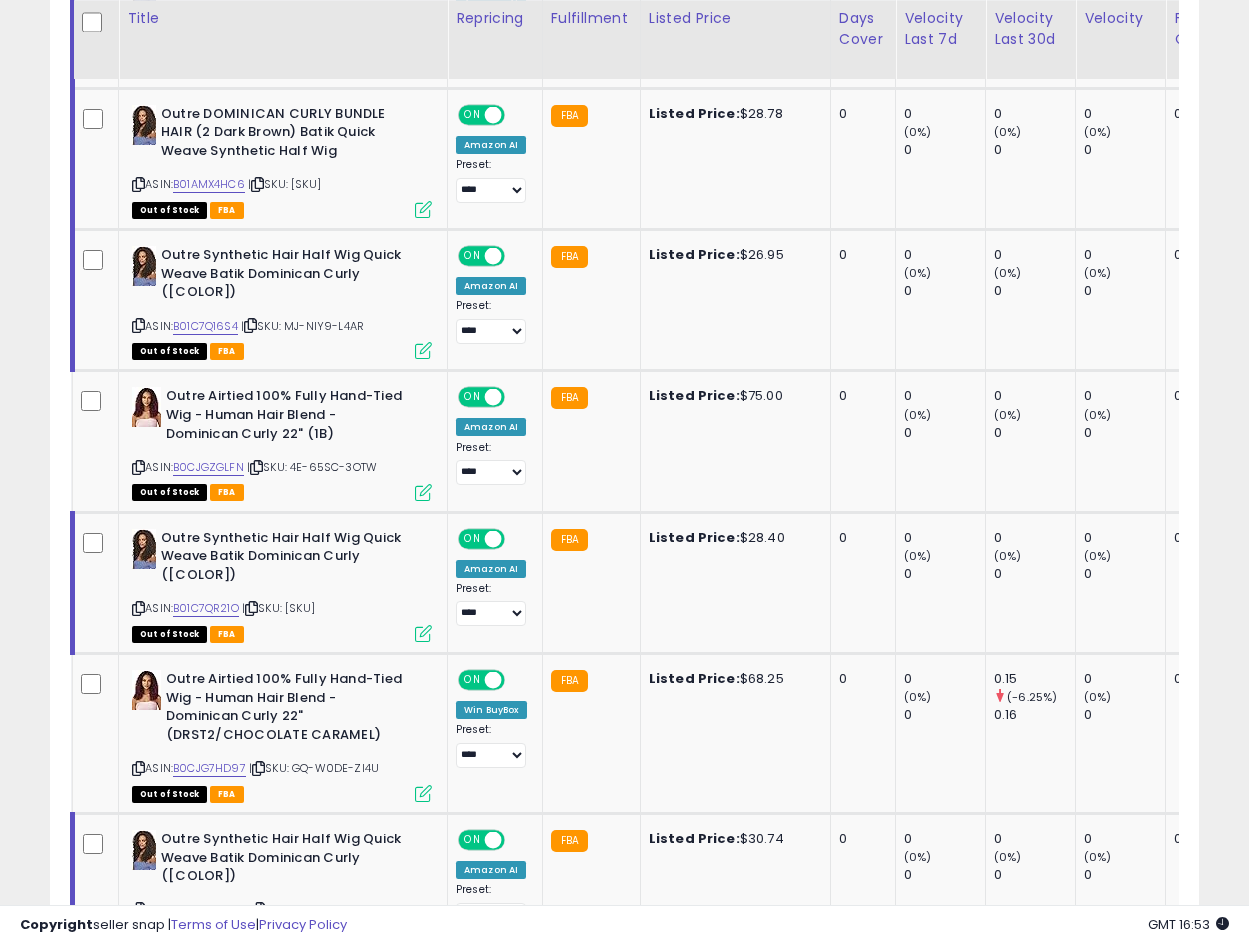 scroll, scrollTop: 410, scrollLeft: 665, axis: both 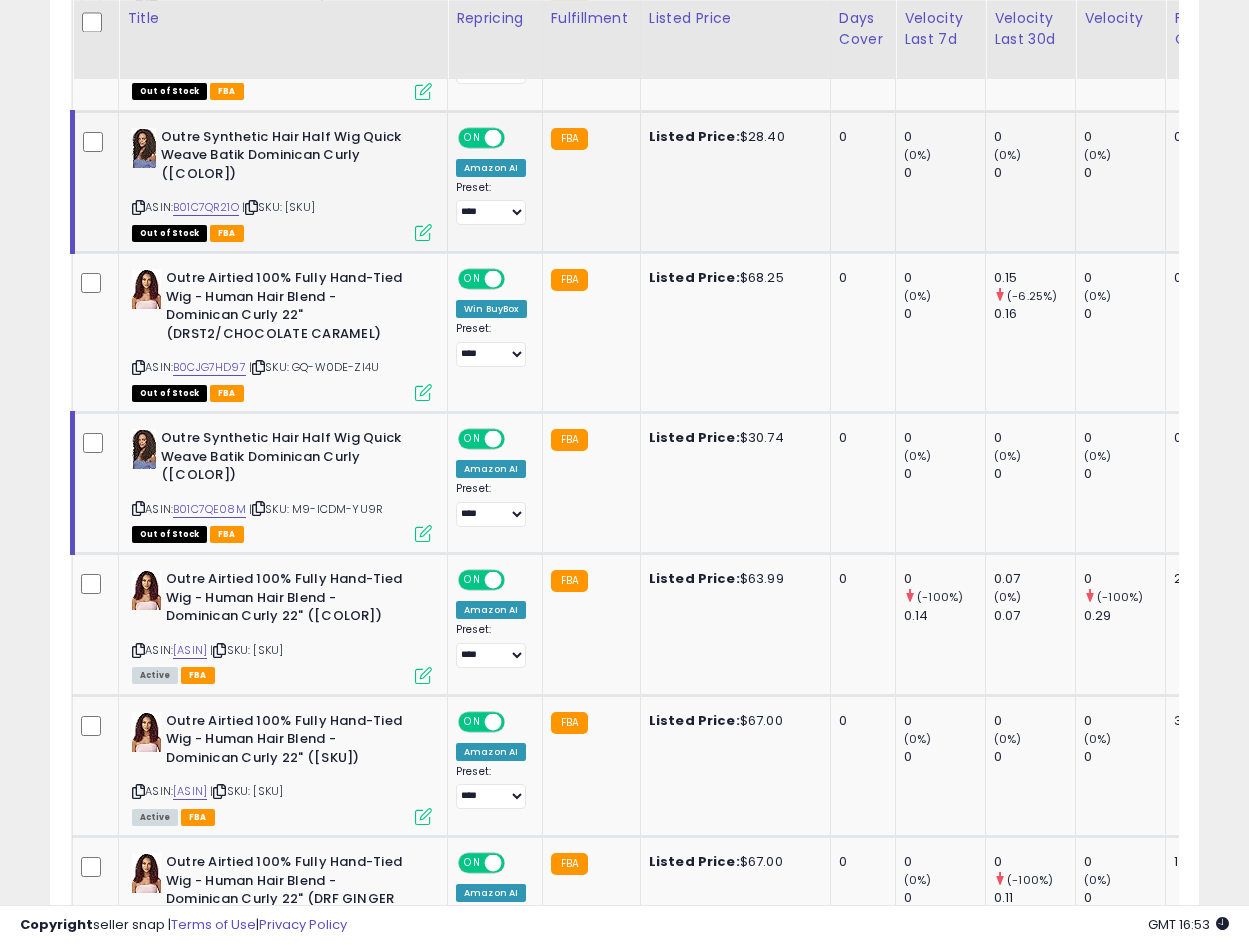 click at bounding box center (423, 232) 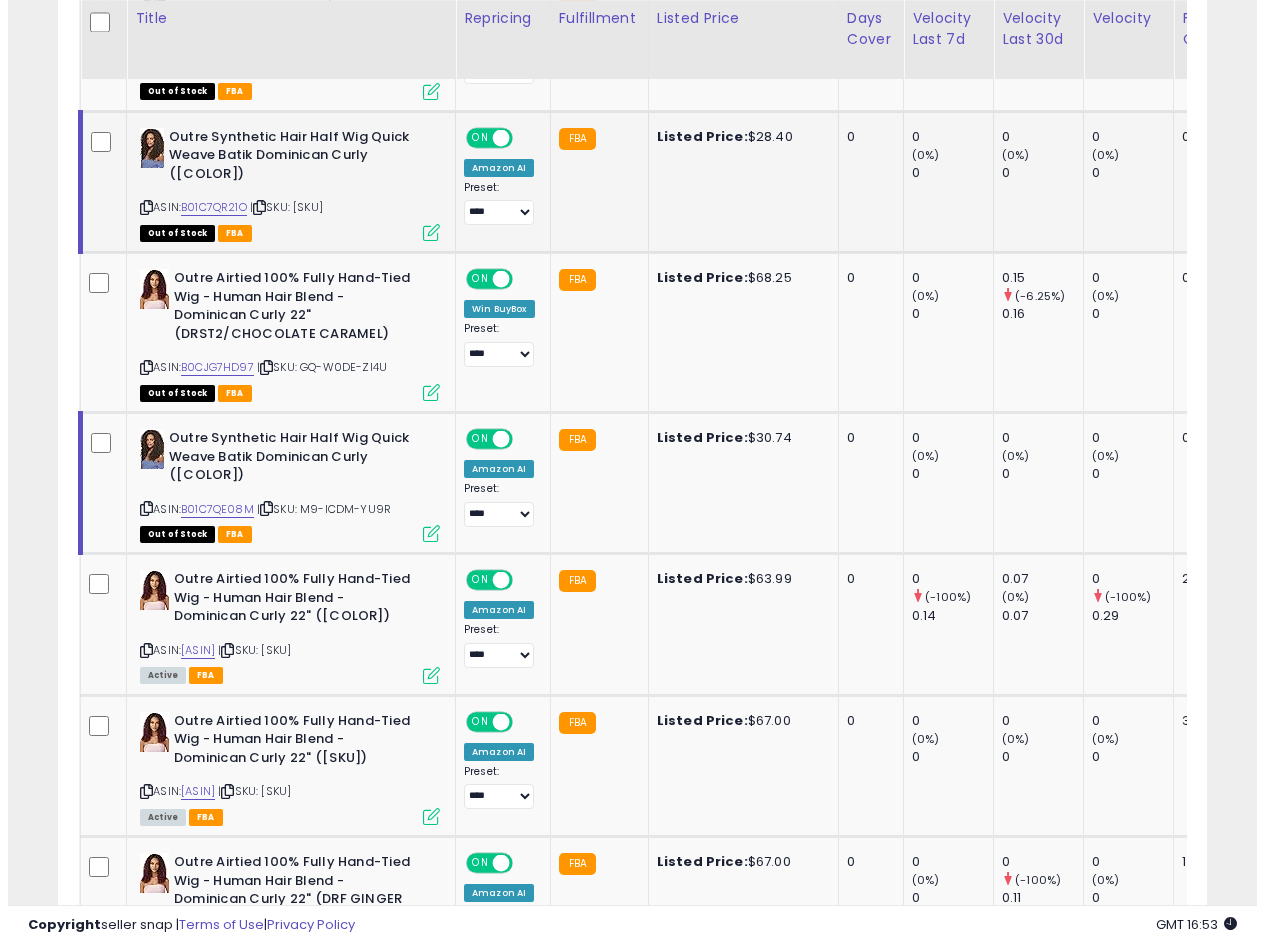 scroll, scrollTop: 999590, scrollLeft: 999327, axis: both 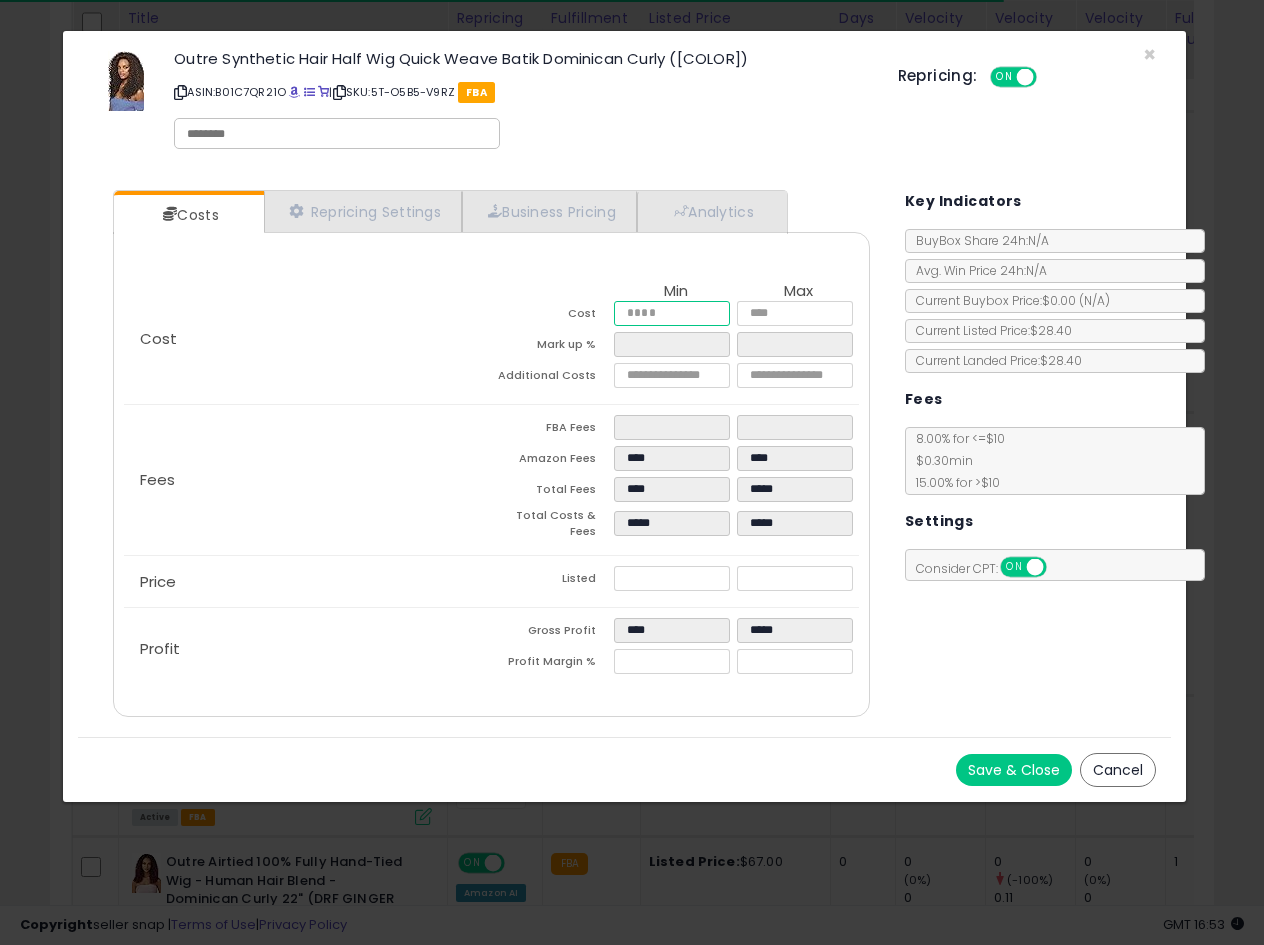 drag, startPoint x: 690, startPoint y: 314, endPoint x: 364, endPoint y: 312, distance: 326.00613 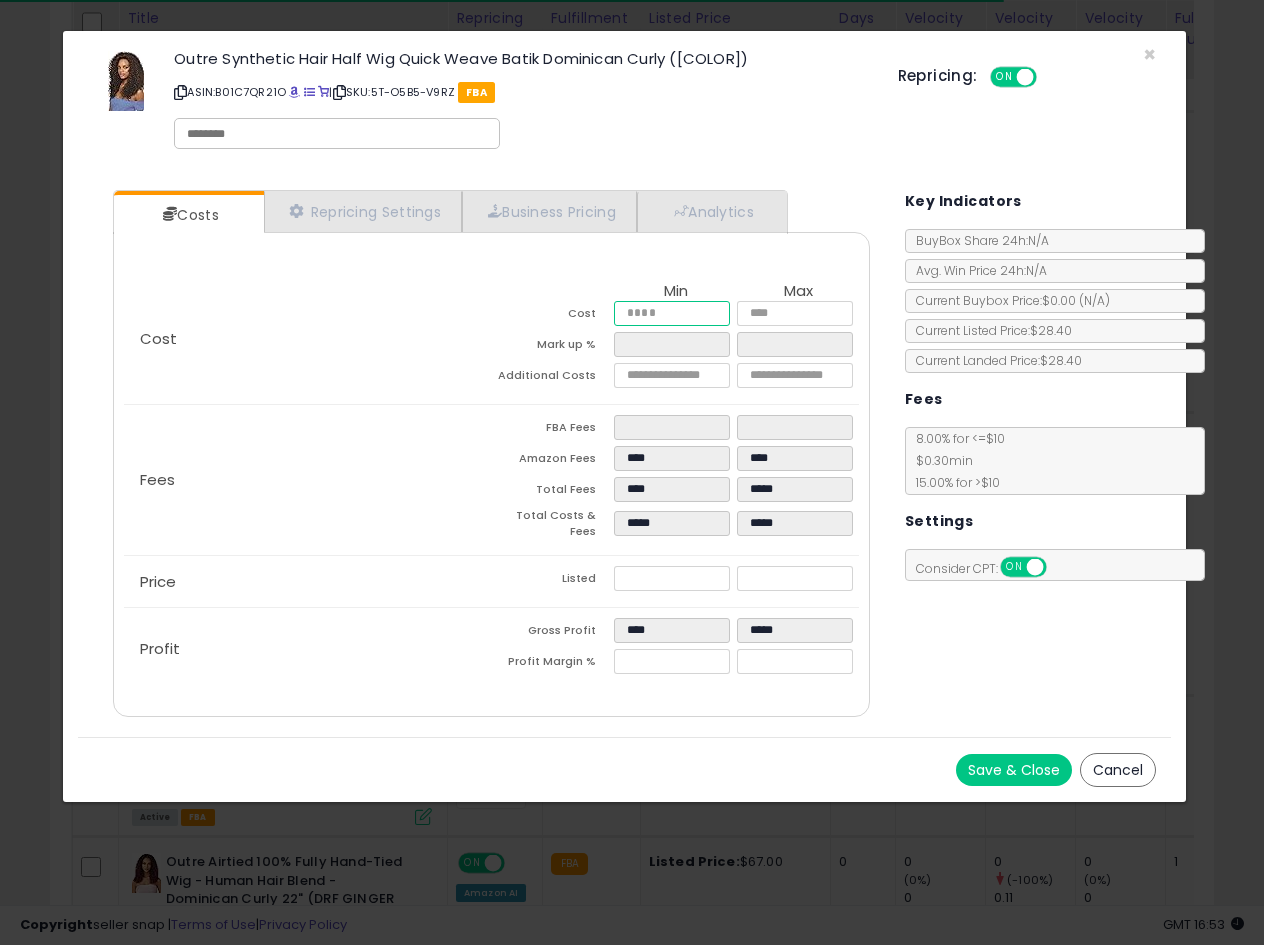 click on "Cost
Min
Max
Cost
*****
*****
Mark up %
*****
******
Additional Costs" at bounding box center (491, 338) 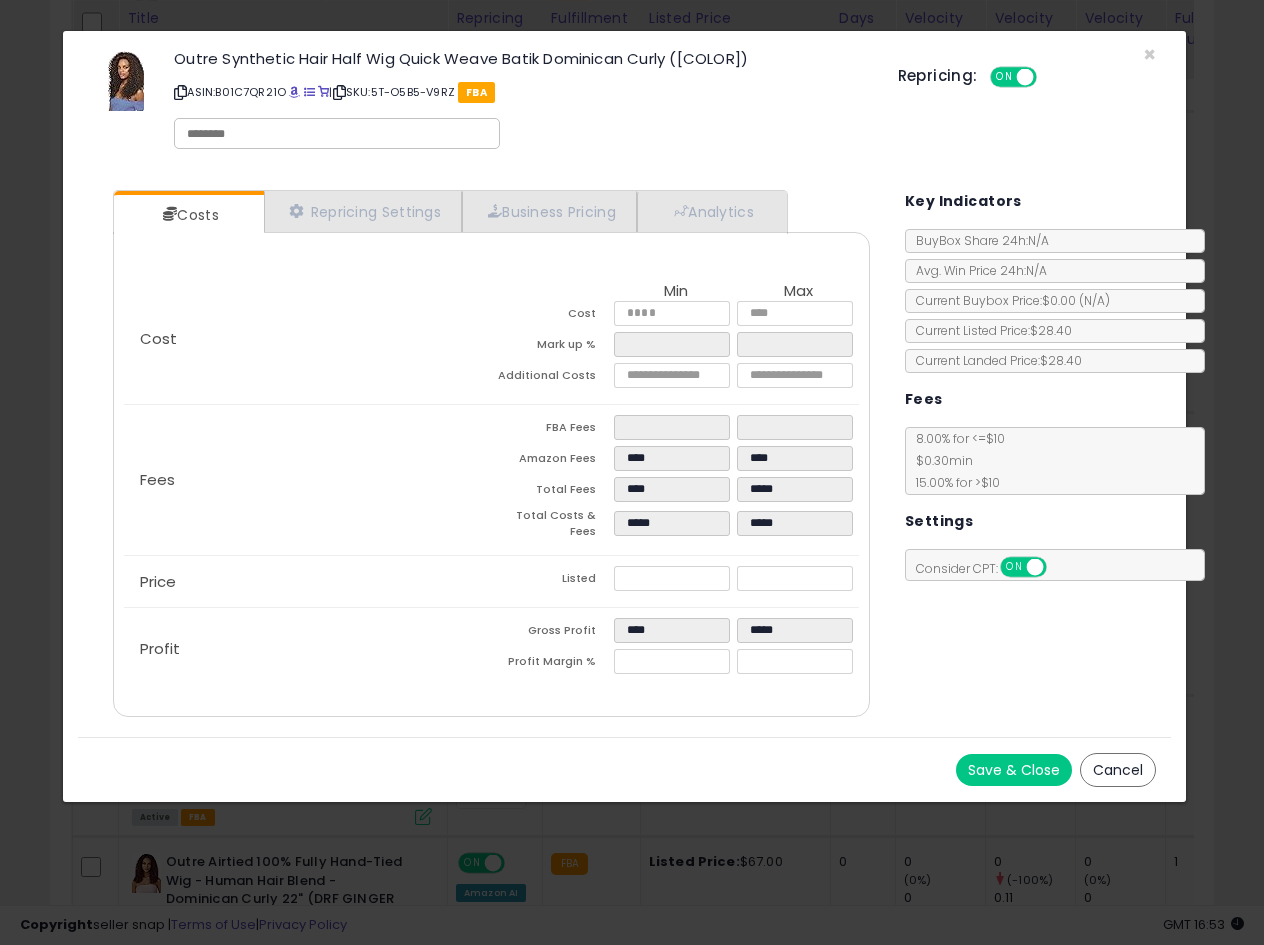 click on "Cost
Min
Max
Cost
*****
*****
Mark up %
****
*****
Additional Costs" at bounding box center [491, 338] 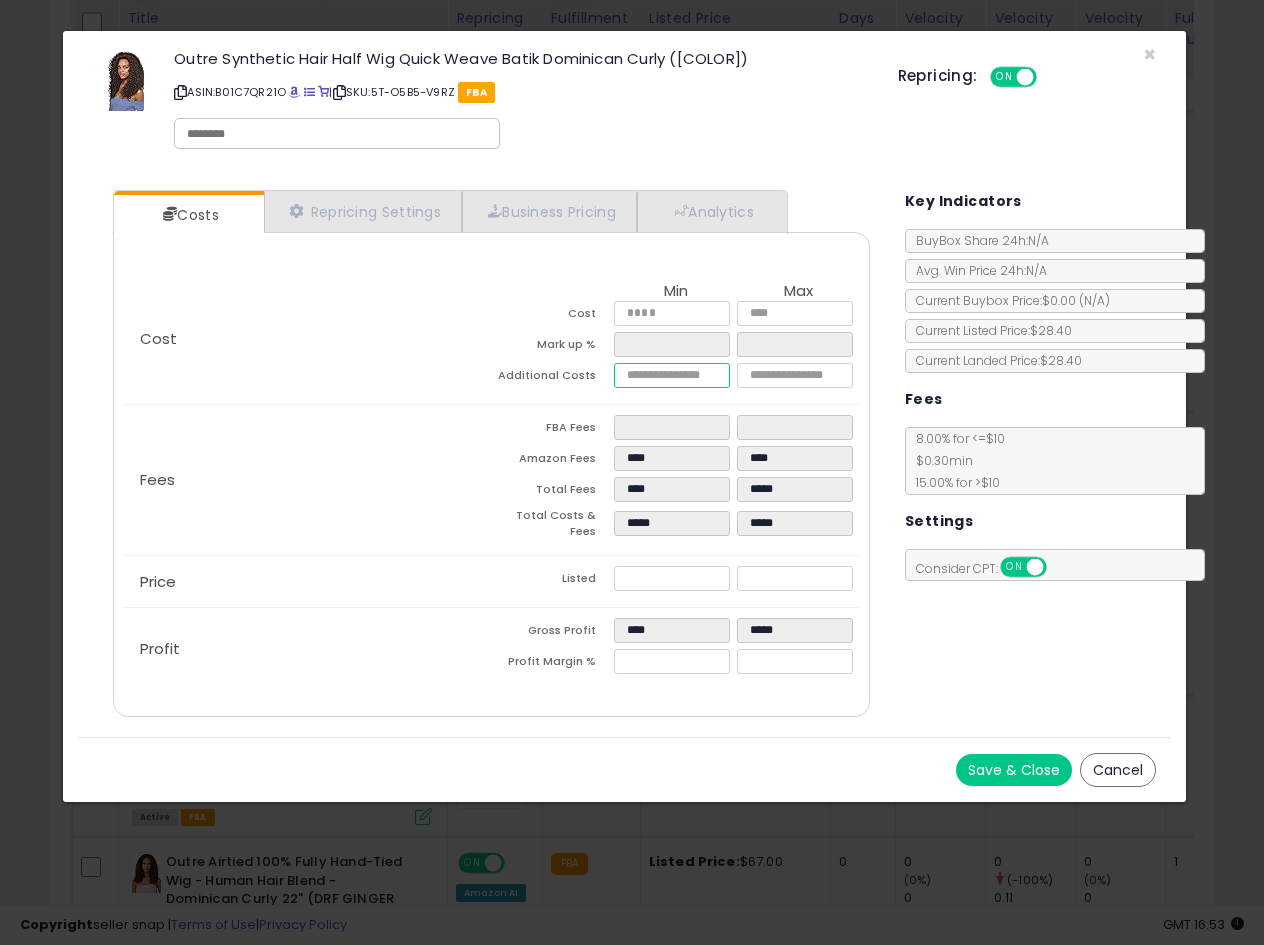 click at bounding box center (672, 375) 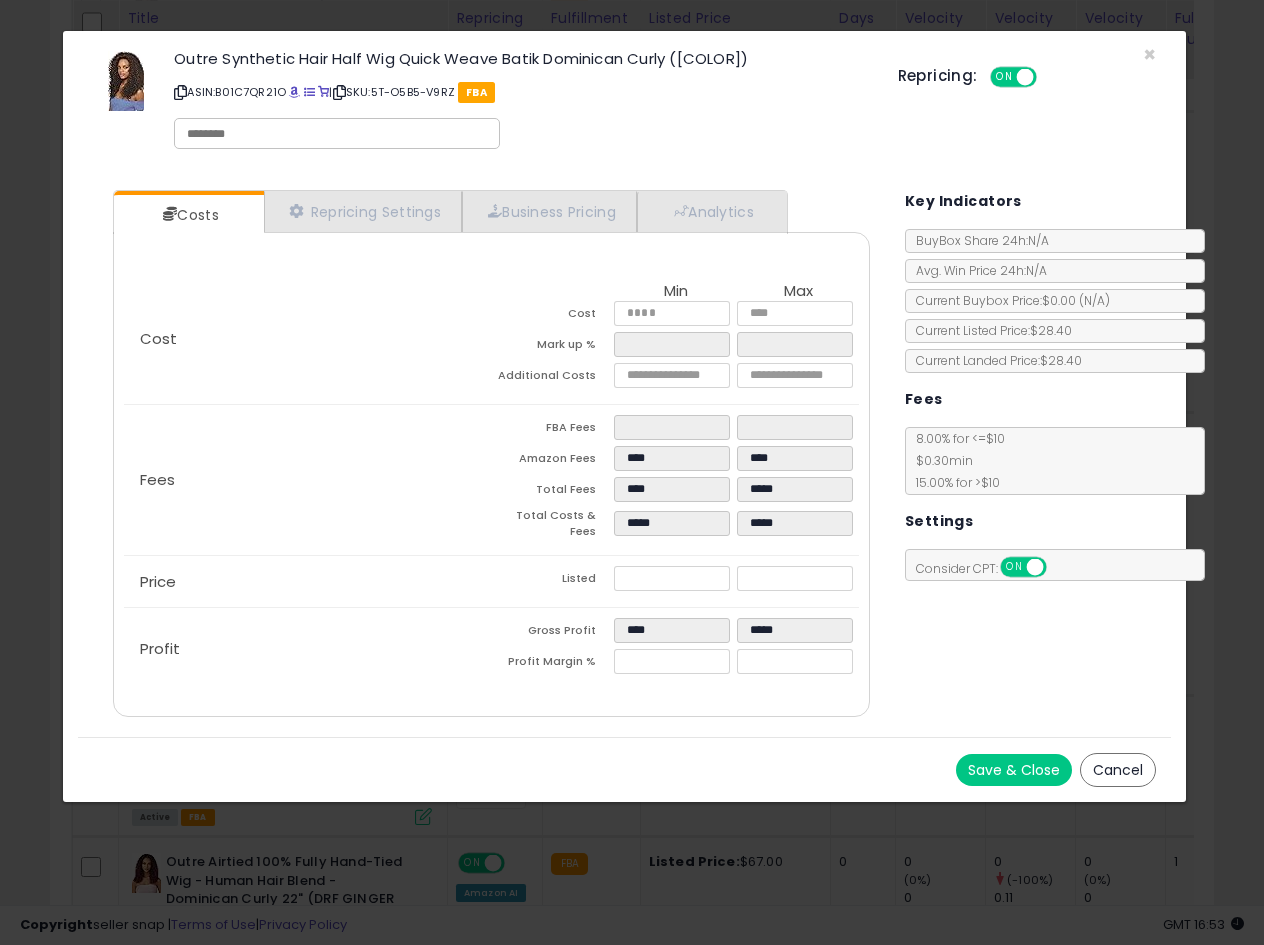 click on "Cost Min Max Cost ***** ***** Mark up % **** **** Additional Costs" at bounding box center (491, 338) 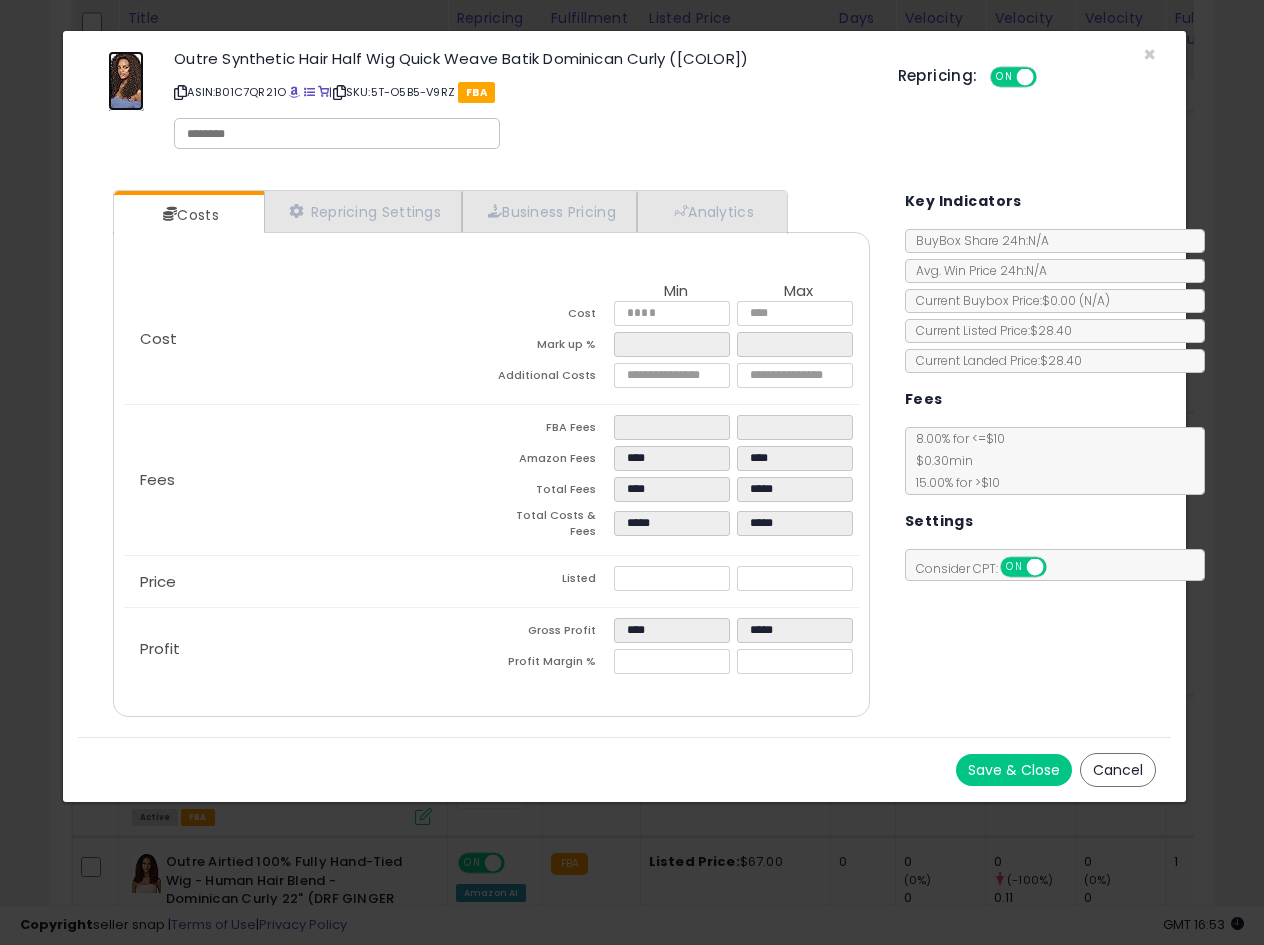 click at bounding box center [126, 81] 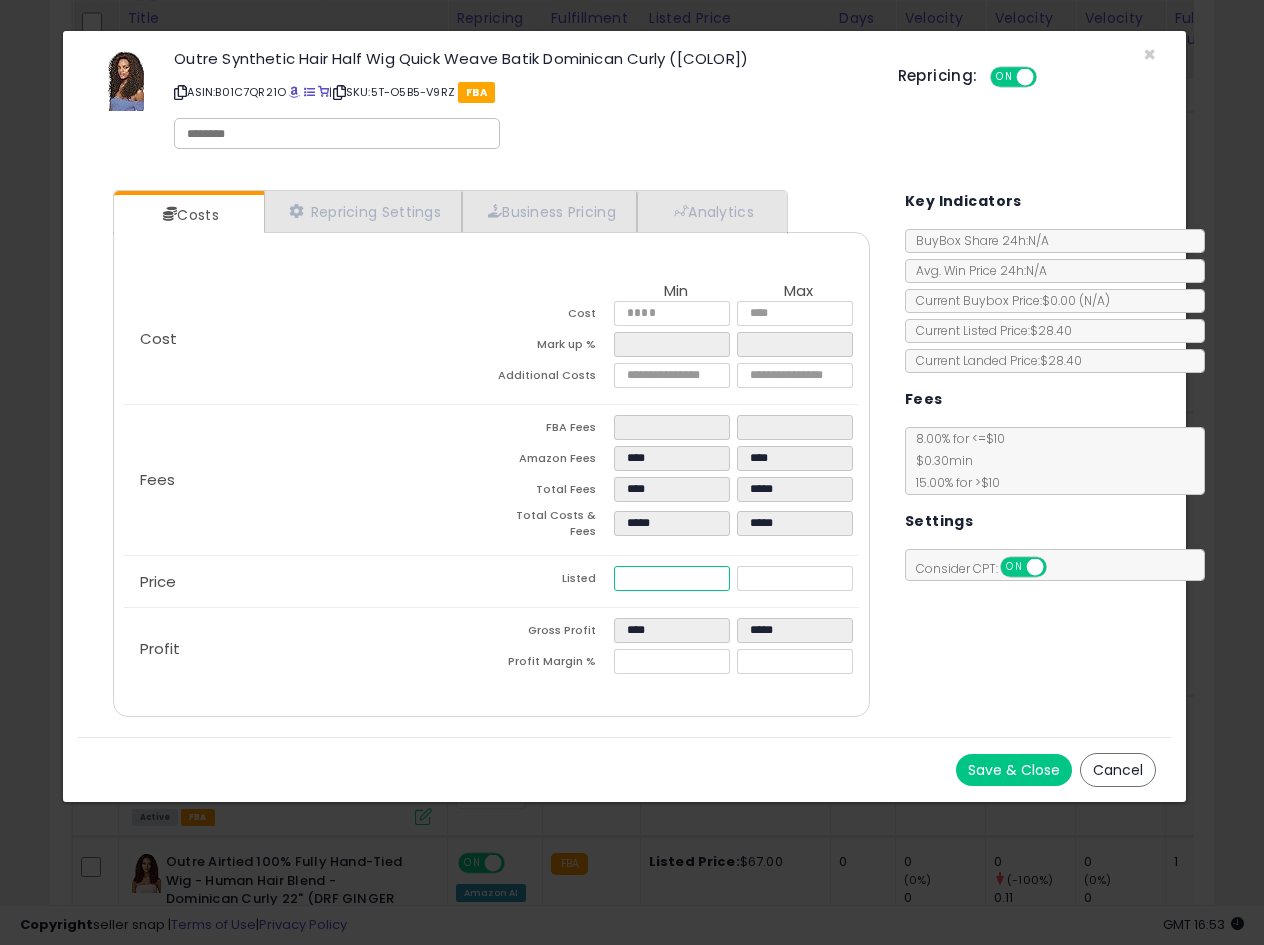 drag, startPoint x: 690, startPoint y: 571, endPoint x: 490, endPoint y: 587, distance: 200.63898 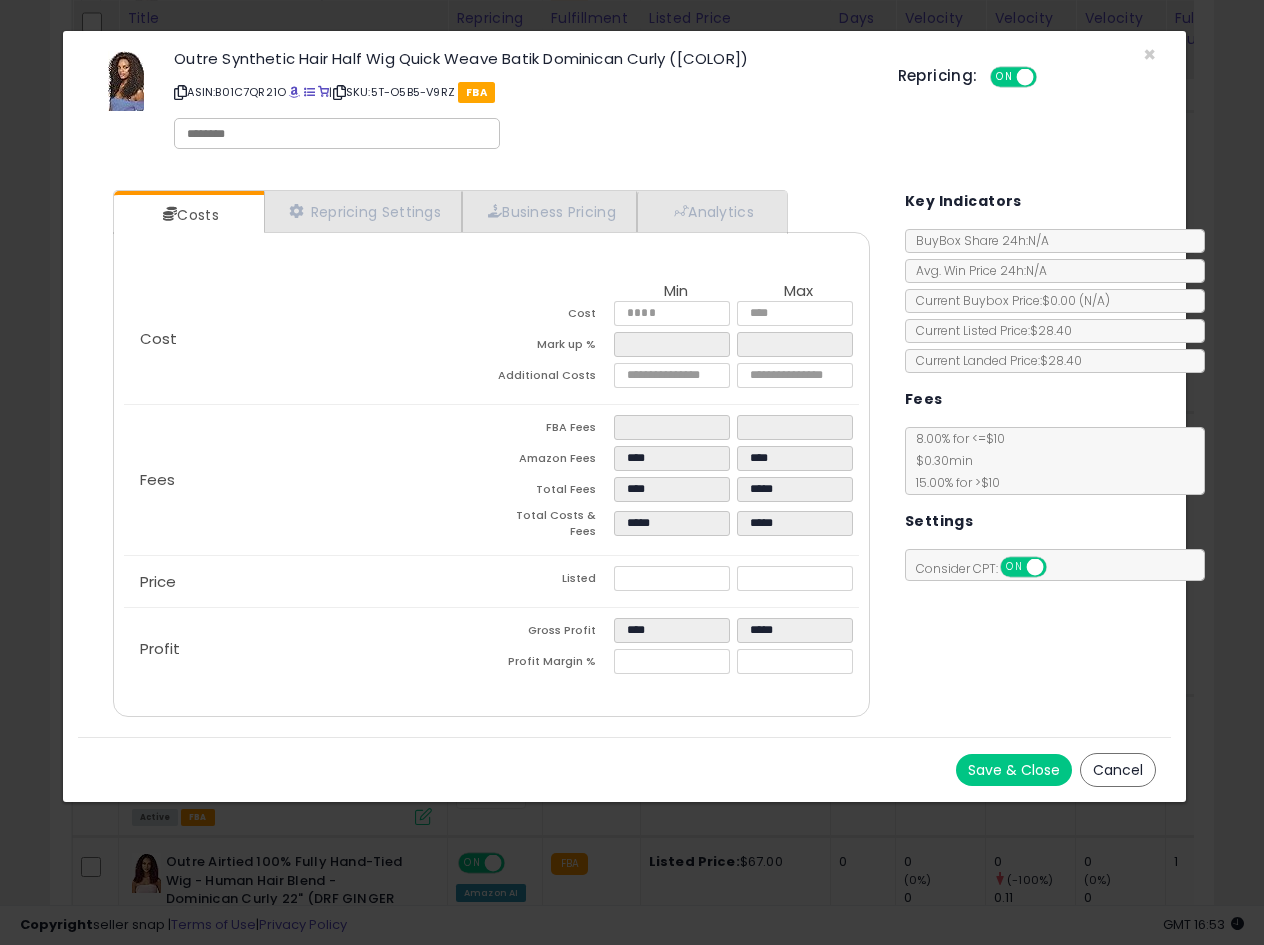 click on "Fees
FBA Fees
****
****
Amazon Fees
****
****
Total Fees
****
*****
Total Costs & Fees
*****
*****" 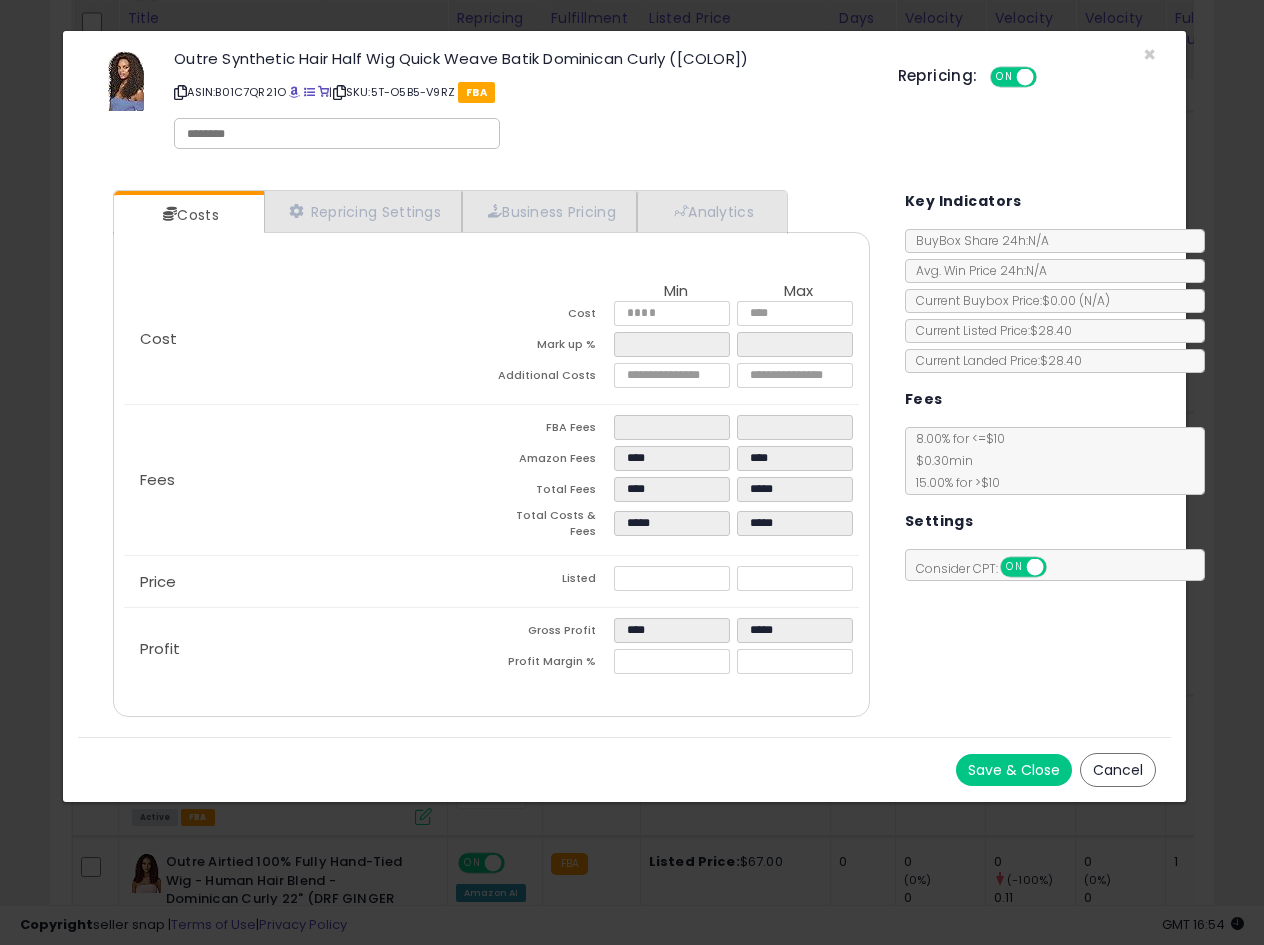 click at bounding box center [180, 92] 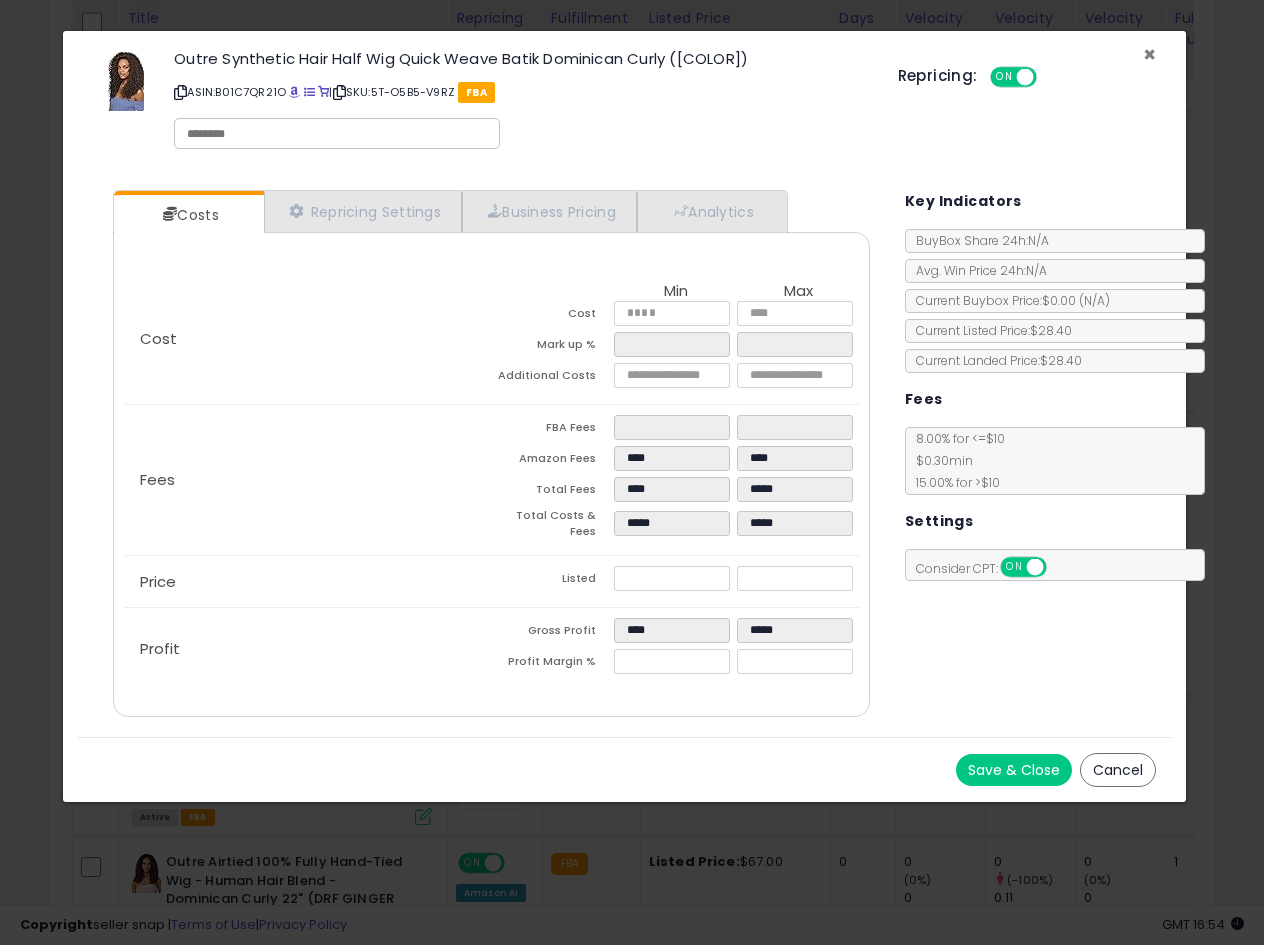 click on "×" at bounding box center (1149, 54) 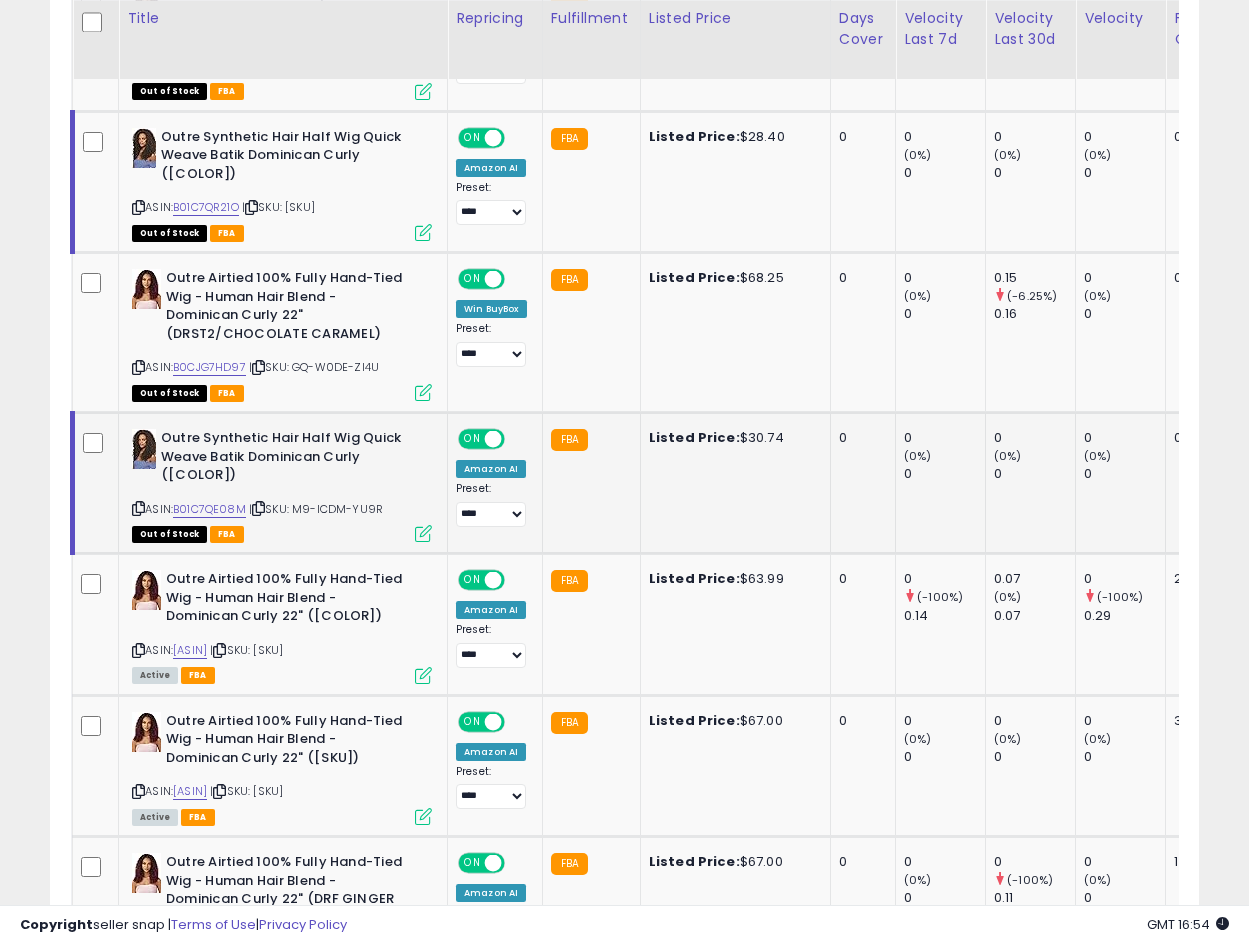 scroll, scrollTop: 410, scrollLeft: 665, axis: both 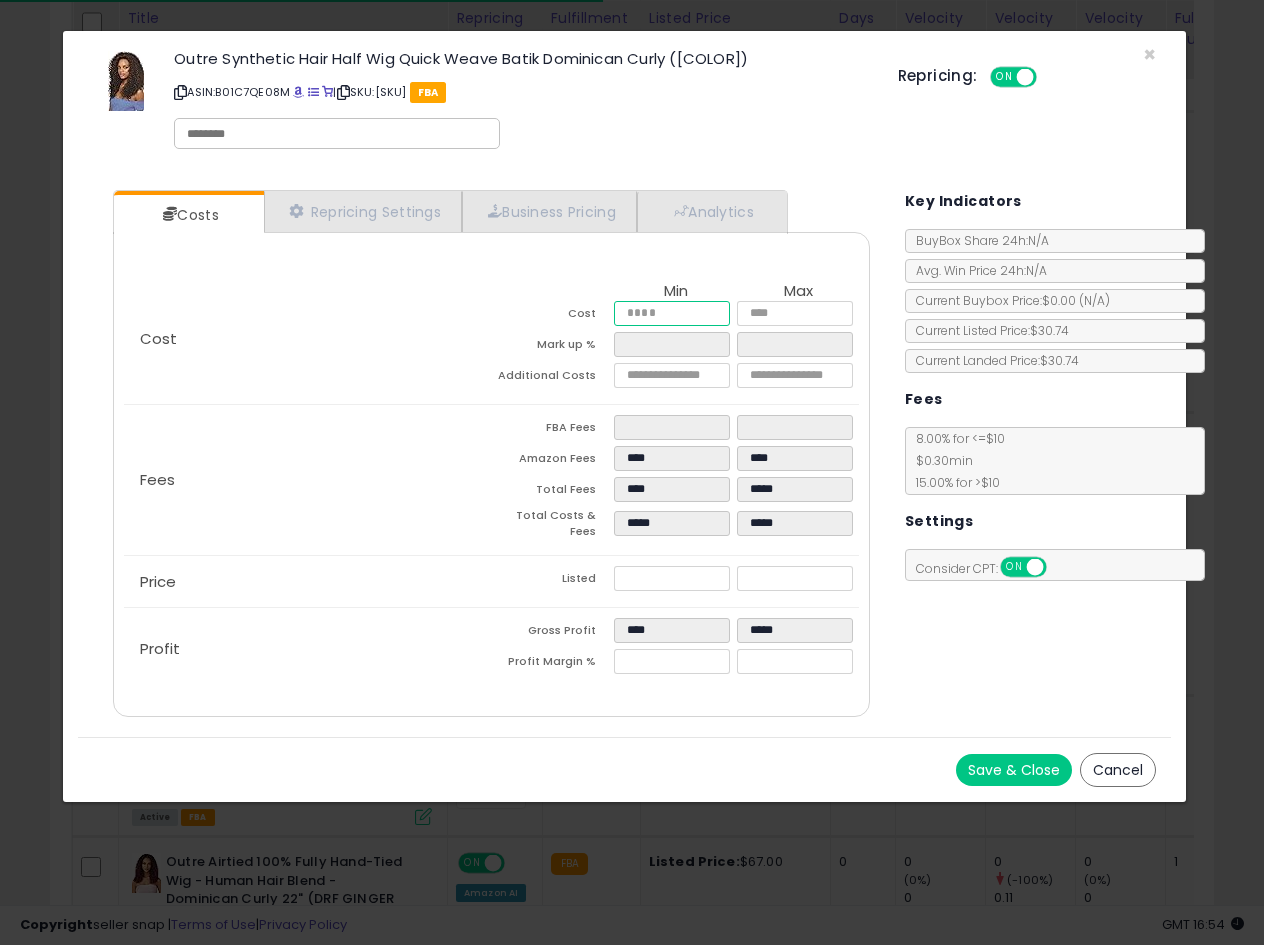 click on "Cost
Min
Max
Cost
*****
*****
Mark up %
*****
*****
Additional Costs" at bounding box center [491, 338] 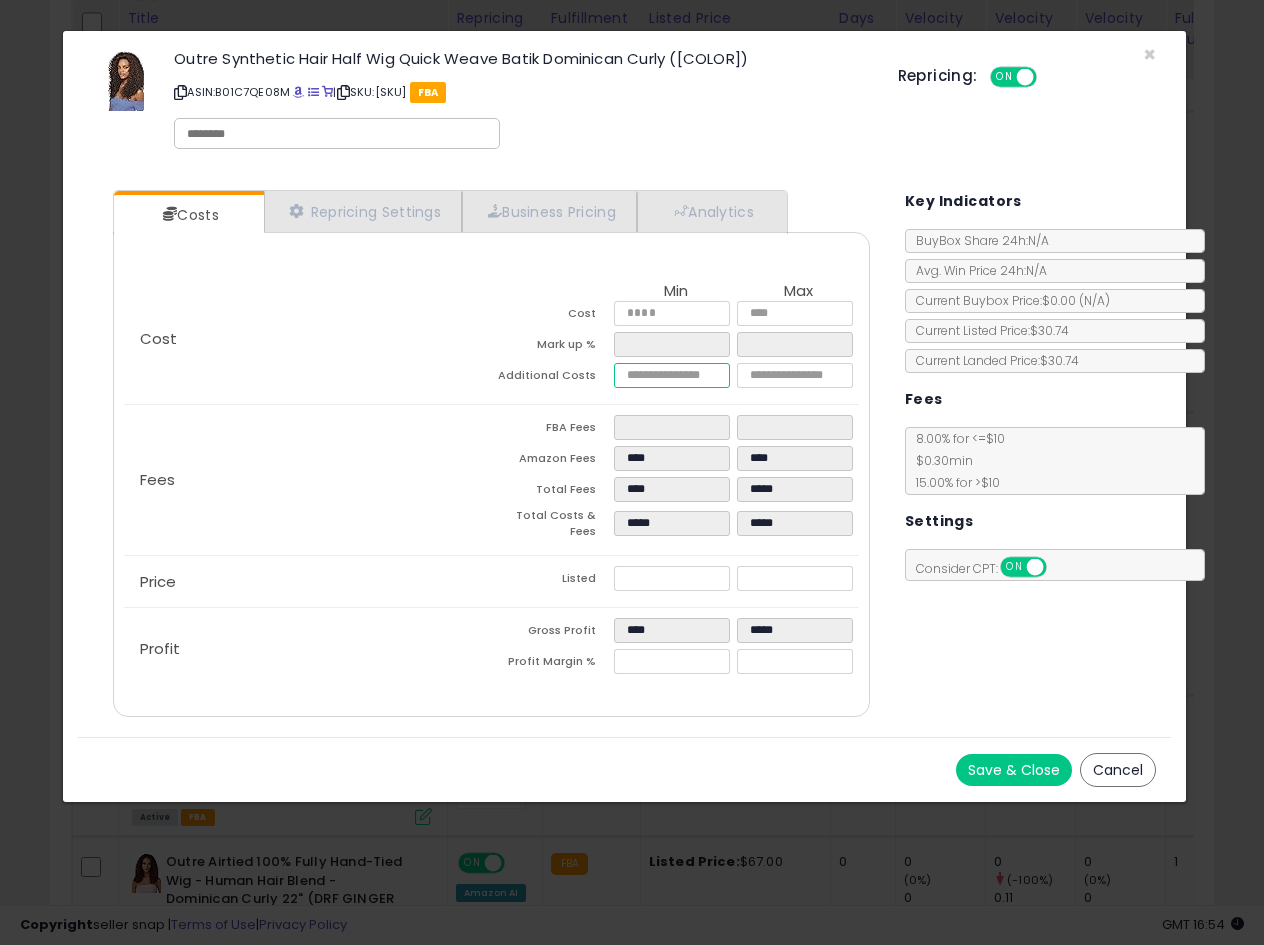 click at bounding box center (672, 375) 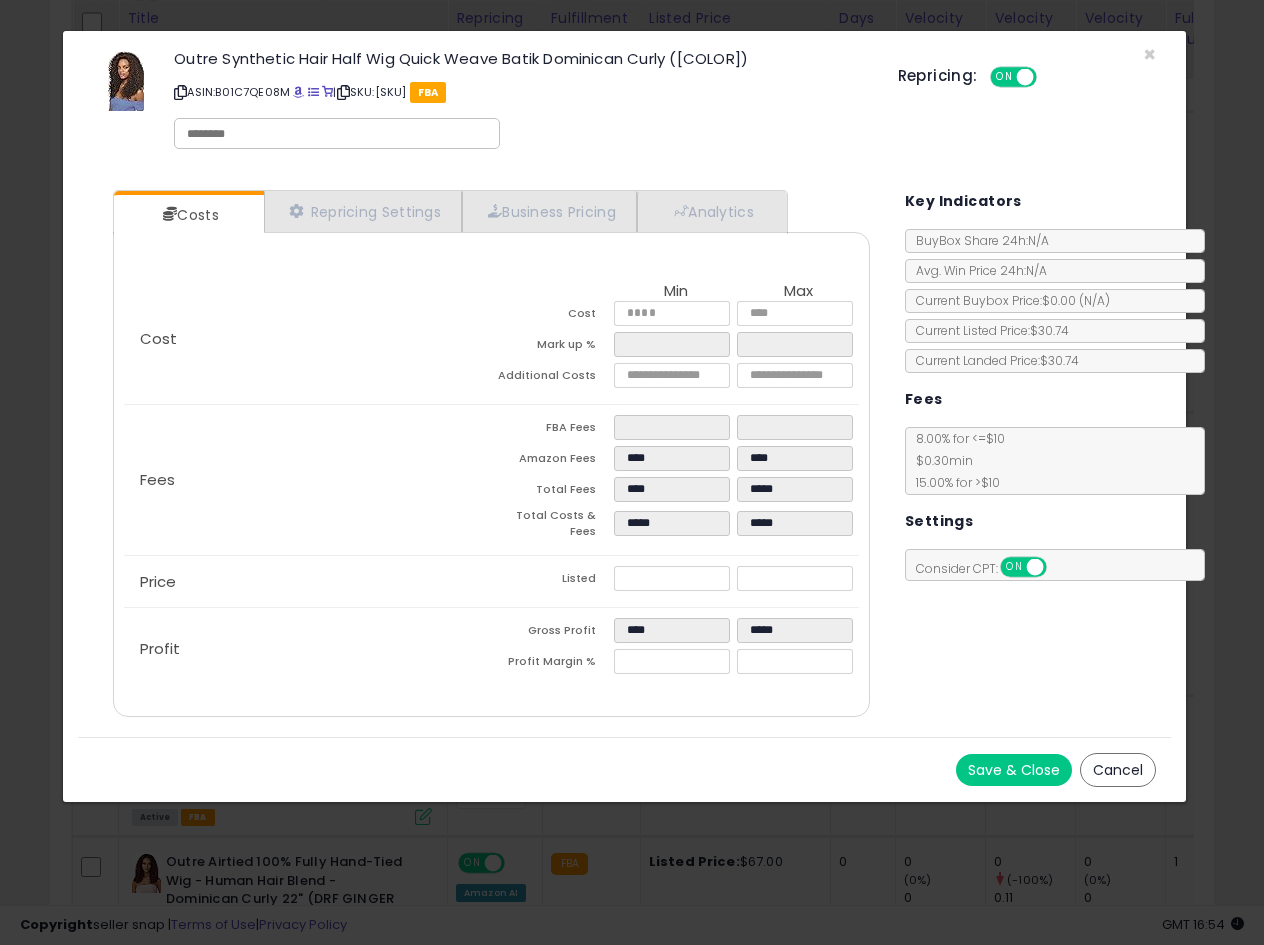 click on "Fees
FBA Fees
****
****
Amazon Fees
****
****
Total Fees
****
*****
Total Costs & Fees
*****
*****" 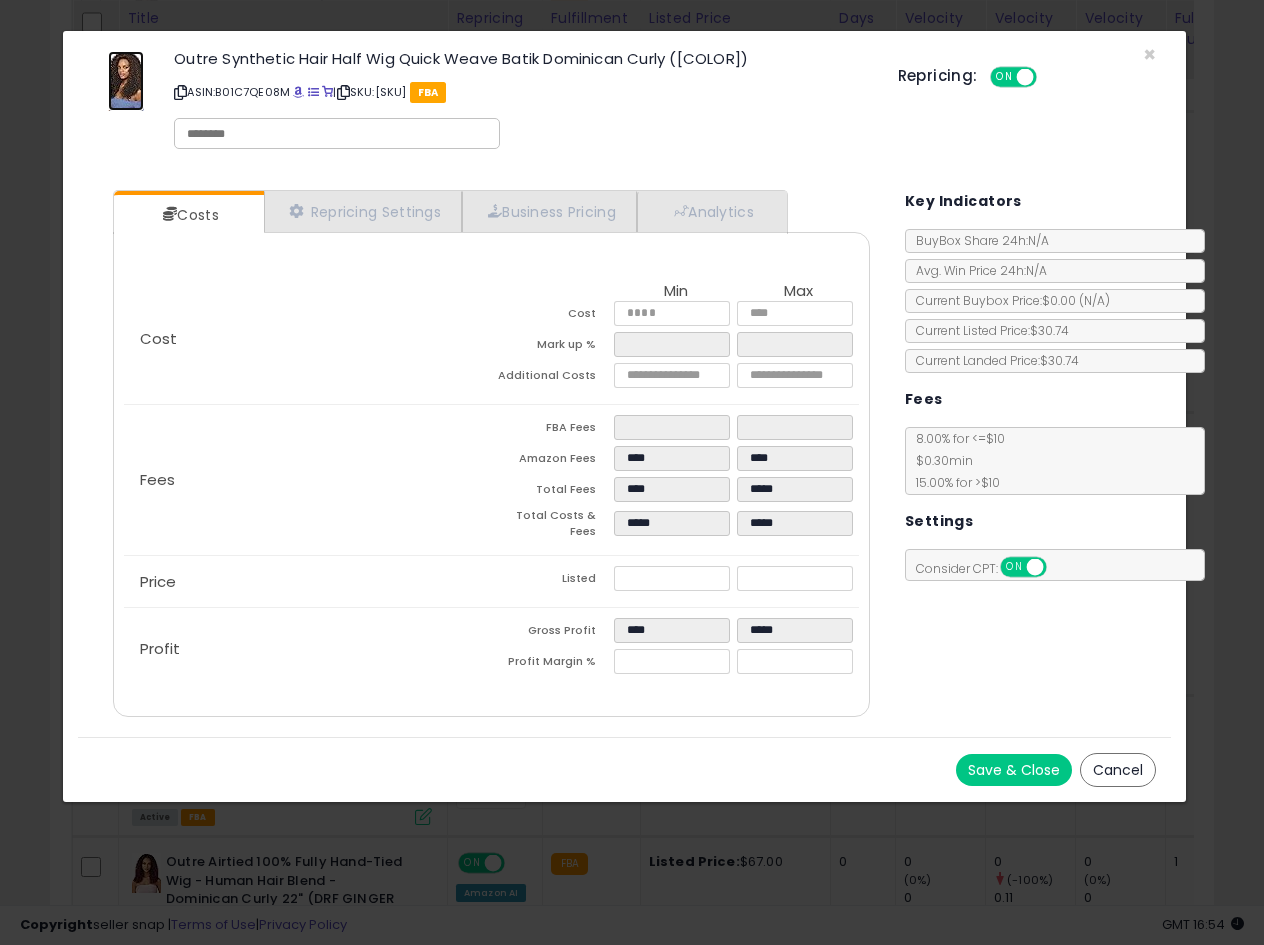 click at bounding box center [126, 81] 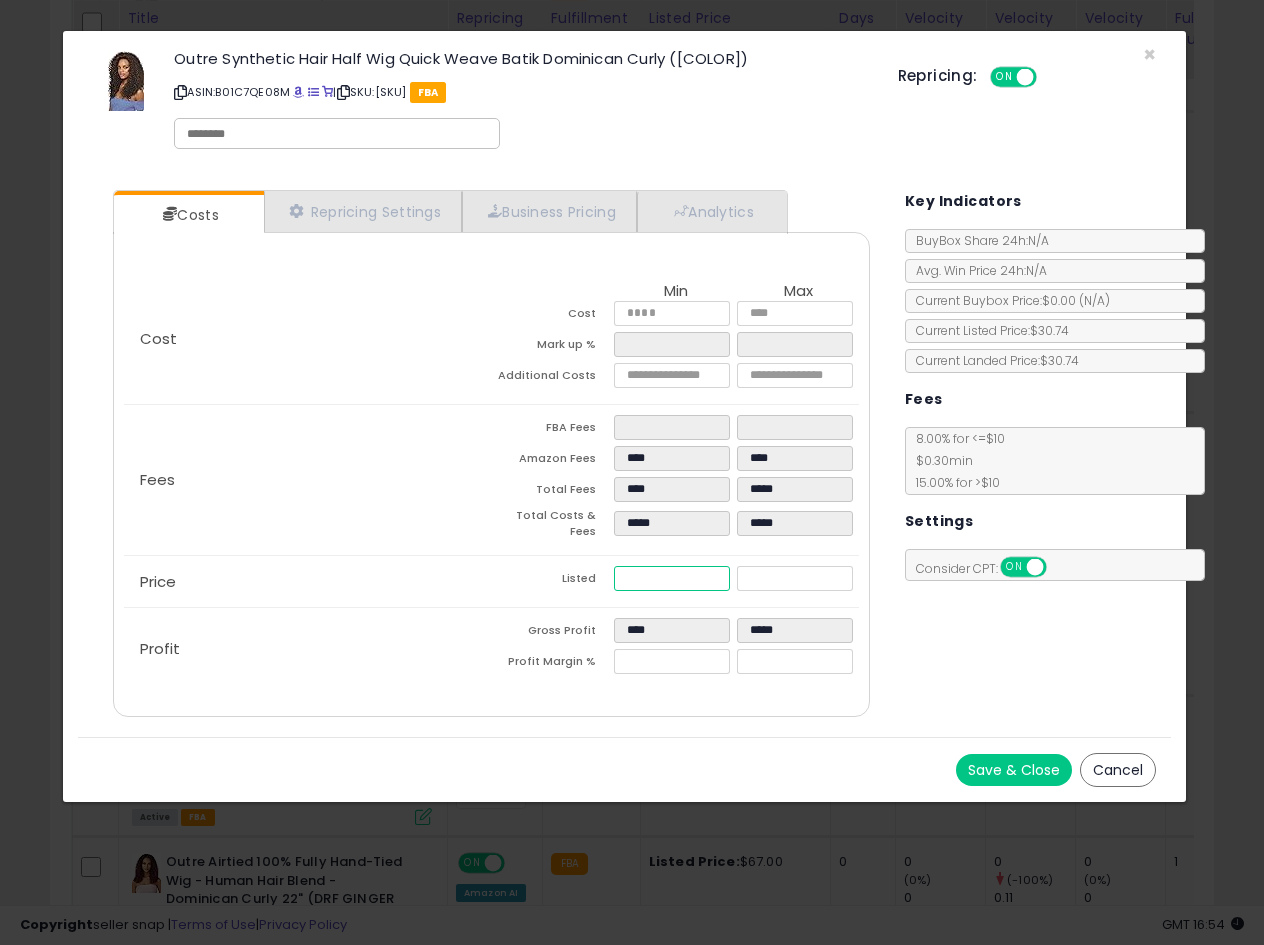 click on "Price
Listed
*****
*****" 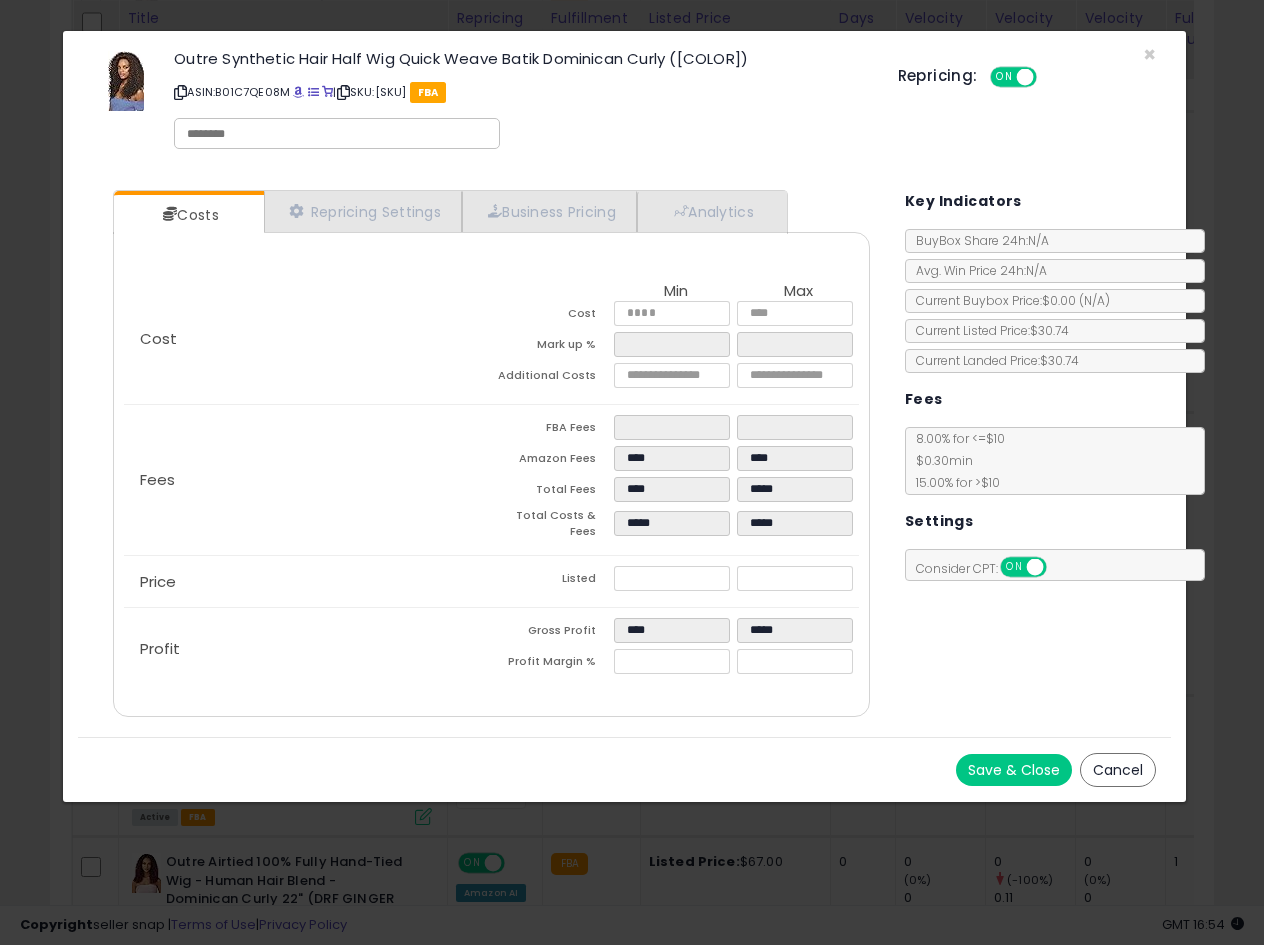 click on "Outre Synthetic Hair Half Wig Quick Weave Batik Dominican Curly (DR2730) ASIN: B01C7QE08M SKU: M9-ICDM-YU9R FBA" 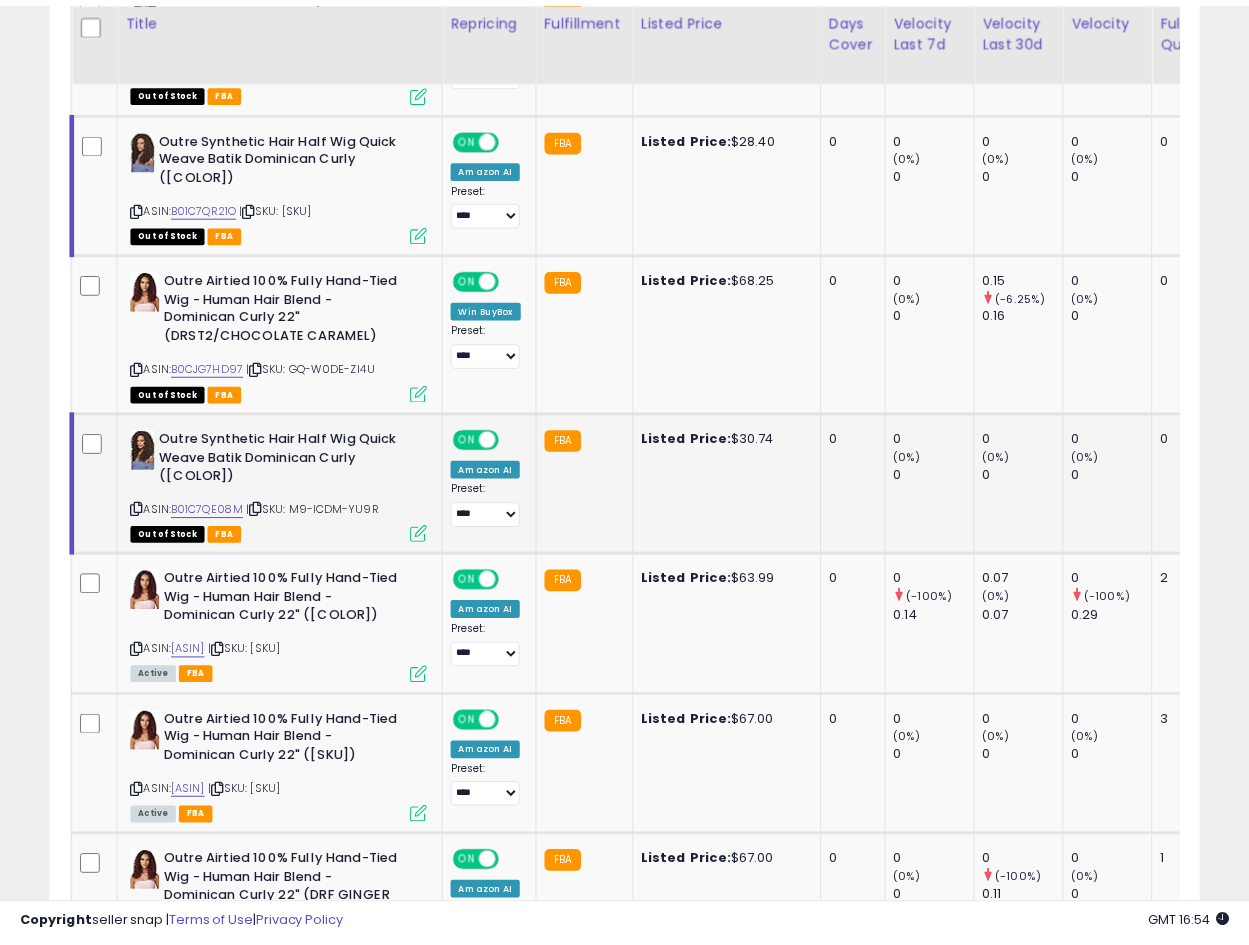scroll, scrollTop: 410, scrollLeft: 665, axis: both 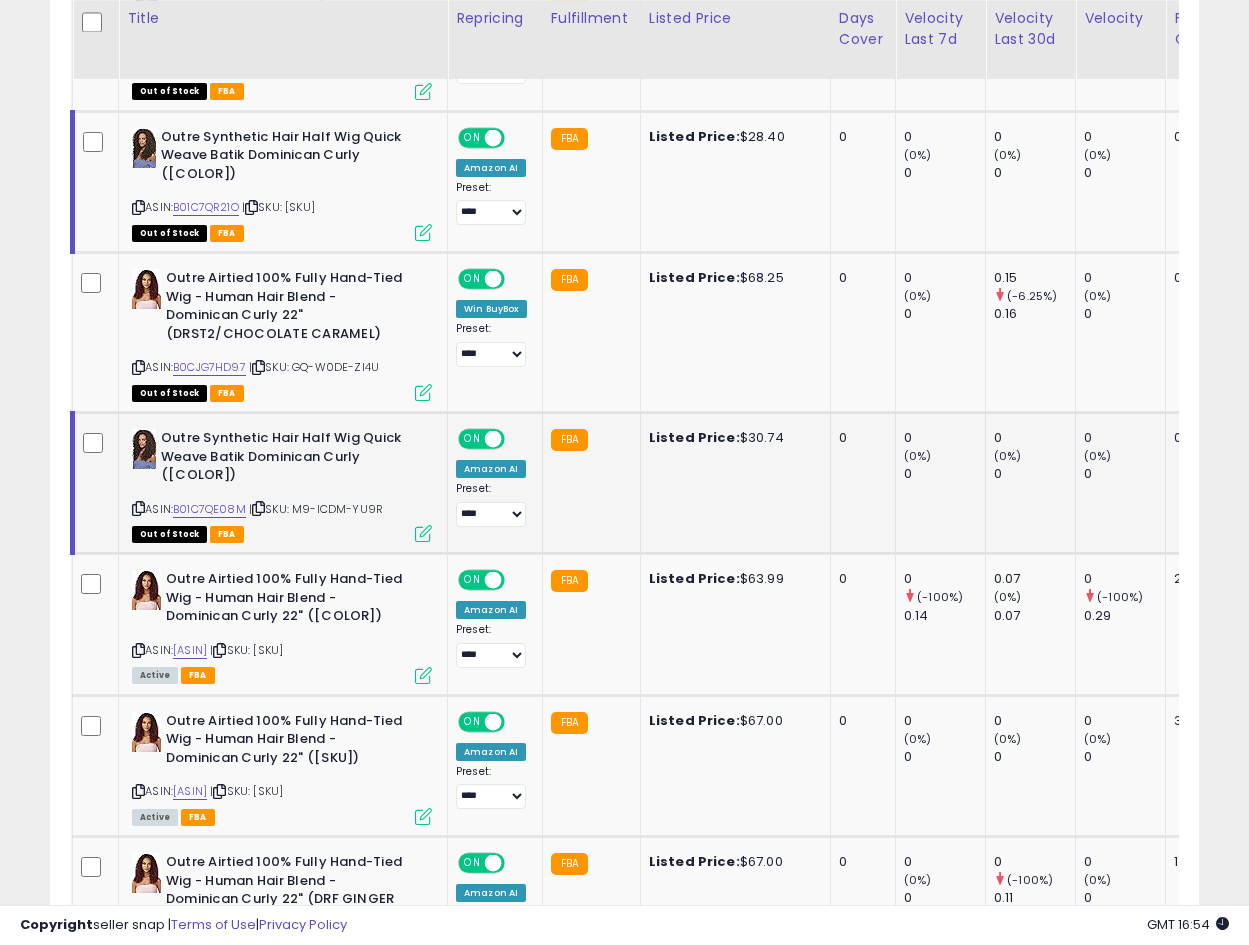 click at bounding box center [138, 508] 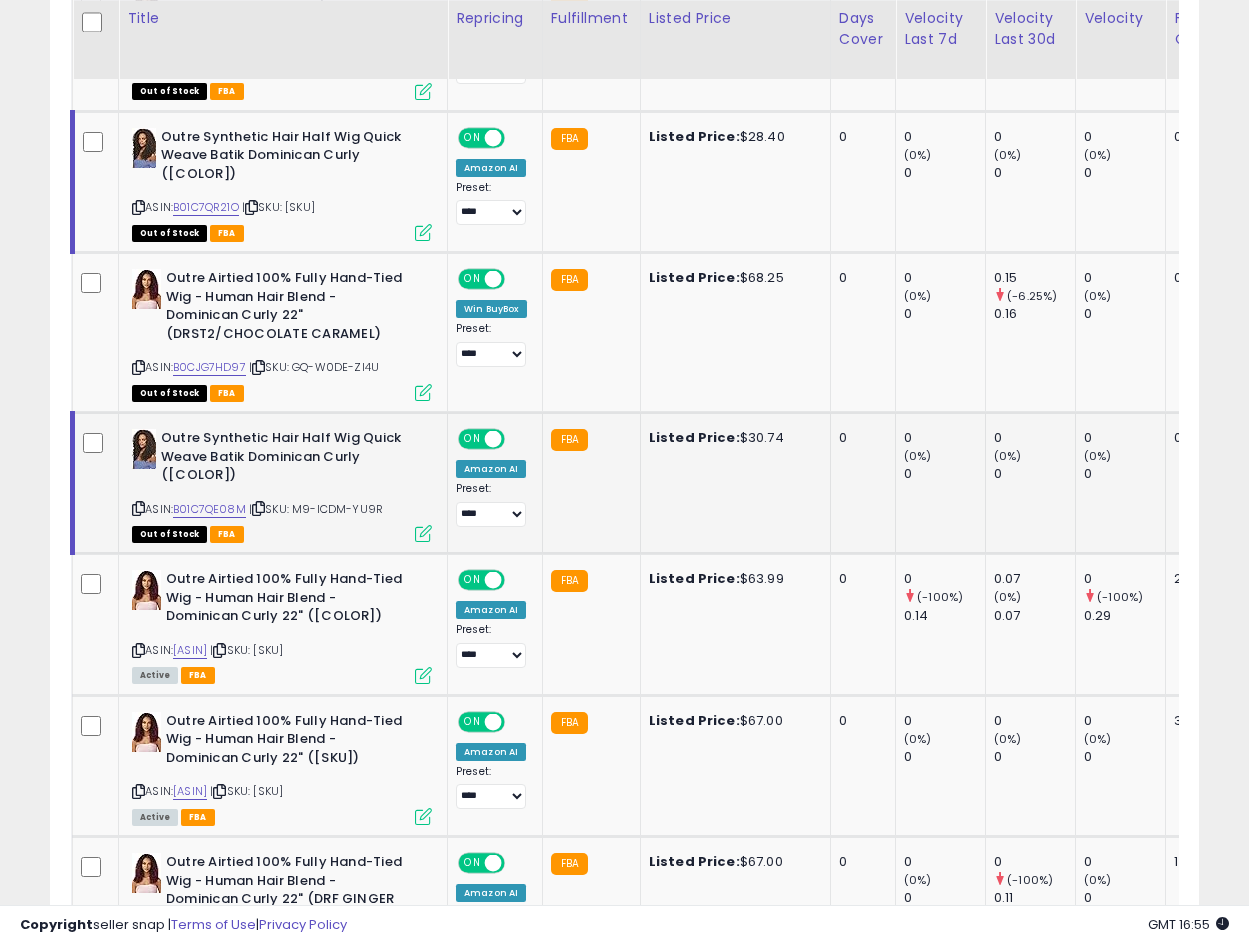 click on "Outre Synthetic Hair Half Wig Quick Weave Batik Dominican Curly ([COLOR])" at bounding box center [282, 459] 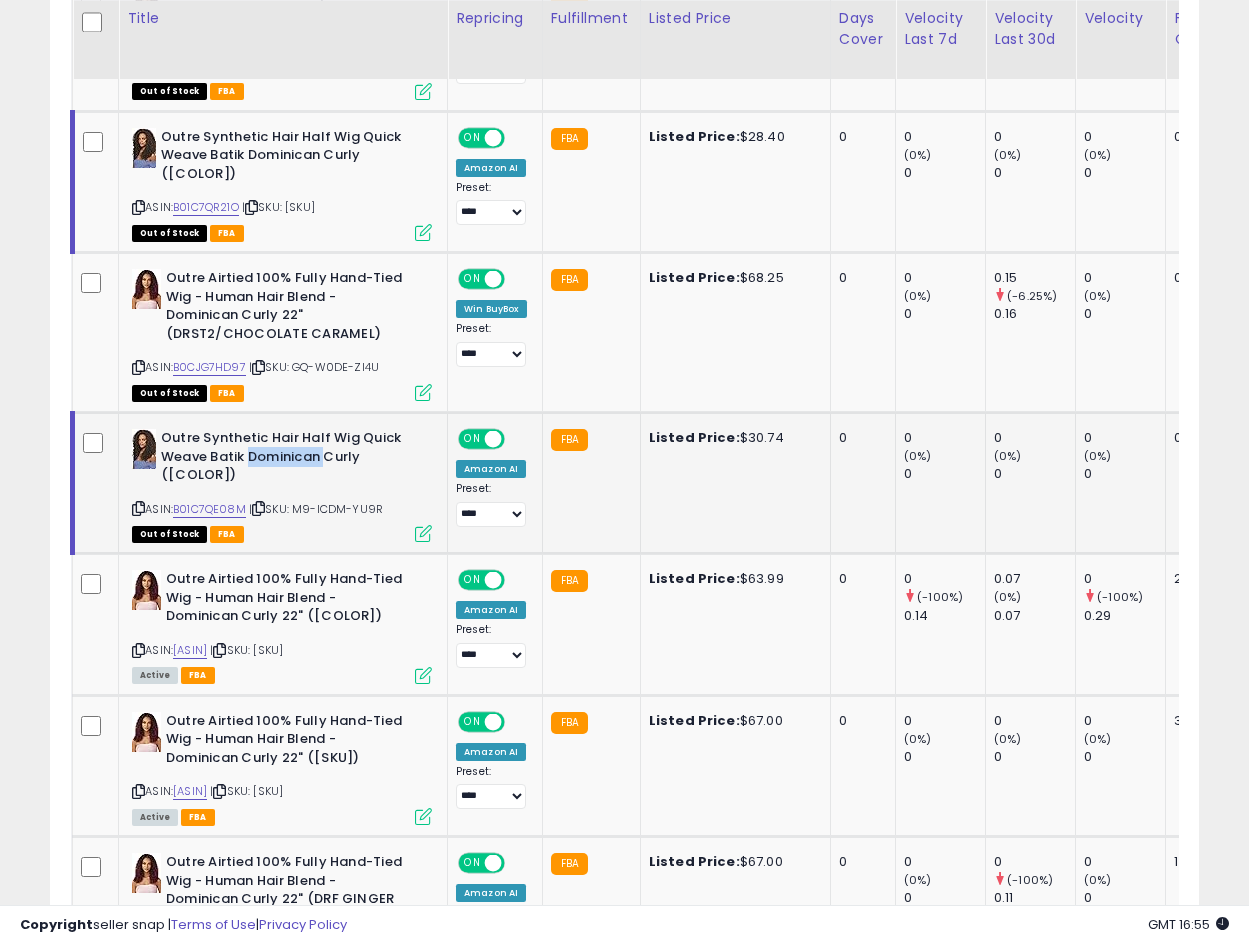 click on "Outre Synthetic Hair Half Wig Quick Weave Batik Dominican Curly ([COLOR])" at bounding box center [282, 459] 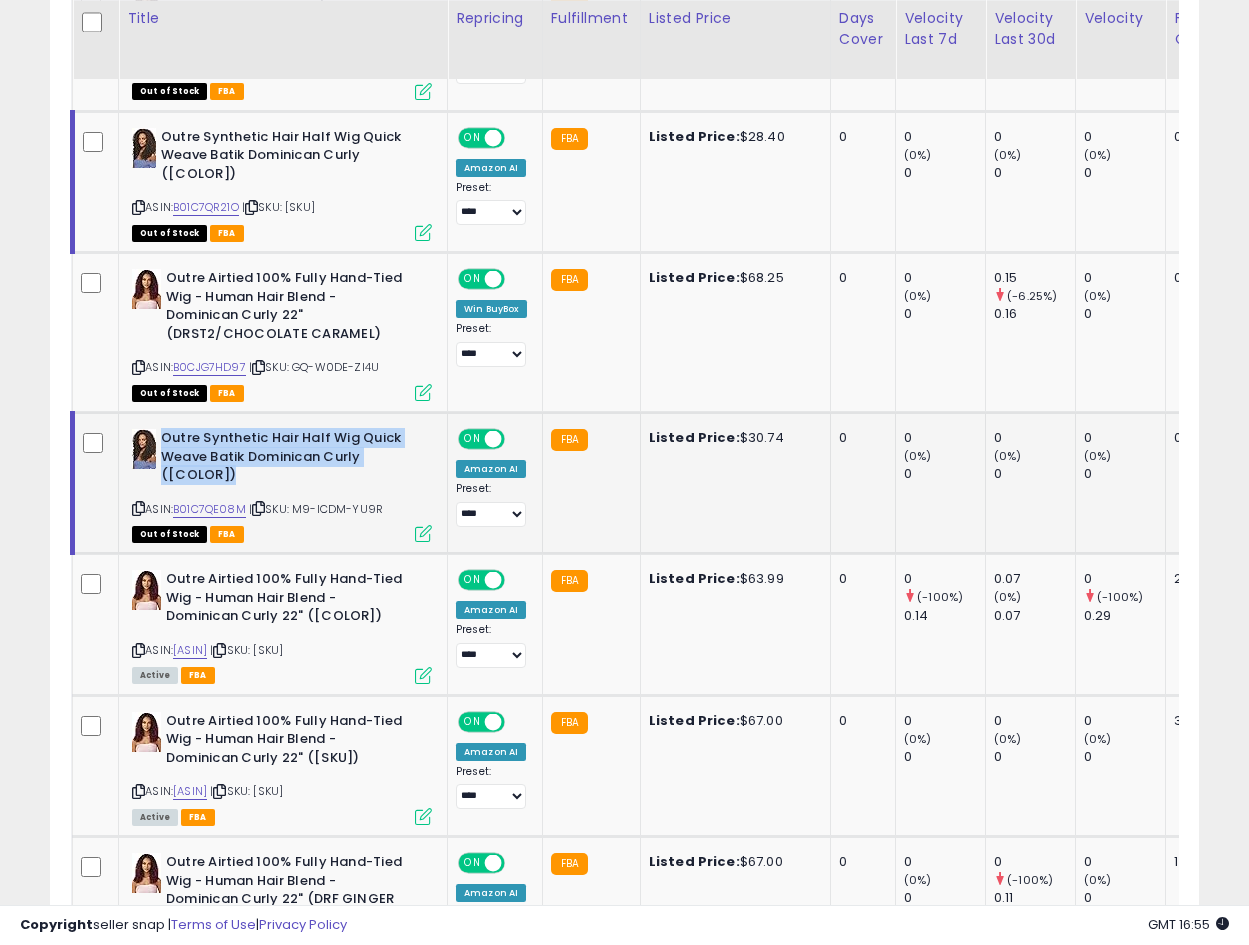 click on "Outre Synthetic Hair Half Wig Quick Weave Batik Dominican Curly ([COLOR])" at bounding box center [282, 459] 